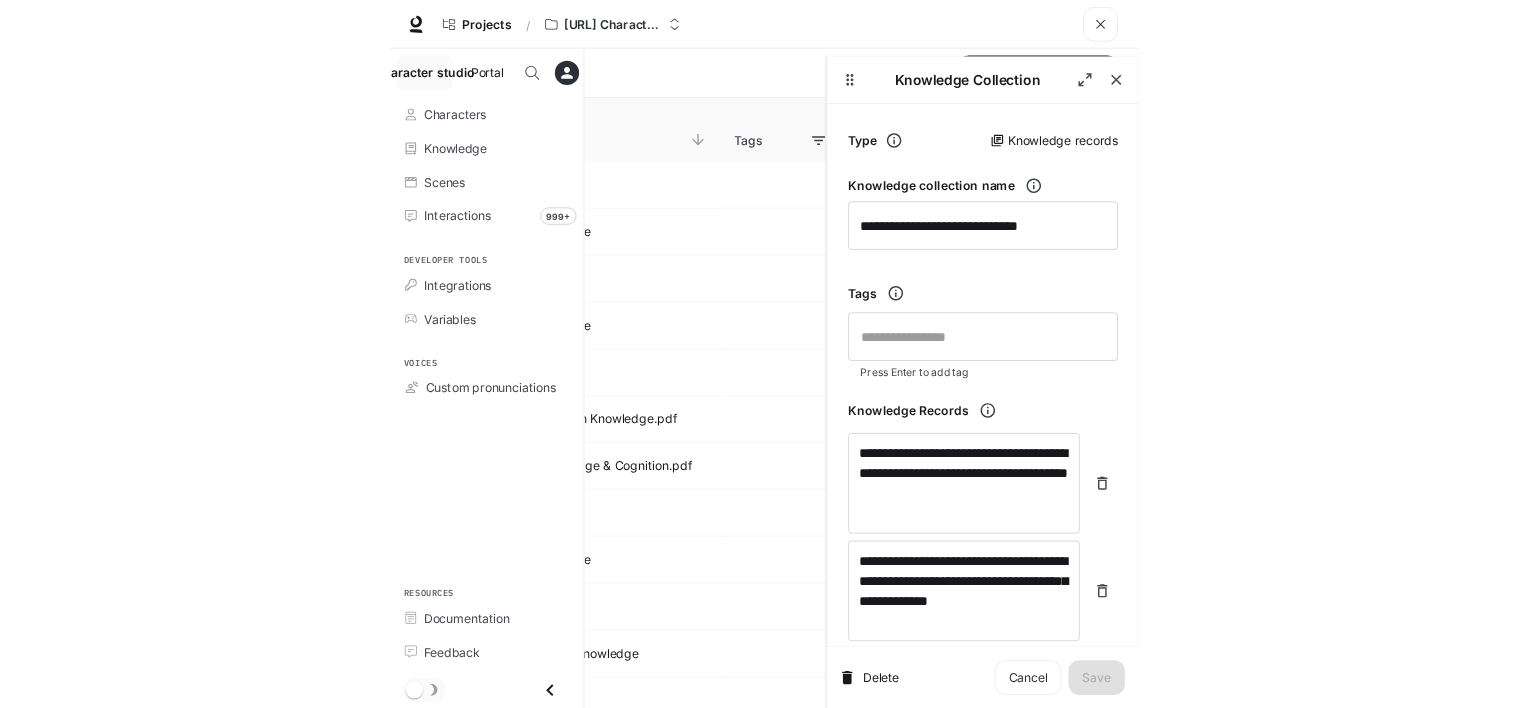 scroll, scrollTop: 0, scrollLeft: 0, axis: both 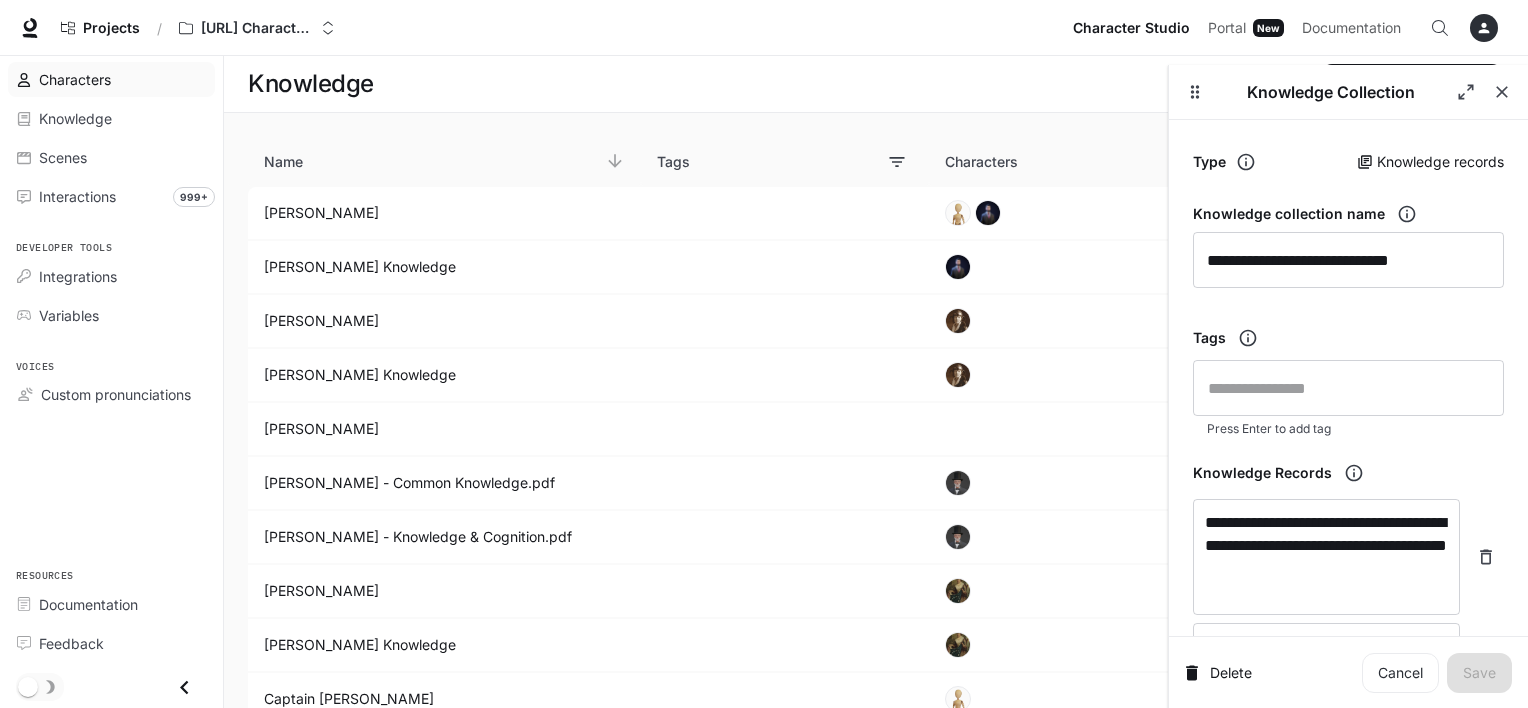 click on "Characters" at bounding box center [75, 79] 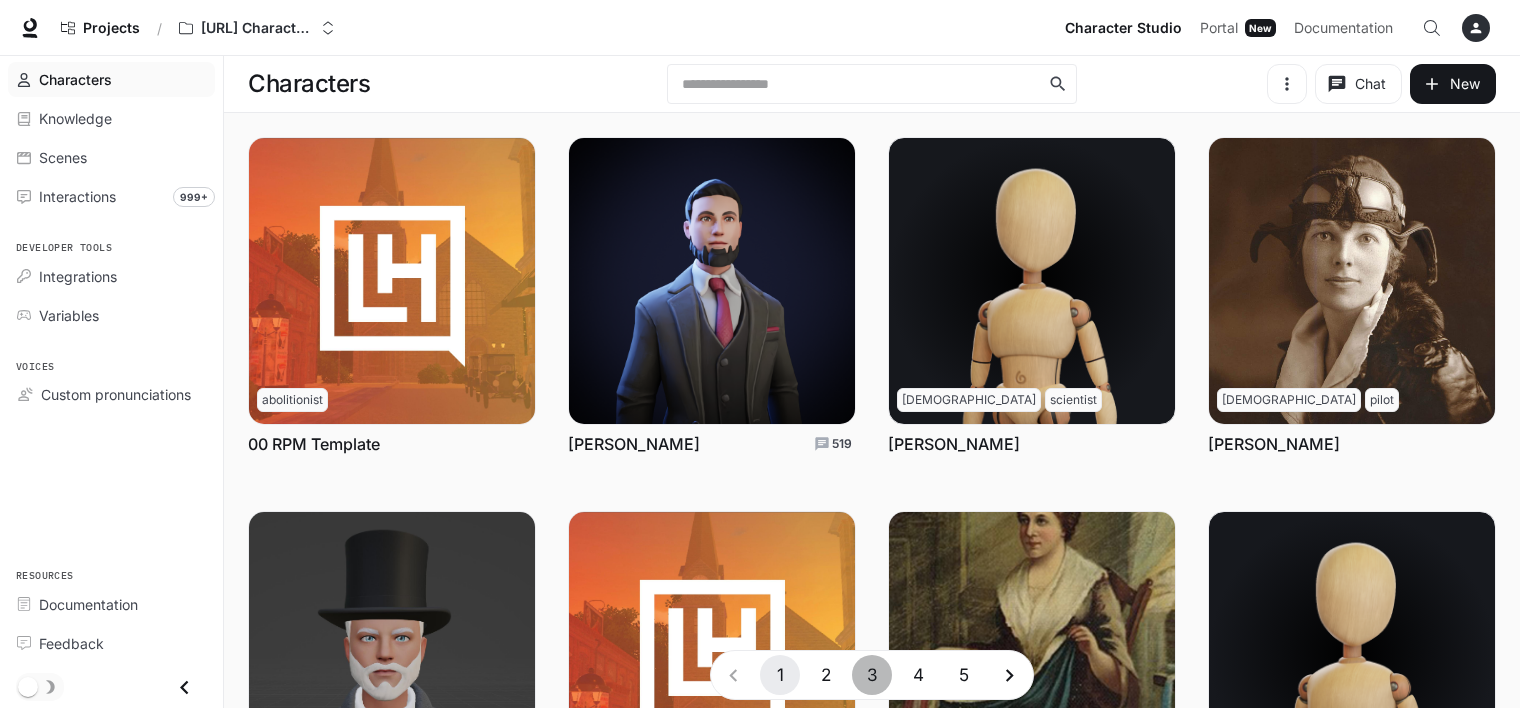 click on "3" at bounding box center [872, 675] 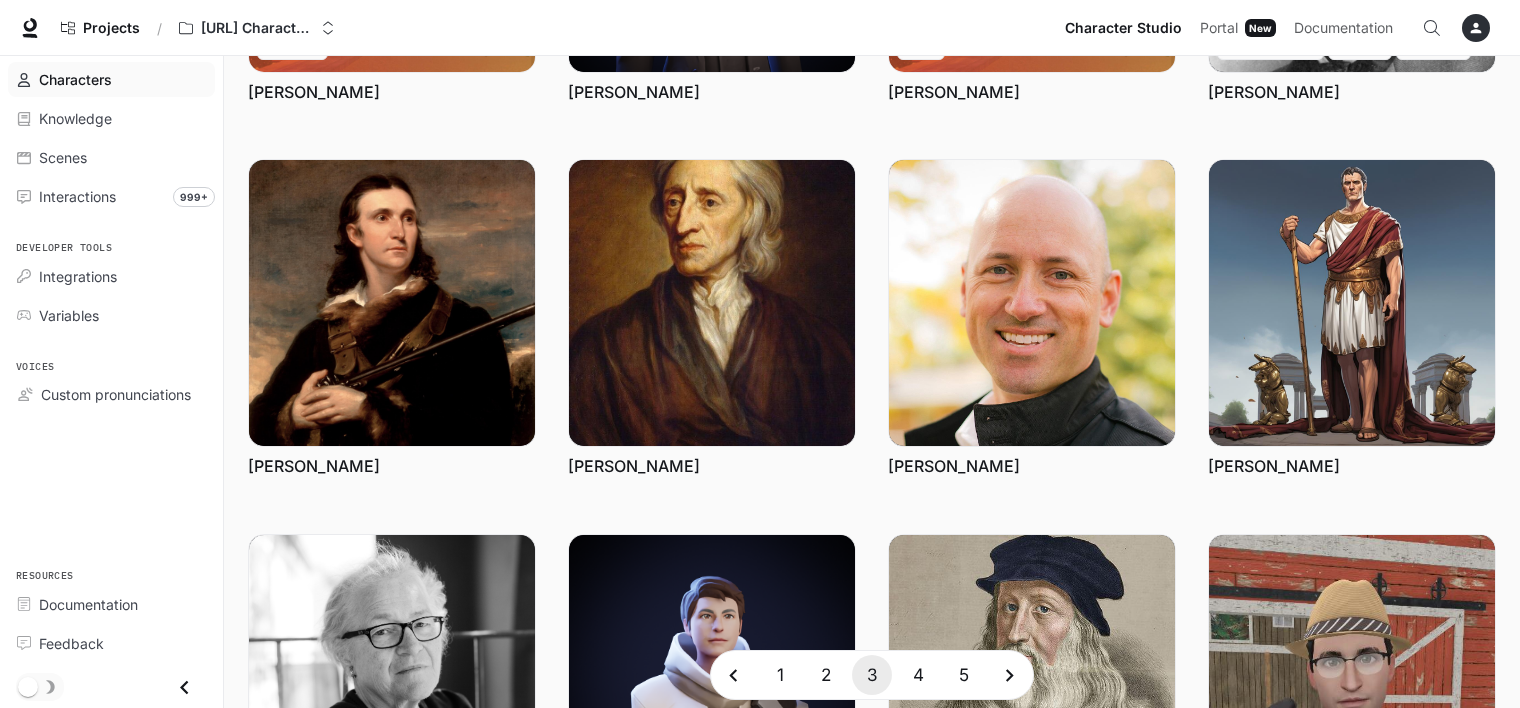 scroll, scrollTop: 625, scrollLeft: 0, axis: vertical 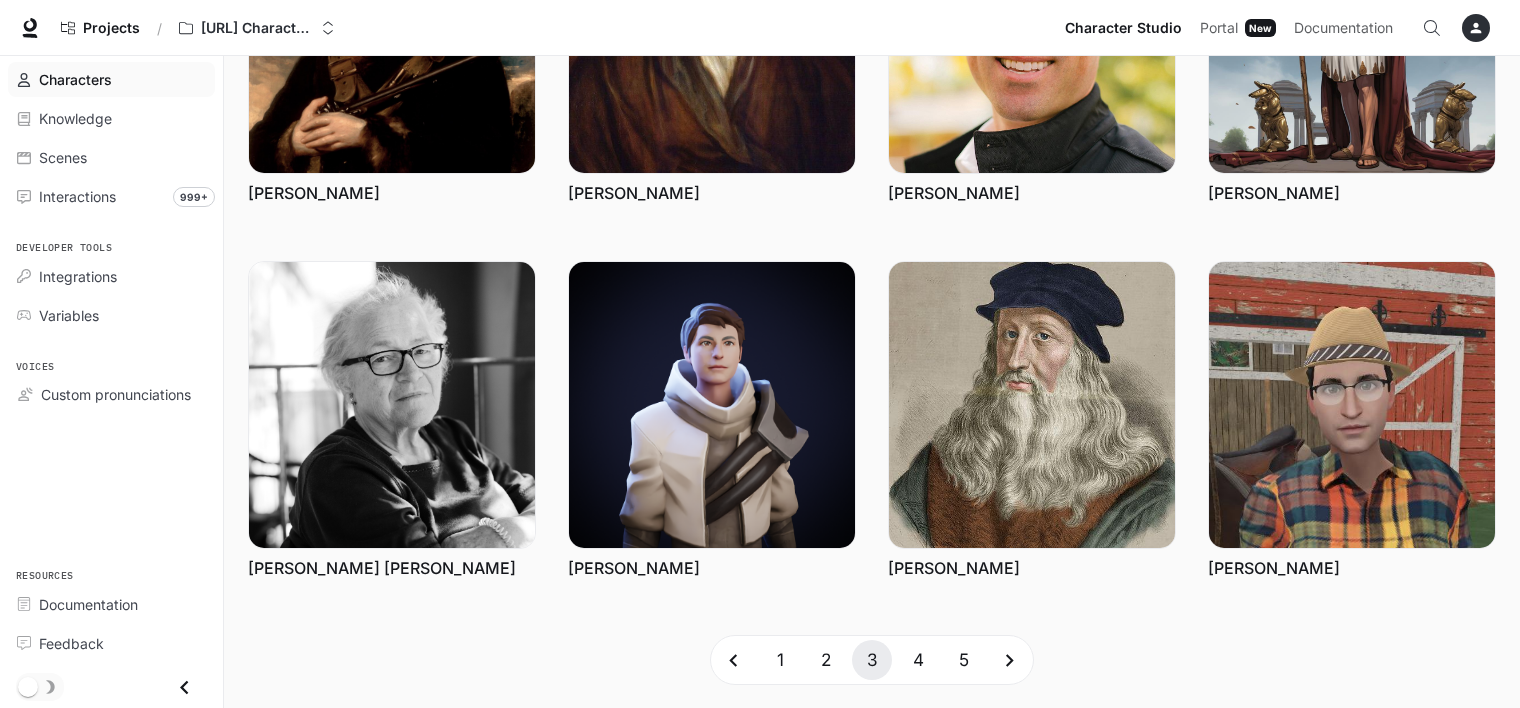 click on "4" at bounding box center (918, 660) 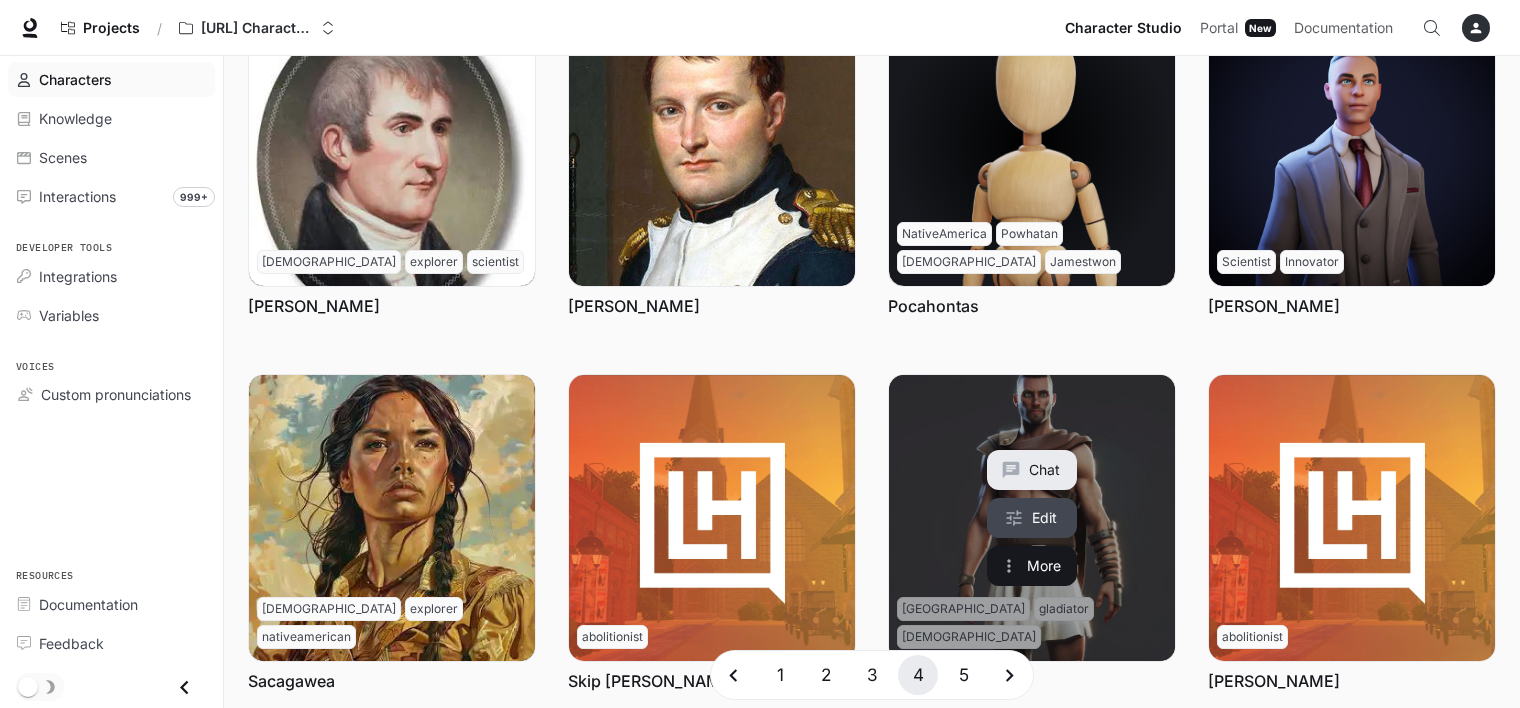 scroll, scrollTop: 625, scrollLeft: 0, axis: vertical 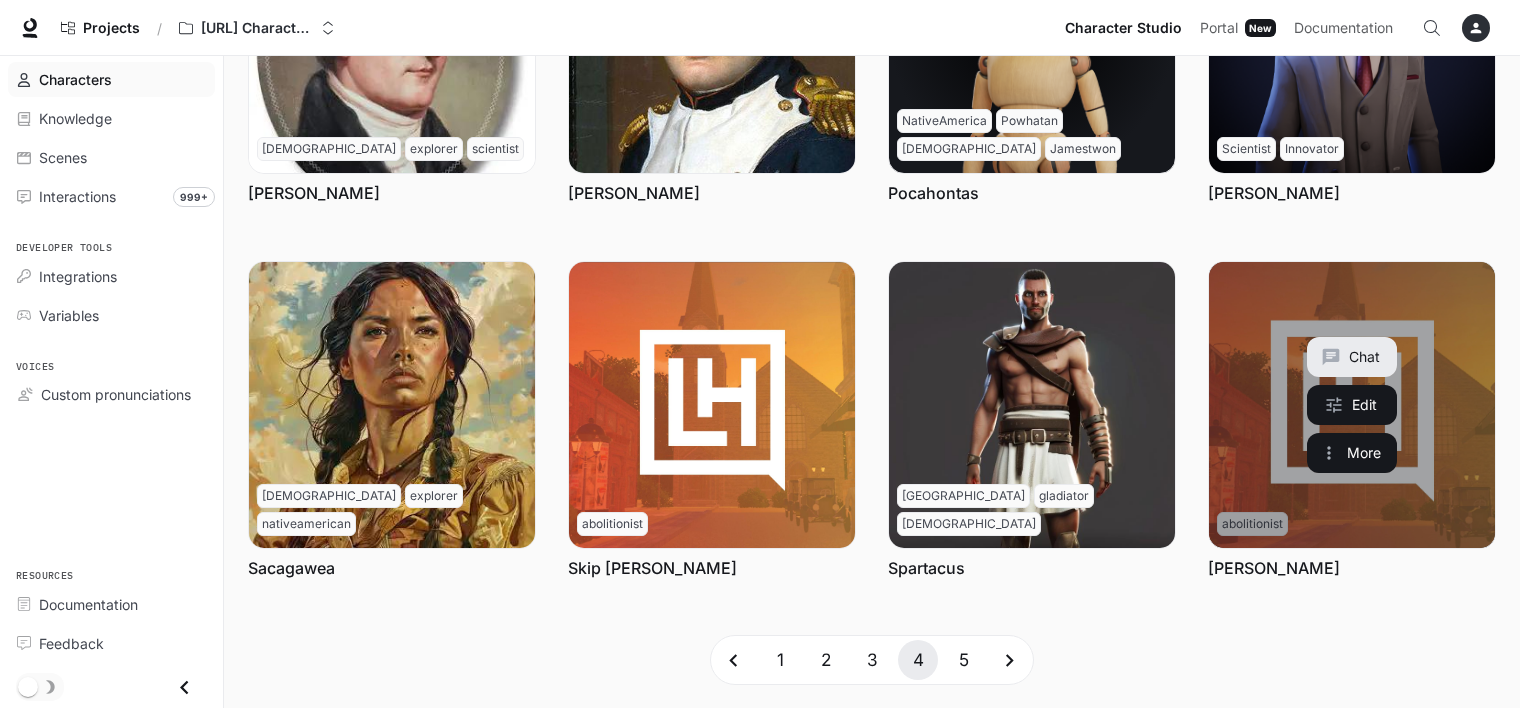 click at bounding box center [1352, 405] 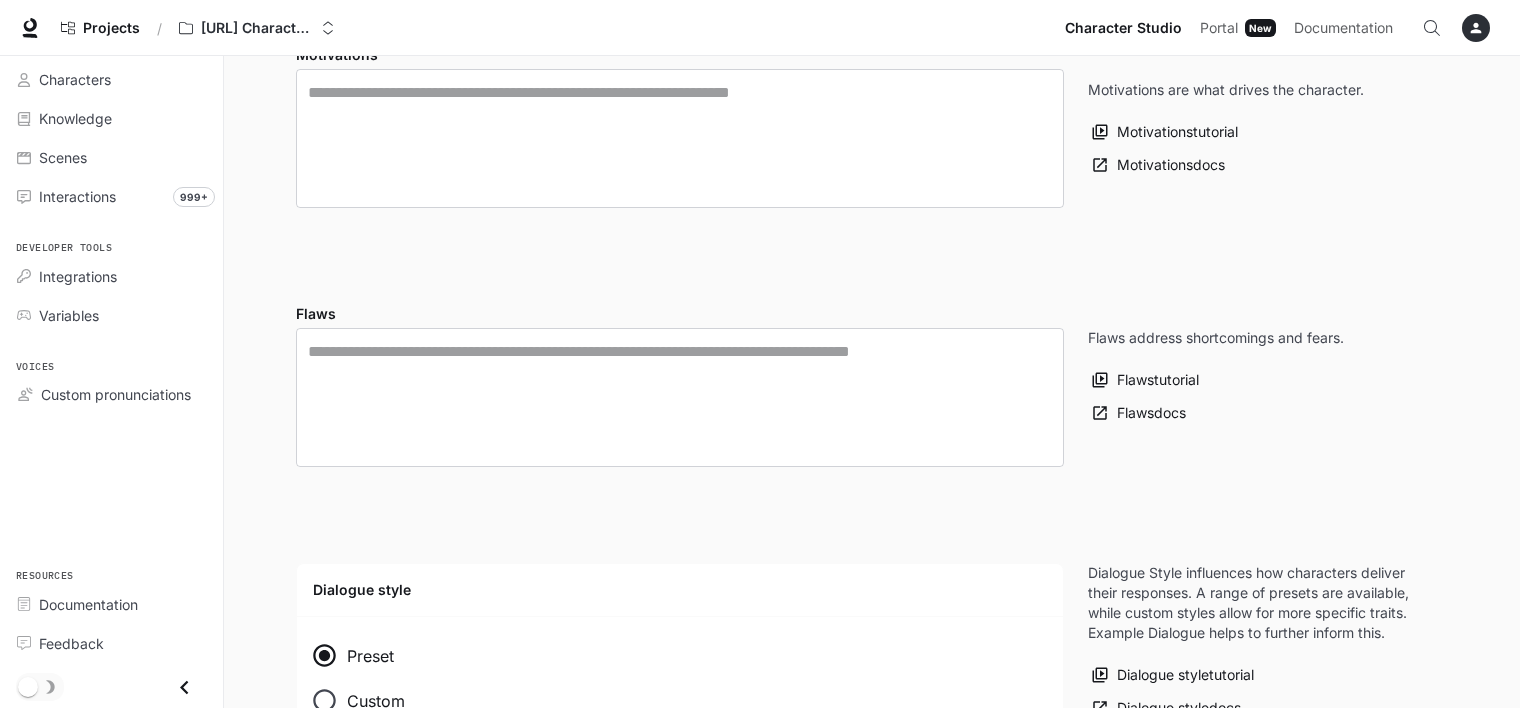 type on "**********" 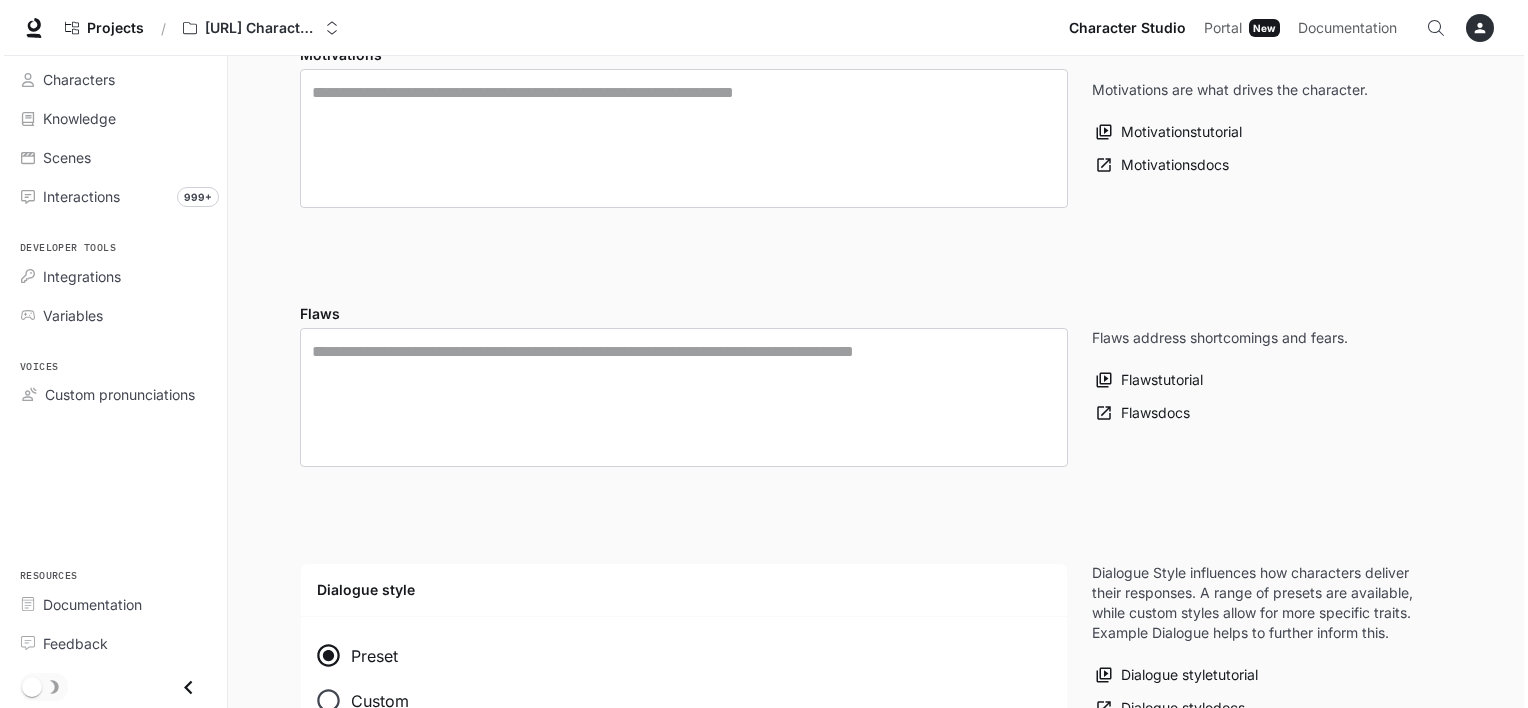 scroll, scrollTop: 0, scrollLeft: 0, axis: both 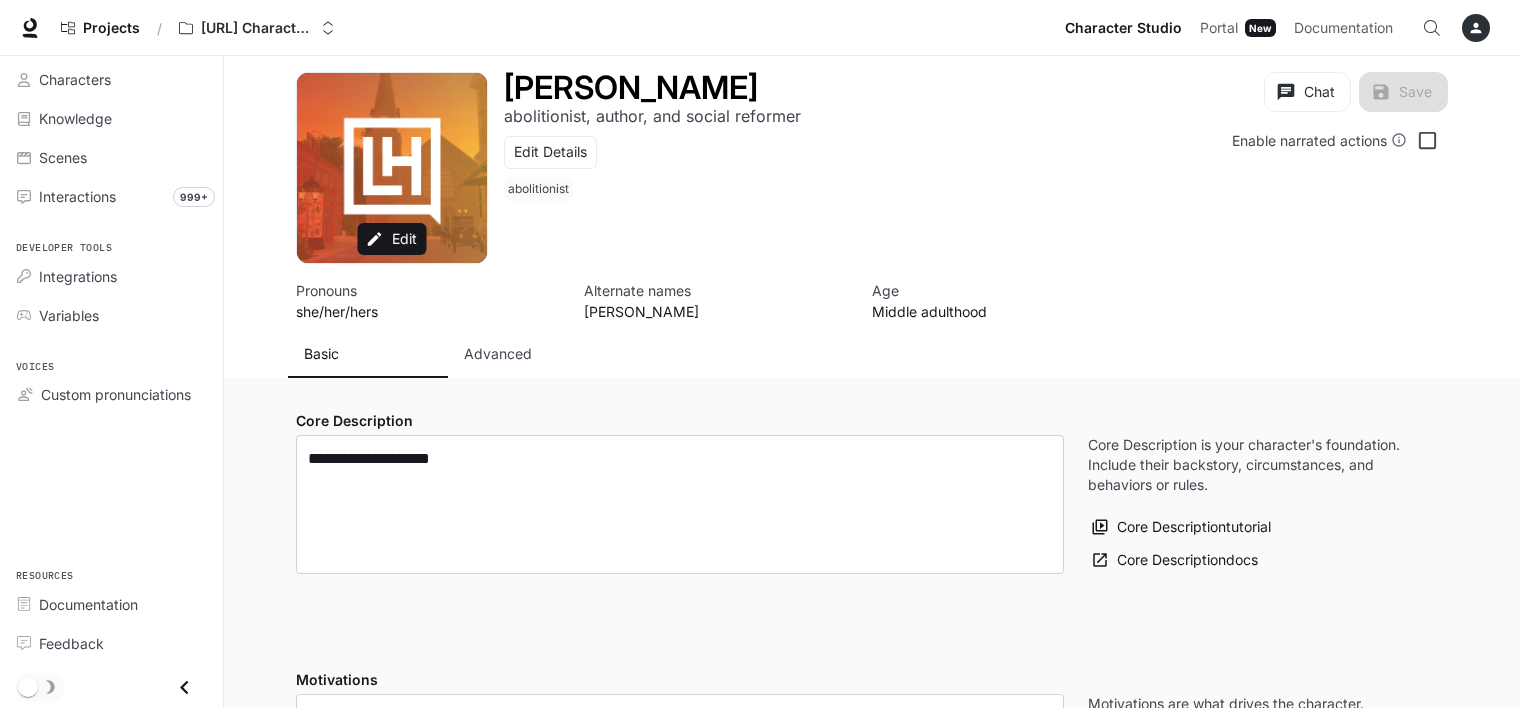type on "**********" 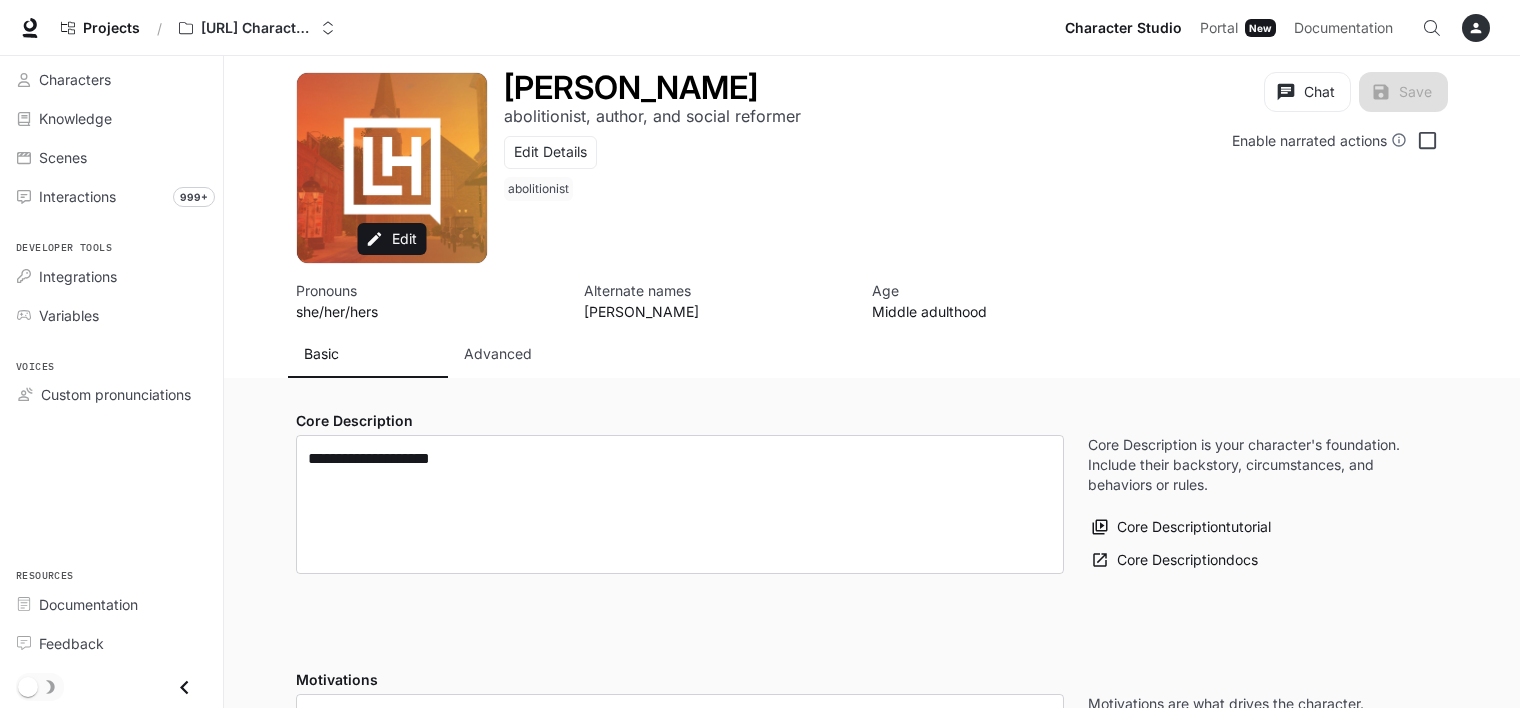 type on "**********" 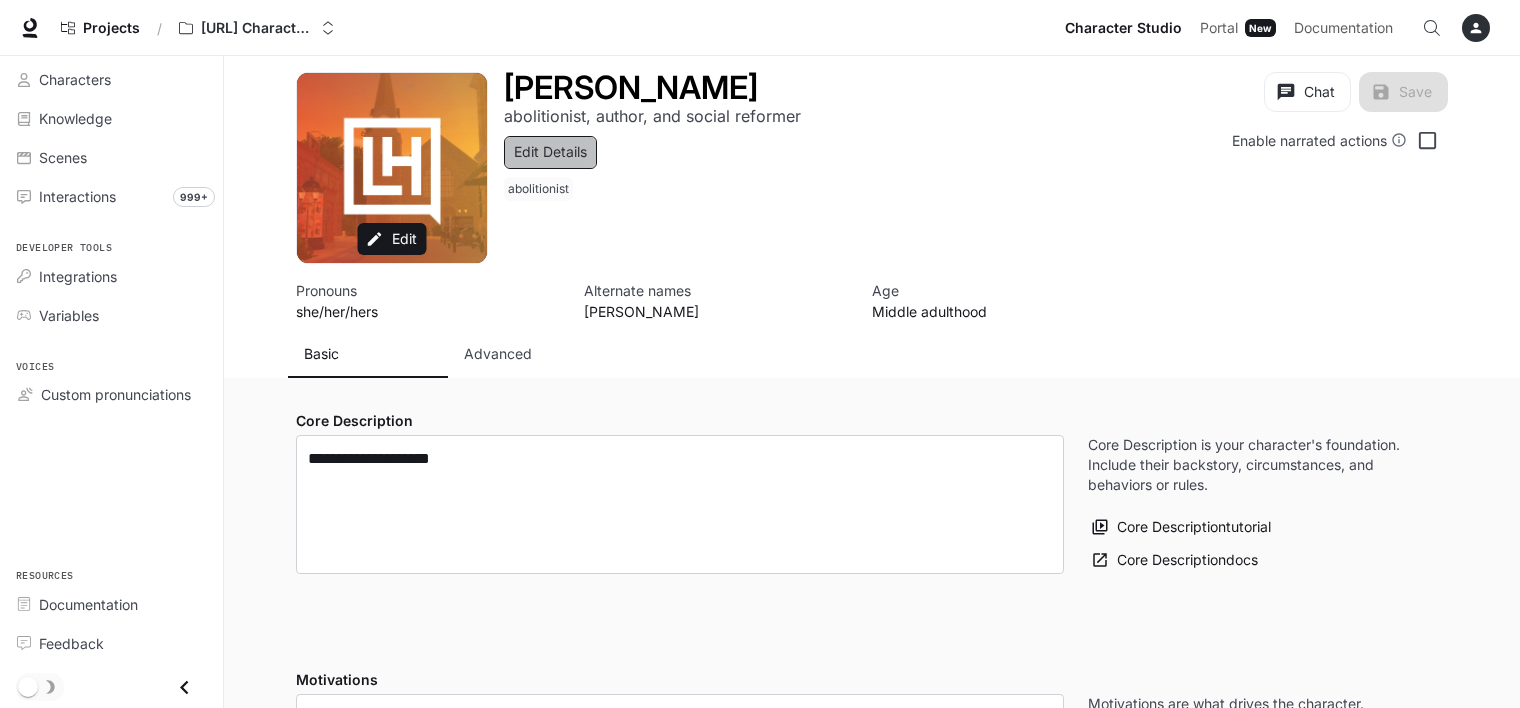 click on "Edit Details" at bounding box center [550, 152] 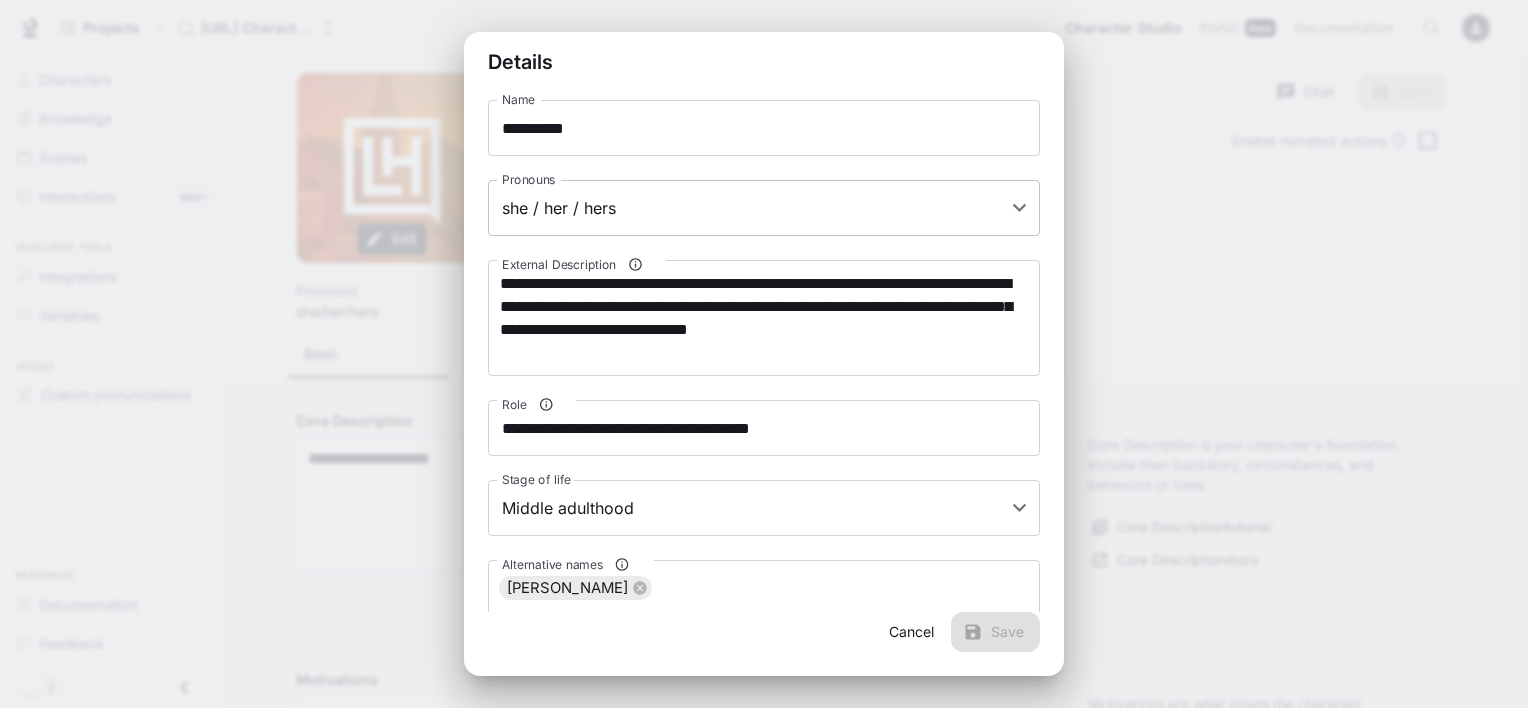 click on "**********" at bounding box center [764, 1491] 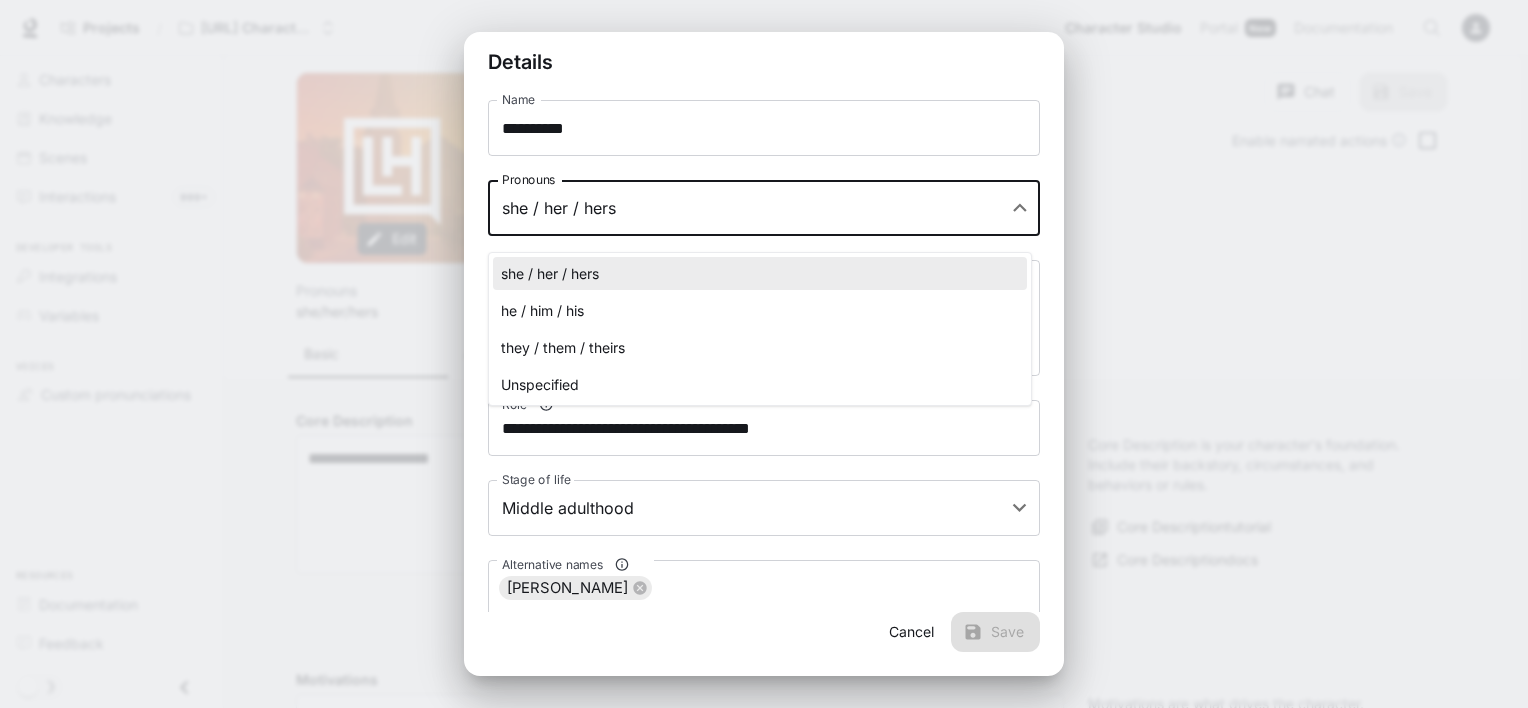 click on "he / him / his" at bounding box center (760, 310) 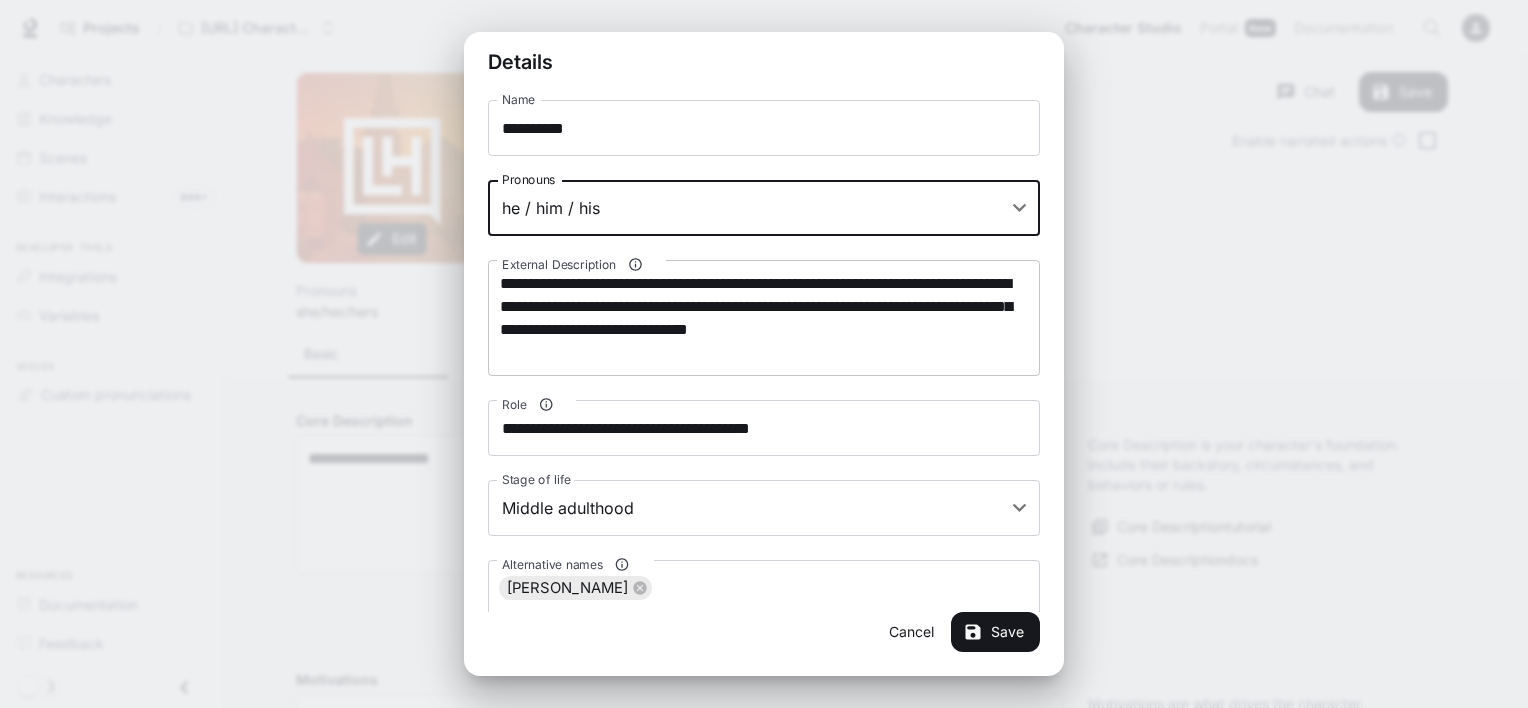 click on "**********" at bounding box center (764, 318) 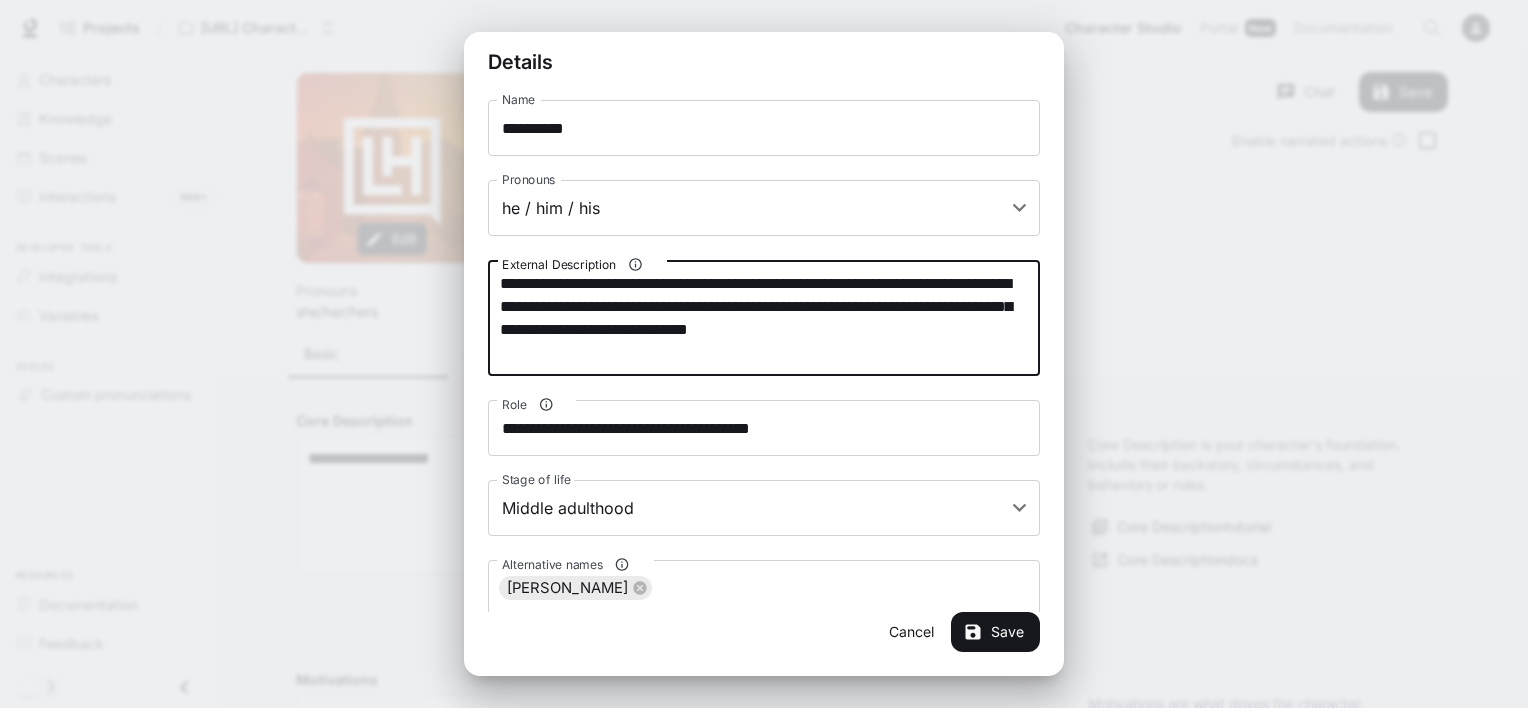 drag, startPoint x: 583, startPoint y: 346, endPoint x: 437, endPoint y: 168, distance: 230.21729 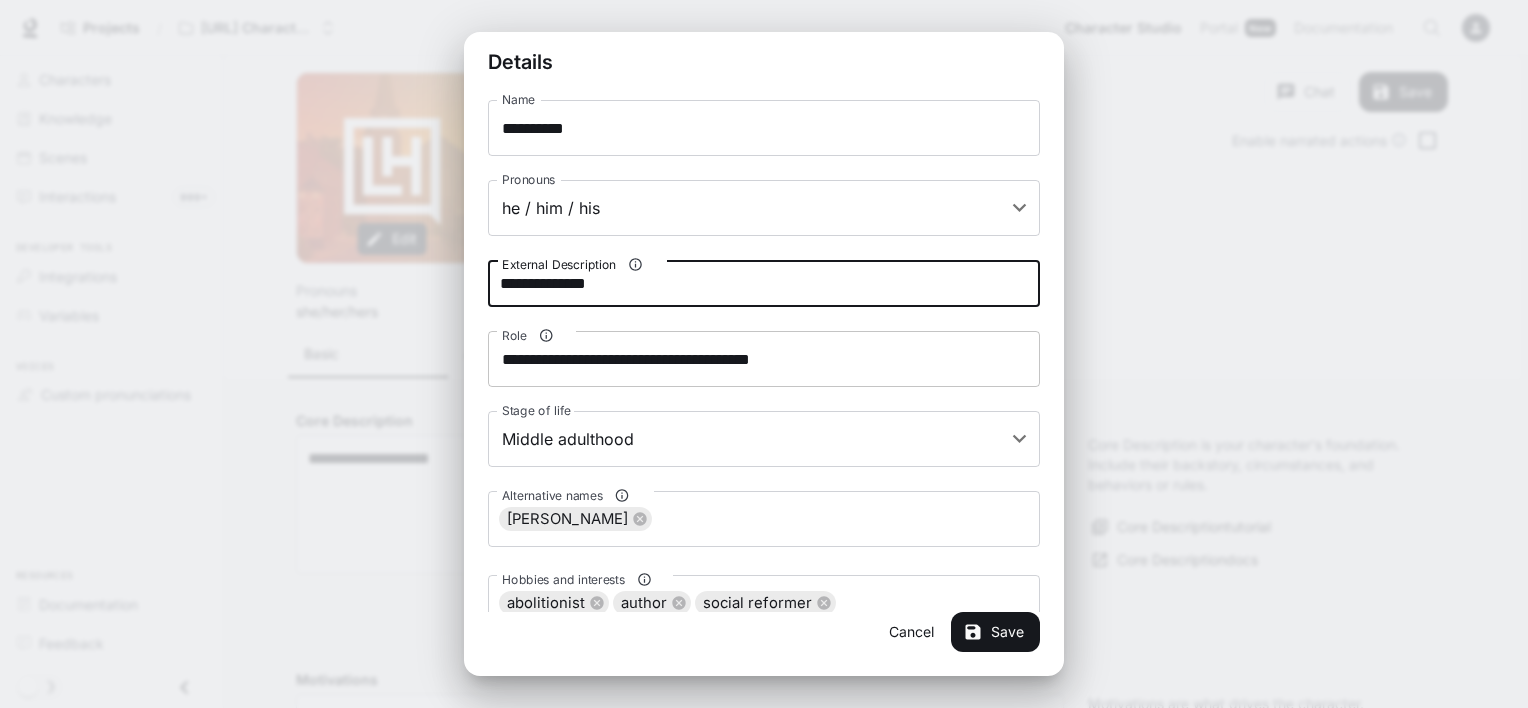 type on "**********" 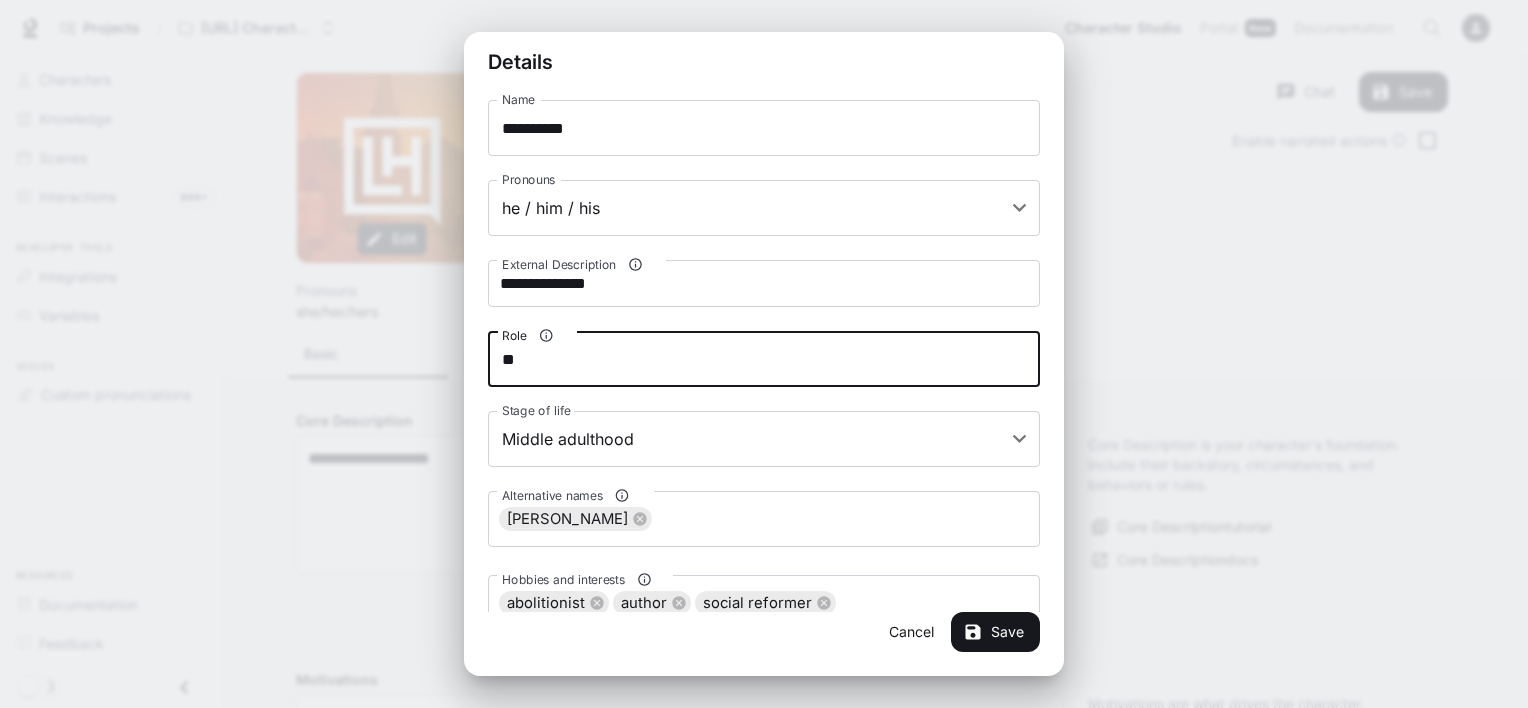type on "*" 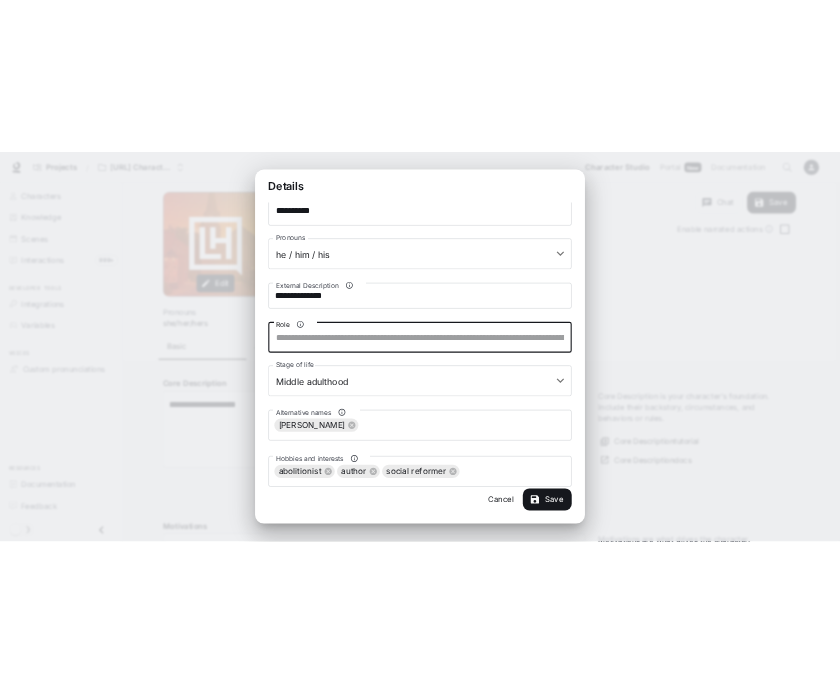 scroll, scrollTop: 0, scrollLeft: 0, axis: both 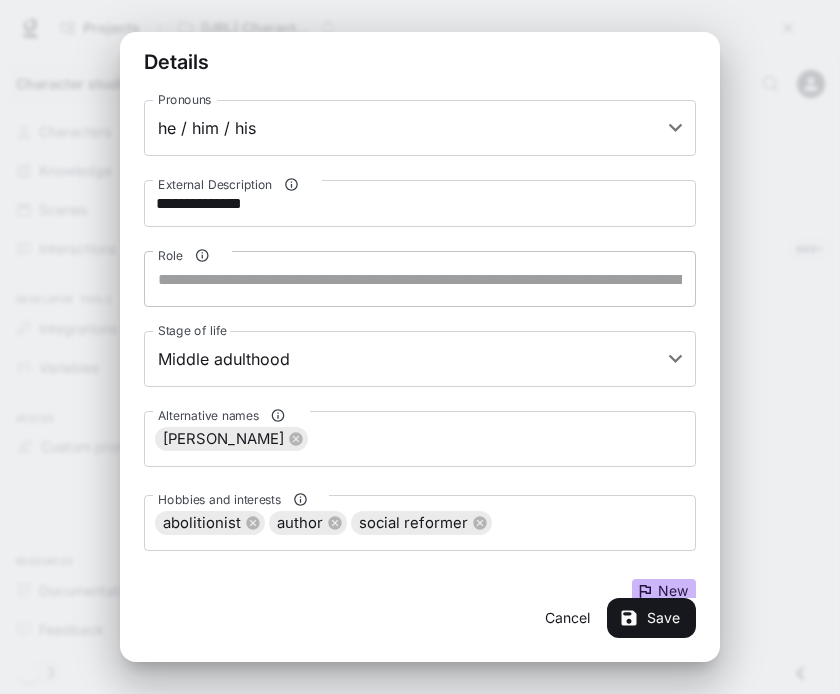 click on "Role" at bounding box center (420, 279) 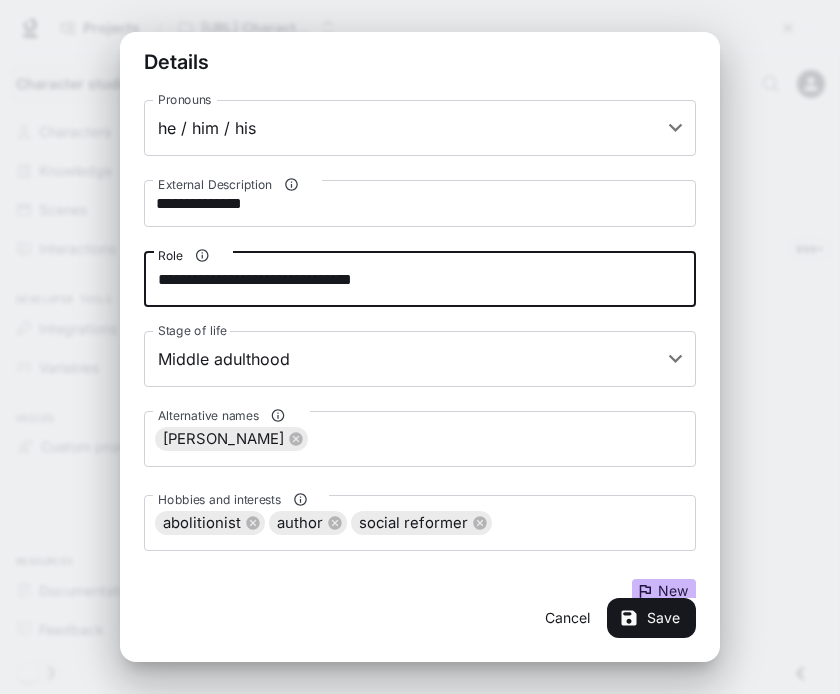 type on "**********" 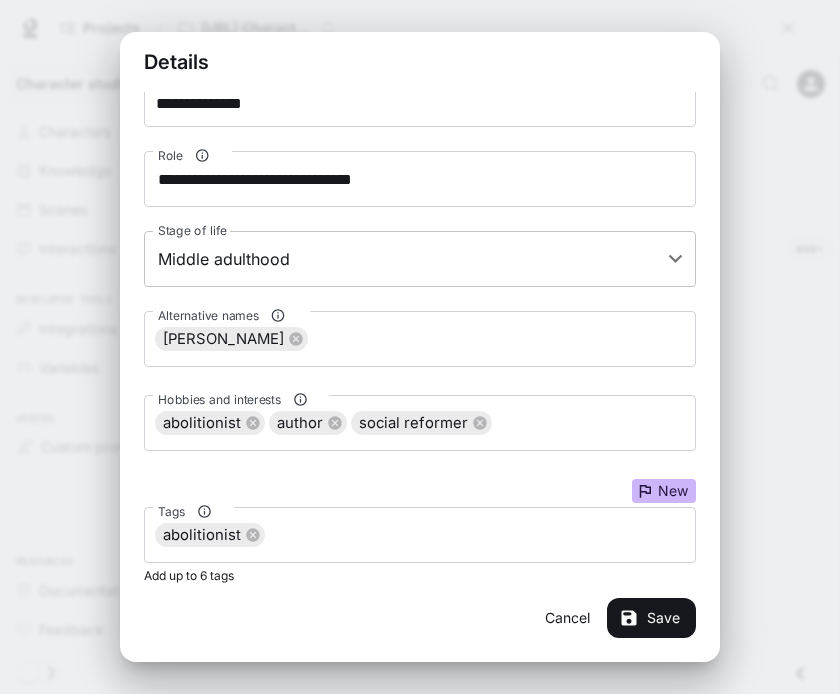 scroll, scrollTop: 186, scrollLeft: 0, axis: vertical 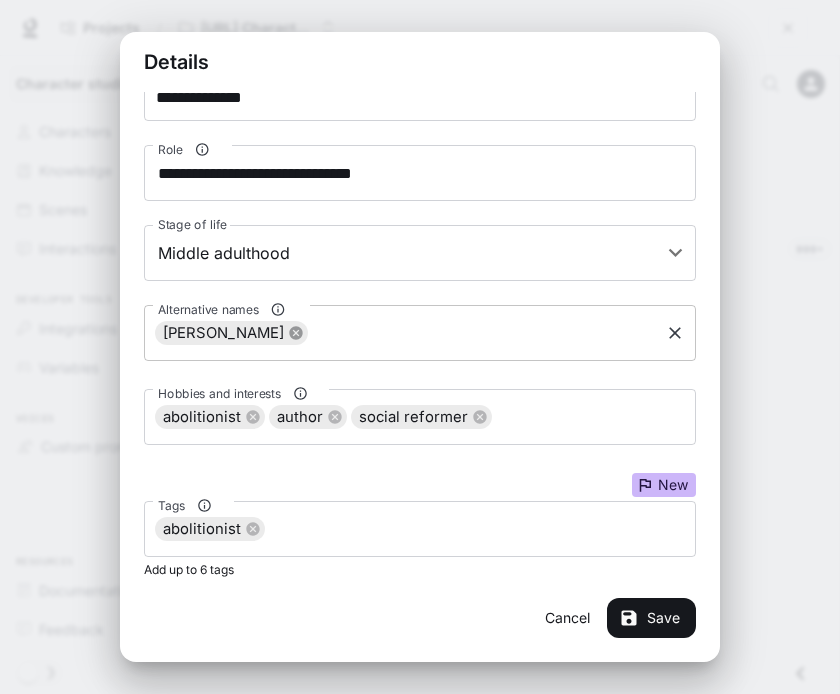 click 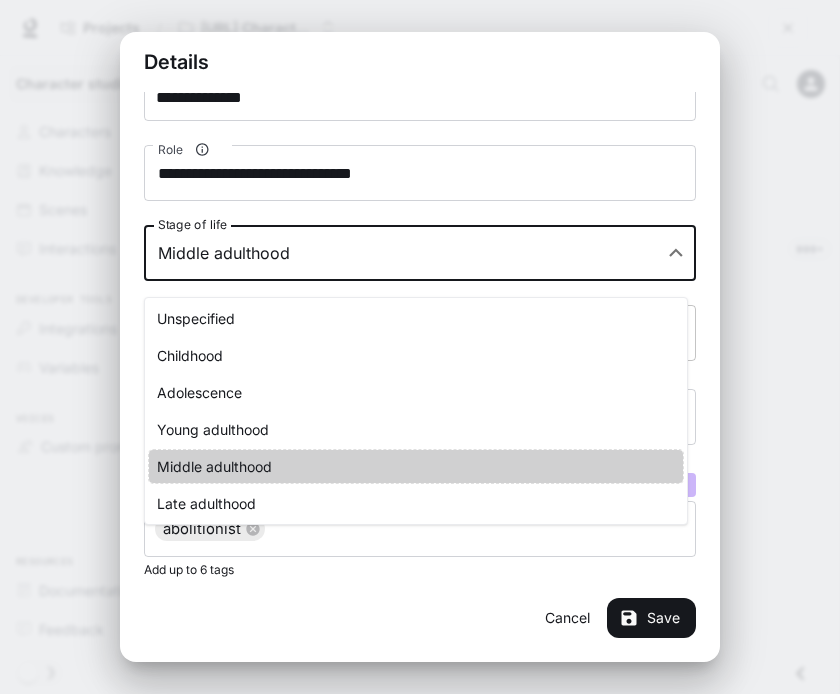 click on "**********" at bounding box center (420, 1589) 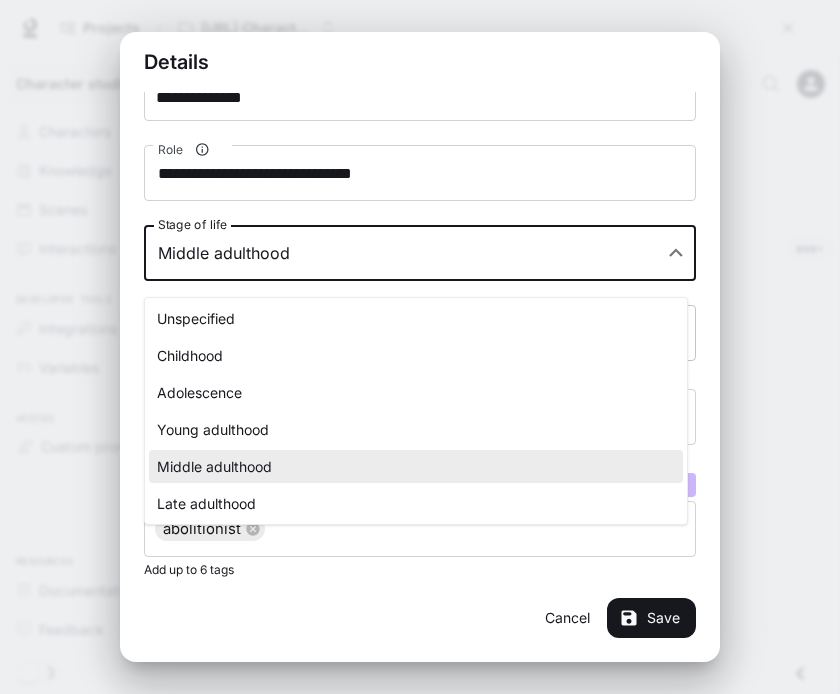 click at bounding box center [420, 347] 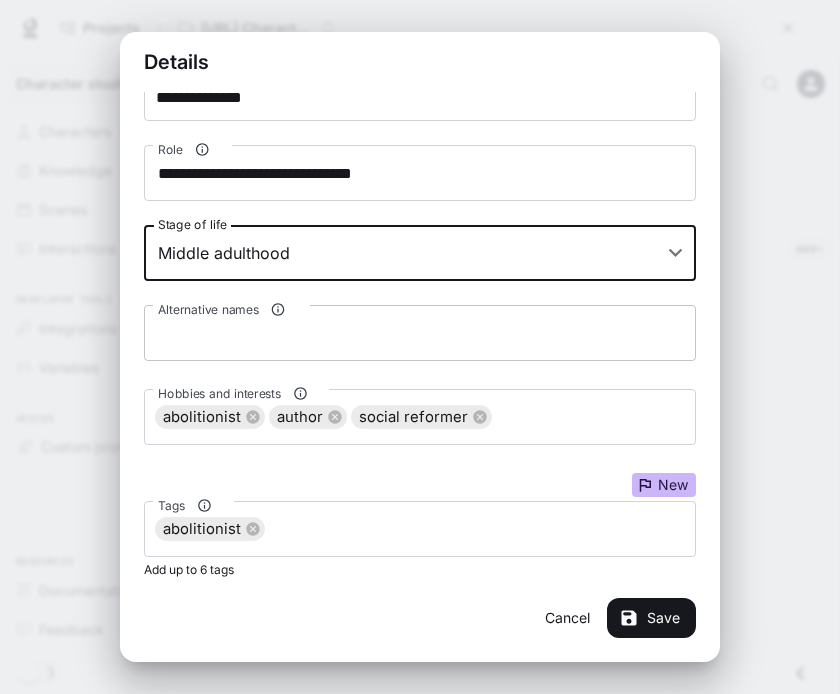 click on "**********" at bounding box center (420, 242) 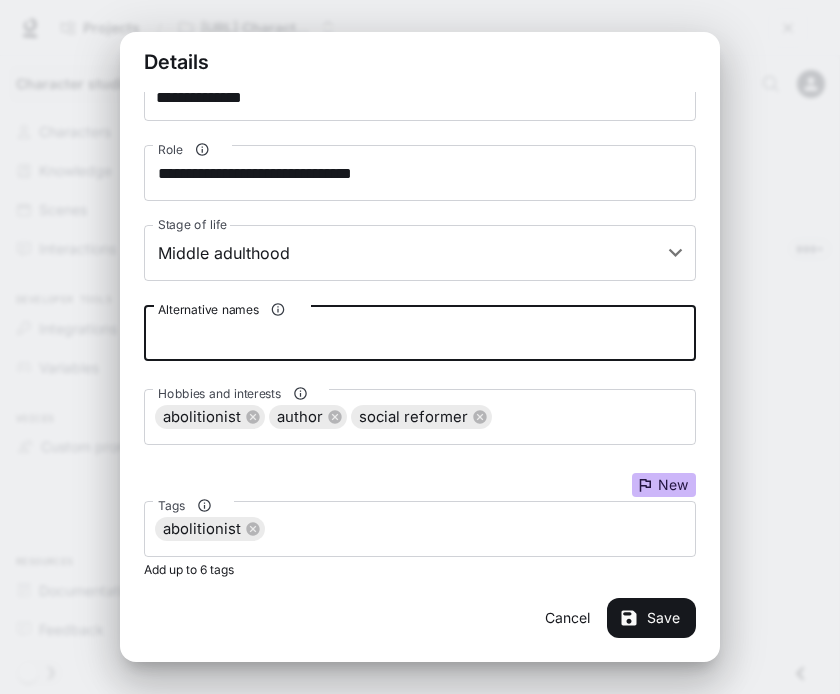 click on "Alternative names" at bounding box center [420, 333] 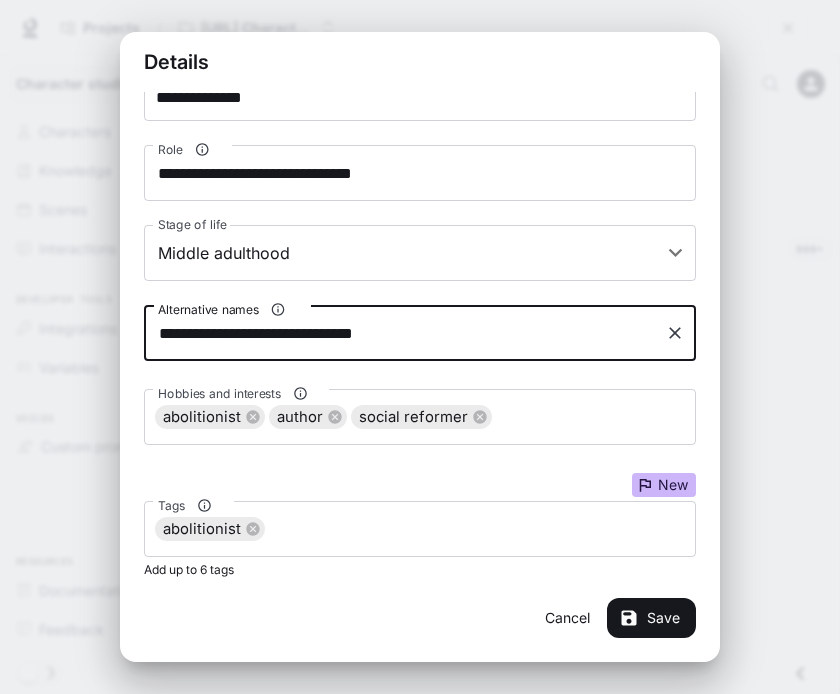 type on "**********" 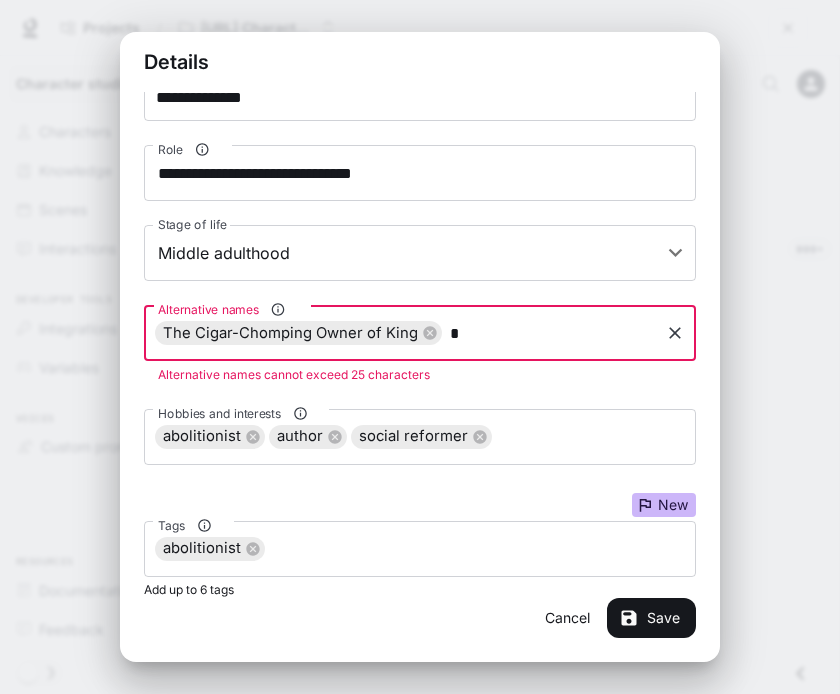 click on "Alternative names" at bounding box center [550, 333] 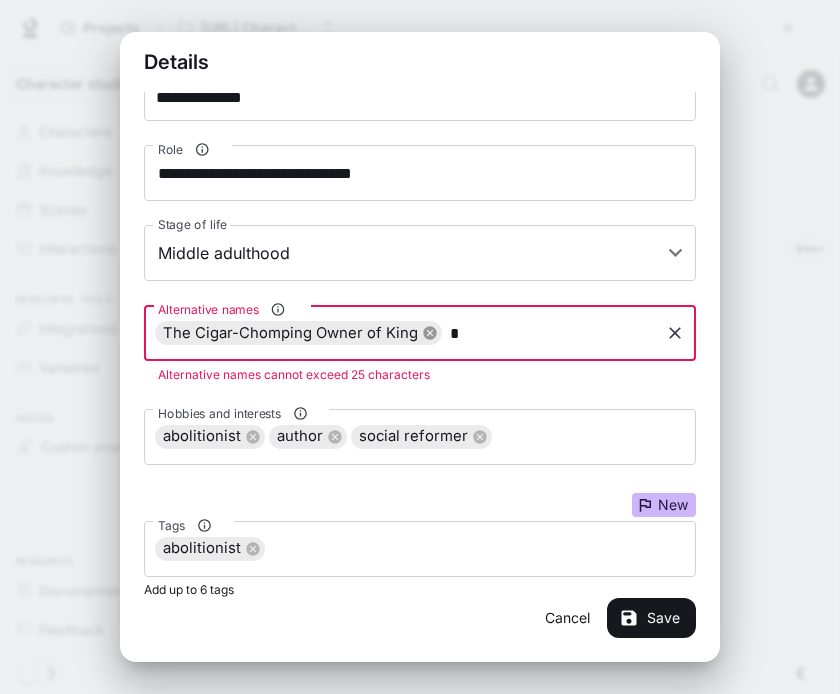 click 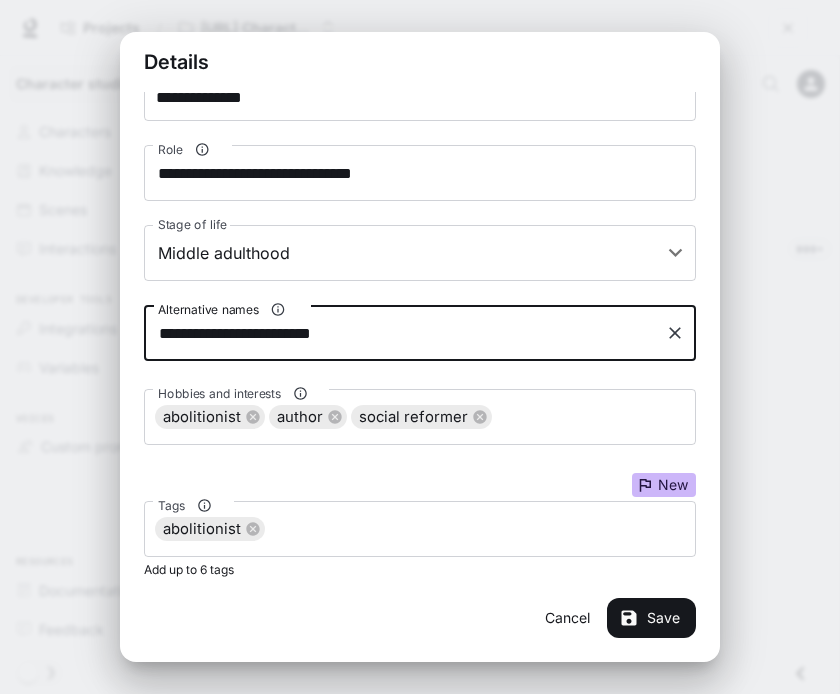 type on "**********" 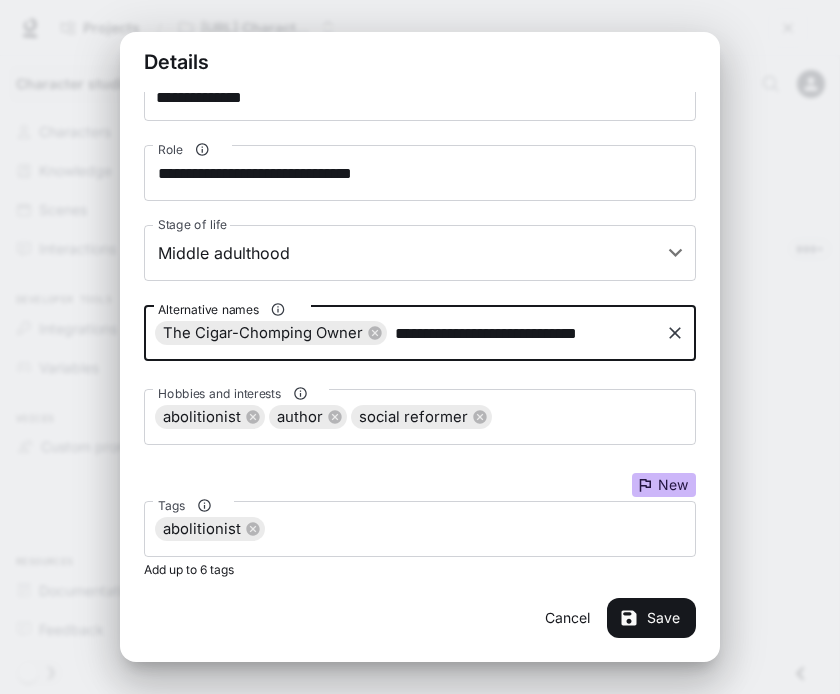 type on "**********" 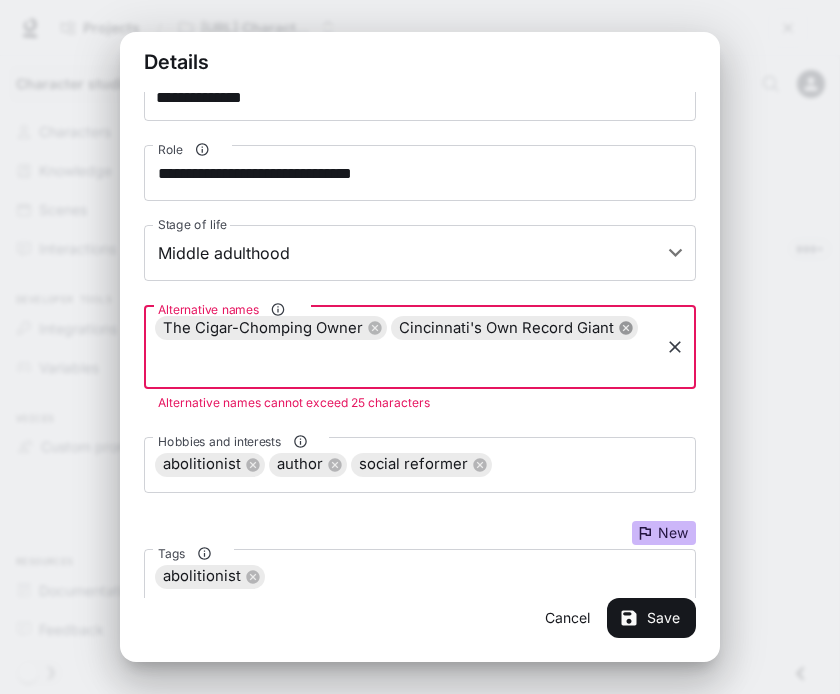 click 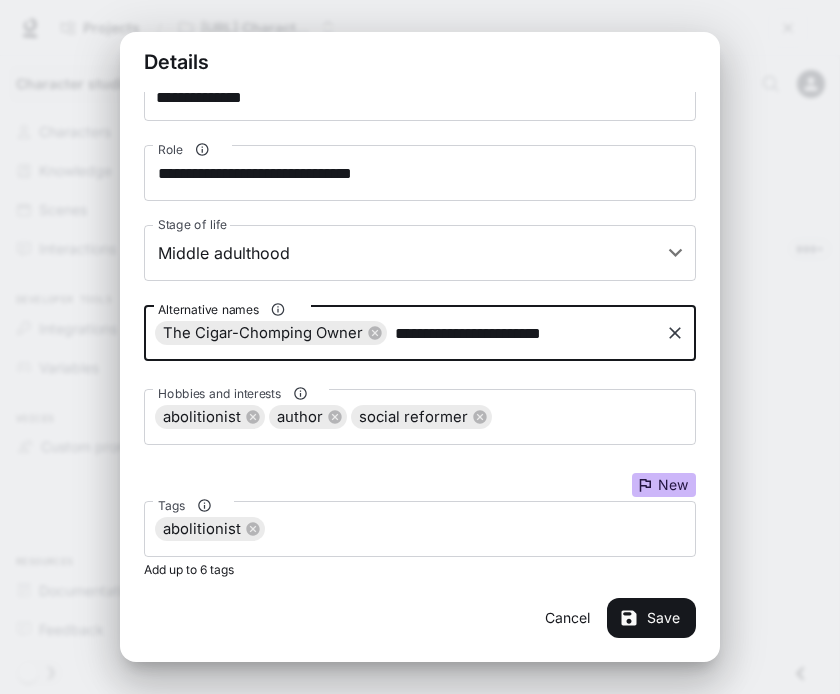 type on "**********" 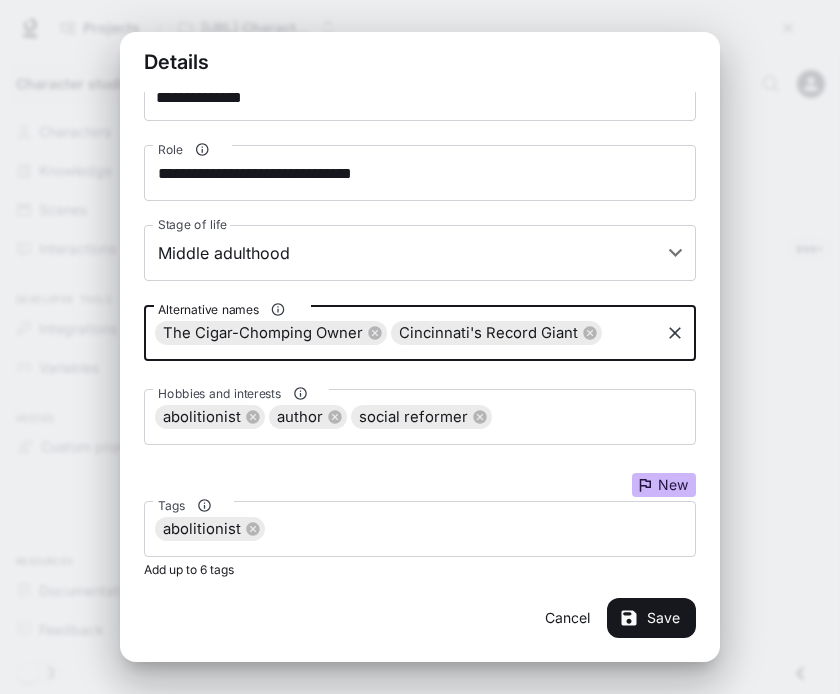 type on "**********" 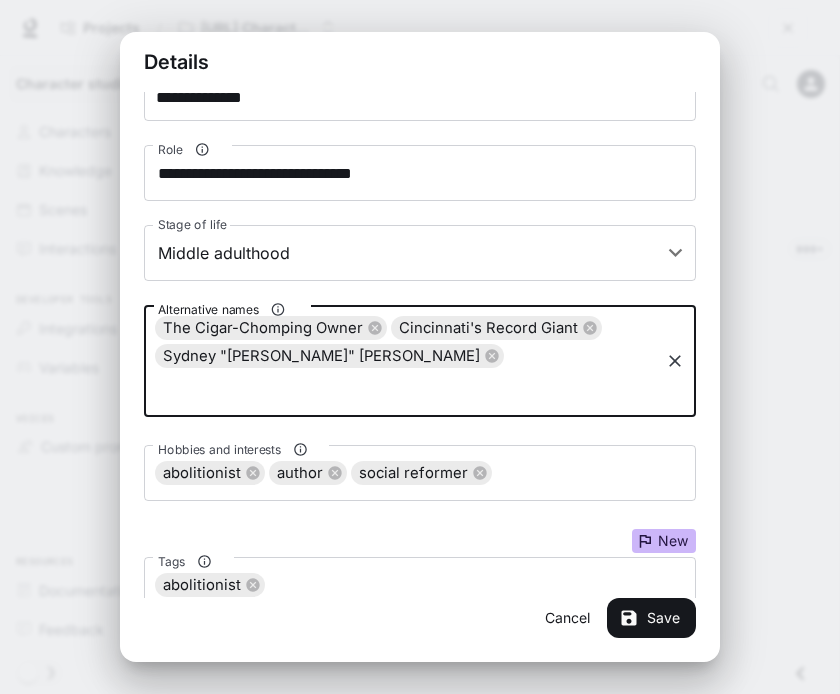 scroll, scrollTop: 0, scrollLeft: 0, axis: both 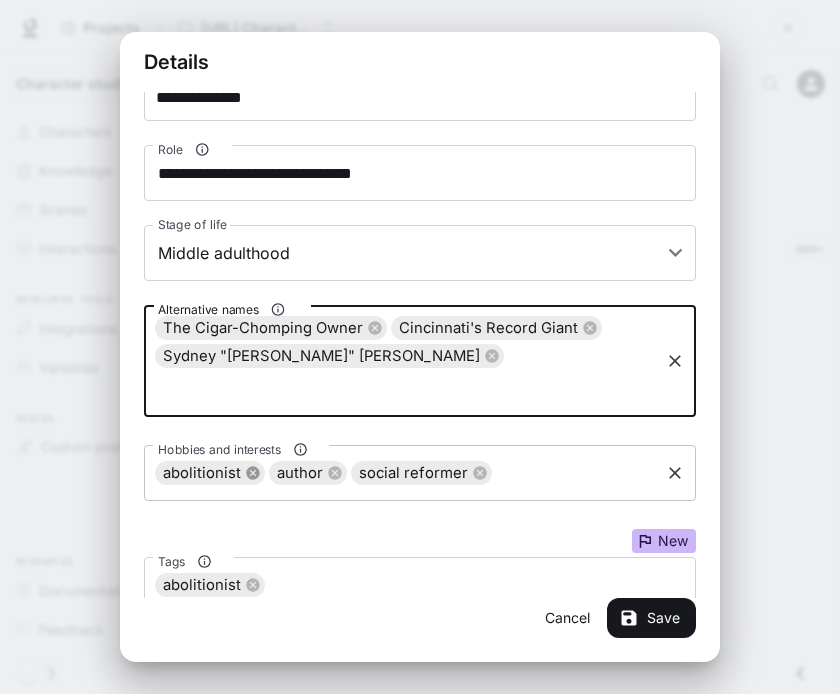 click 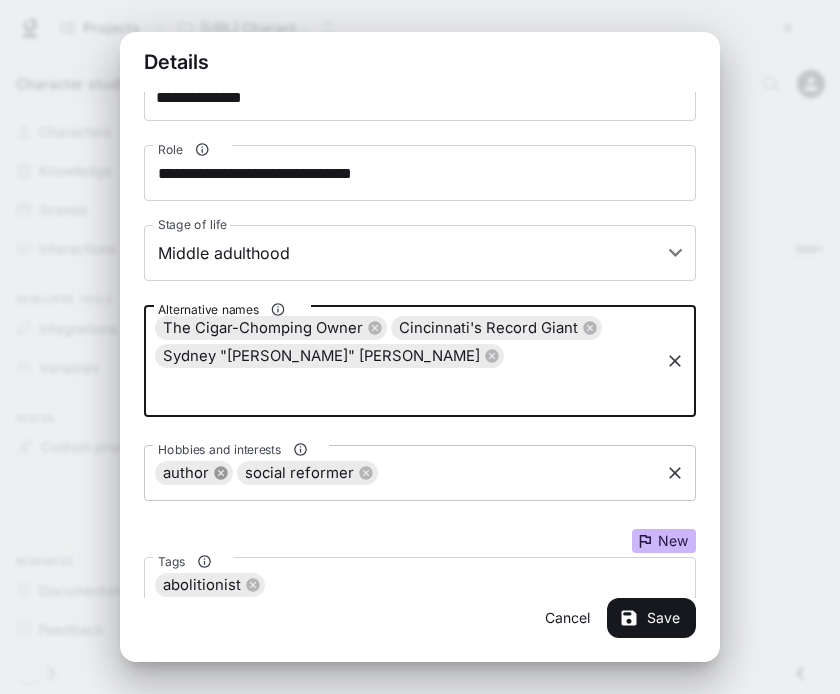 click on "social reformer" at bounding box center [299, 473] 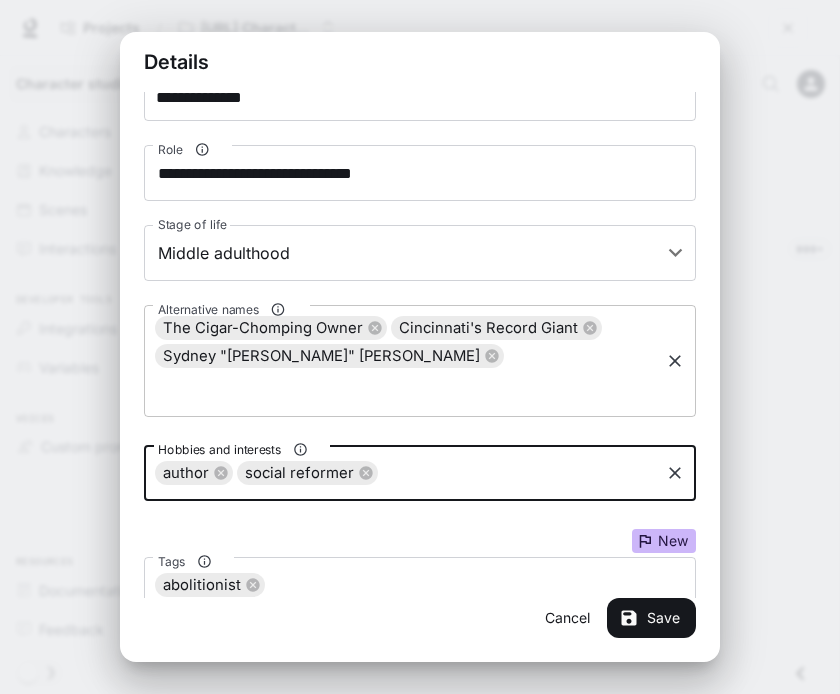 click on "author" at bounding box center [194, 473] 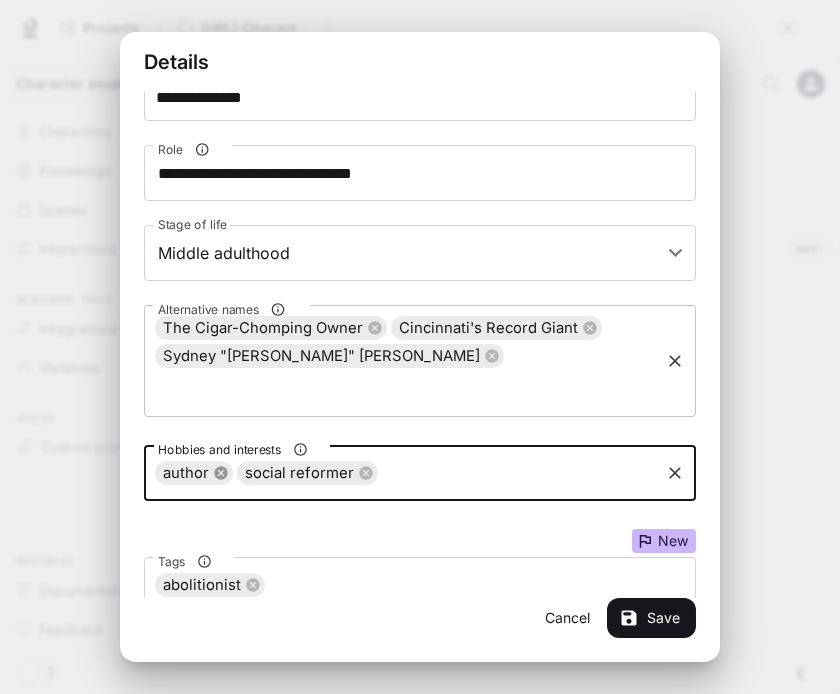 click 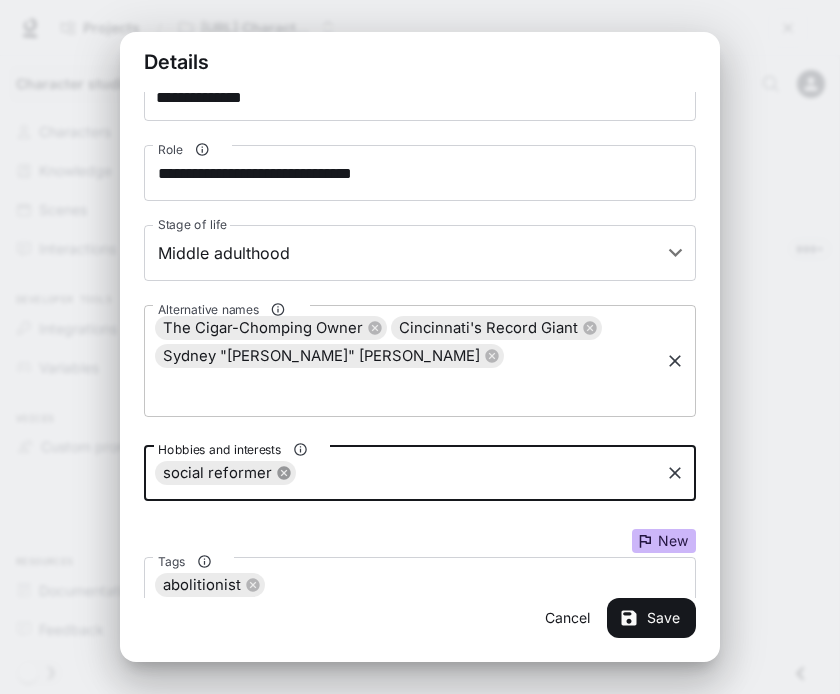 click on "social reformer" at bounding box center [217, 473] 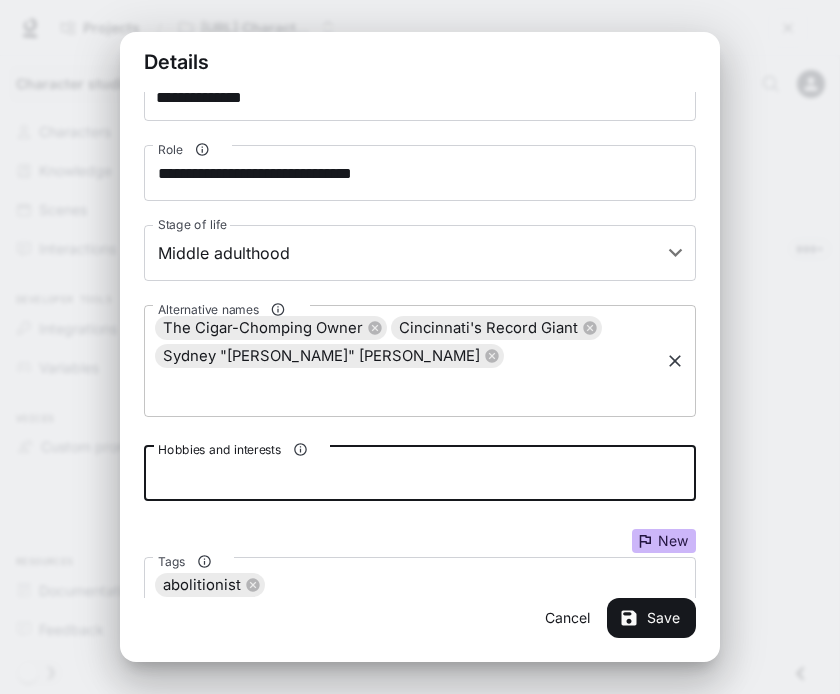 click on "Hobbies and interests" at bounding box center (420, 473) 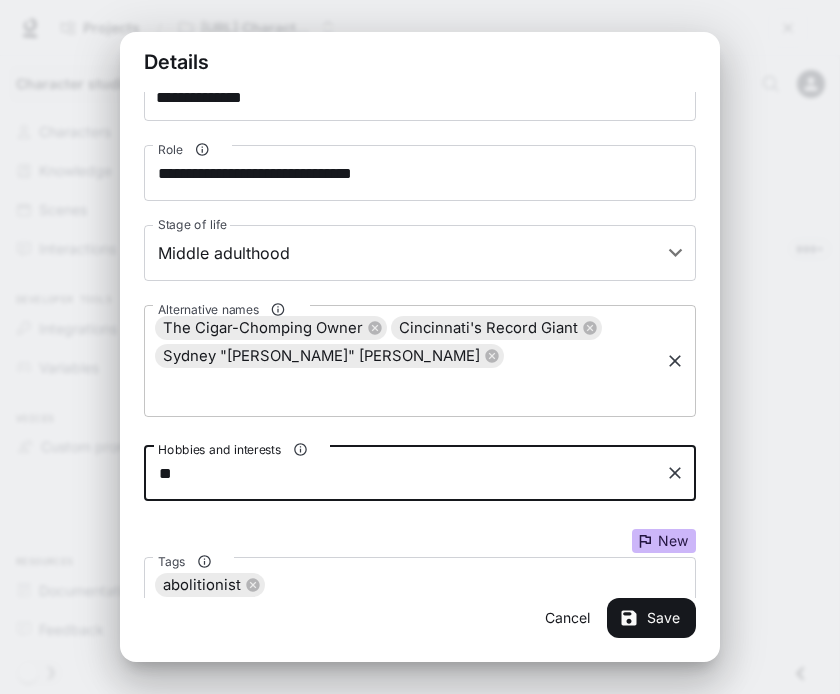 type on "*" 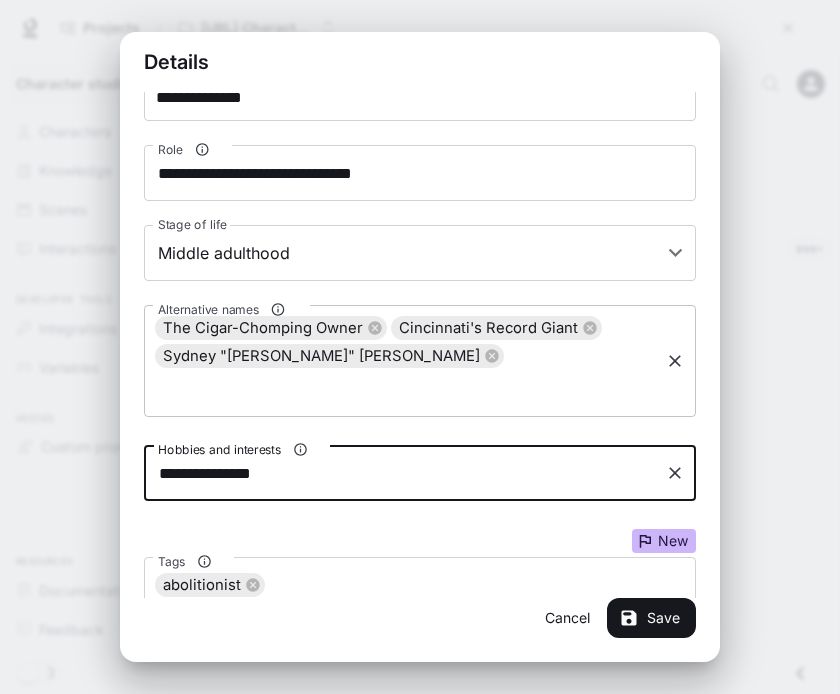 type on "**********" 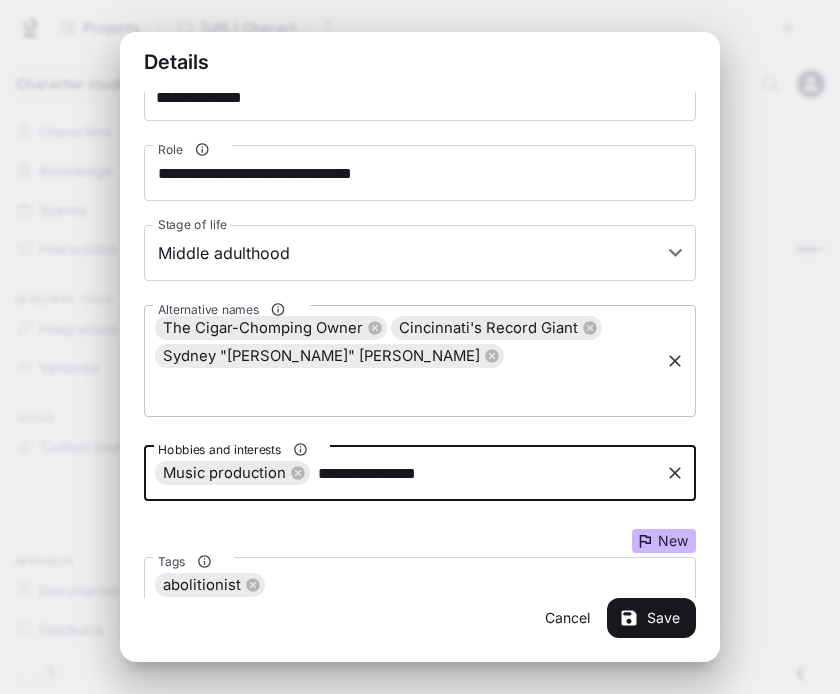 type on "**********" 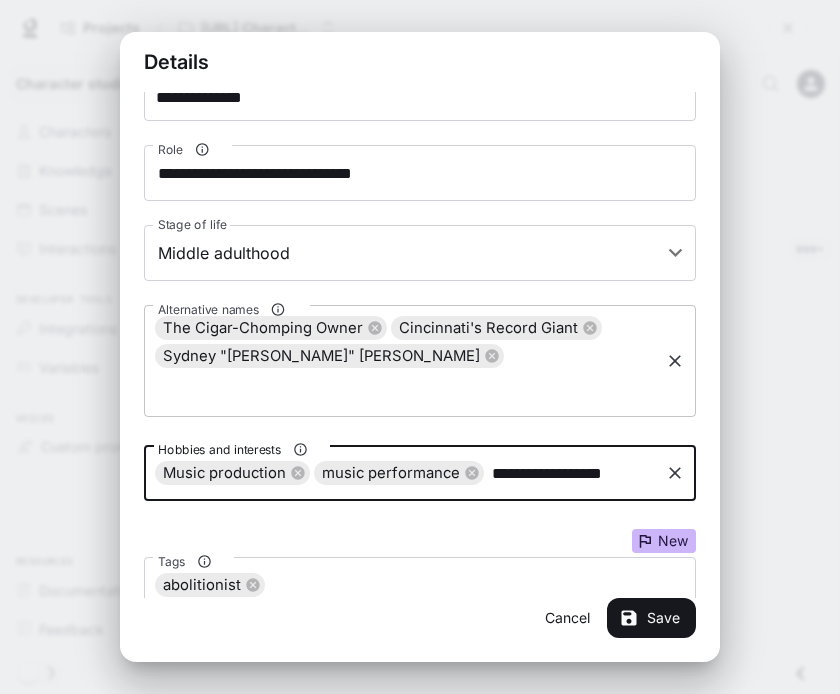 type on "**********" 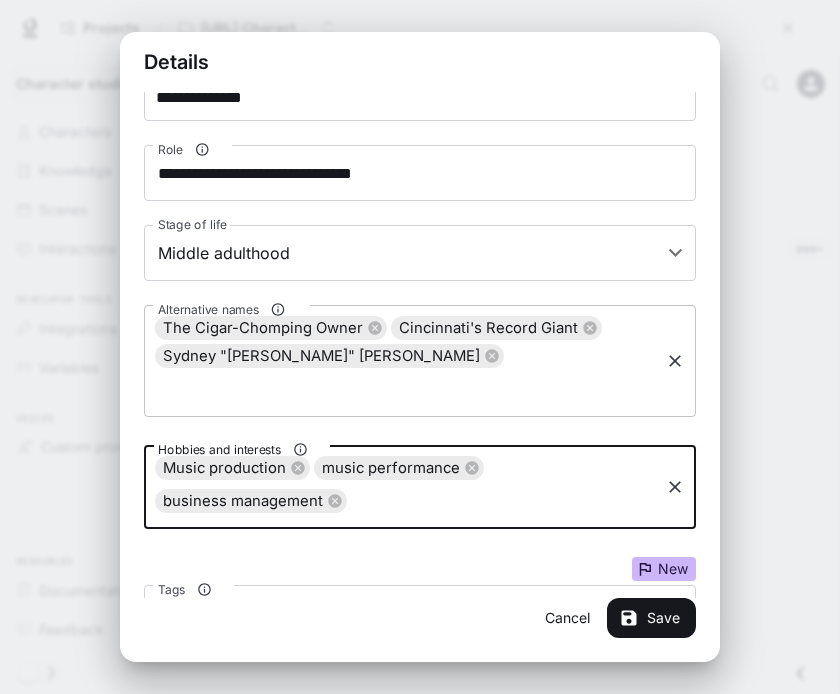 scroll, scrollTop: 0, scrollLeft: 0, axis: both 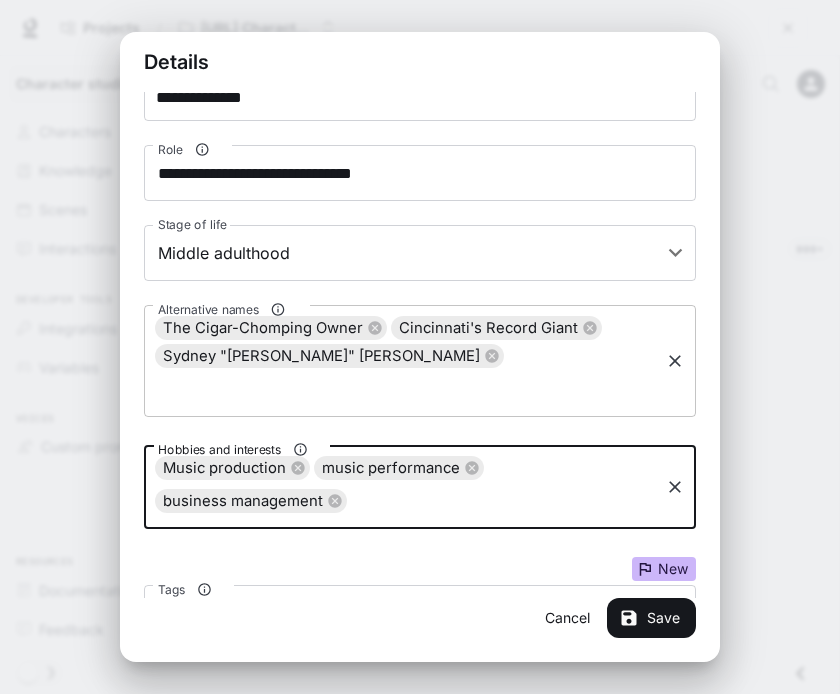 click on "Hobbies and interests" at bounding box center [500, 501] 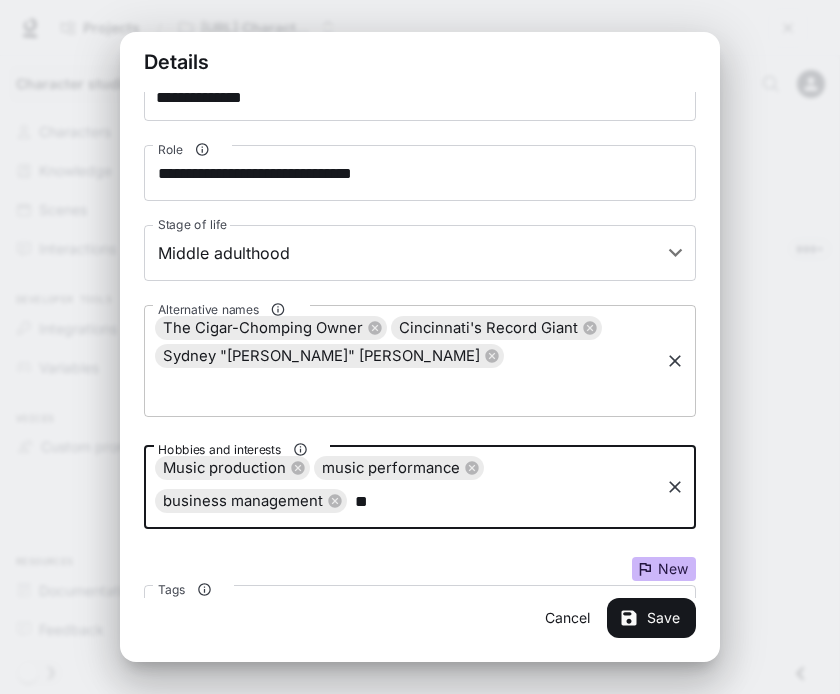 type on "*" 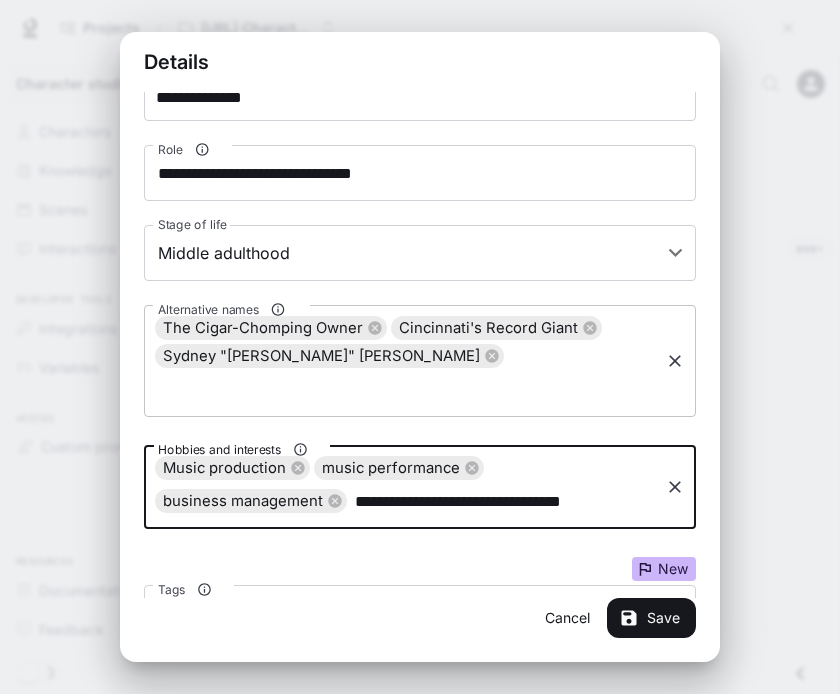 type on "**********" 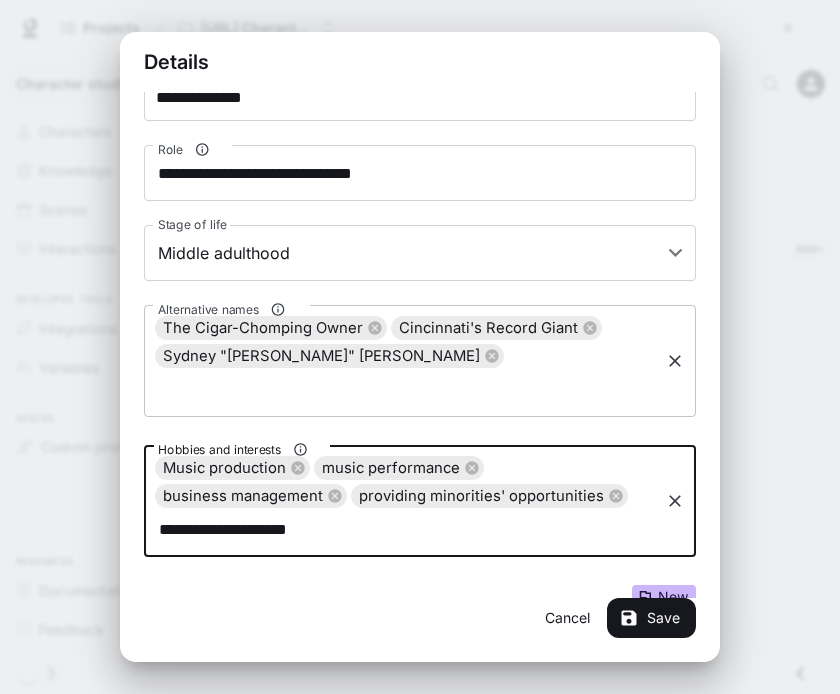 type on "**********" 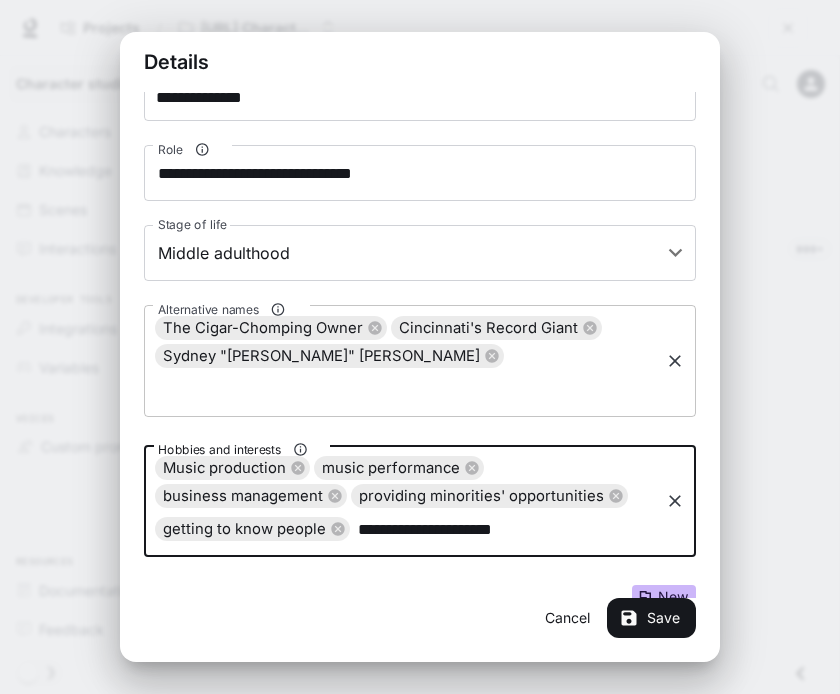 type on "**********" 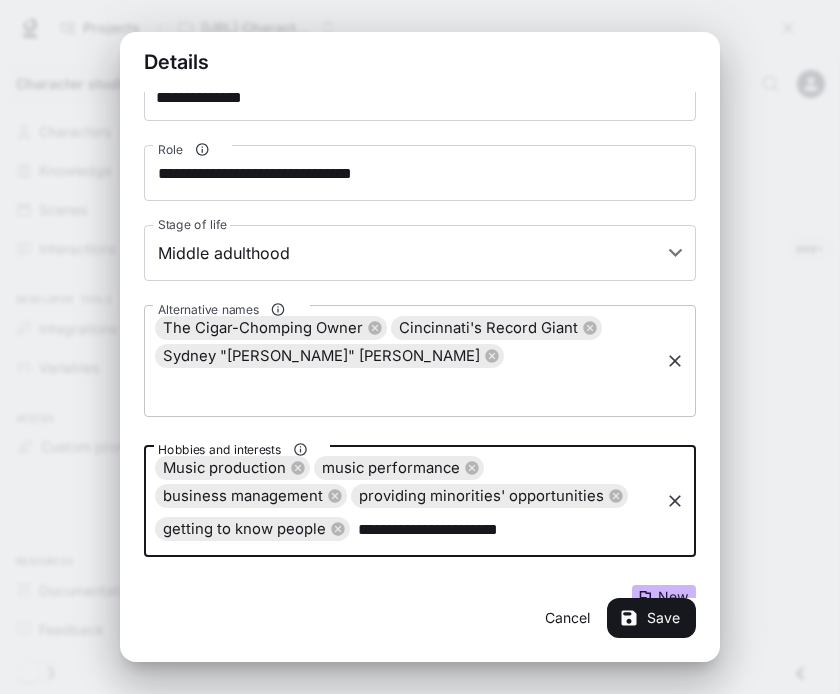 type 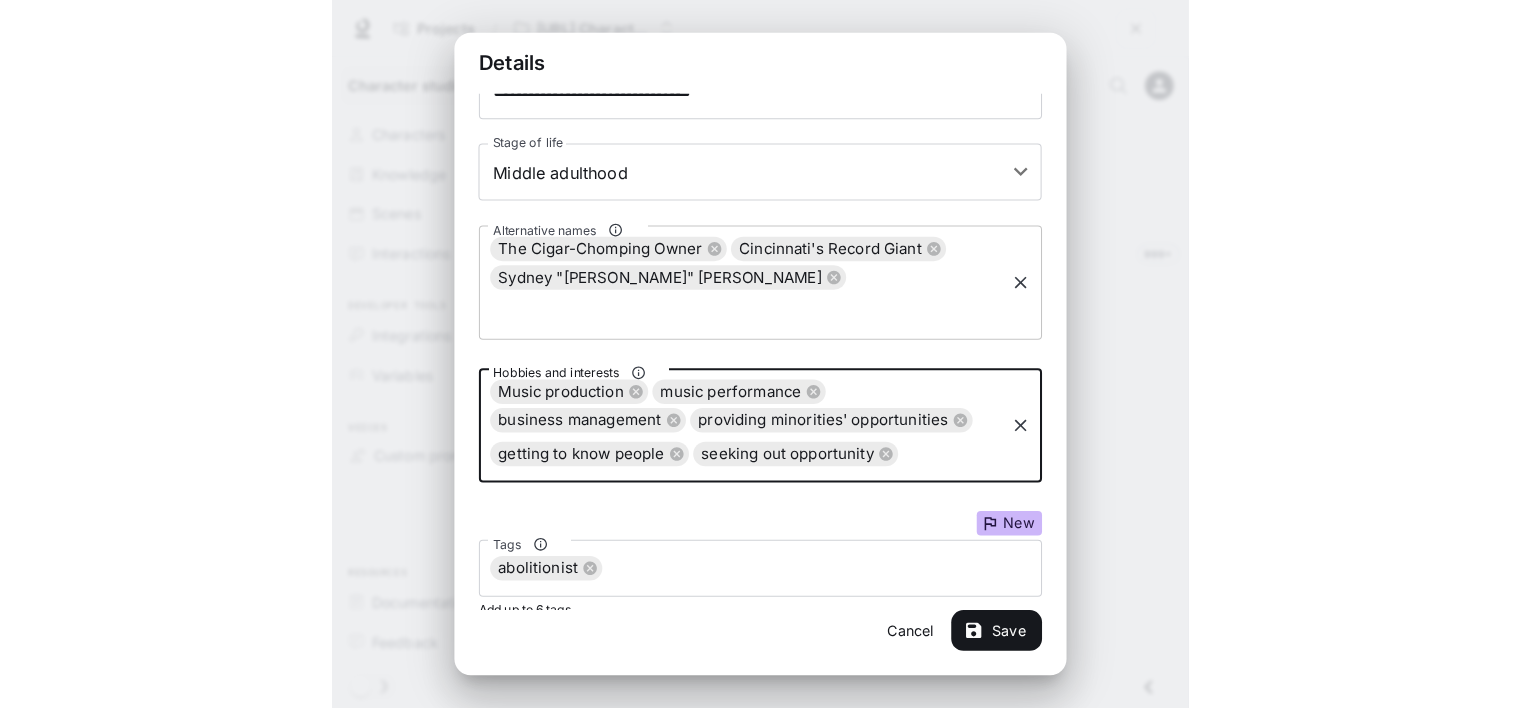 scroll, scrollTop: 269, scrollLeft: 0, axis: vertical 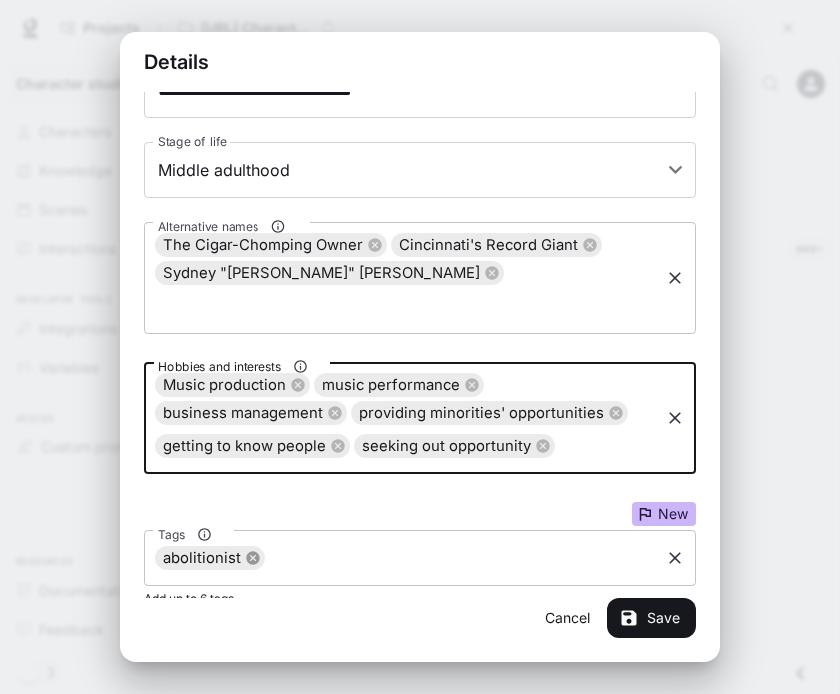 click 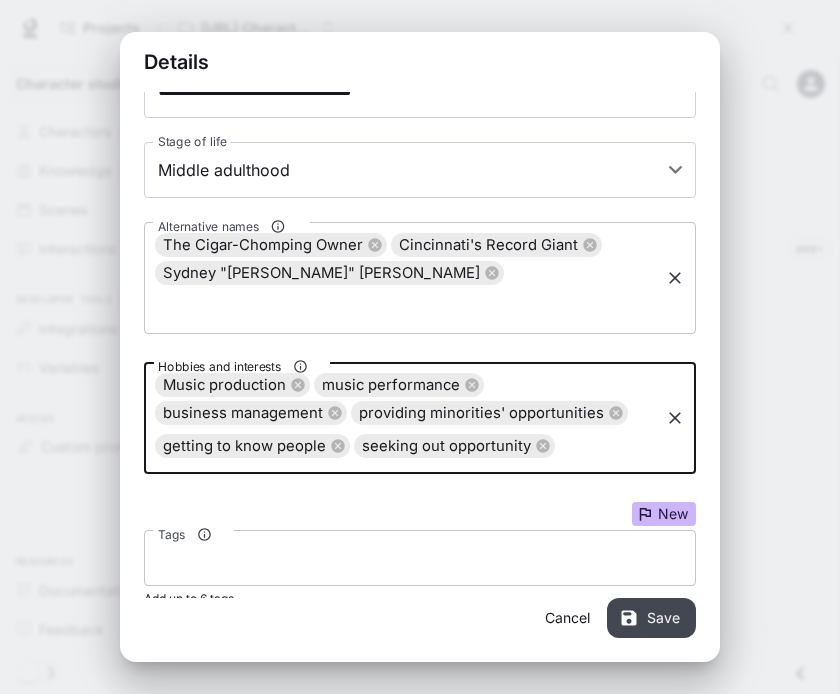 click on "Save" at bounding box center (651, 618) 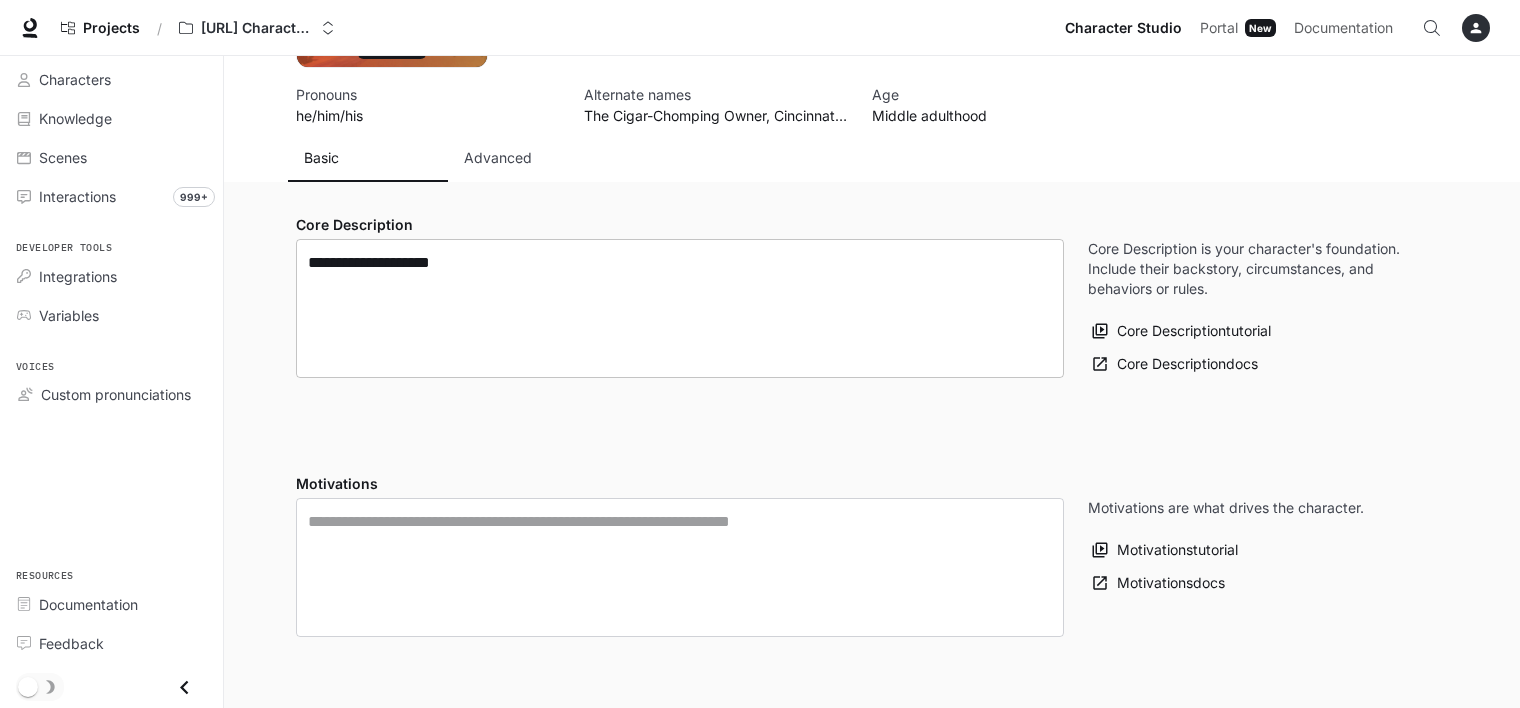 scroll, scrollTop: 196, scrollLeft: 0, axis: vertical 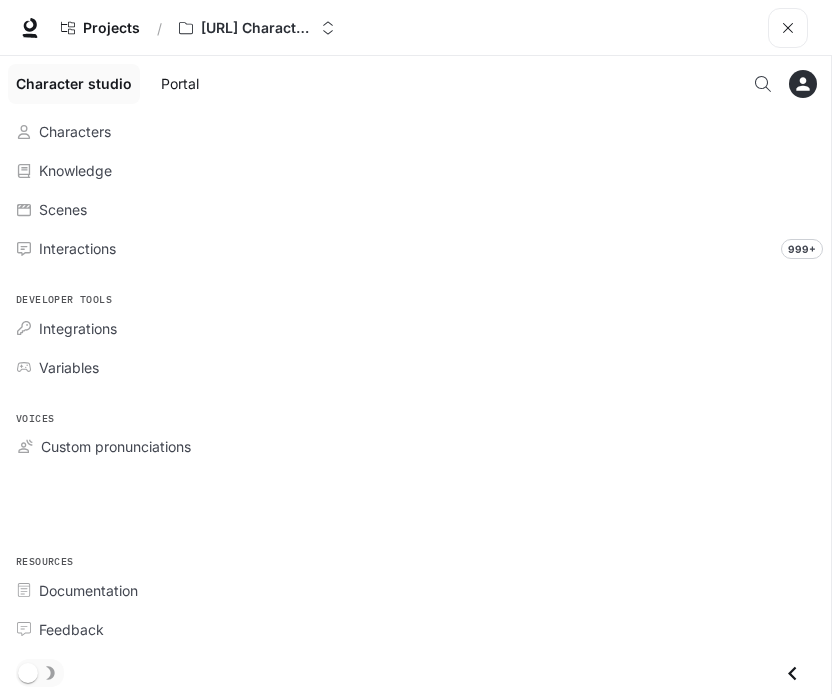 click on "Interactions 999+" at bounding box center [415, 248] 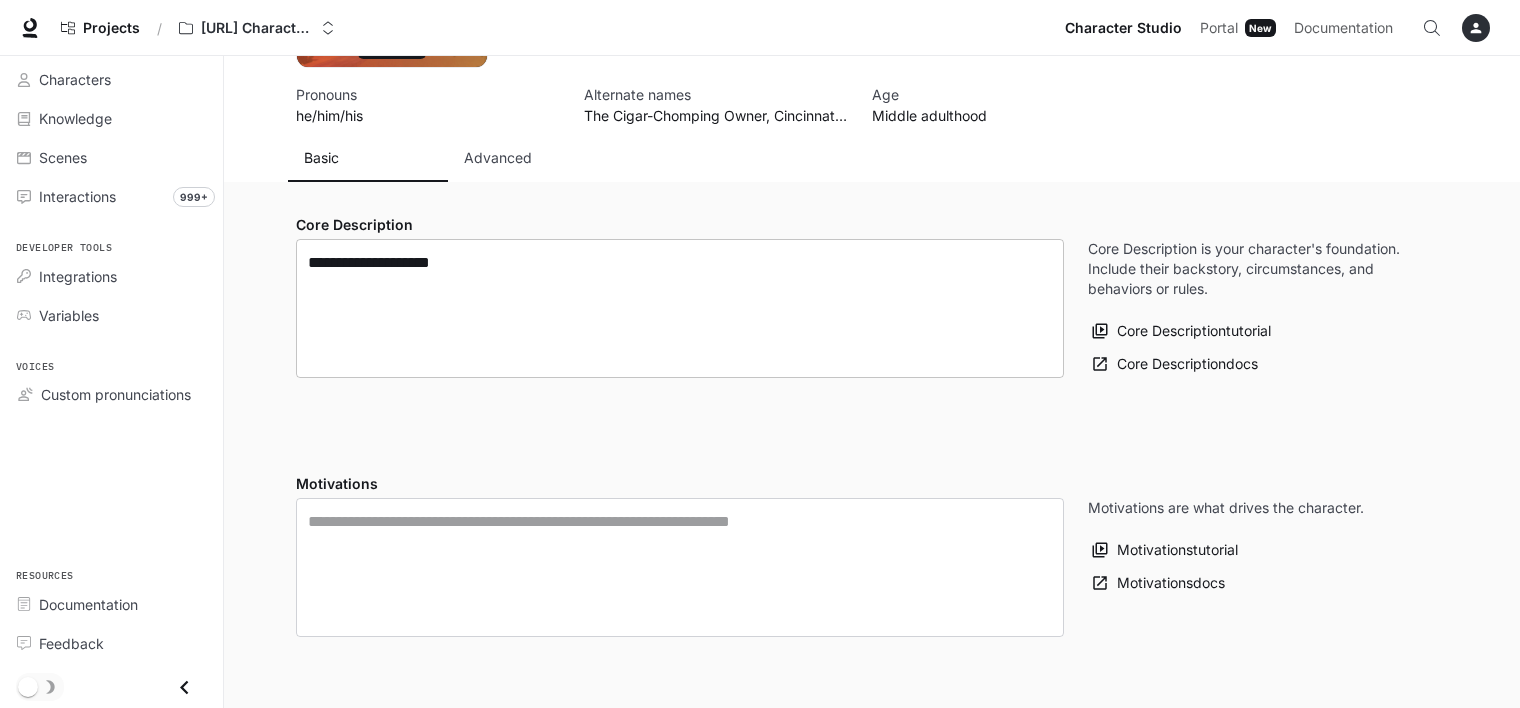 click on "**********" at bounding box center [680, 308] 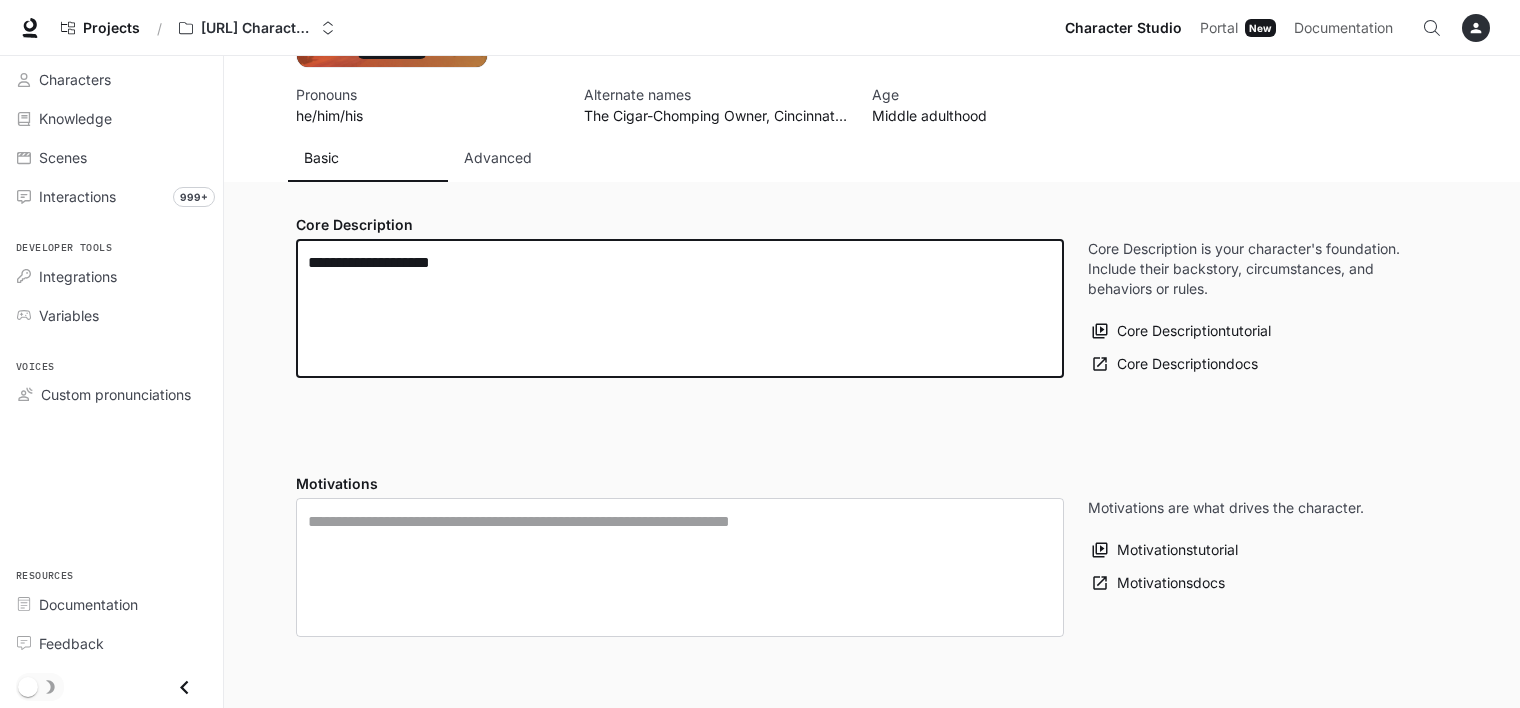 drag, startPoint x: 518, startPoint y: 266, endPoint x: 221, endPoint y: 268, distance: 297.00674 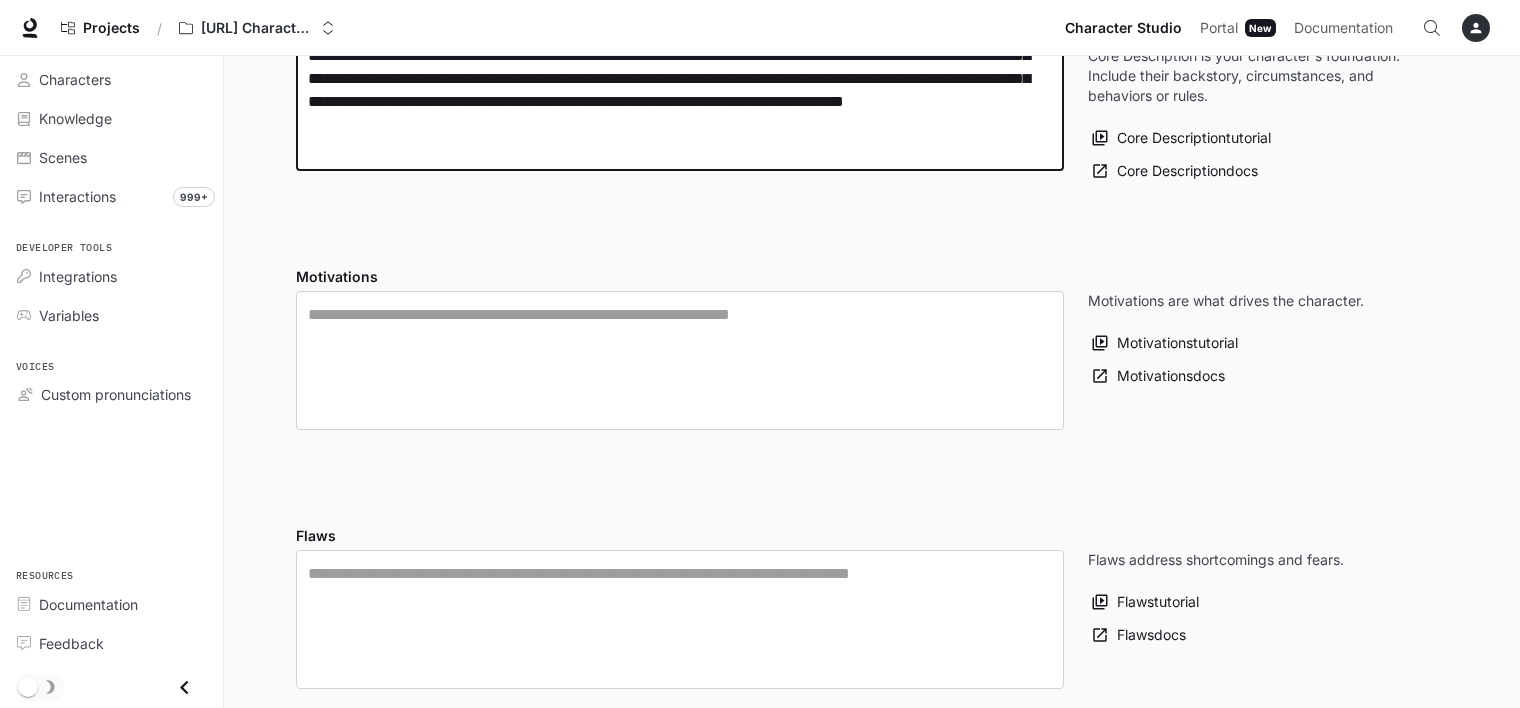 scroll, scrollTop: 174, scrollLeft: 0, axis: vertical 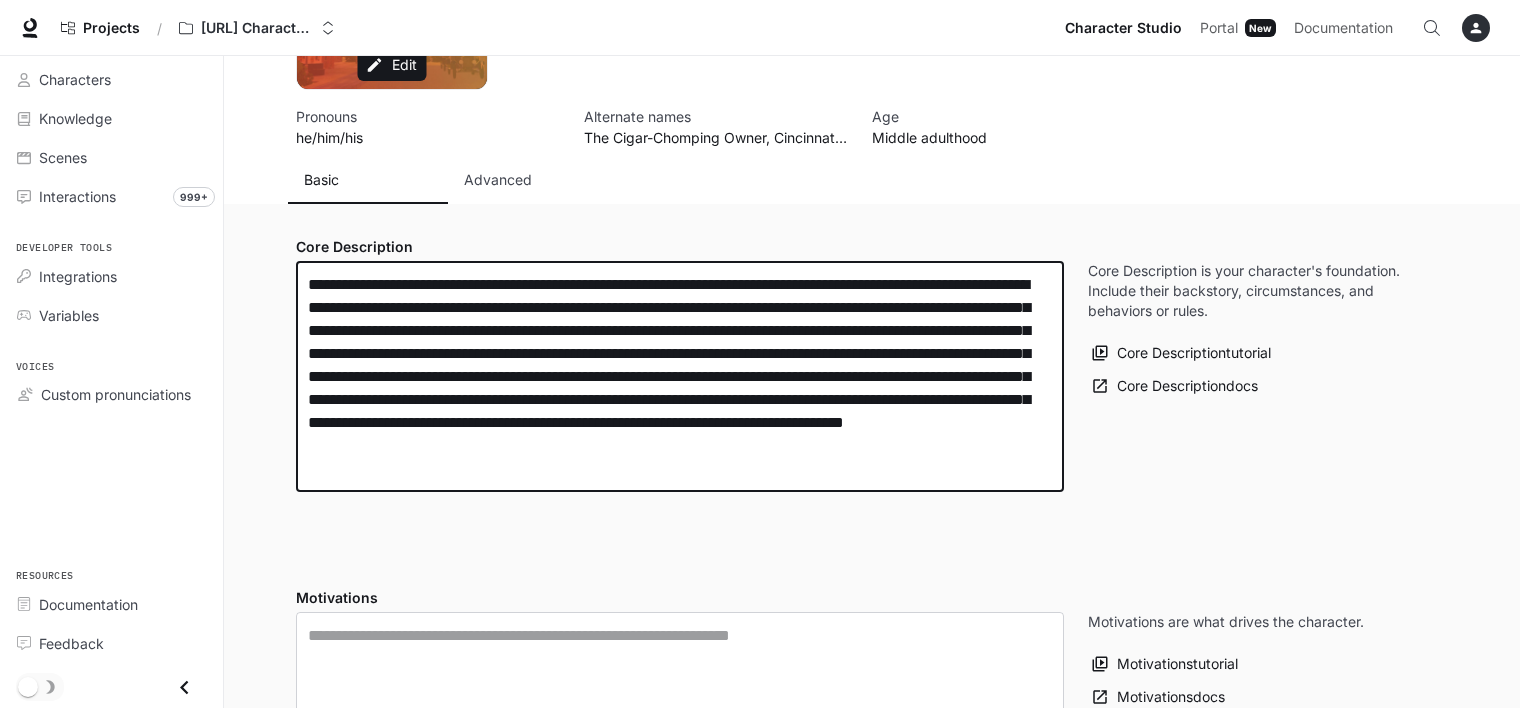 click on "**********" at bounding box center (680, 376) 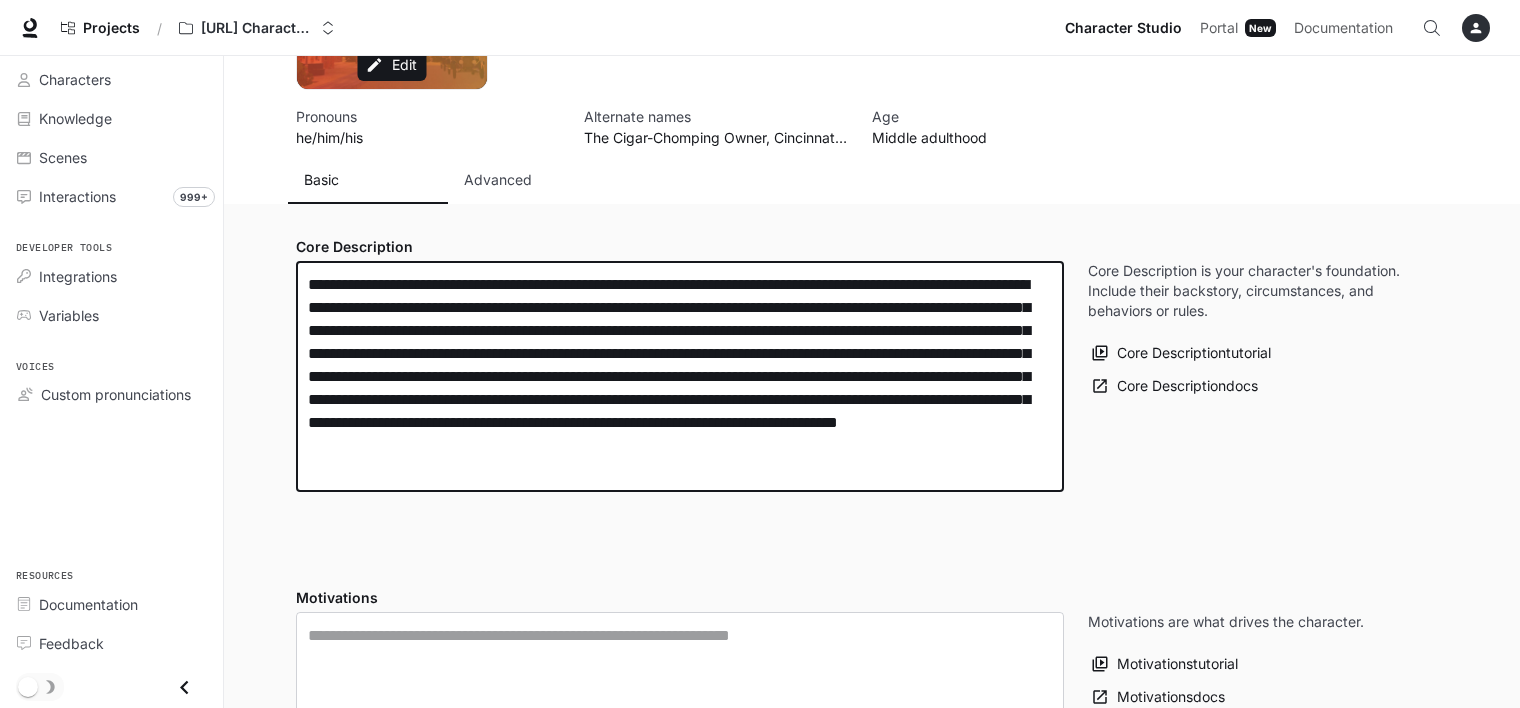 click on "**********" at bounding box center (680, 376) 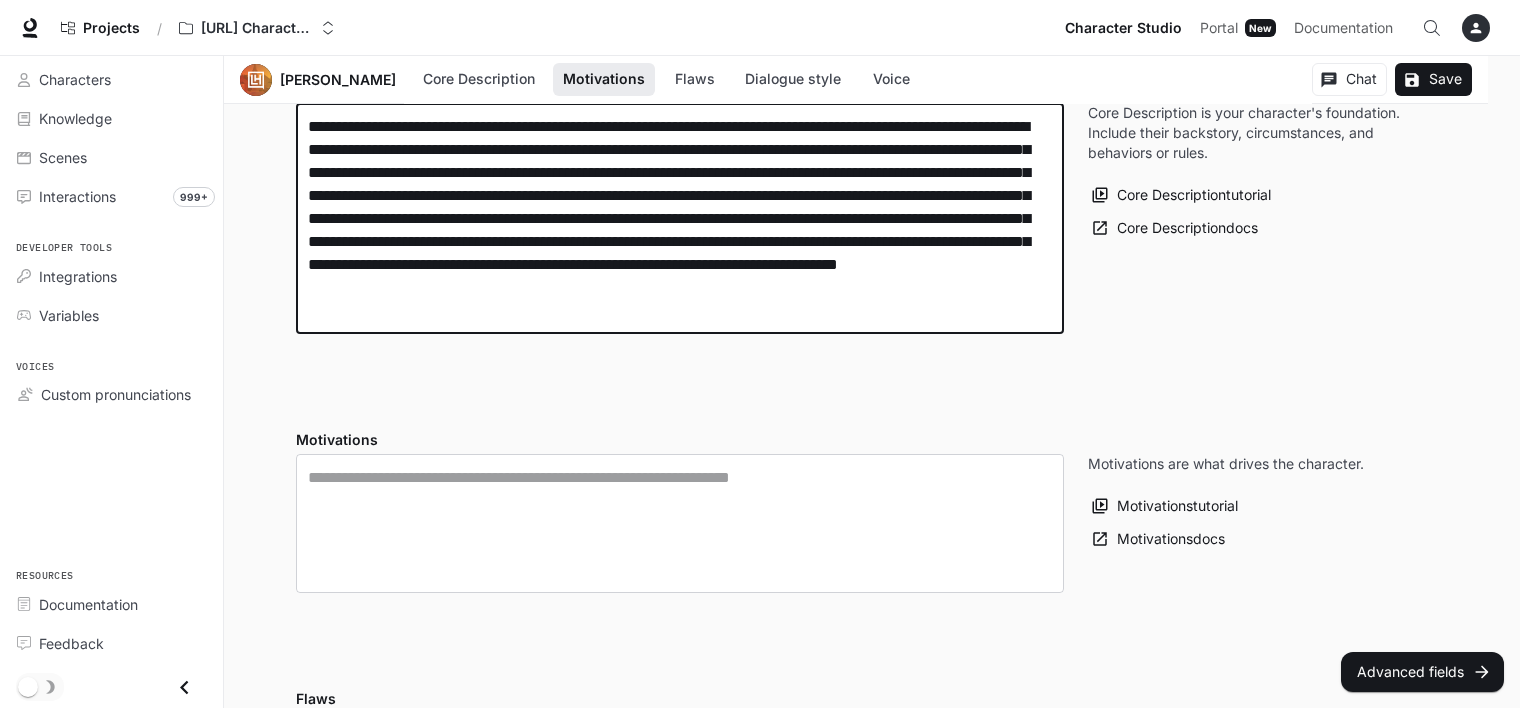 scroll, scrollTop: 492, scrollLeft: 0, axis: vertical 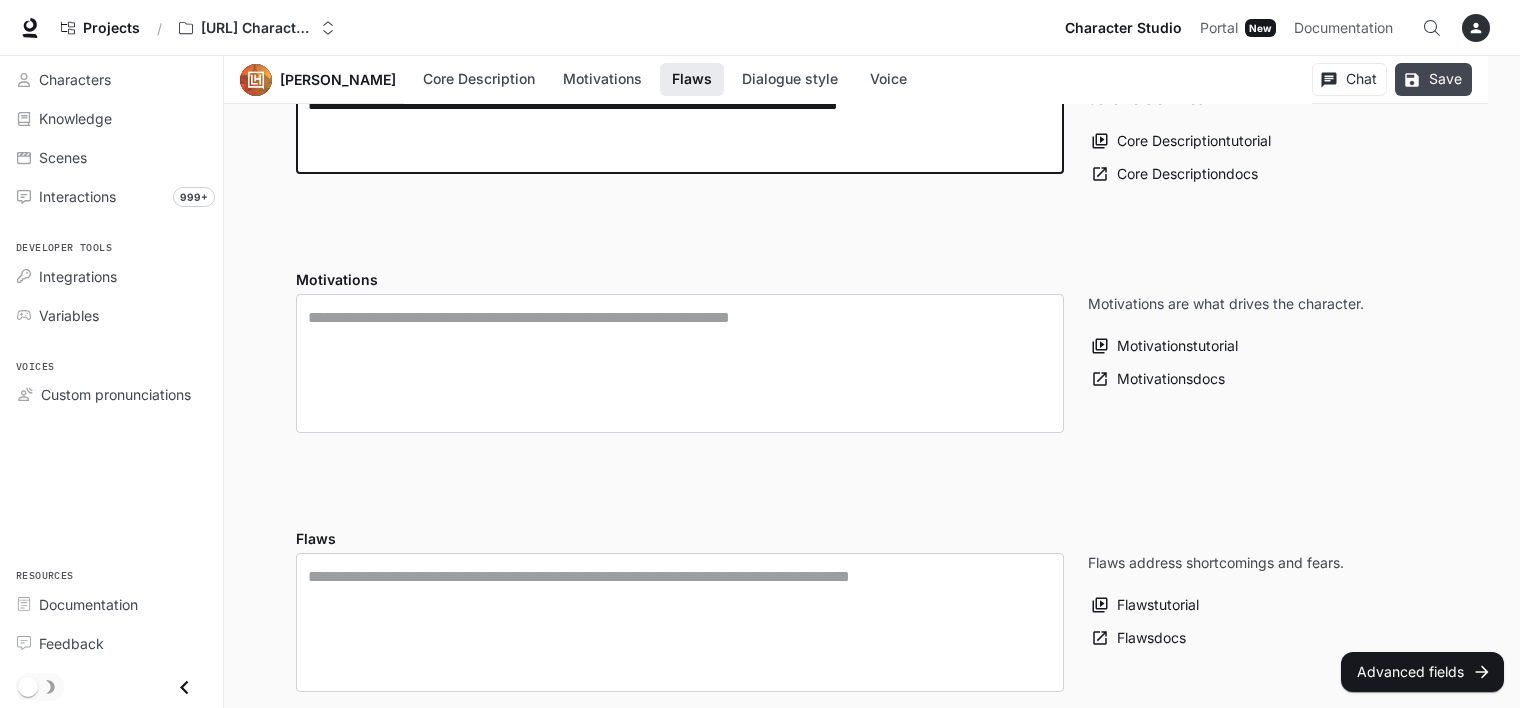 type on "**********" 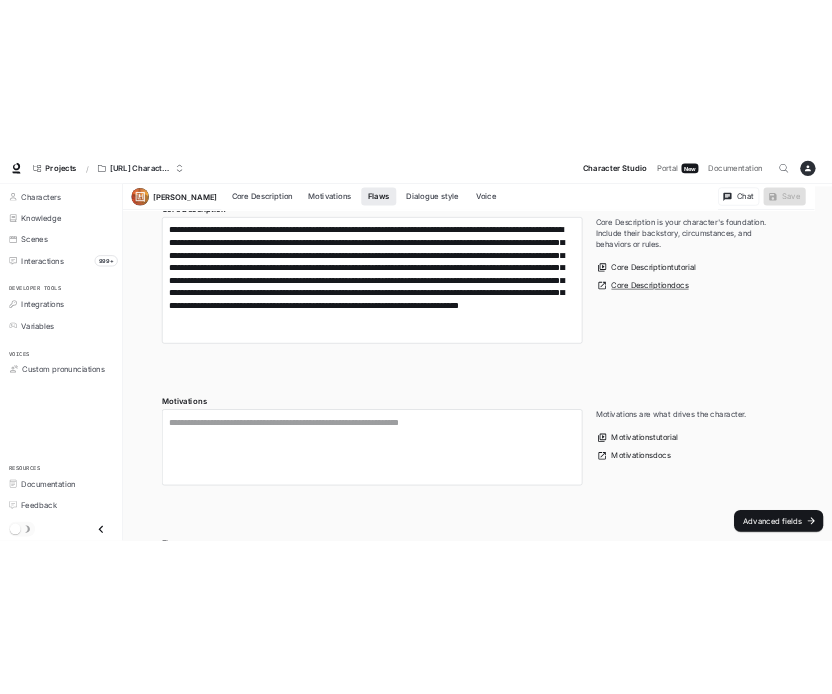 scroll, scrollTop: 557, scrollLeft: 0, axis: vertical 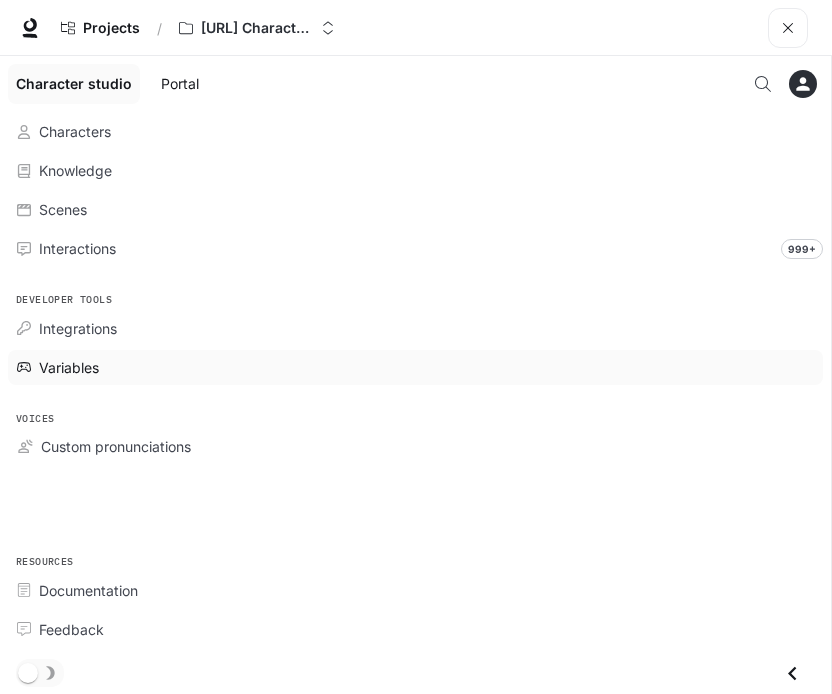click on "Variables" at bounding box center (426, 367) 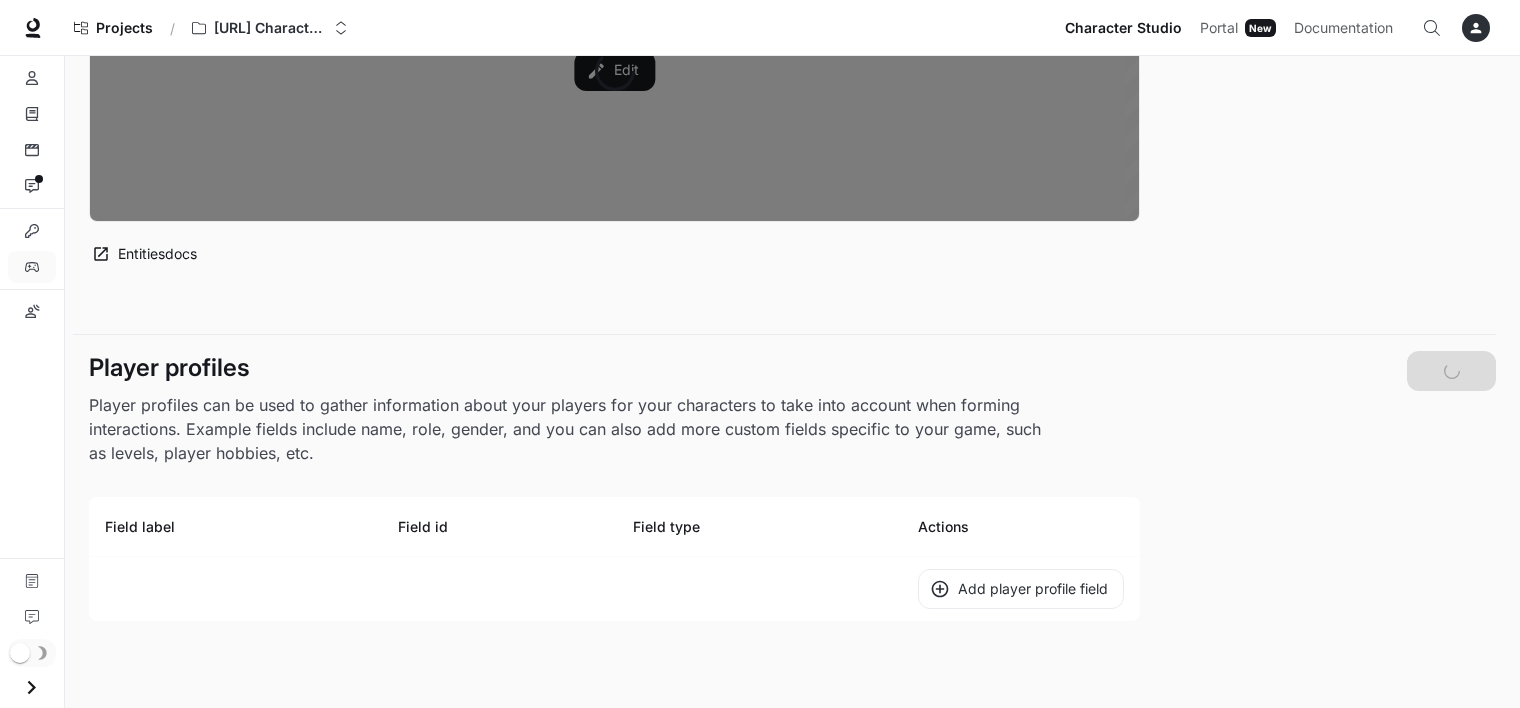 type on "**********" 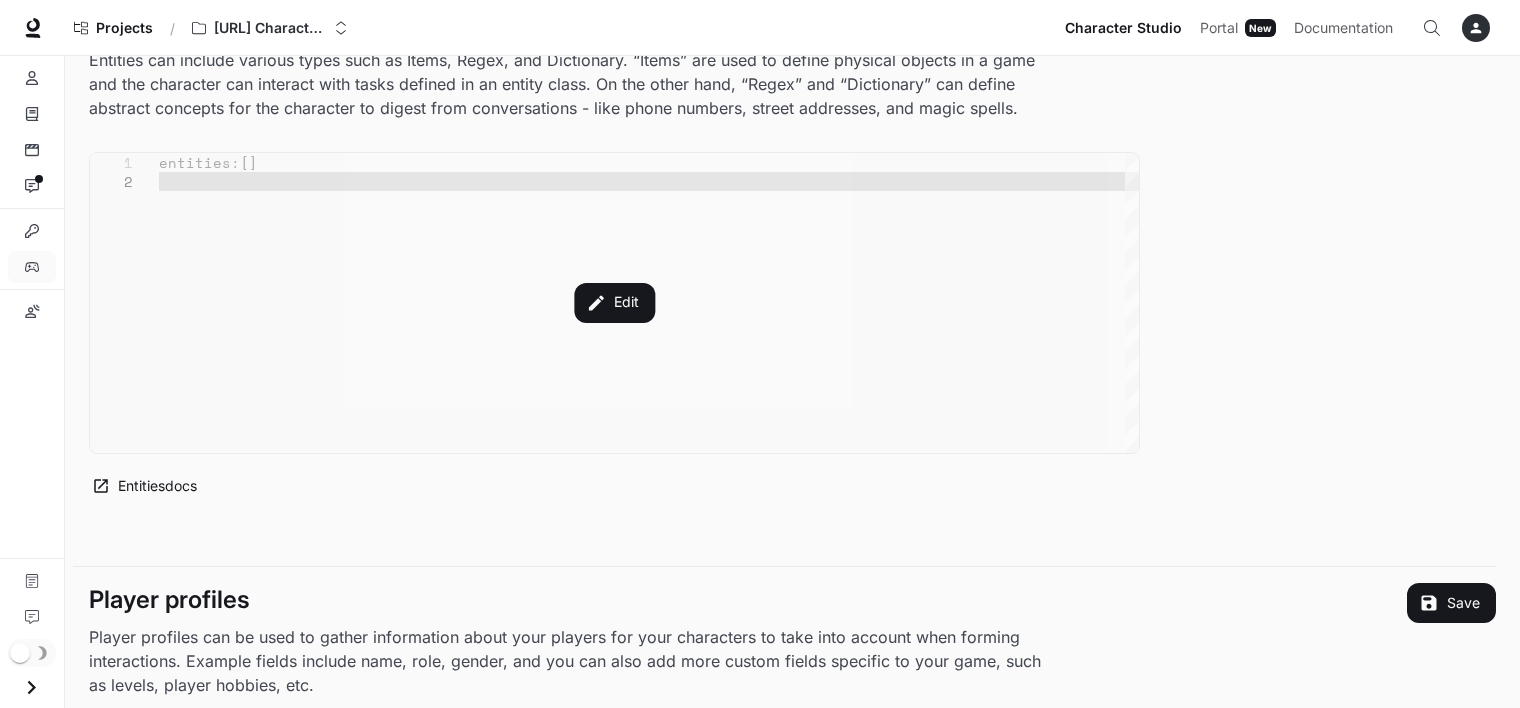 scroll, scrollTop: 0, scrollLeft: 0, axis: both 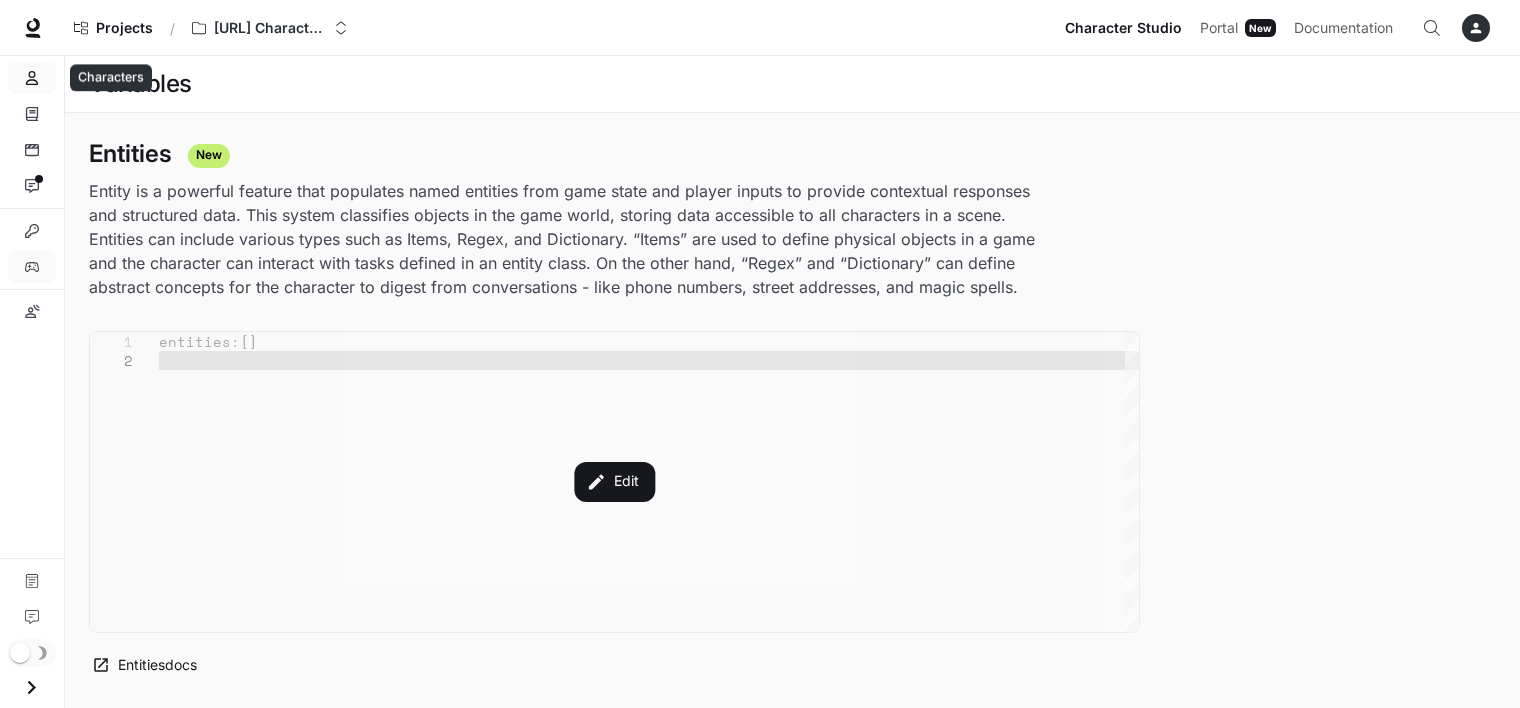 click 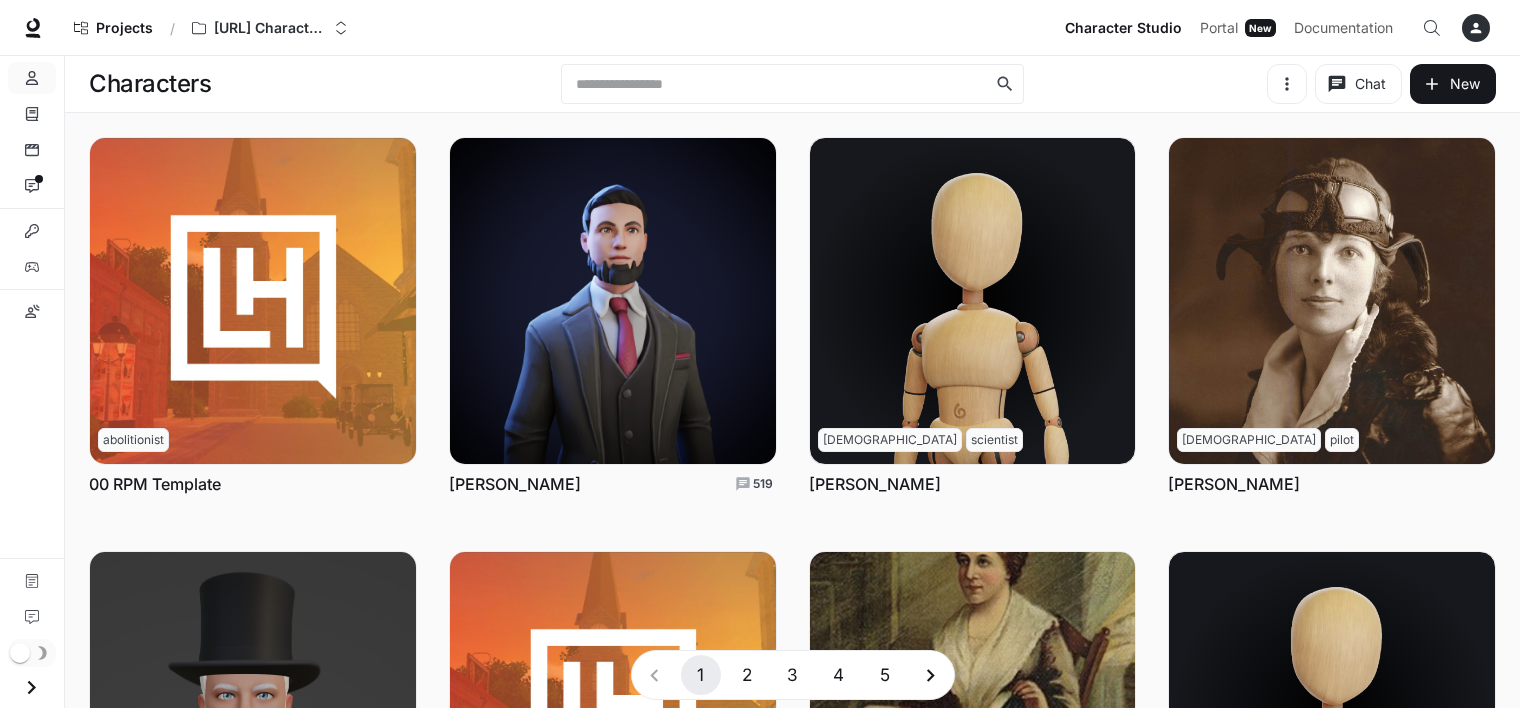 click on "3" at bounding box center (793, 675) 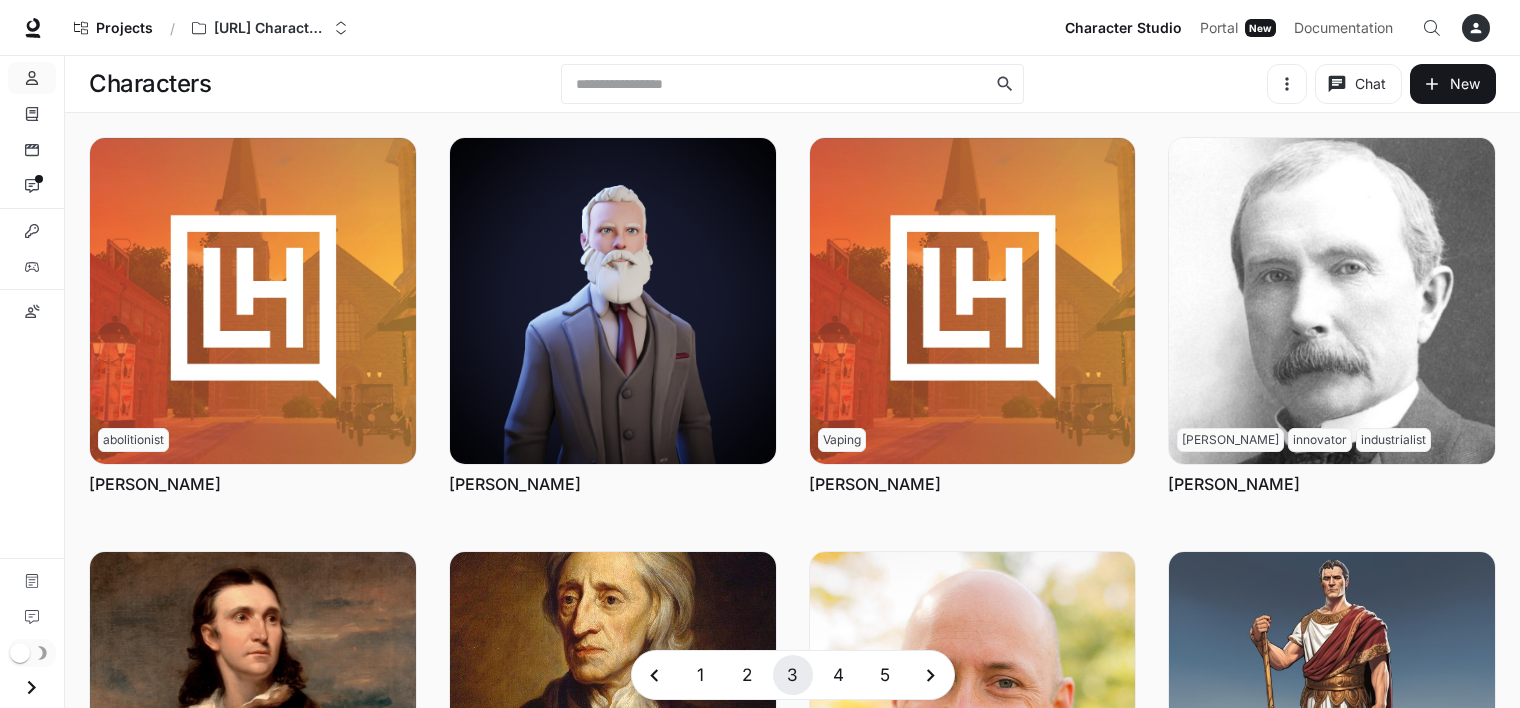 click on "4" at bounding box center [839, 675] 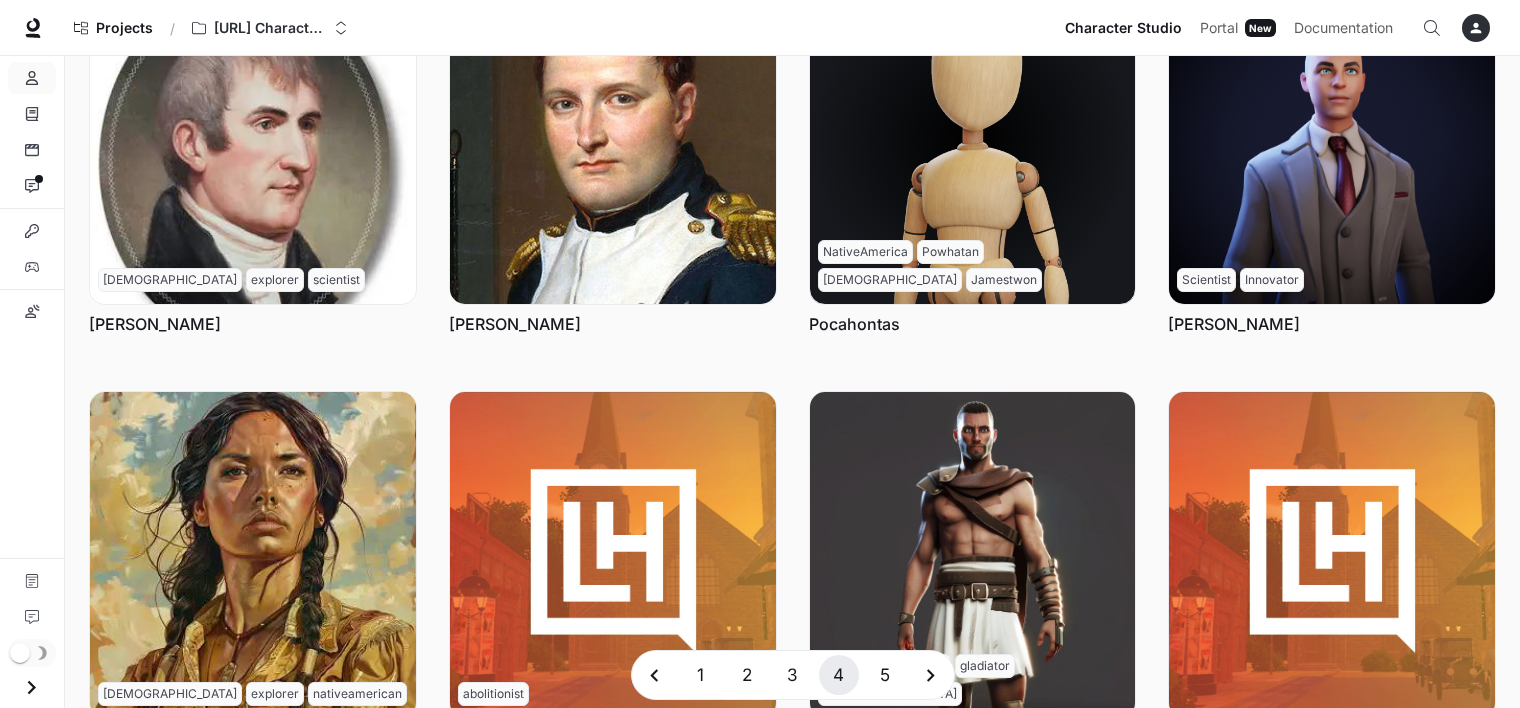 scroll, scrollTop: 744, scrollLeft: 0, axis: vertical 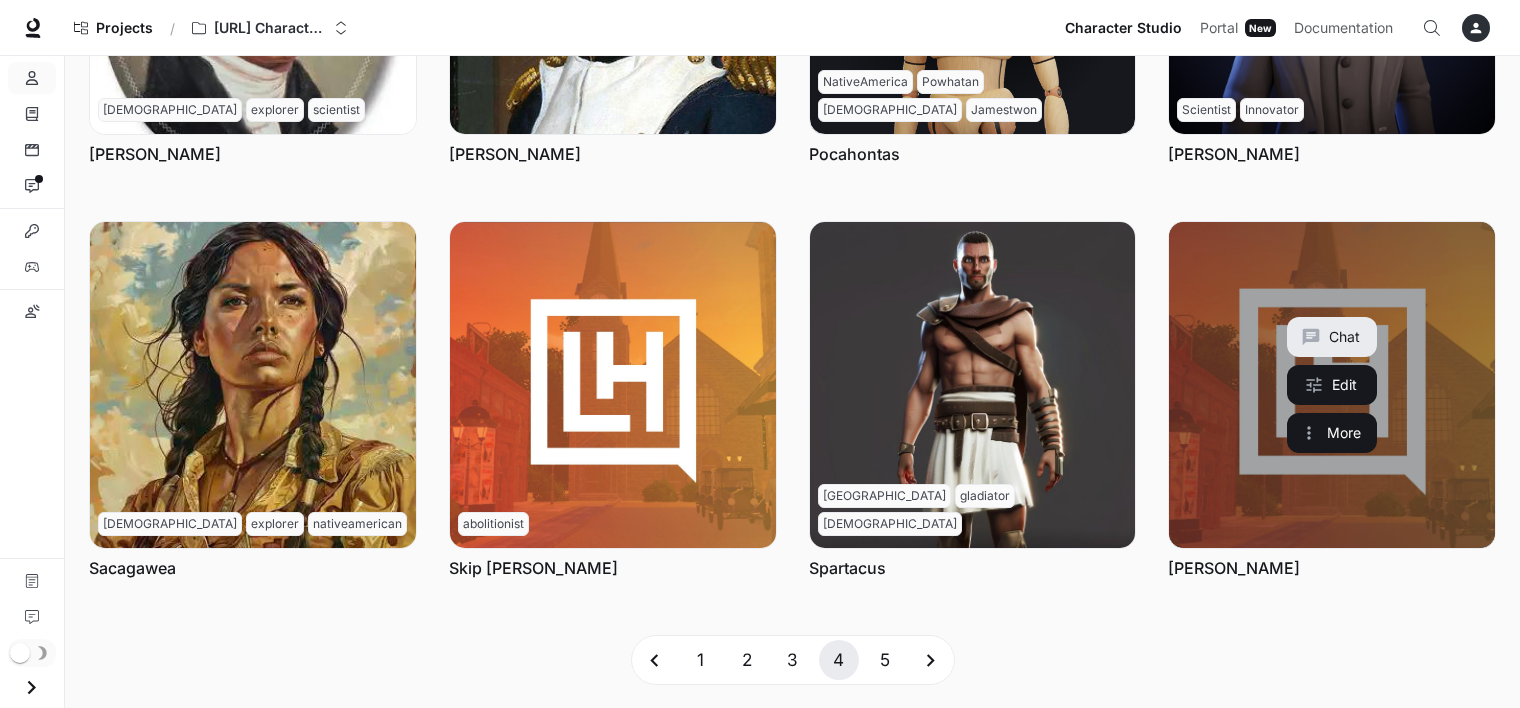 click at bounding box center [1332, 385] 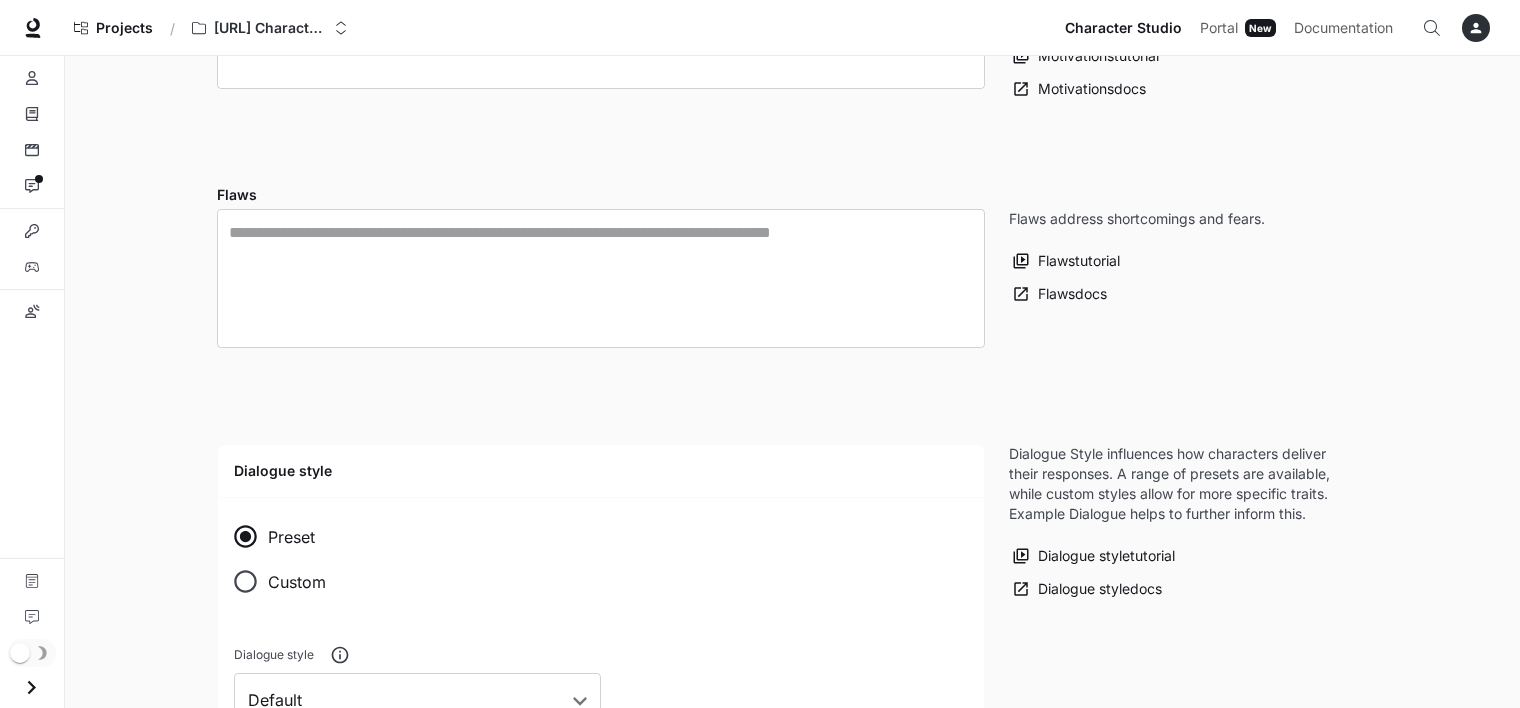 type on "**********" 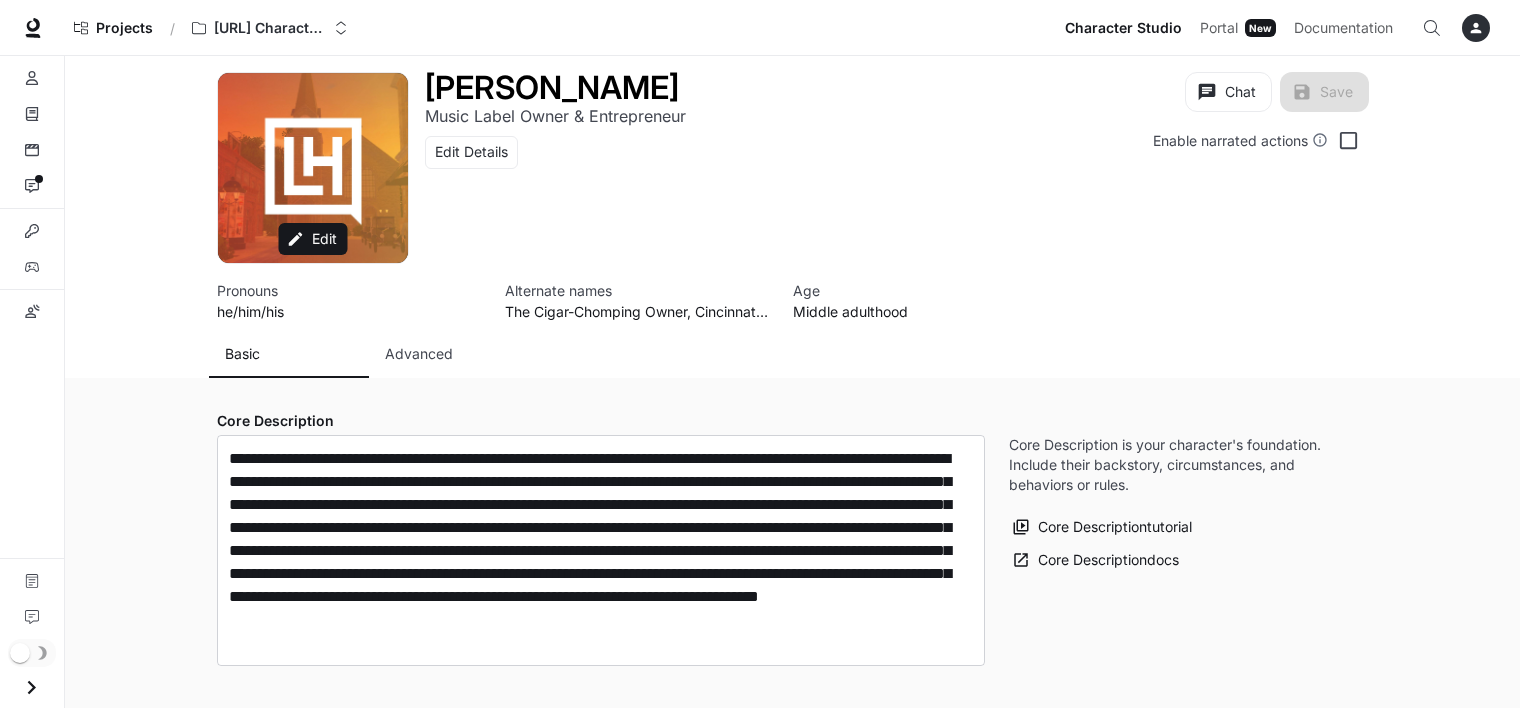 type on "**********" 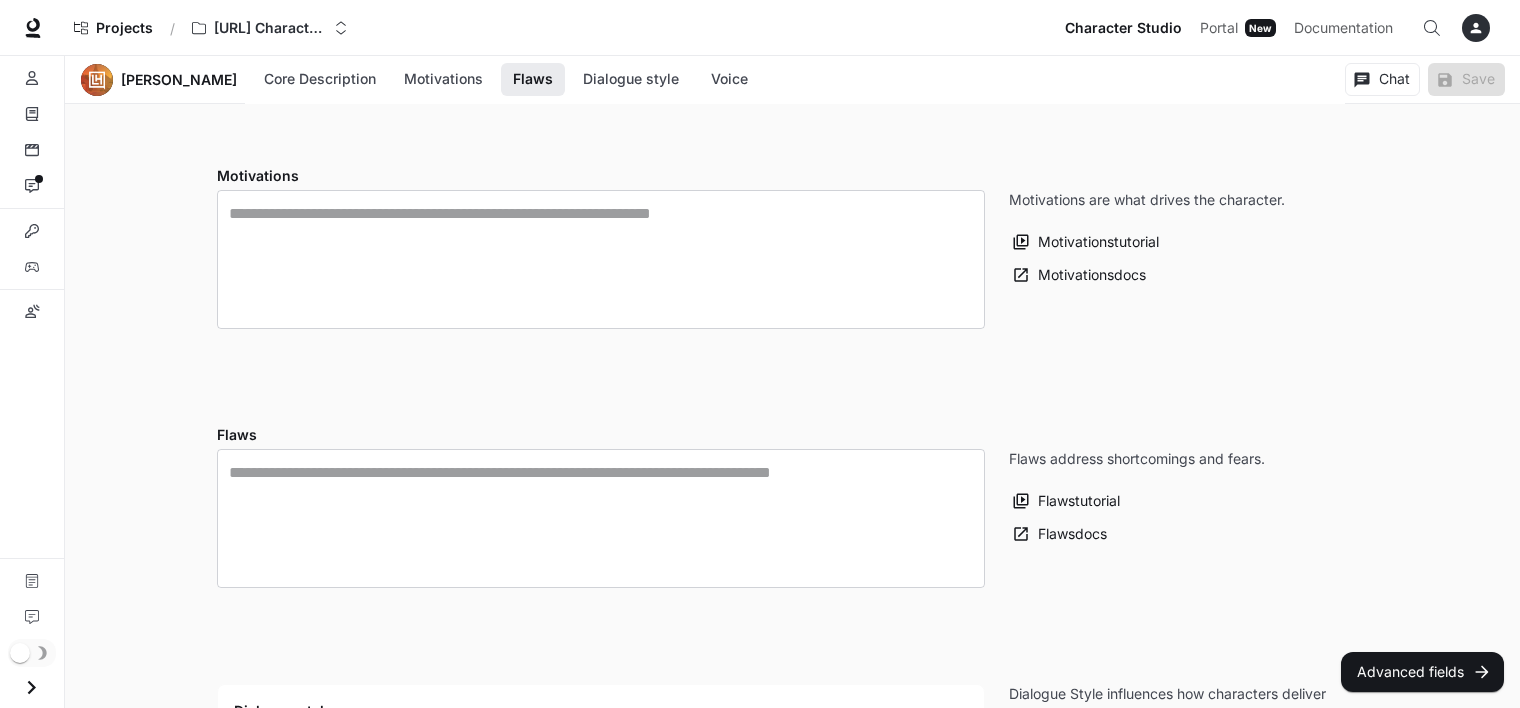 scroll, scrollTop: 596, scrollLeft: 0, axis: vertical 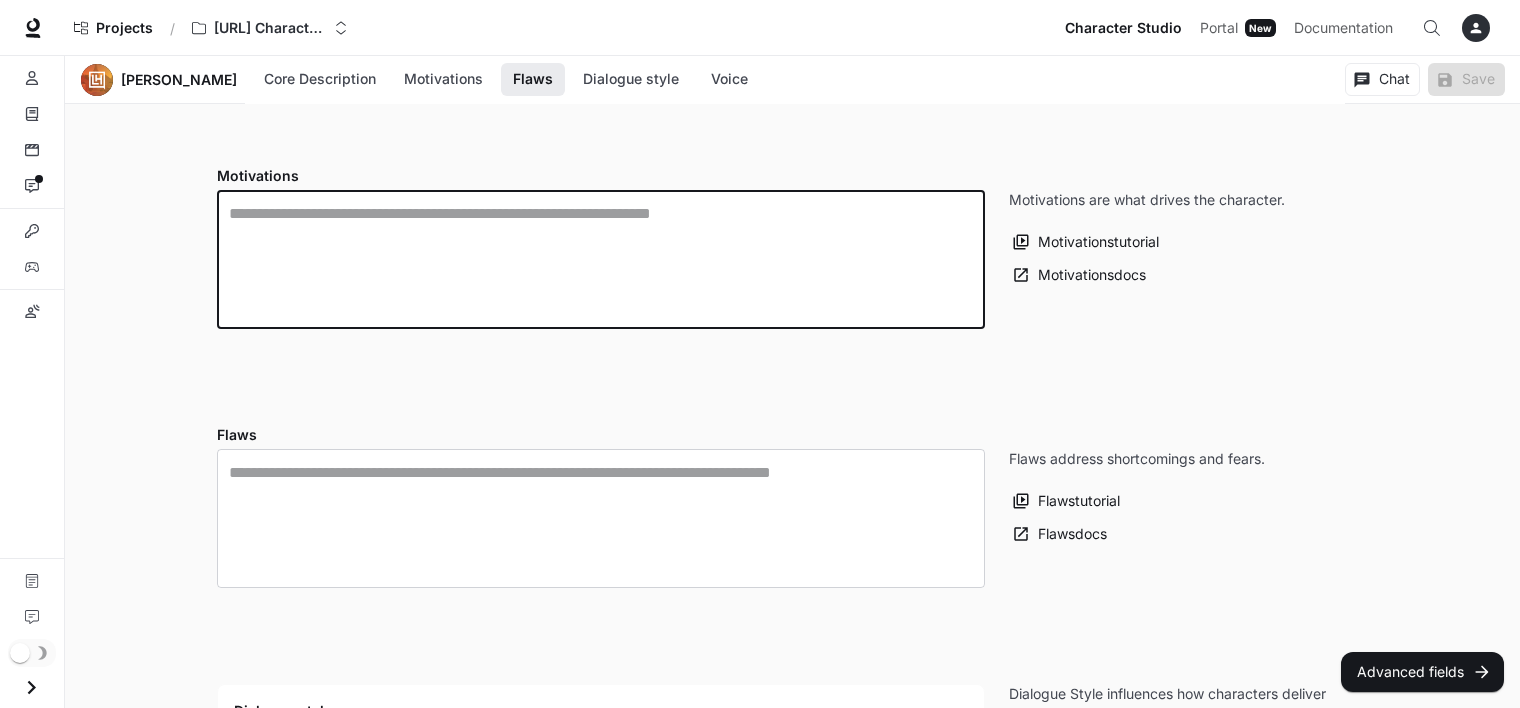 click at bounding box center [601, 259] 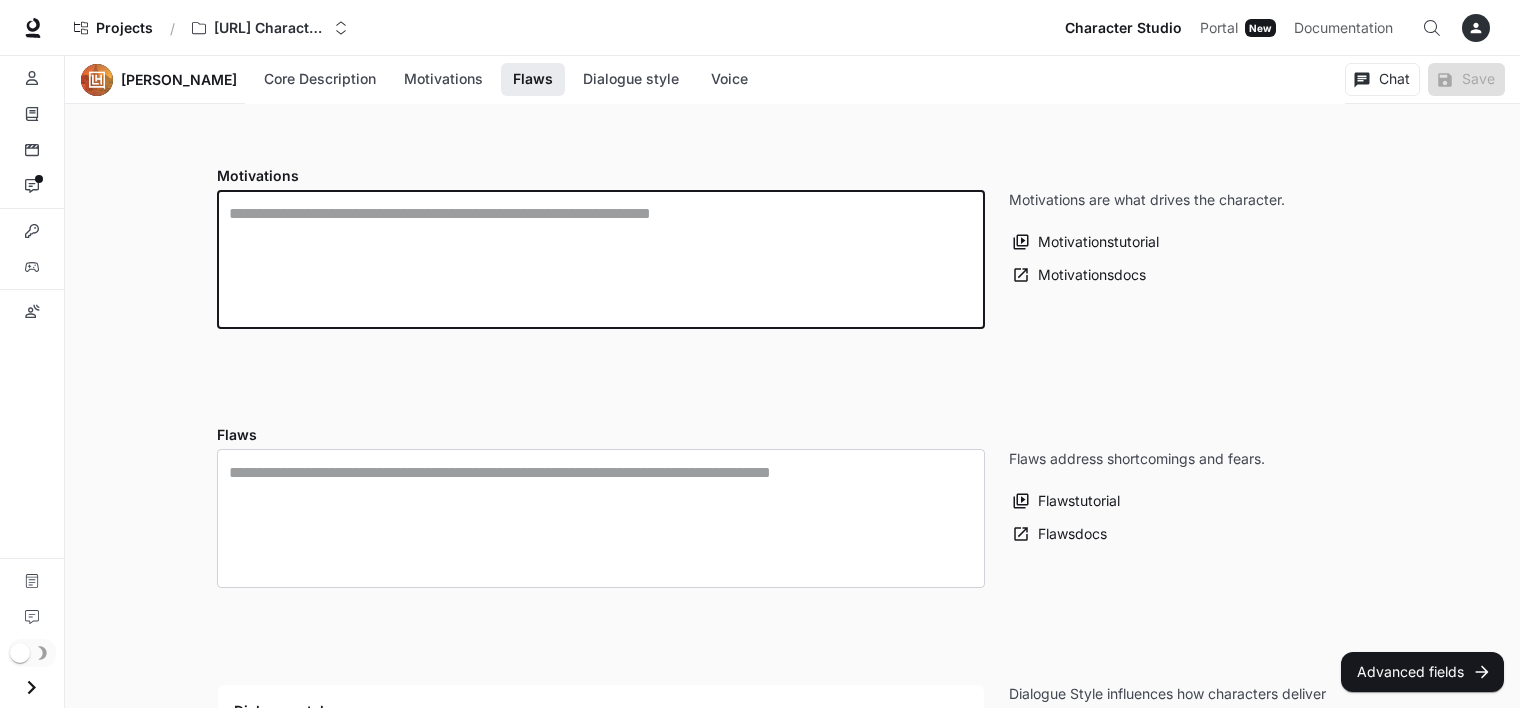 paste on "**********" 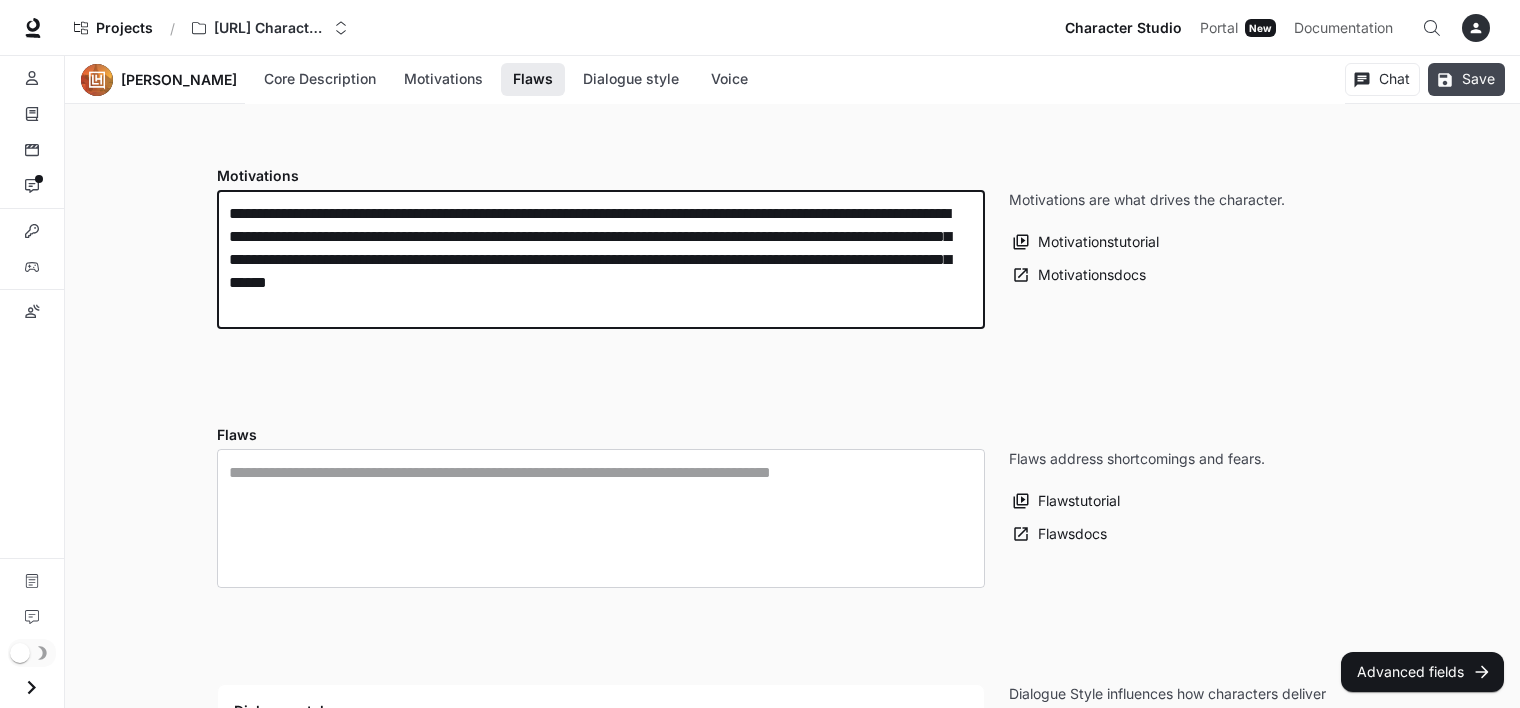 type on "**********" 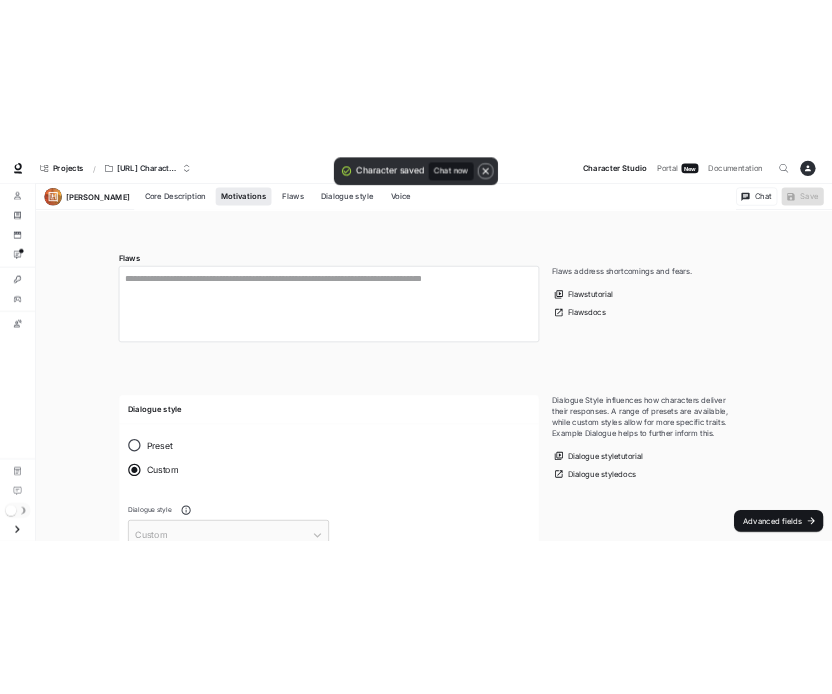 scroll, scrollTop: 775, scrollLeft: 0, axis: vertical 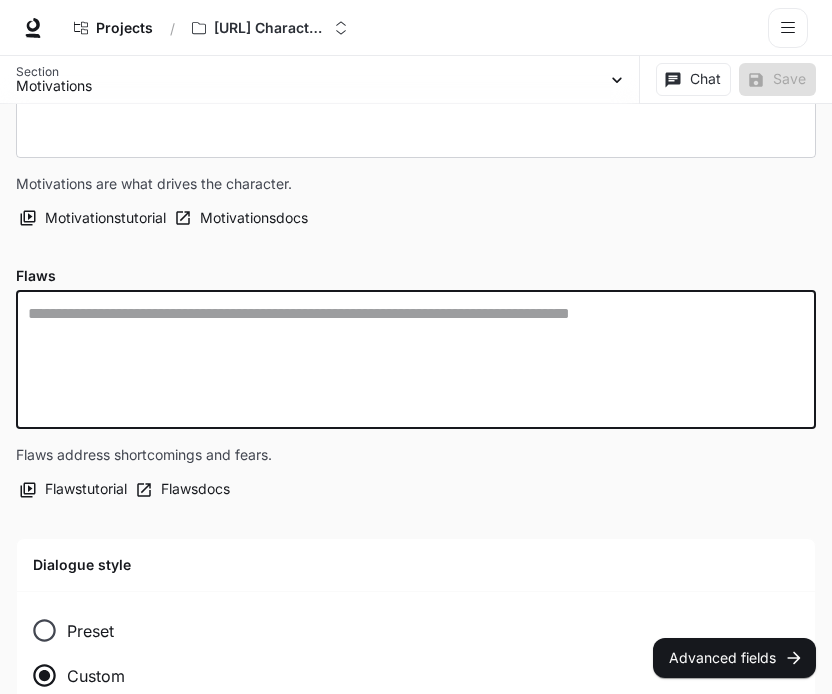 click at bounding box center (416, 359) 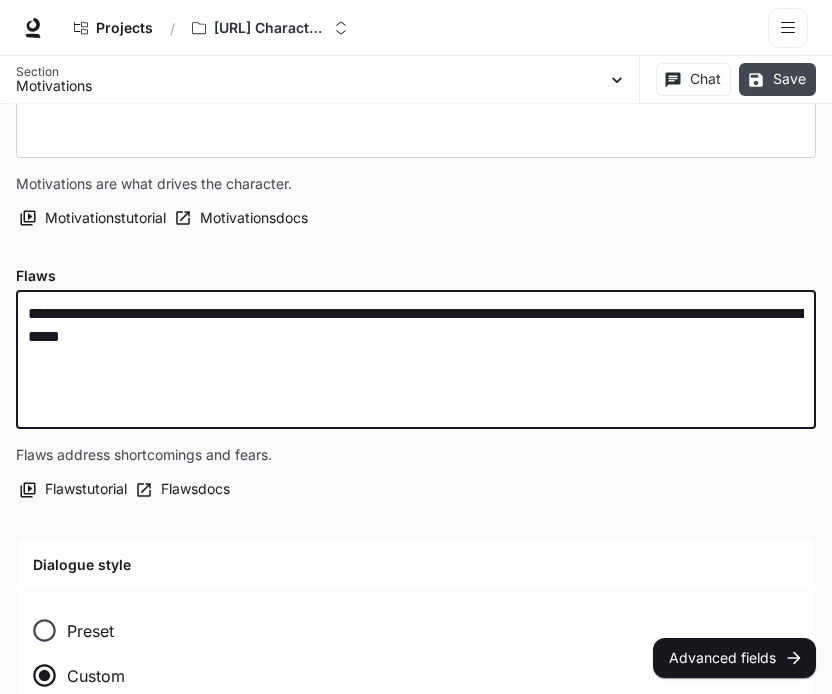 type on "**********" 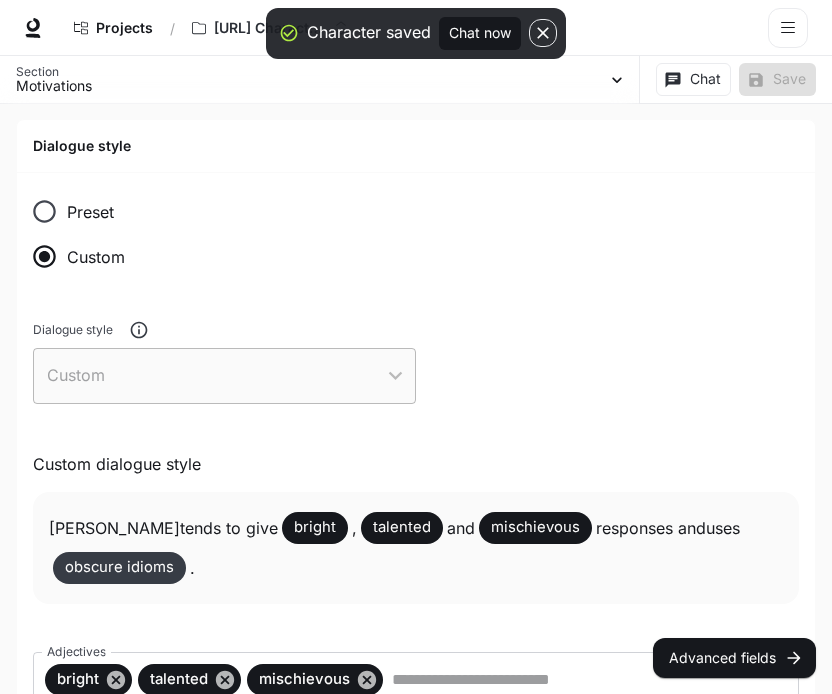 scroll, scrollTop: 1195, scrollLeft: 0, axis: vertical 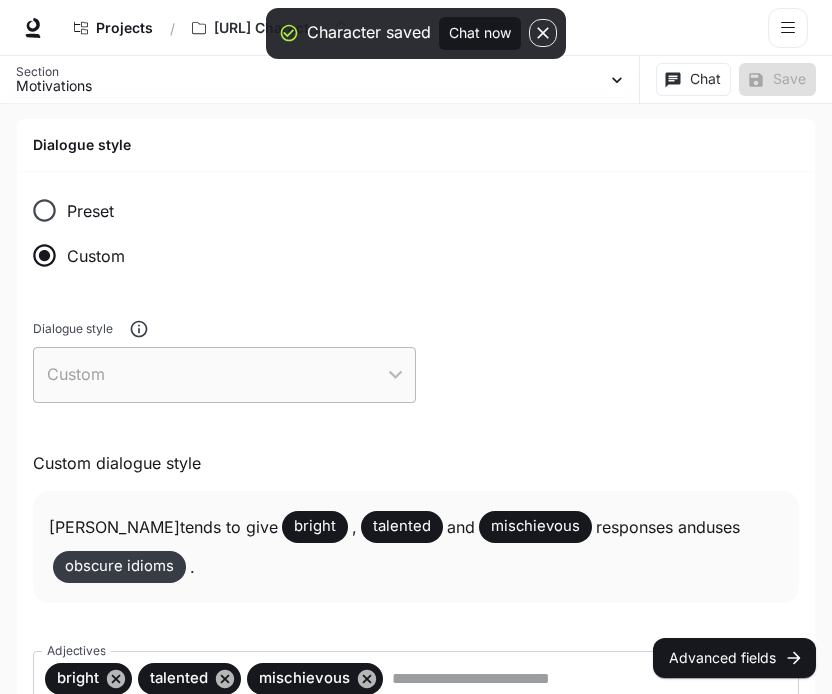 click on "Custom" at bounding box center [224, 375] 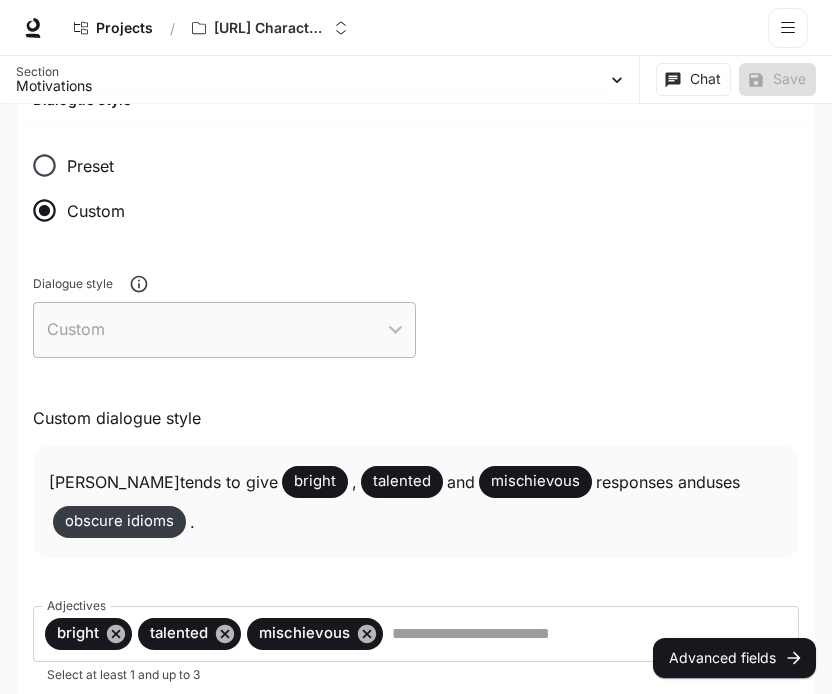 scroll, scrollTop: 1312, scrollLeft: 0, axis: vertical 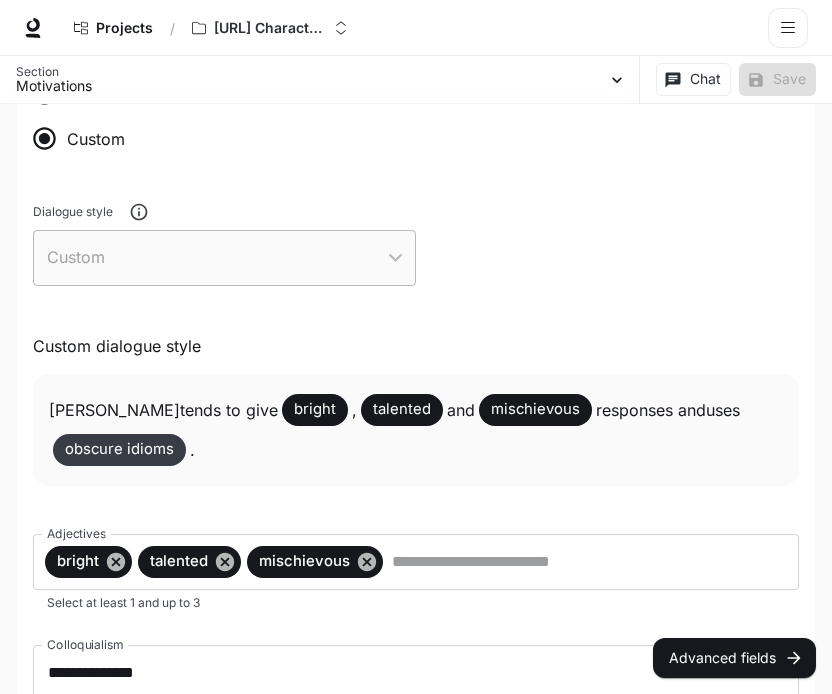 click on "obscure idioms" at bounding box center [119, 449] 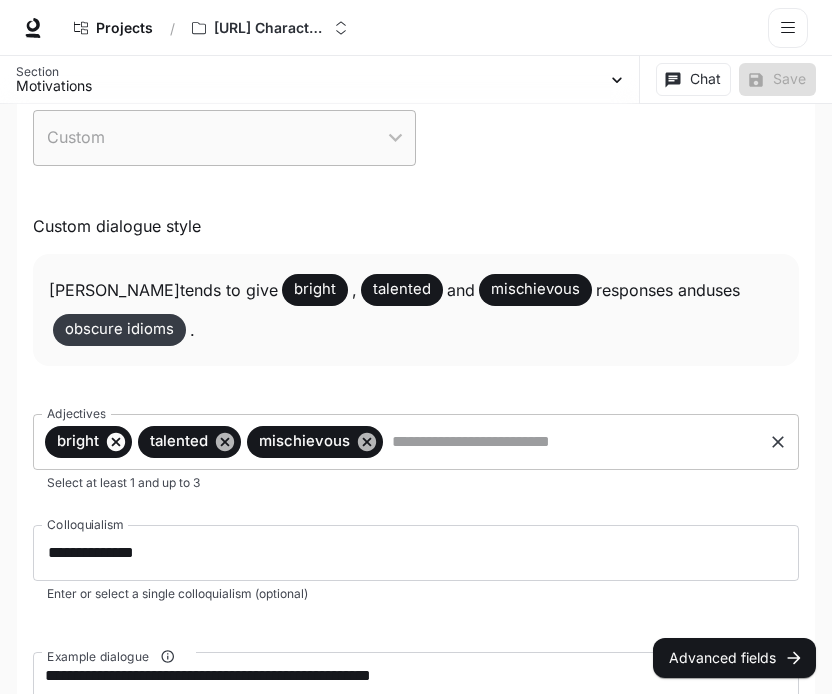 click 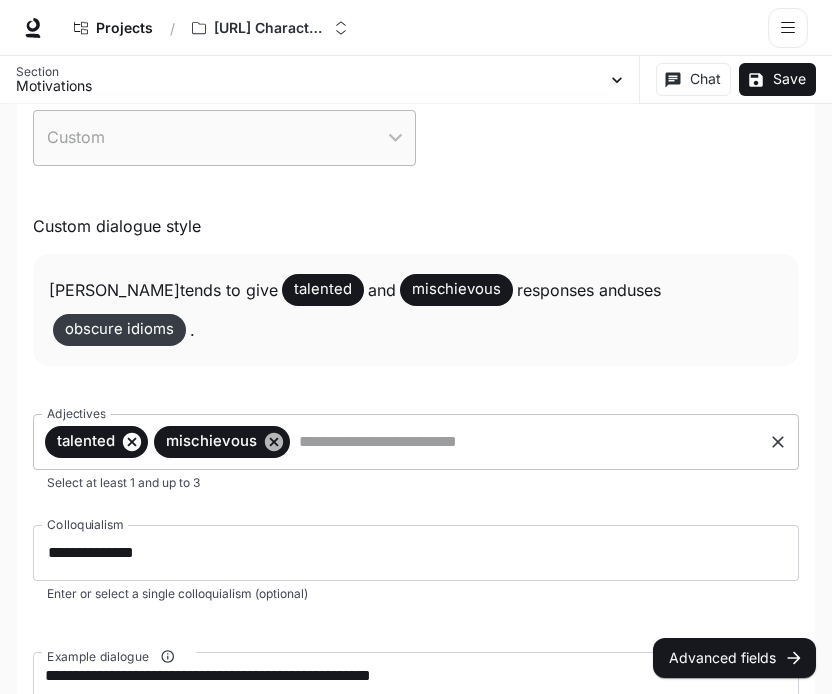 click on "Select at least 1 and up to 3" at bounding box center (416, 483) 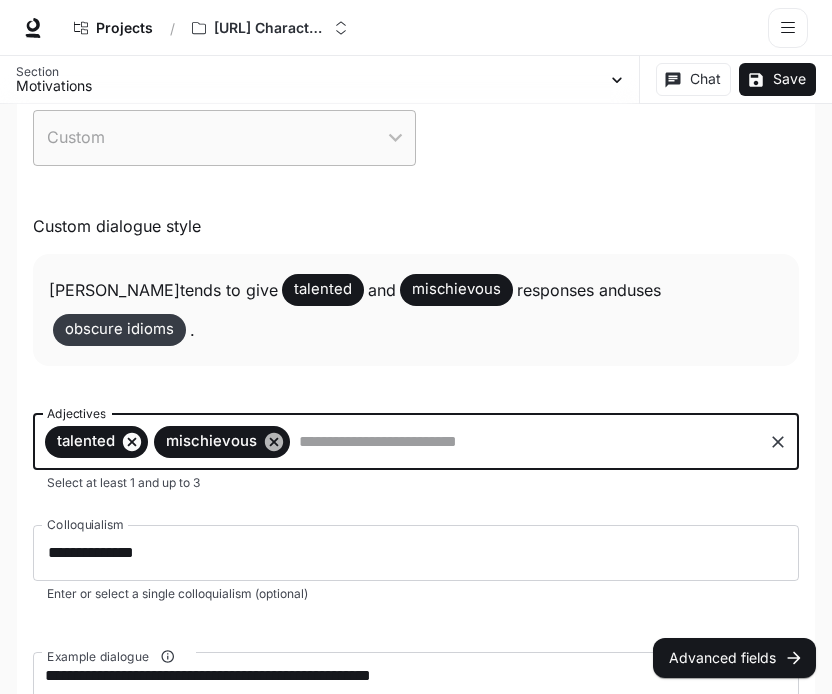 click 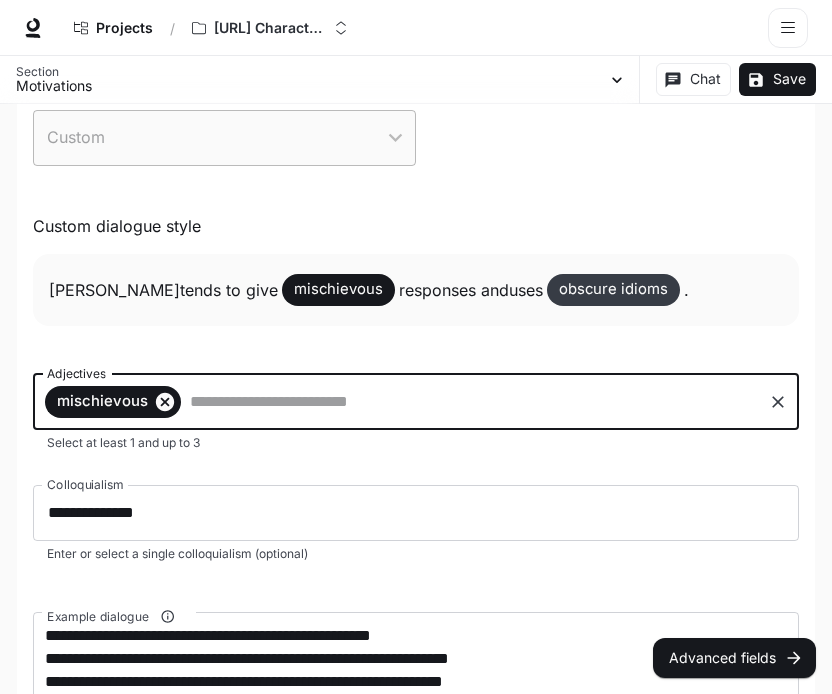 click 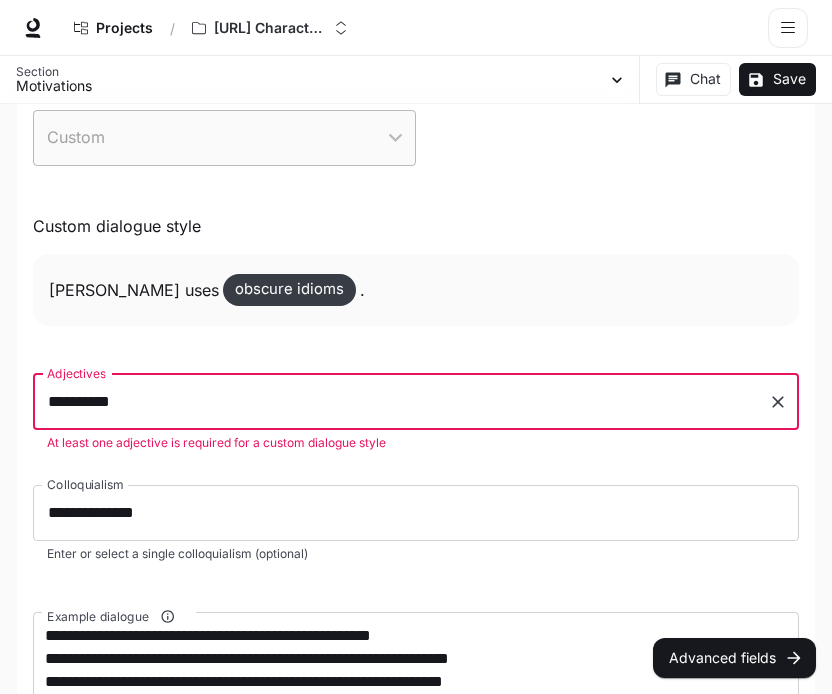 click on "**********" at bounding box center (401, 402) 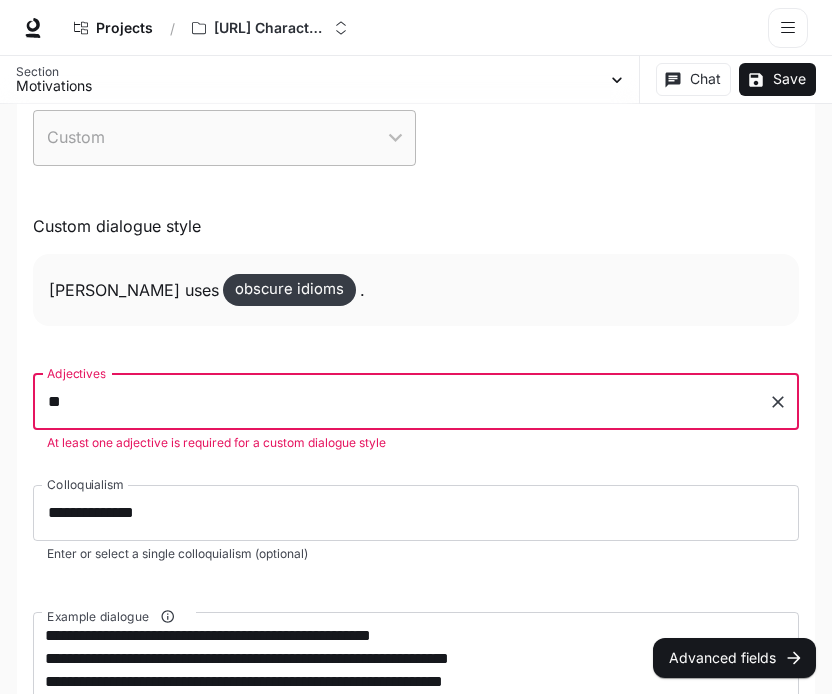 type on "*" 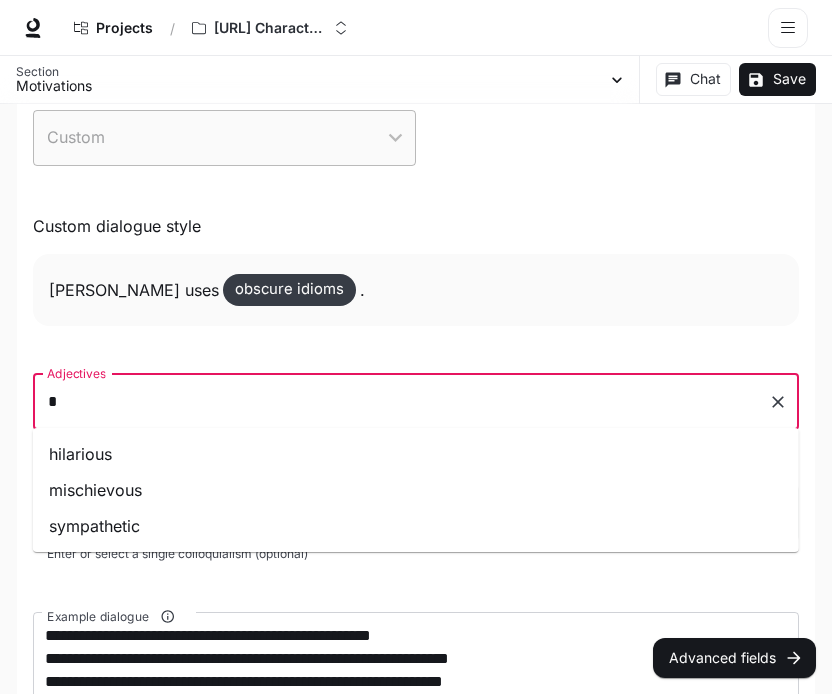 type 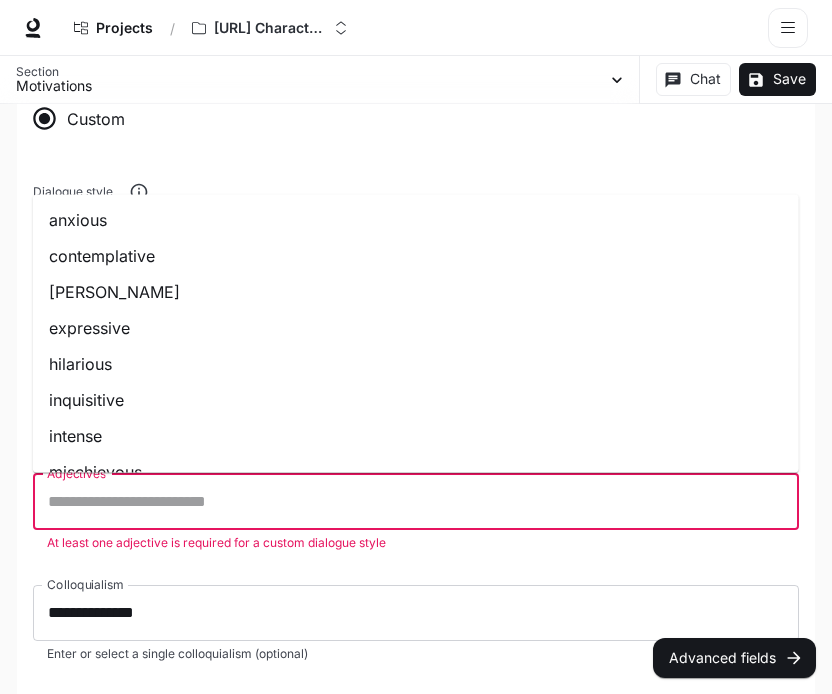 scroll, scrollTop: 1331, scrollLeft: 0, axis: vertical 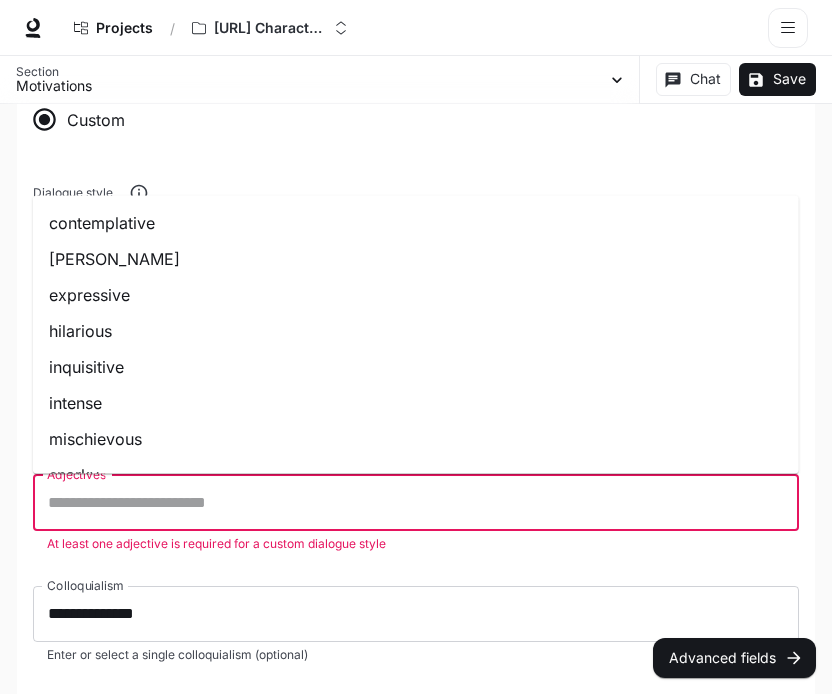 click on "expressive" at bounding box center (416, 296) 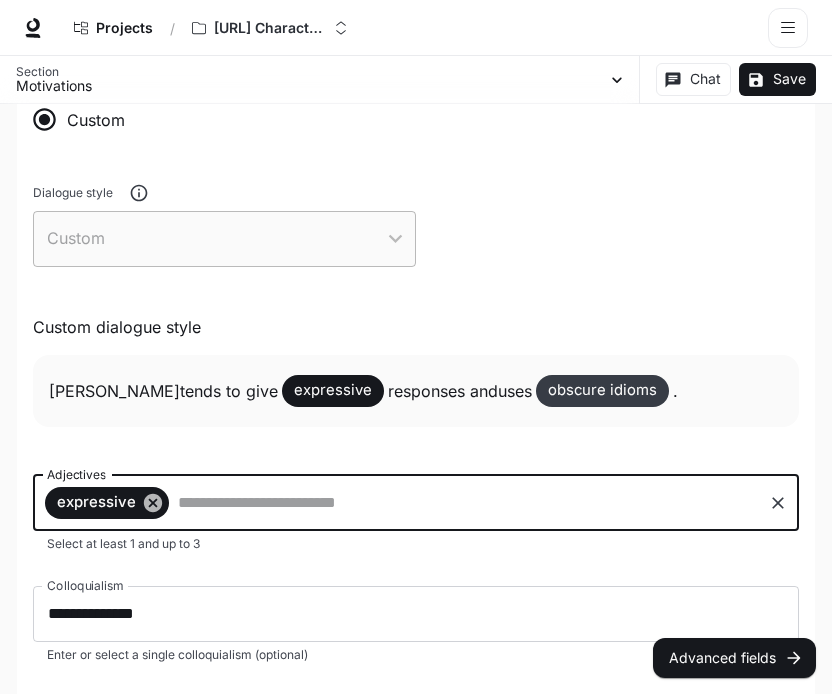 scroll, scrollTop: 1452, scrollLeft: 0, axis: vertical 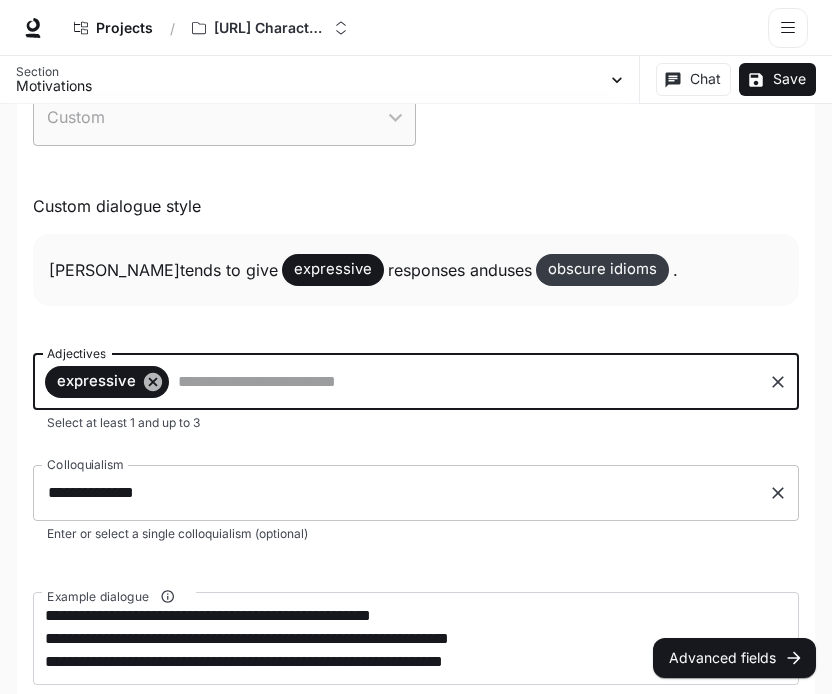 click on "**********" at bounding box center [401, 493] 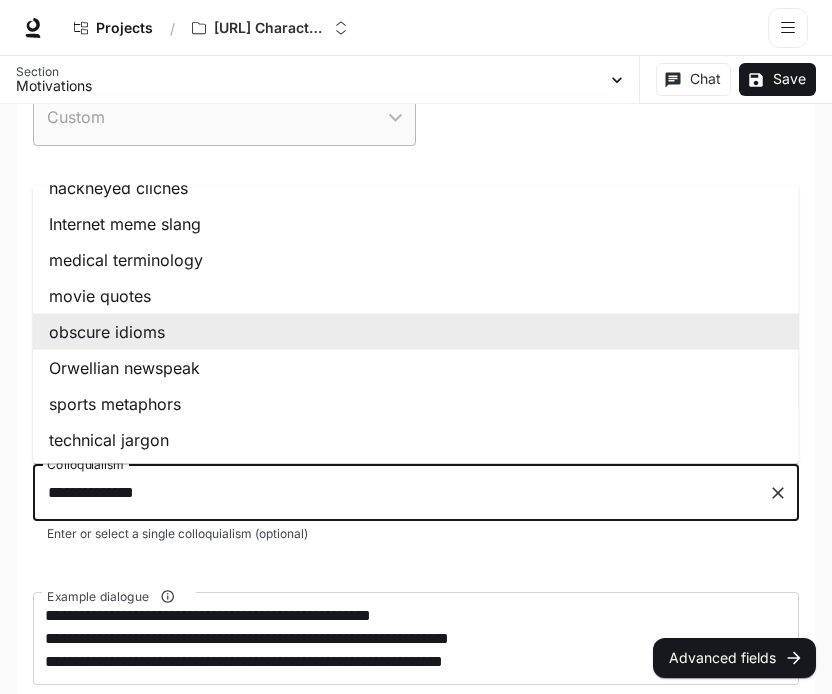 scroll, scrollTop: 98, scrollLeft: 0, axis: vertical 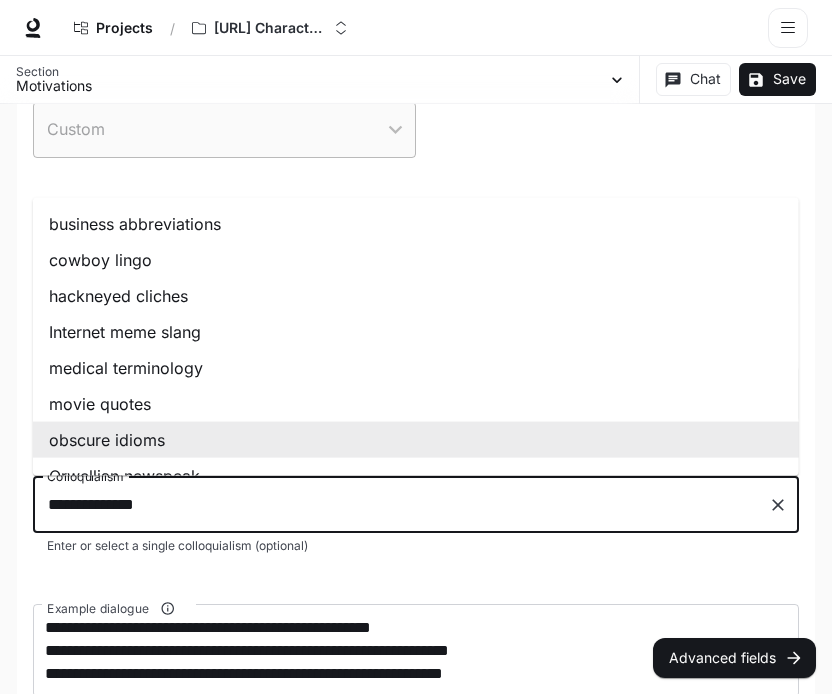 click on "business abbreviations" at bounding box center (416, 224) 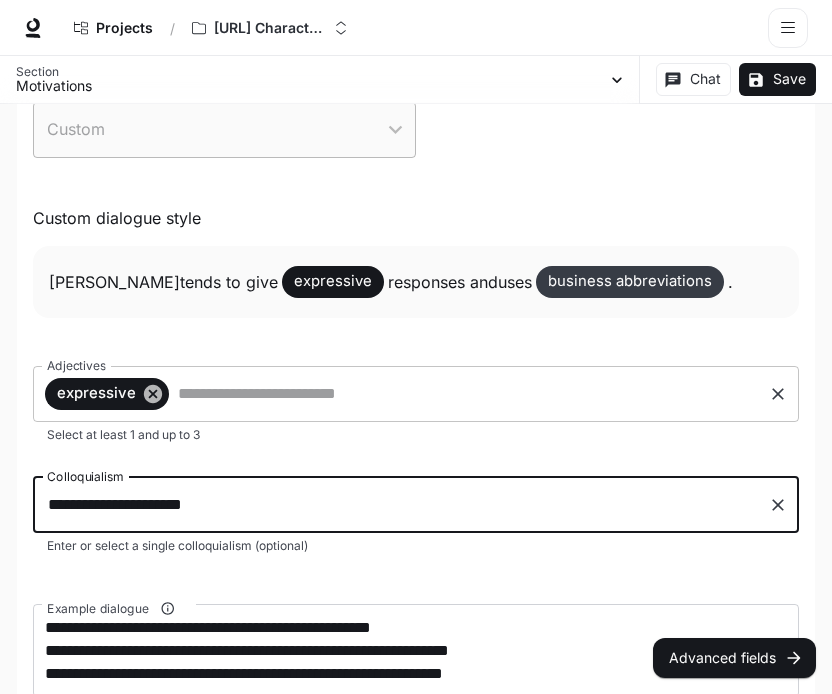 click on "Adjectives" at bounding box center (466, 394) 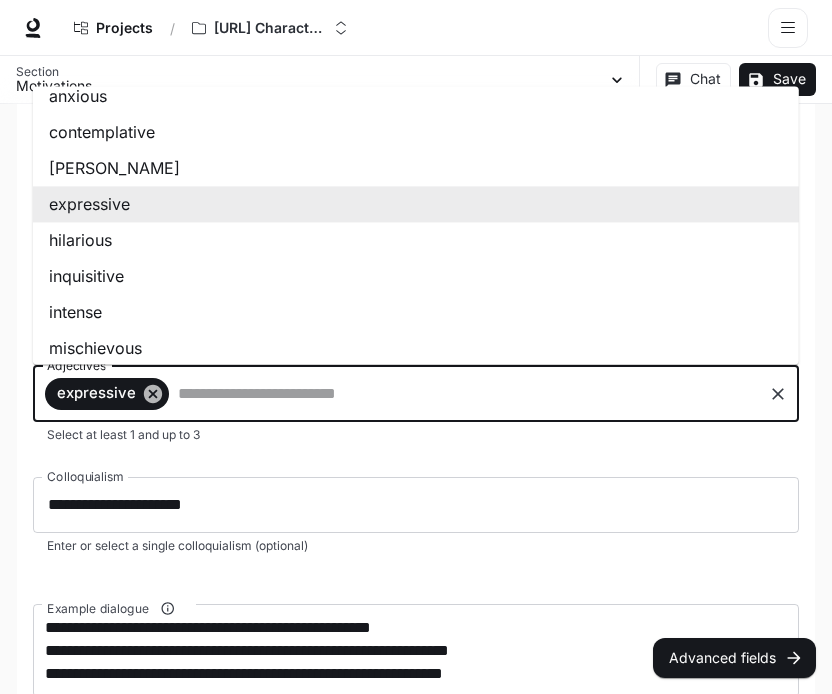 scroll, scrollTop: 0, scrollLeft: 0, axis: both 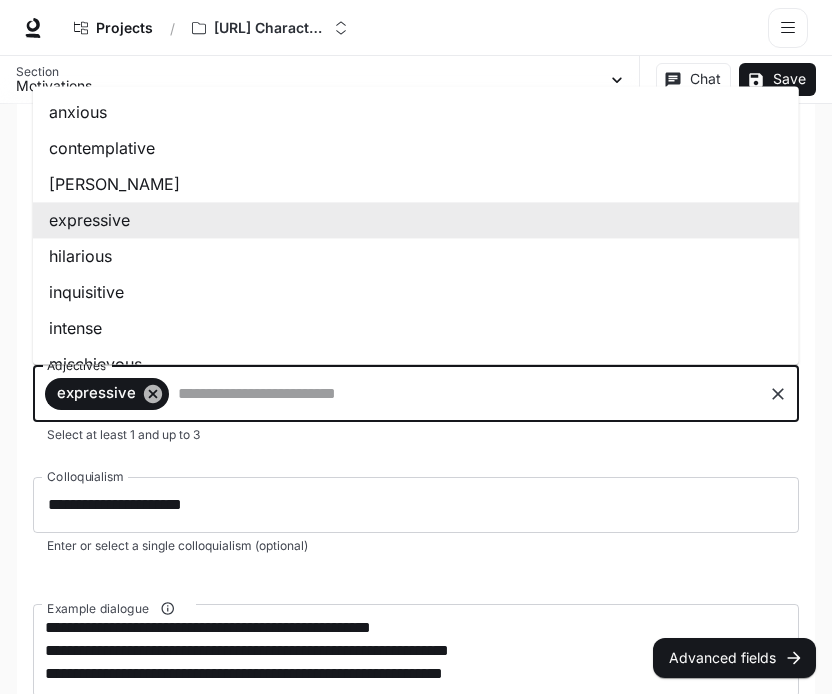 click on "contemplative" at bounding box center [416, 149] 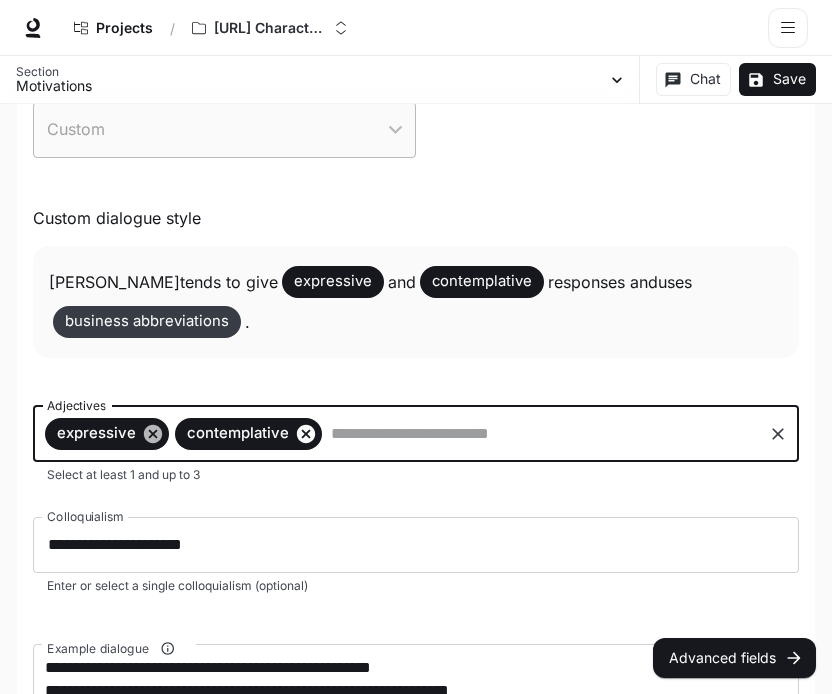 click 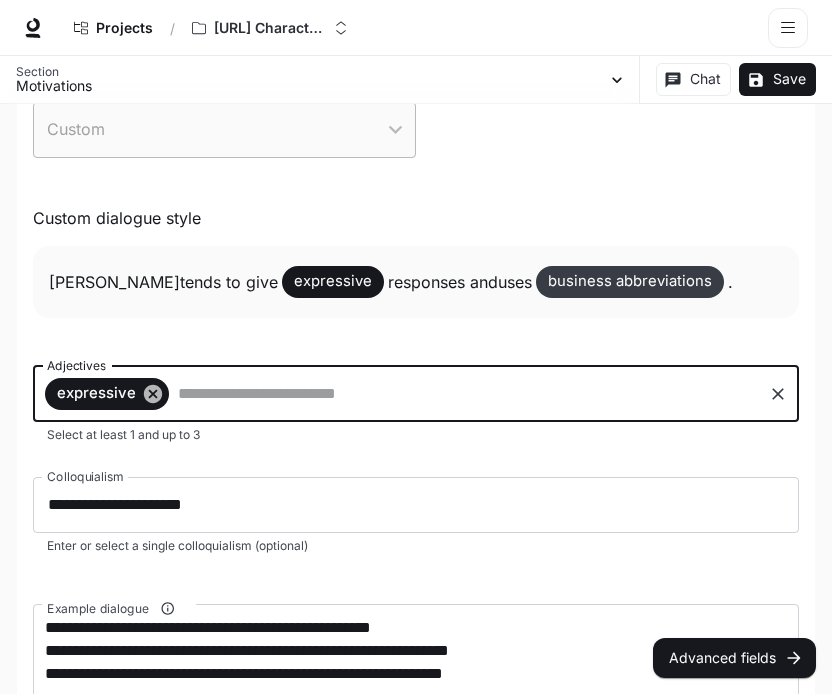 type on "*" 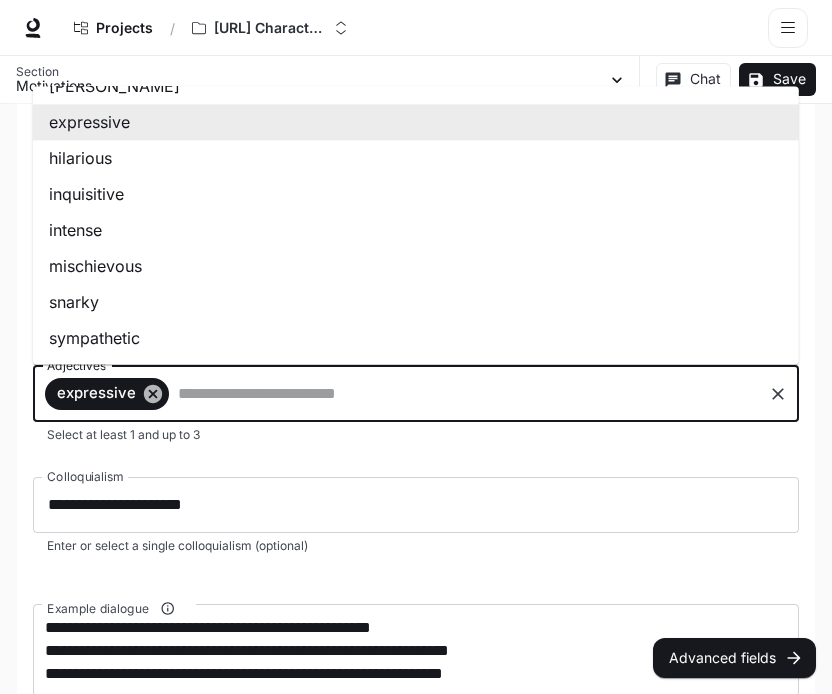scroll, scrollTop: 134, scrollLeft: 0, axis: vertical 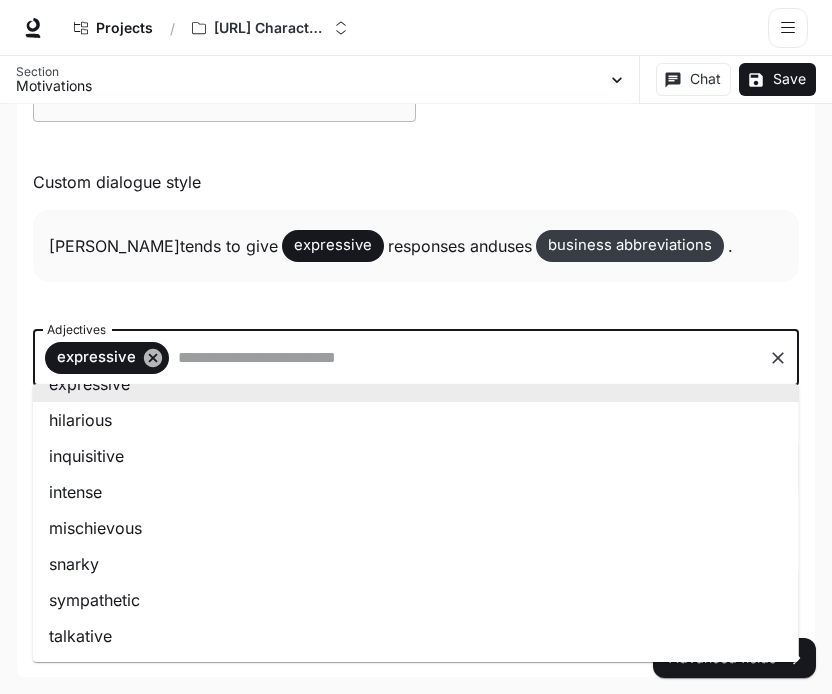 click on "sympathetic" at bounding box center [416, 600] 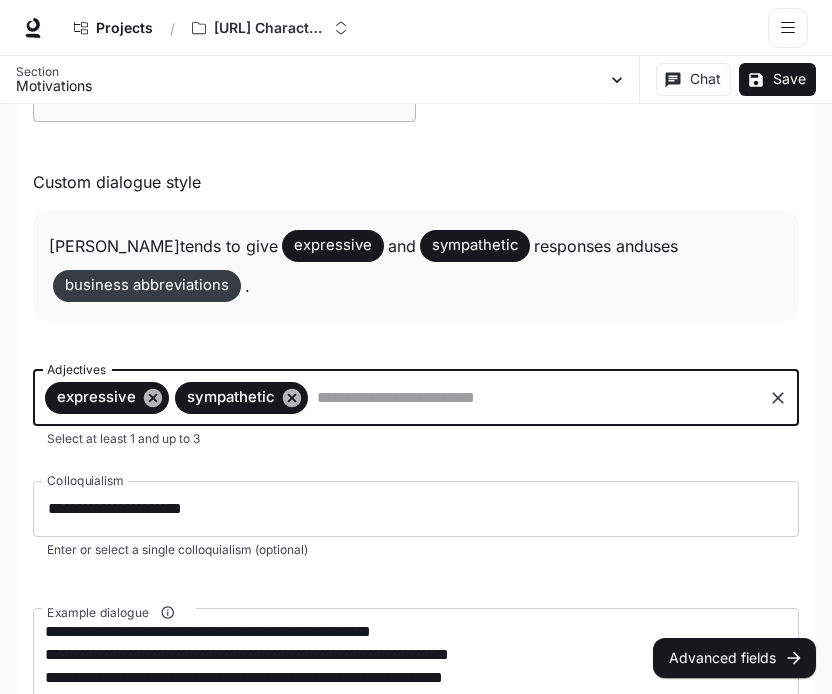 type on "*" 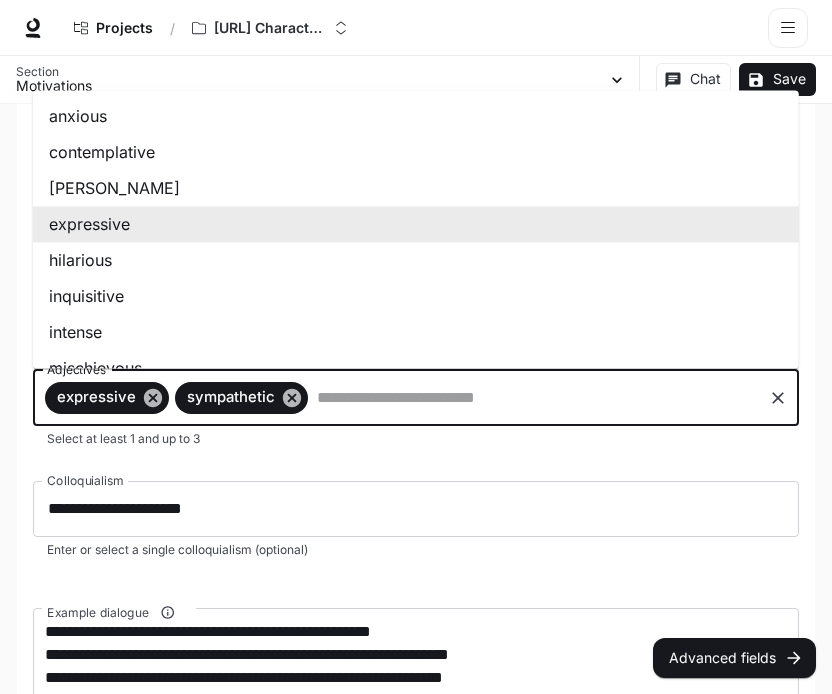 type on "*" 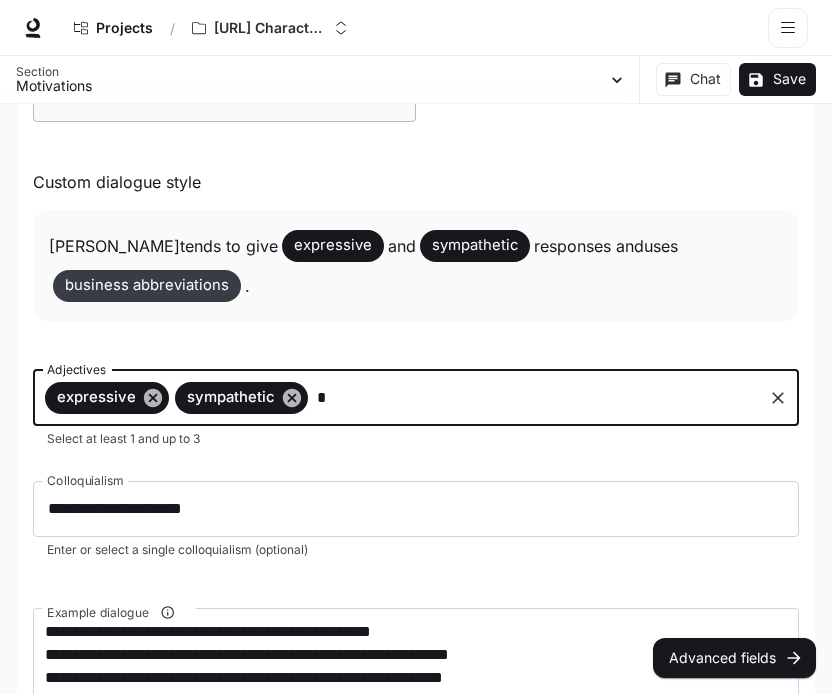 type 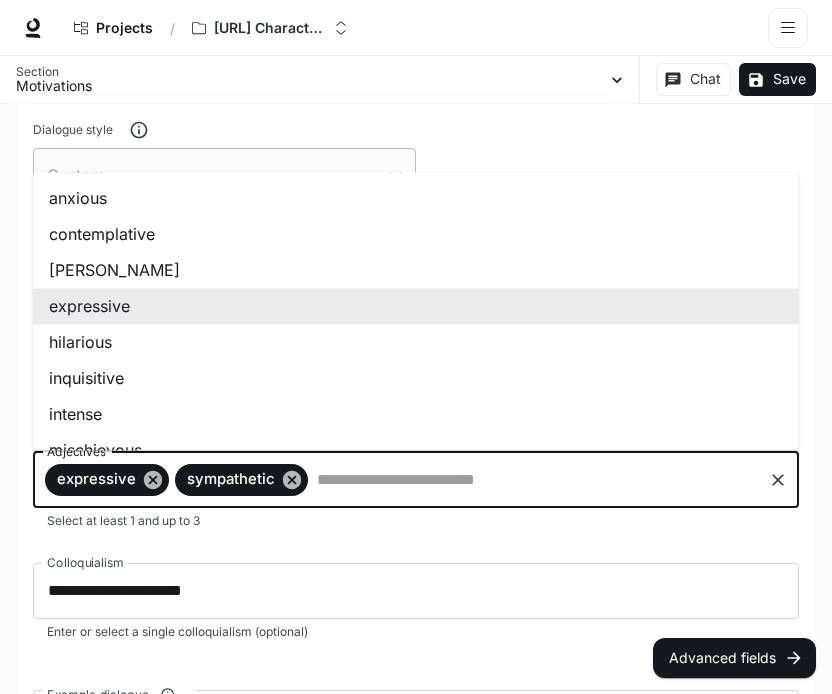 scroll, scrollTop: 1395, scrollLeft: 0, axis: vertical 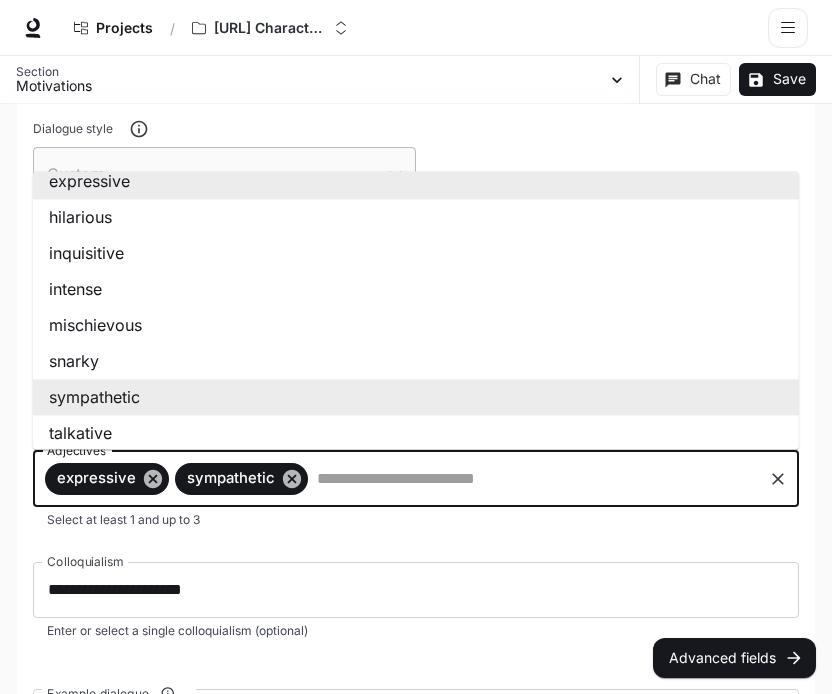 click on "intense" at bounding box center (416, 290) 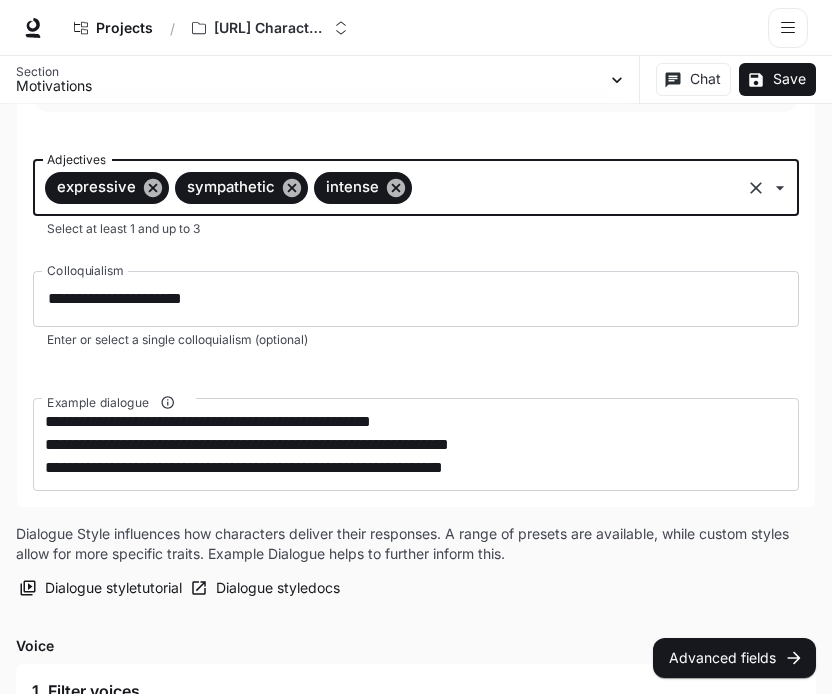 scroll, scrollTop: 1744, scrollLeft: 0, axis: vertical 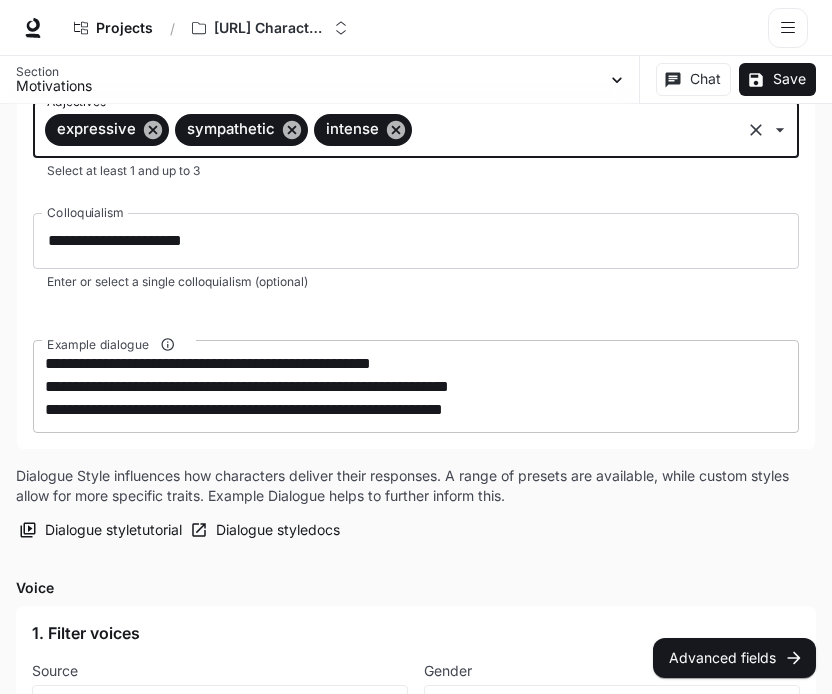 click on "**********" at bounding box center [416, 386] 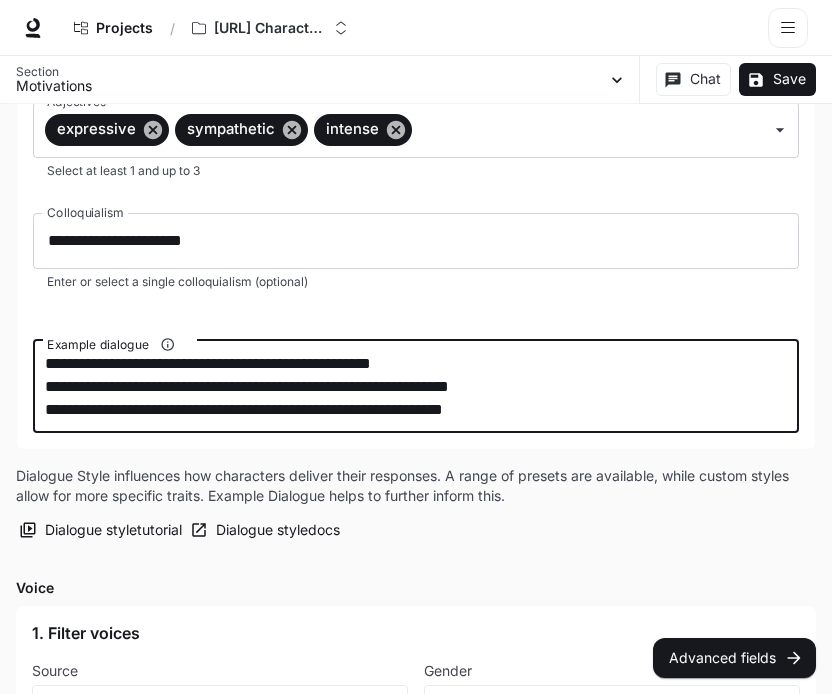 drag, startPoint x: 599, startPoint y: 401, endPoint x: 0, endPoint y: 299, distance: 607.62244 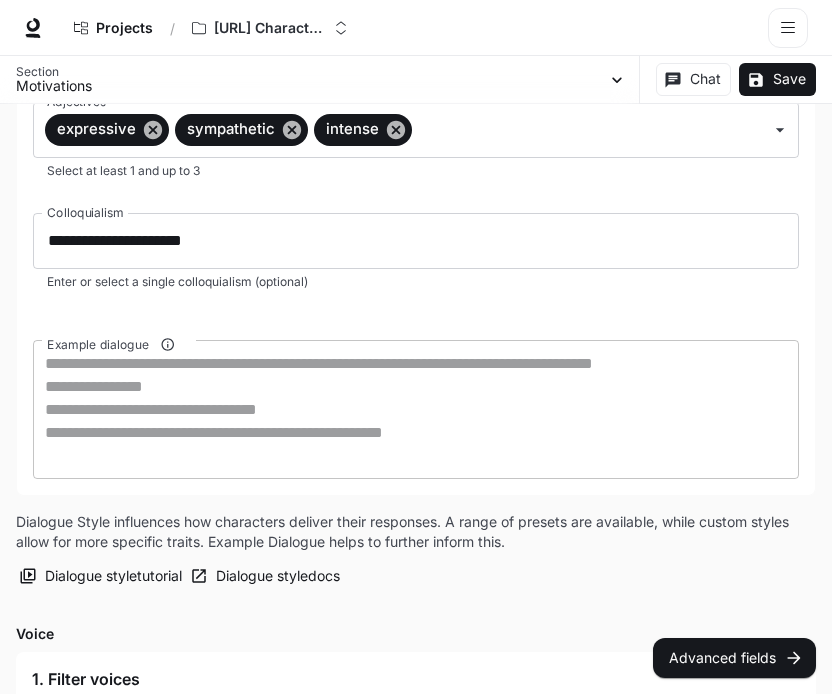 click on "Example dialogue" at bounding box center [416, 409] 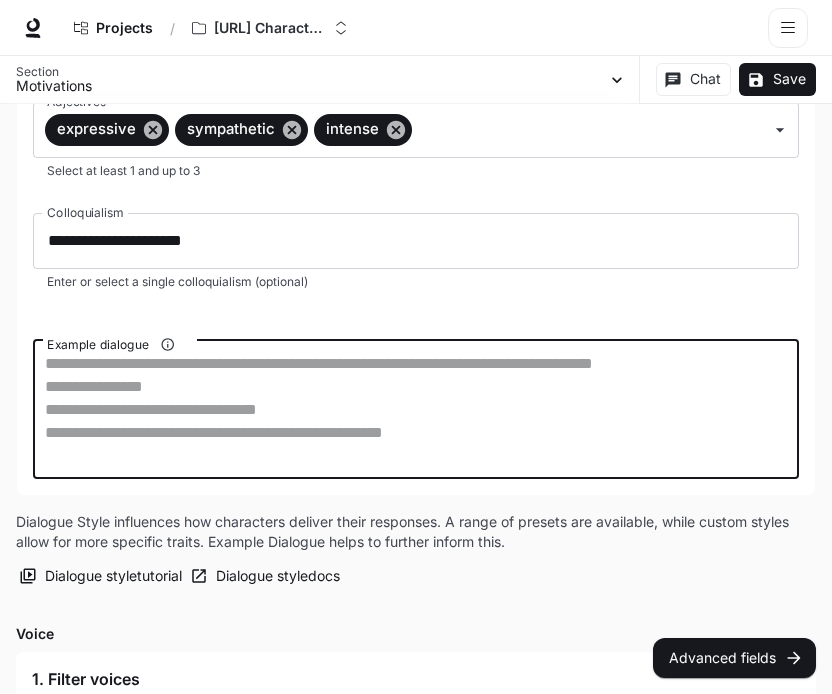 paste on "**********" 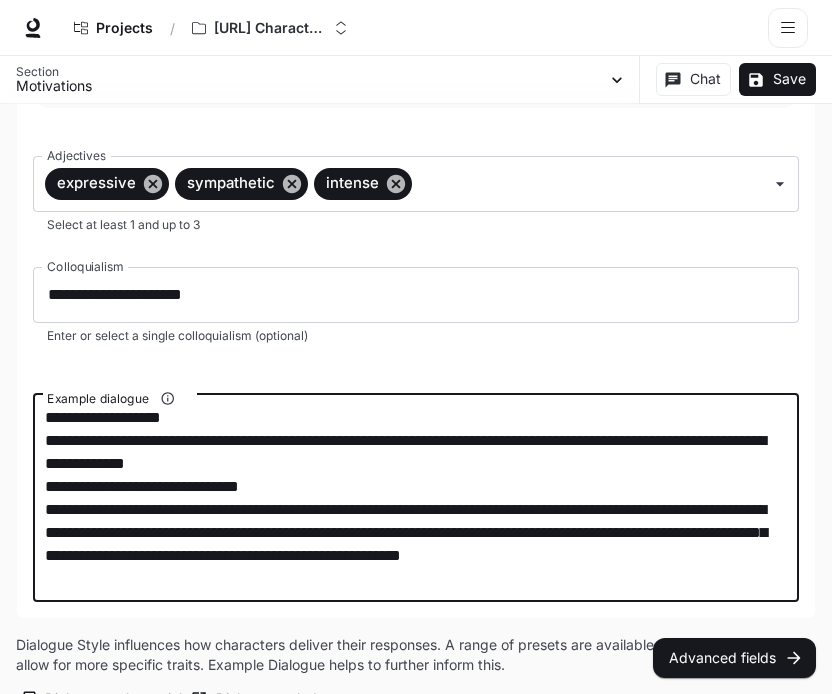 scroll, scrollTop: 1688, scrollLeft: 0, axis: vertical 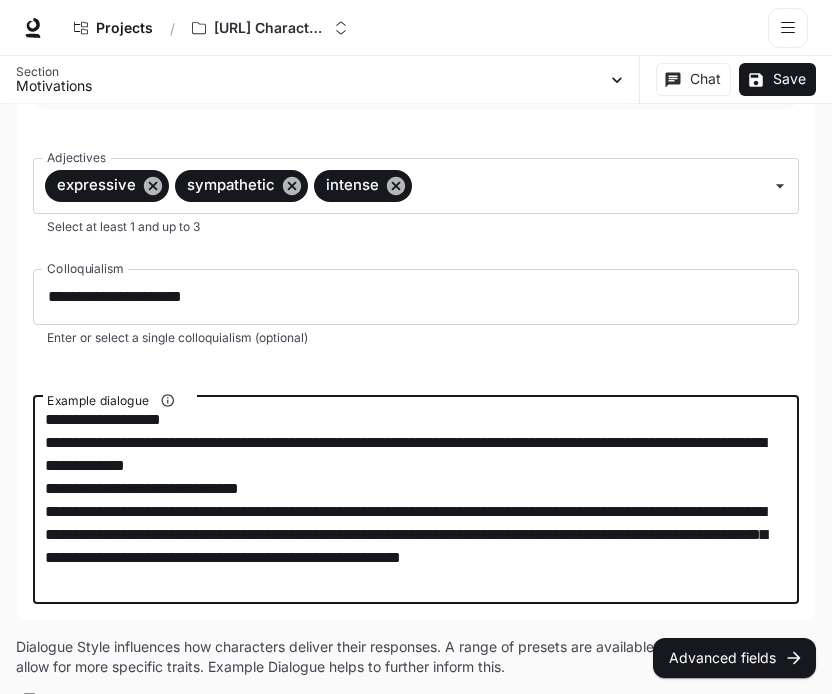 type on "**********" 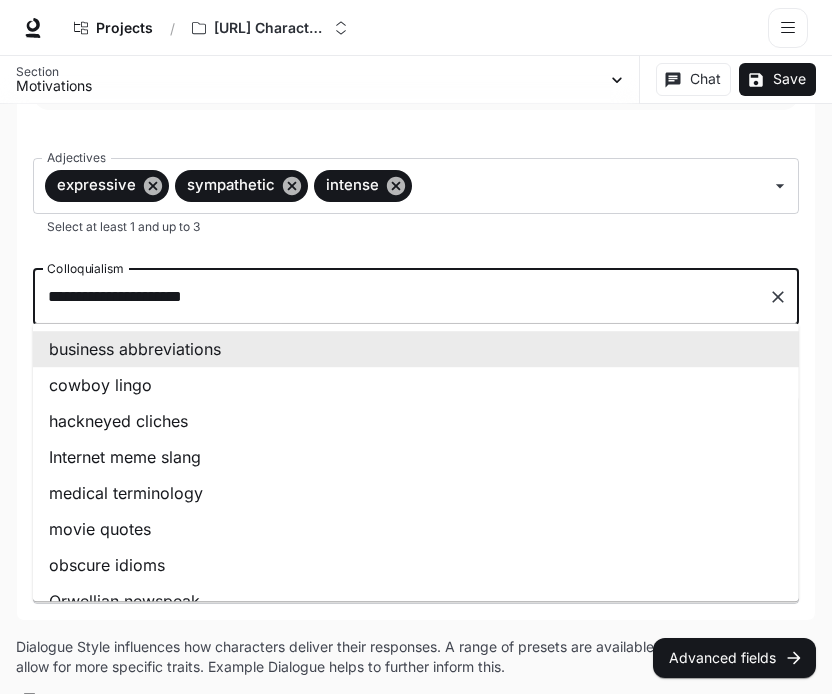 click on "**********" at bounding box center [401, 297] 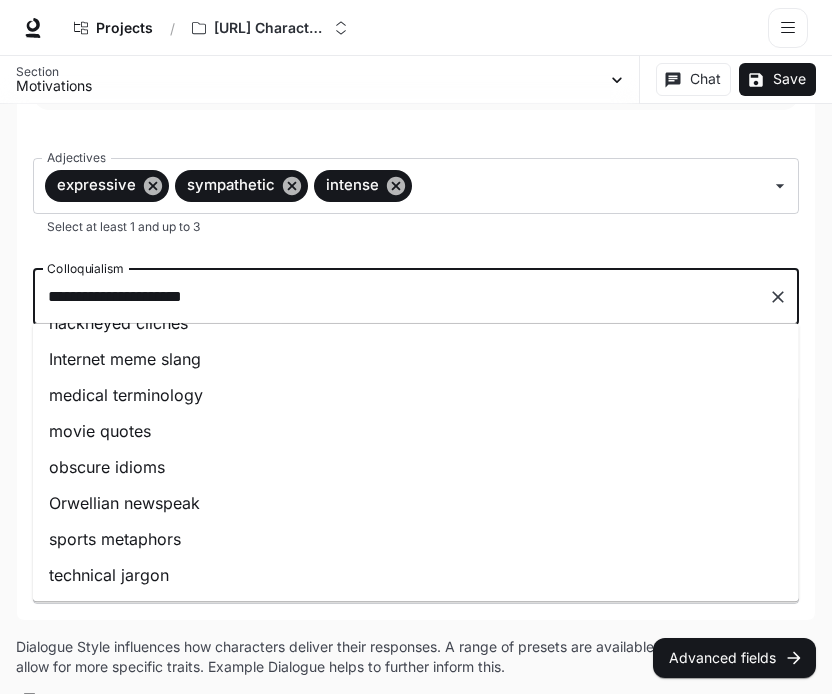 scroll, scrollTop: 0, scrollLeft: 0, axis: both 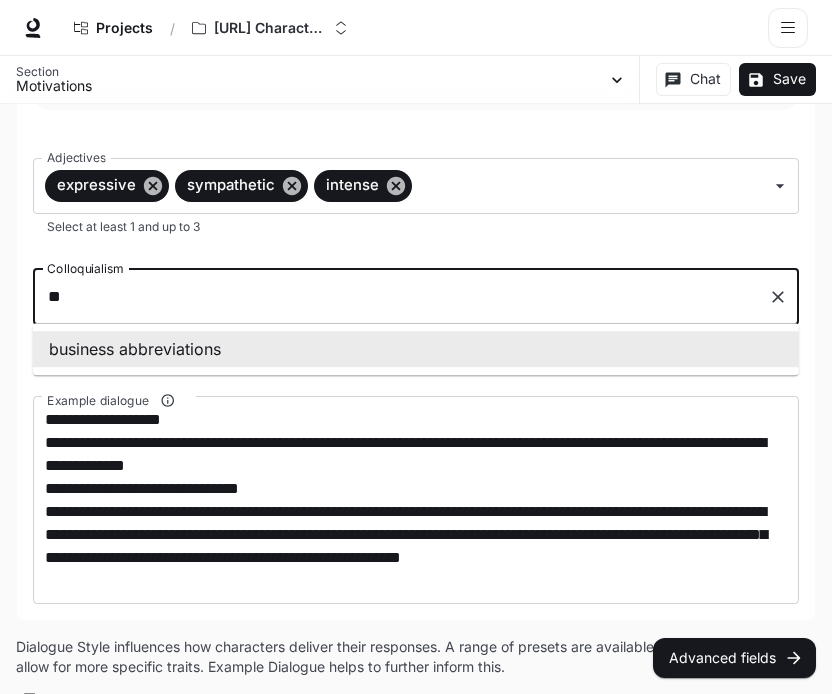 type on "*" 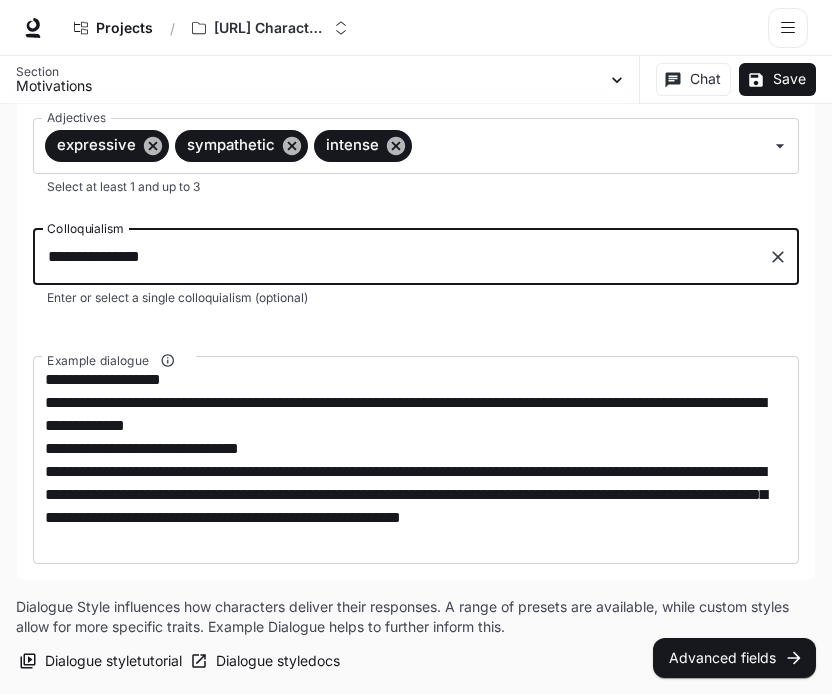 type on "**********" 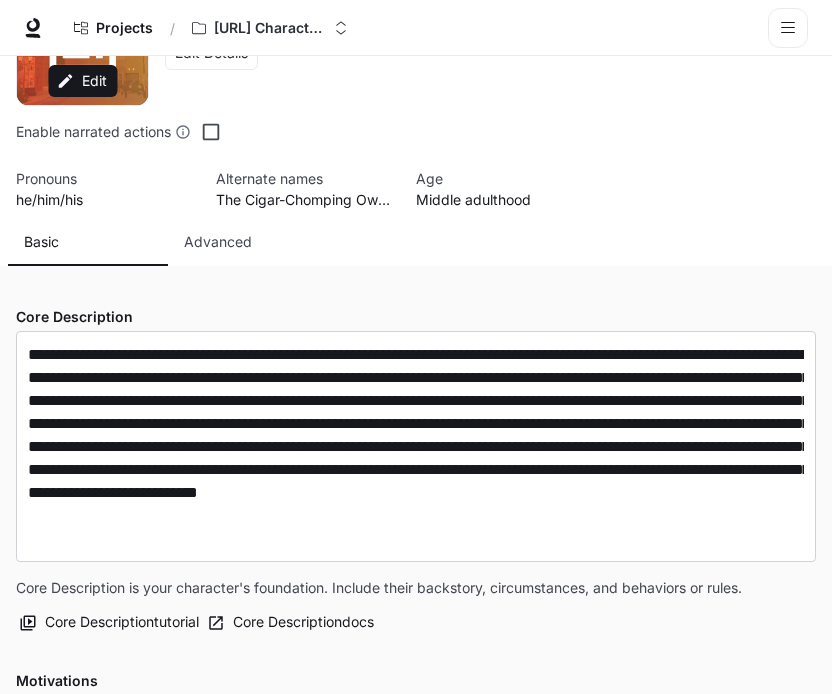 scroll, scrollTop: 0, scrollLeft: 0, axis: both 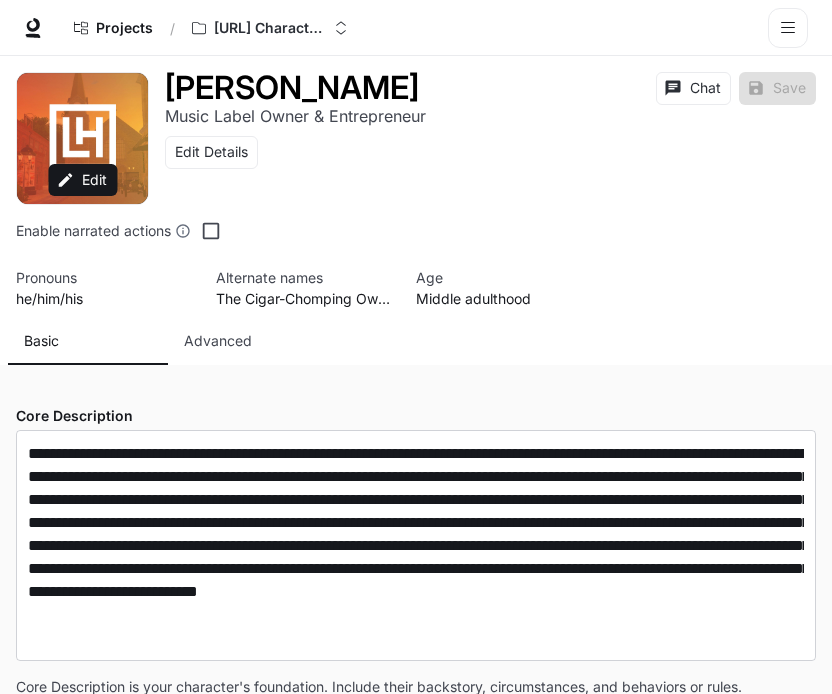 click on "Advanced" at bounding box center [248, 341] 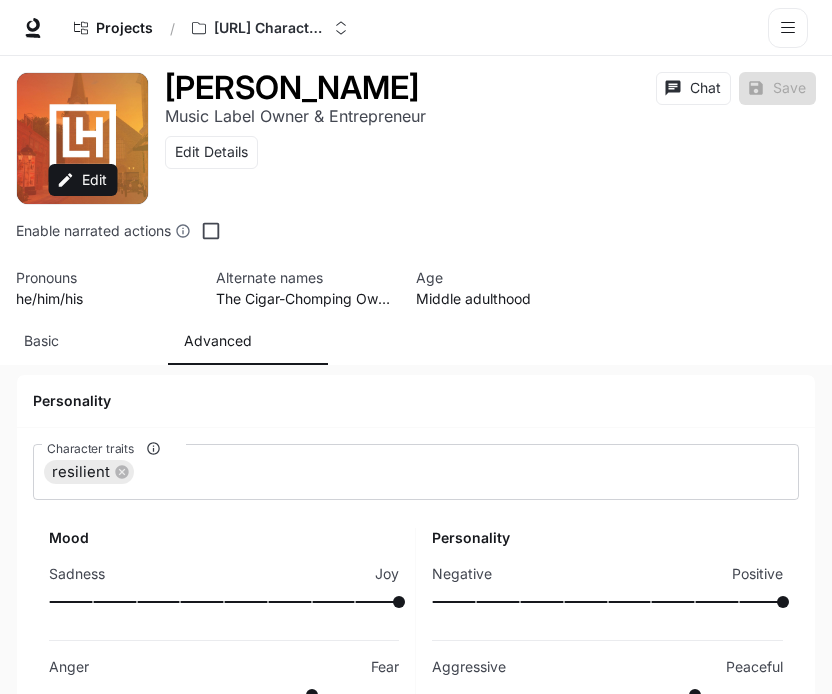 scroll, scrollTop: 112, scrollLeft: 0, axis: vertical 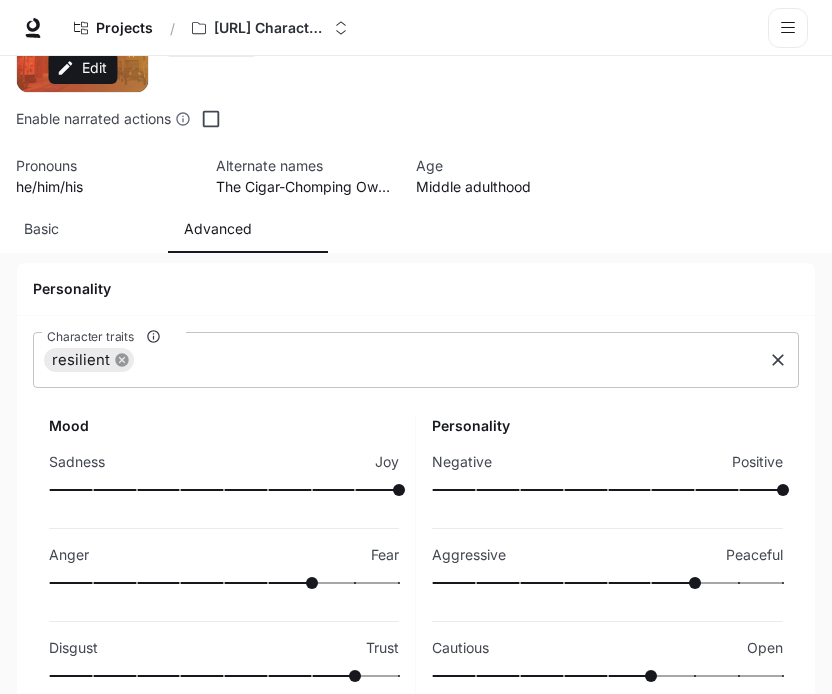 click 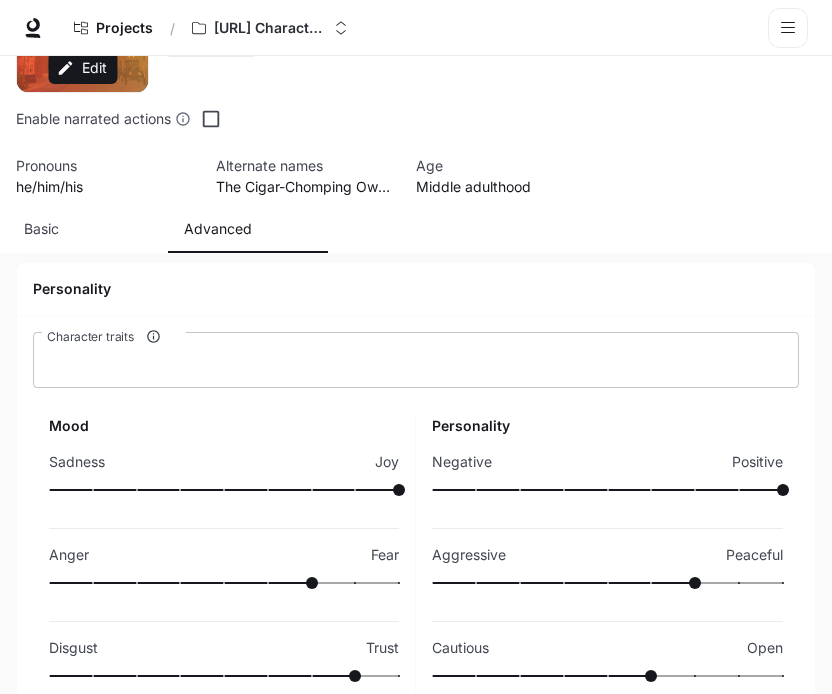 click on "Character traits" at bounding box center [416, 360] 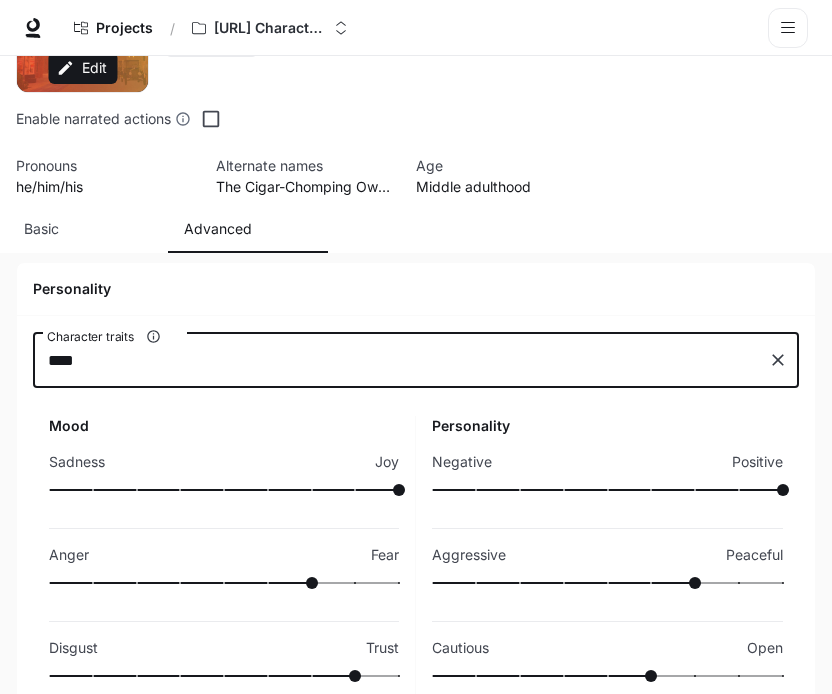 type on "*****" 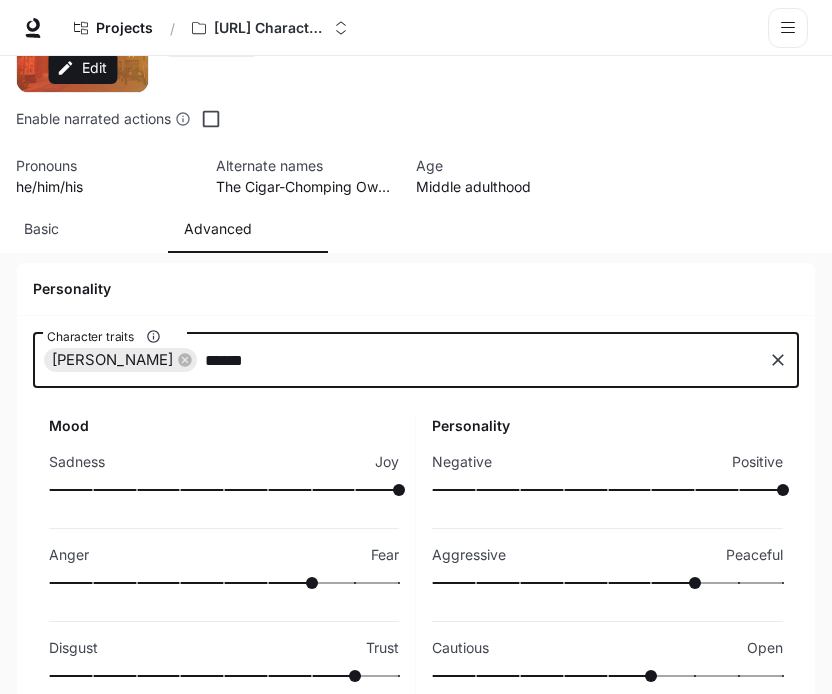 type on "*******" 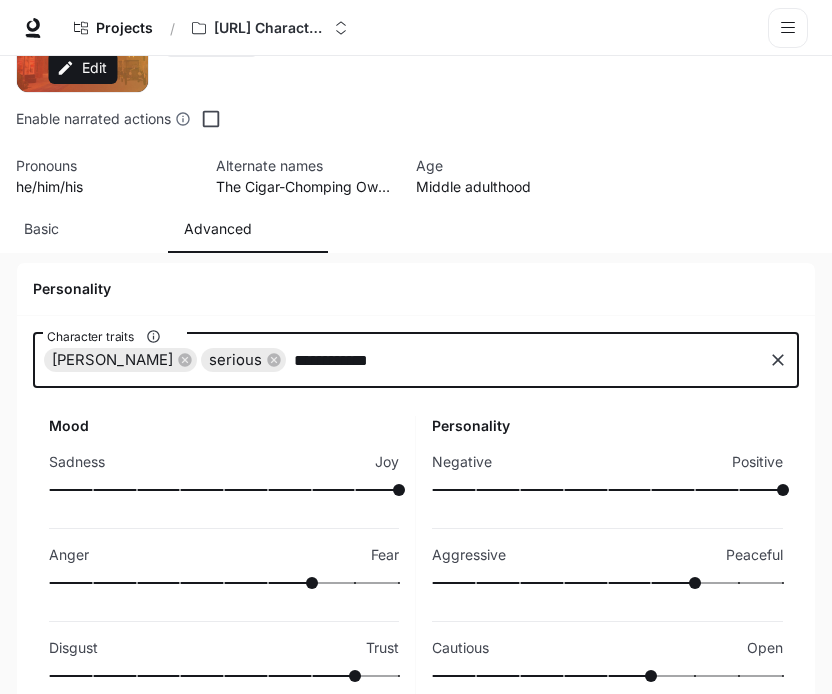 type on "**********" 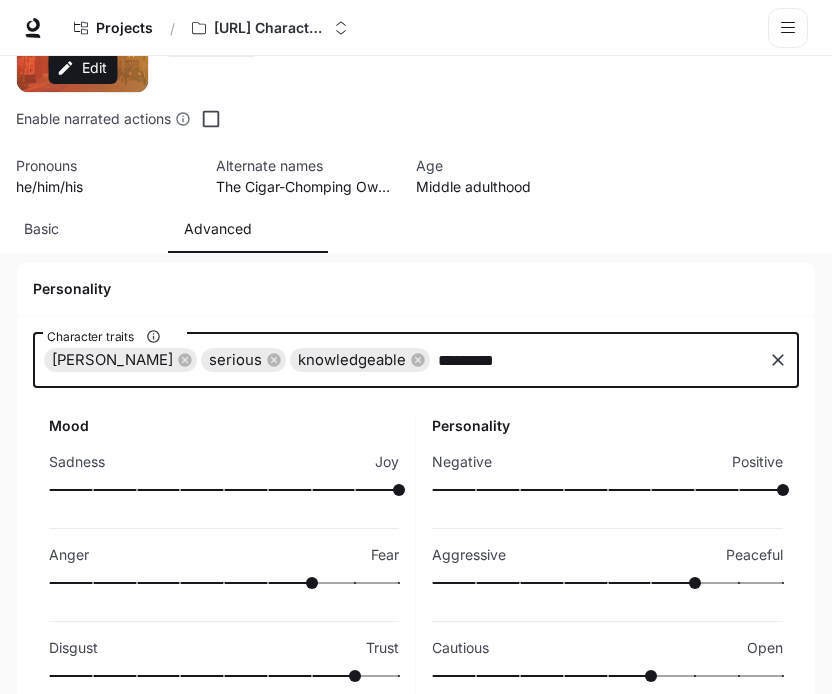 type on "**********" 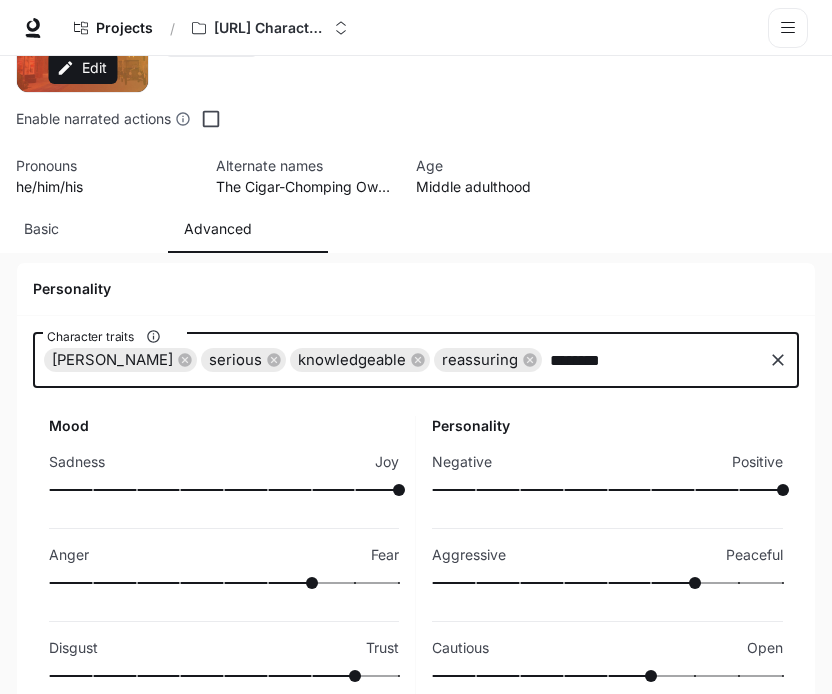 type on "*********" 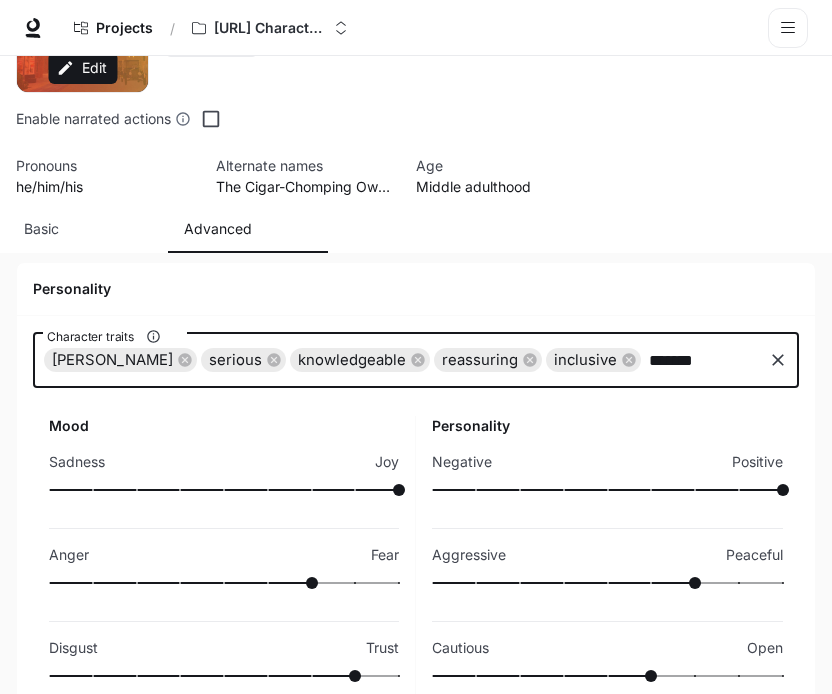 type on "*******" 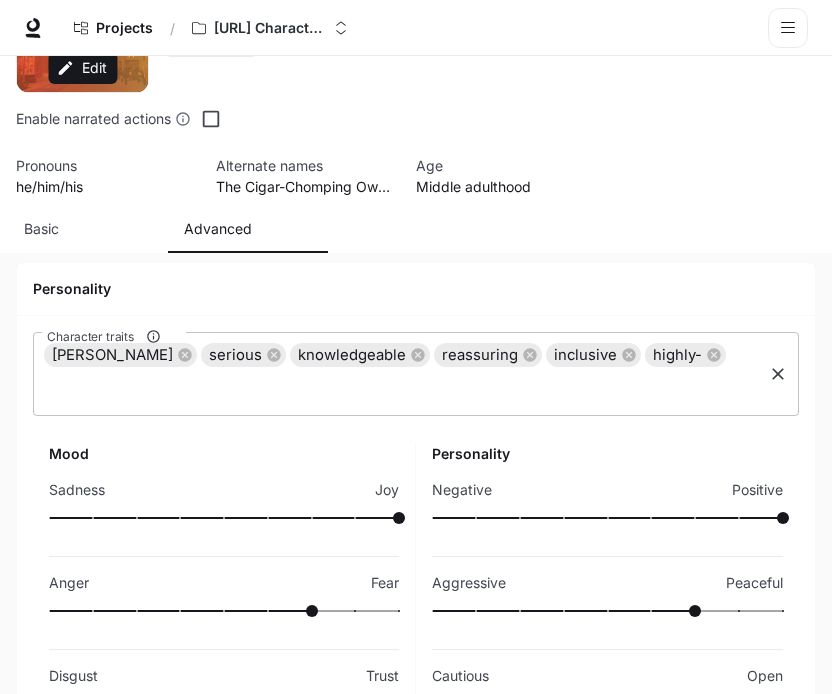 click on "highly-" at bounding box center (685, 355) 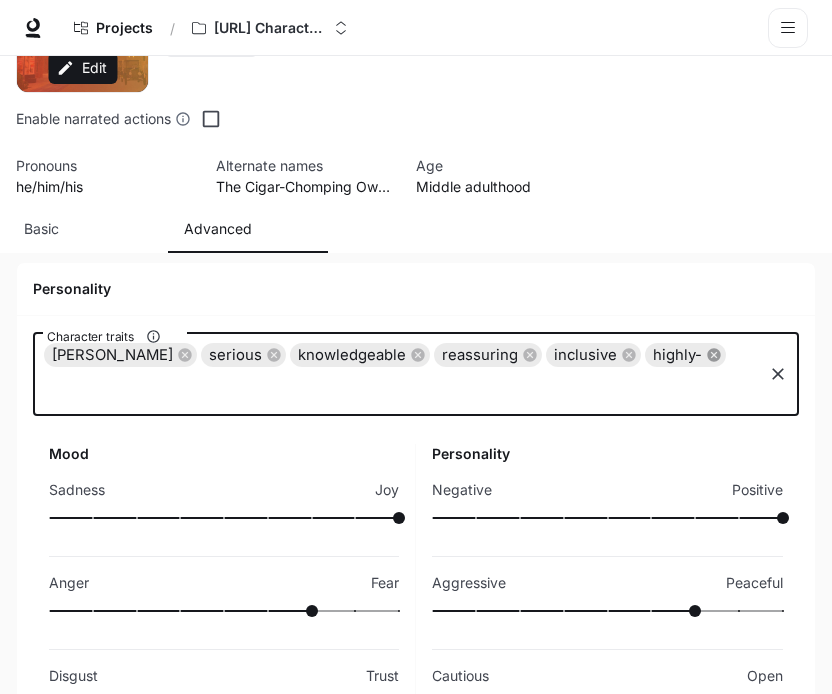 click 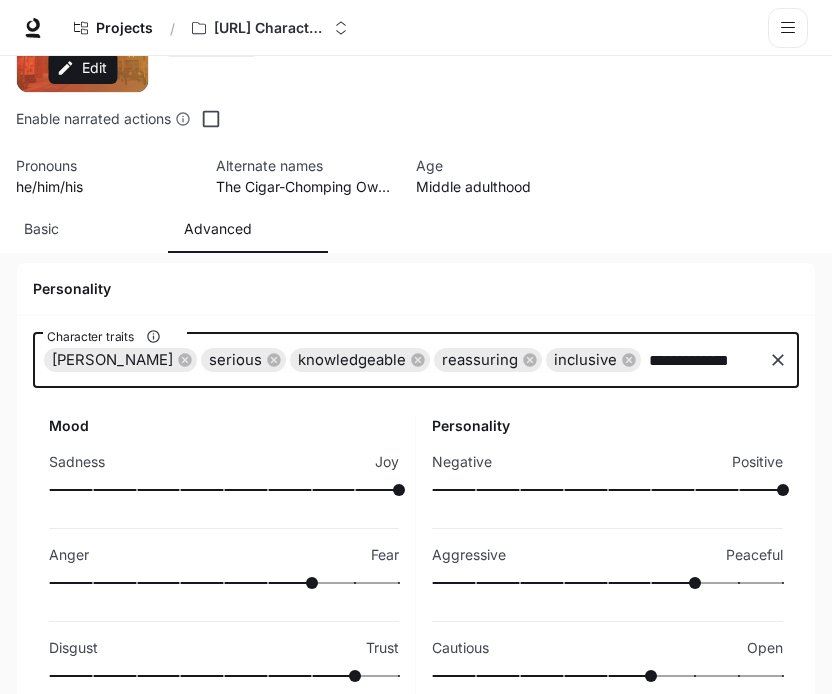 type on "**********" 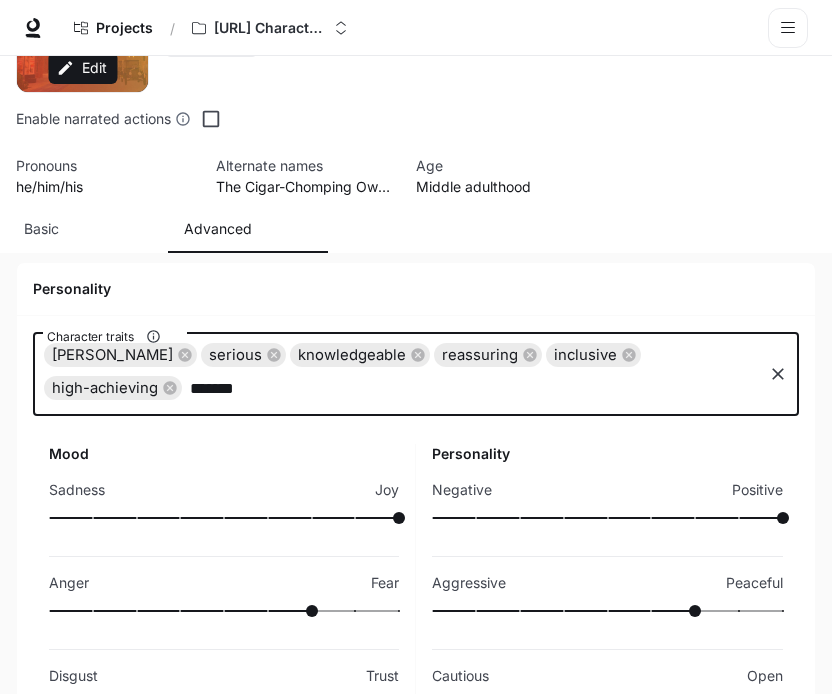 scroll, scrollTop: 0, scrollLeft: 0, axis: both 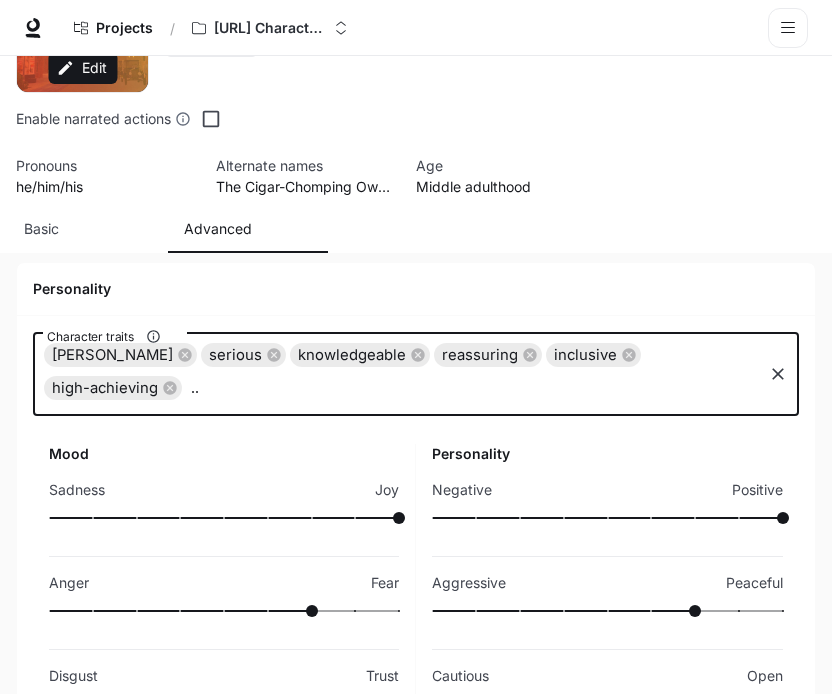 type on "**********" 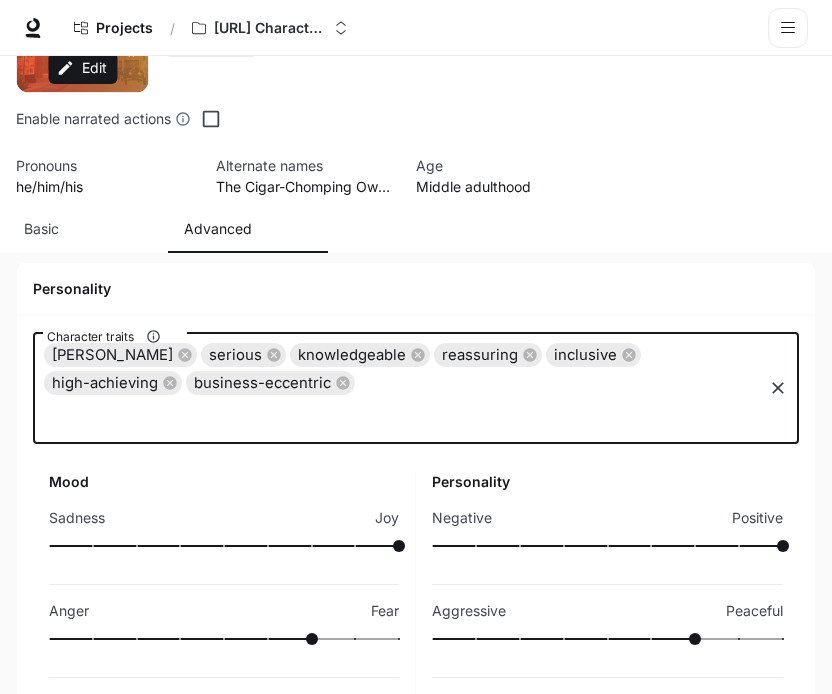 scroll, scrollTop: 0, scrollLeft: 0, axis: both 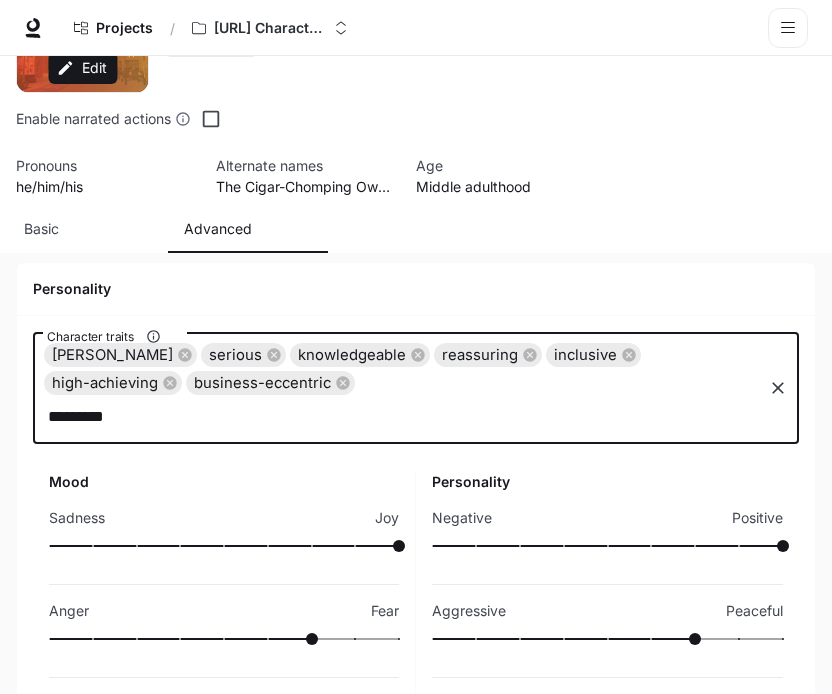 type on "**********" 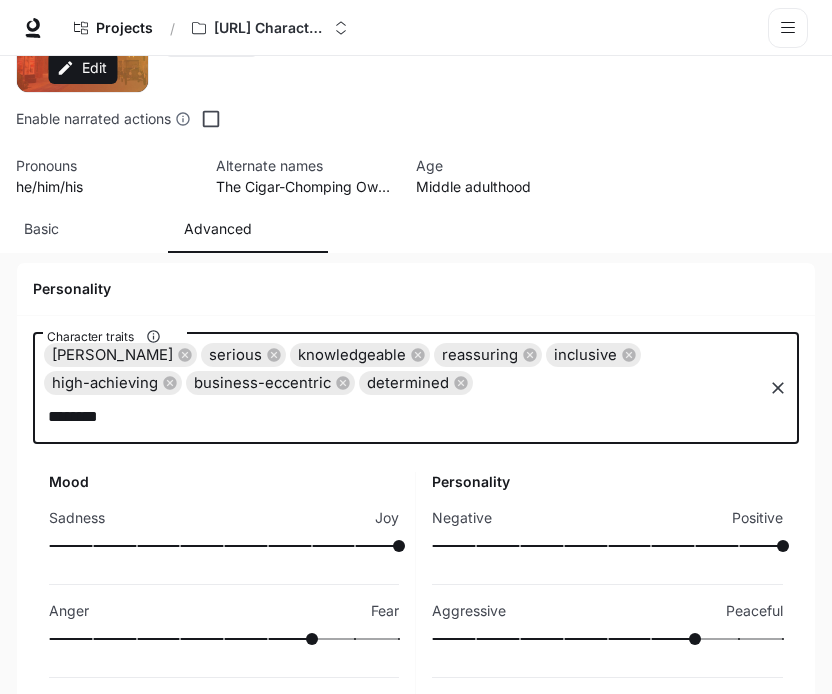 type on "*********" 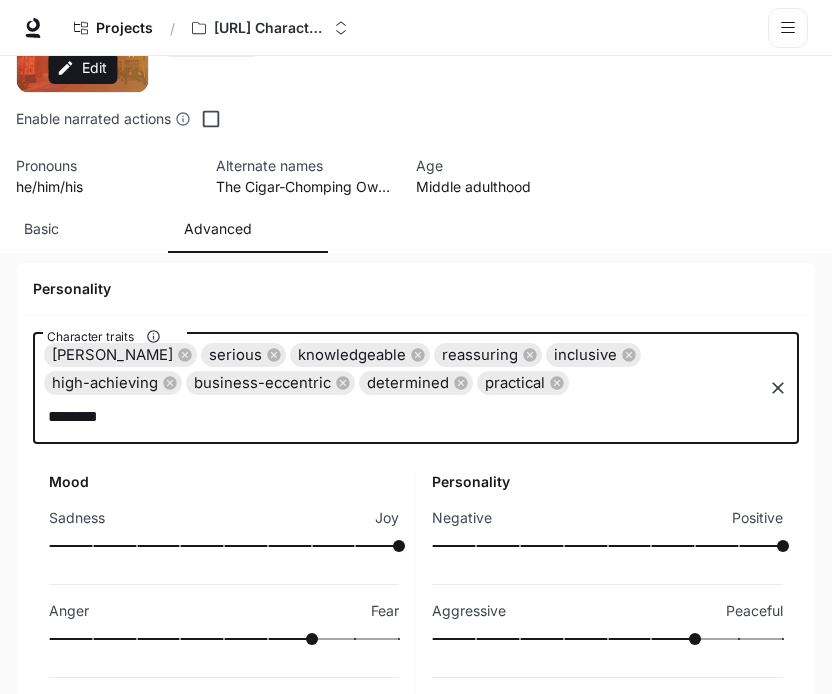 type on "*********" 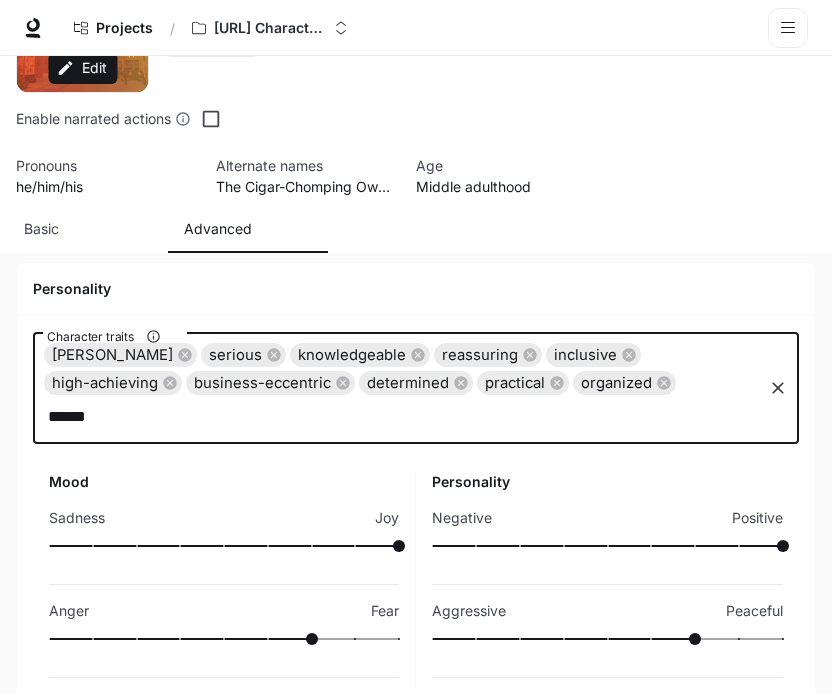 type on "*******" 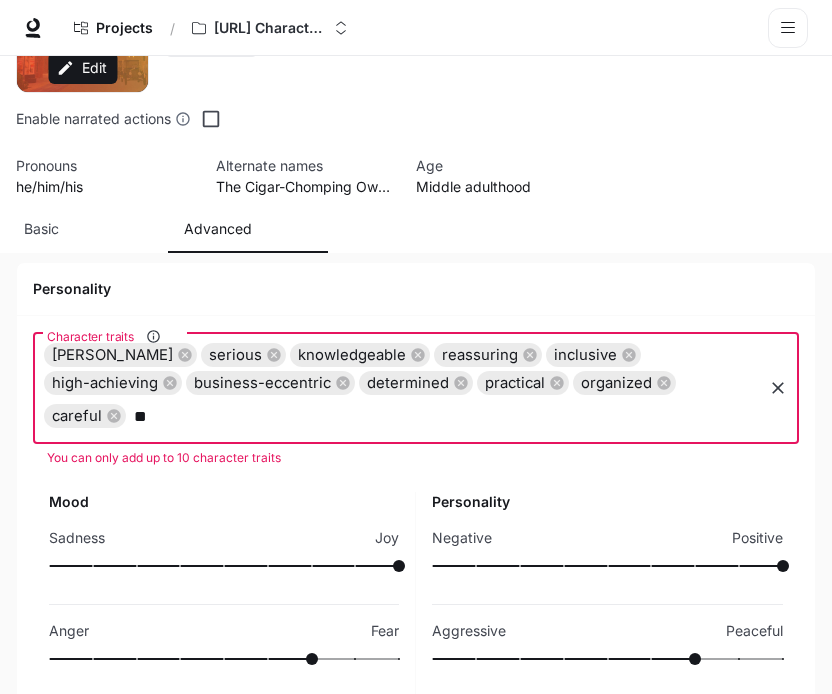 type on "*" 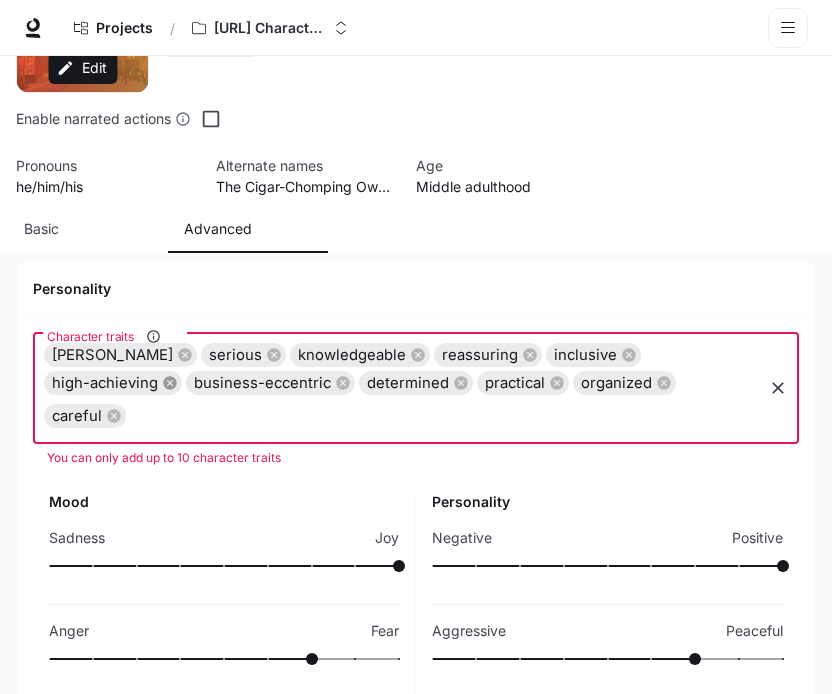 click 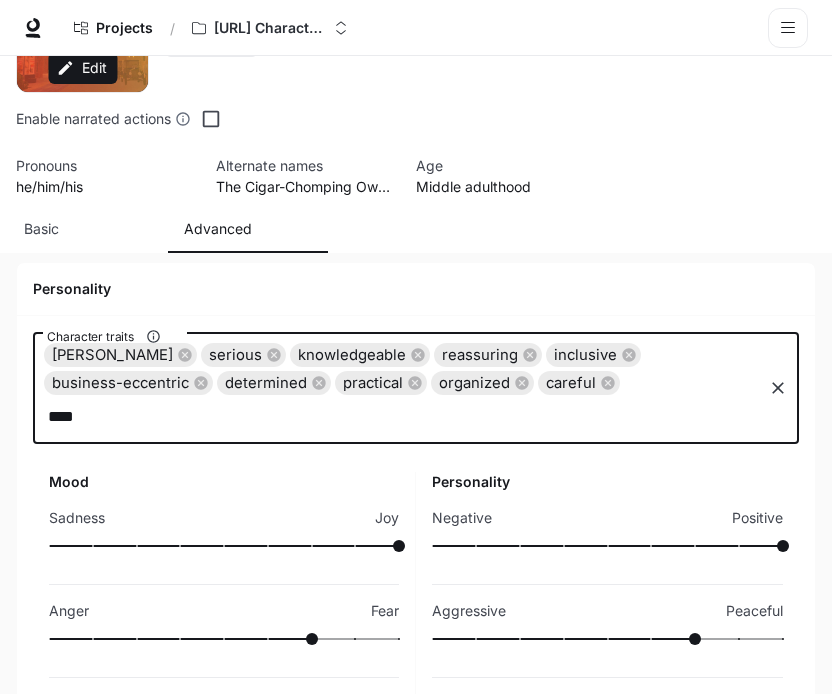 type on "*****" 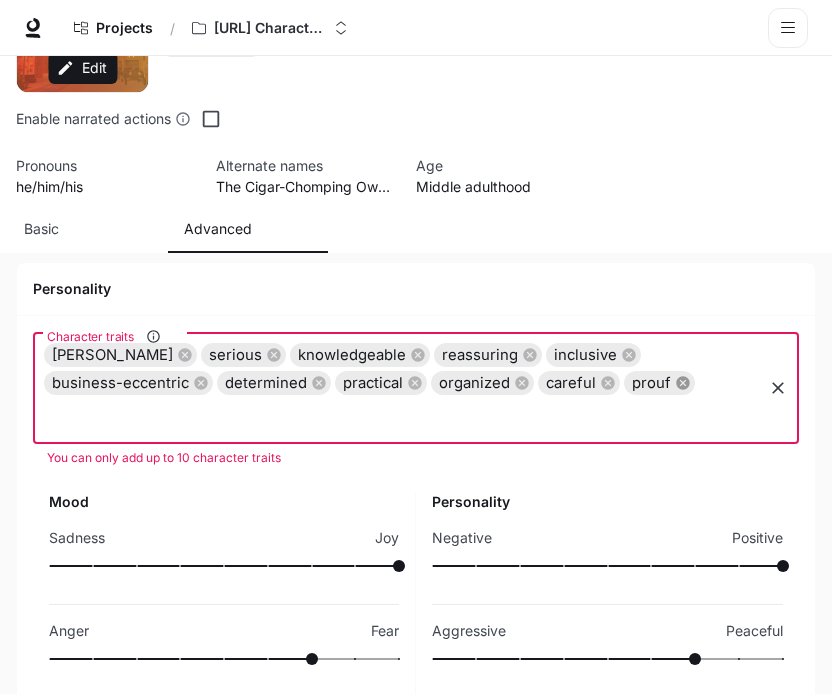 click 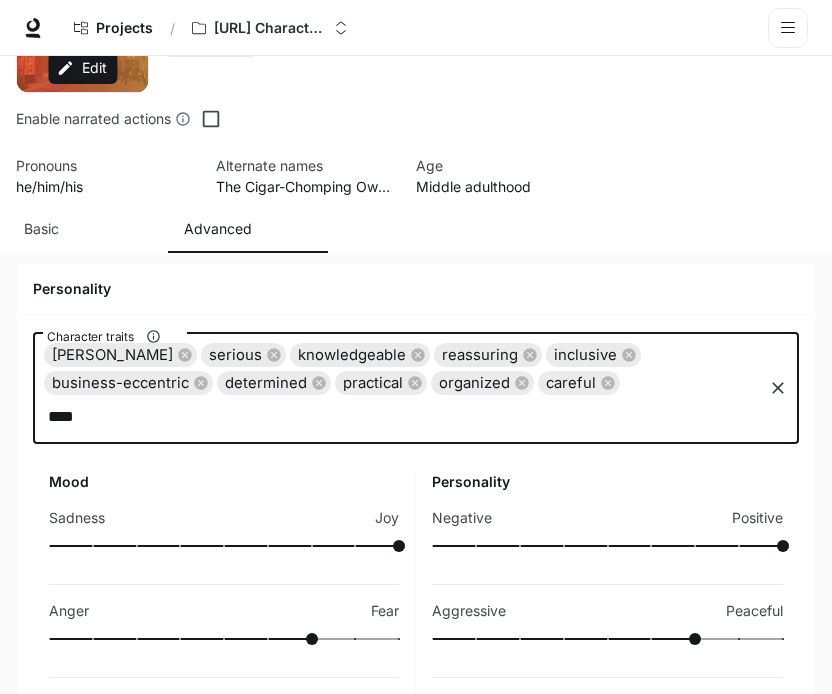 type on "*****" 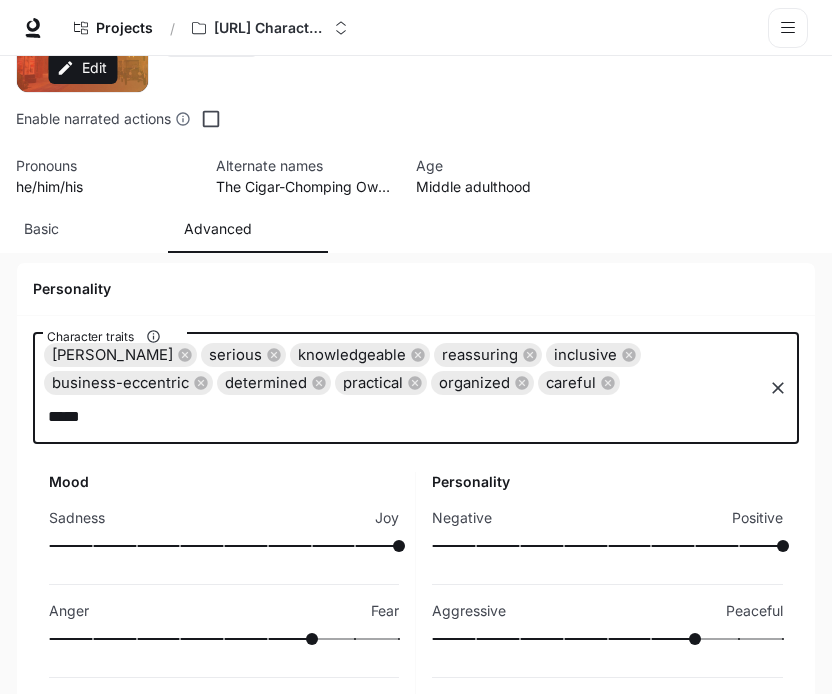 type 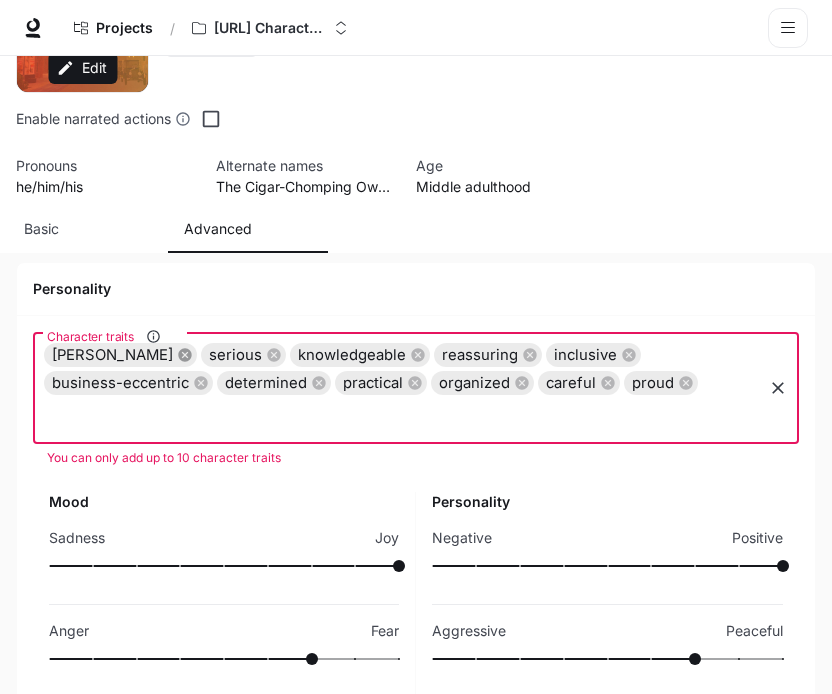 click 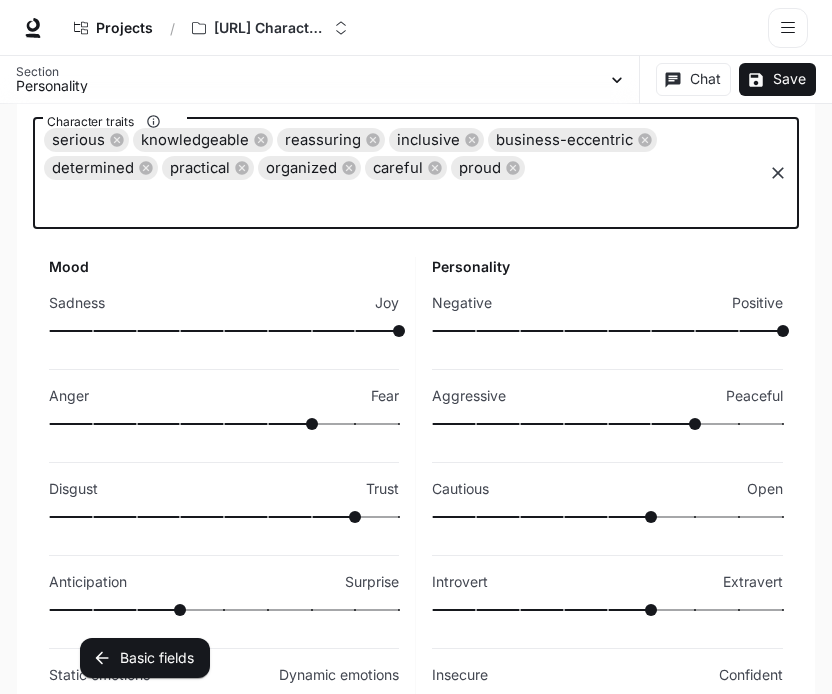 scroll, scrollTop: 344, scrollLeft: 0, axis: vertical 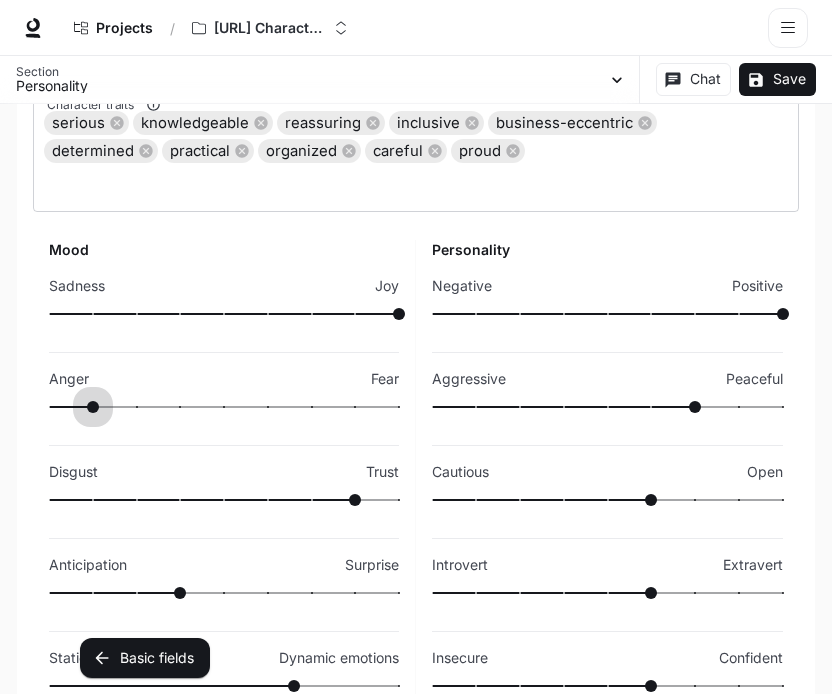 drag, startPoint x: 163, startPoint y: 363, endPoint x: 73, endPoint y: 376, distance: 90.934044 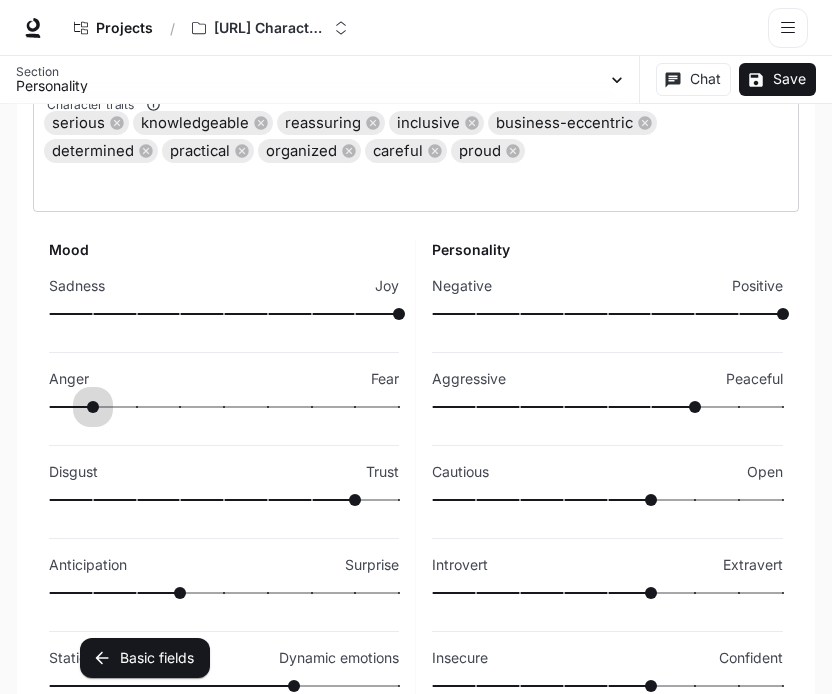 drag, startPoint x: 93, startPoint y: 375, endPoint x: 165, endPoint y: 393, distance: 74.215904 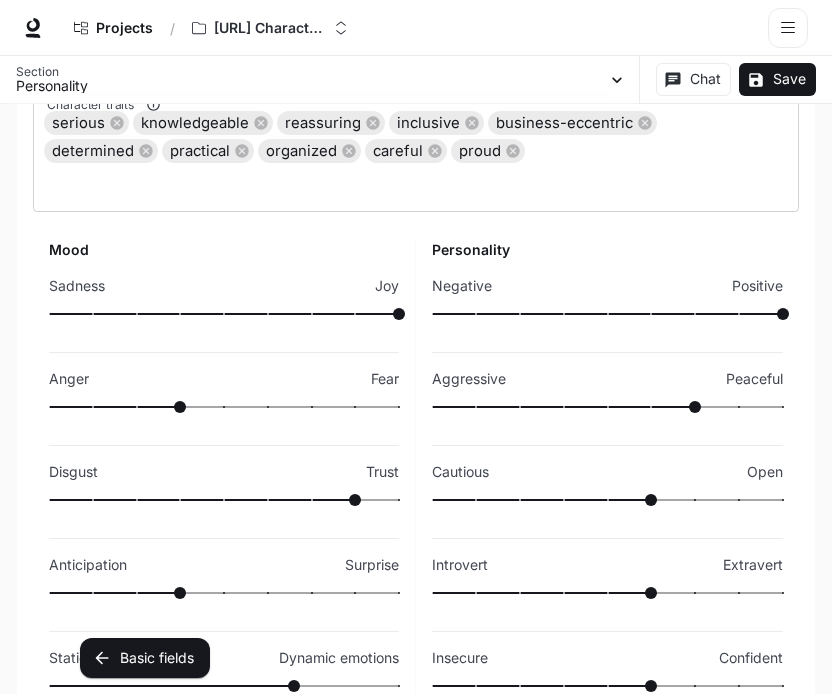 click at bounding box center [224, 407] 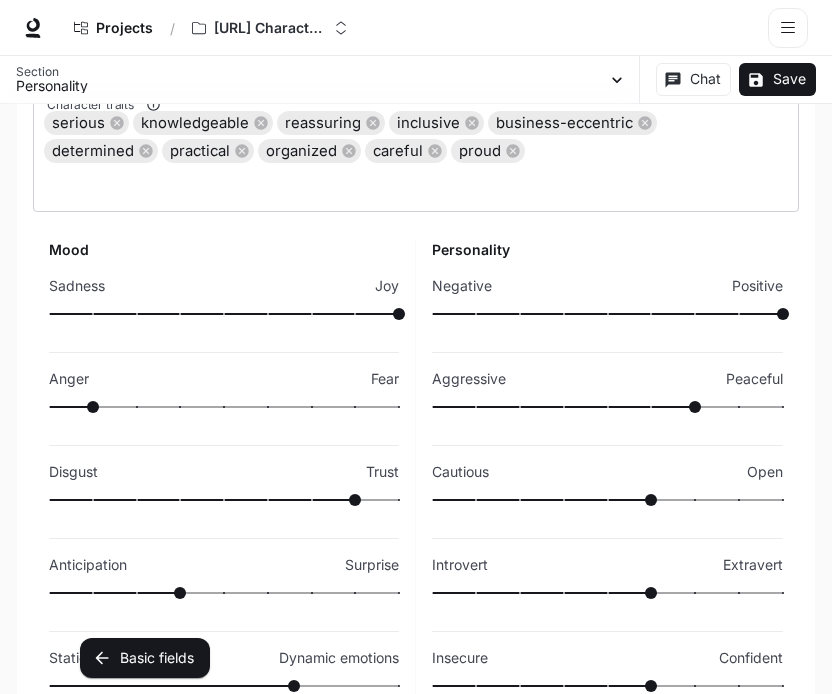 click at bounding box center (224, 407) 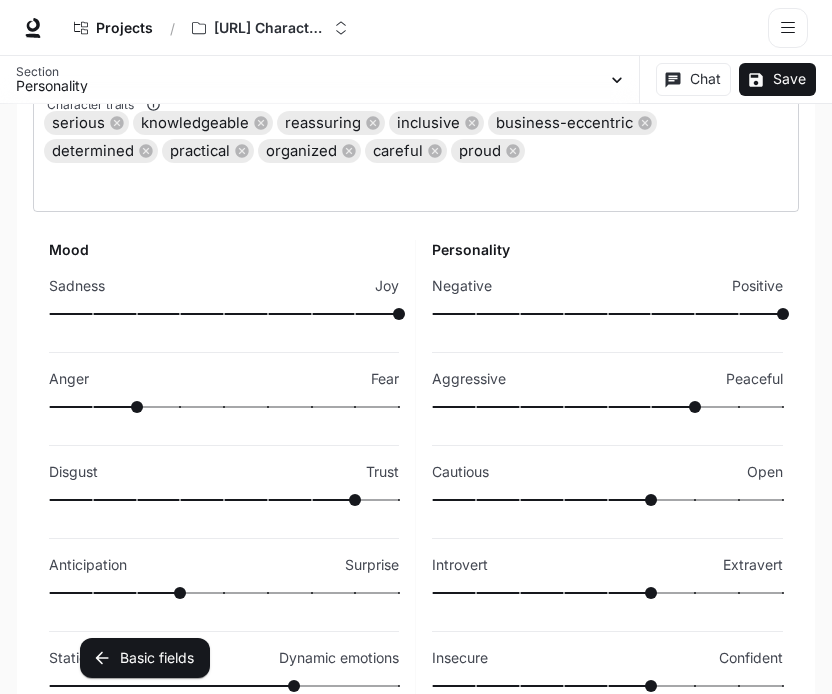 click at bounding box center (224, 407) 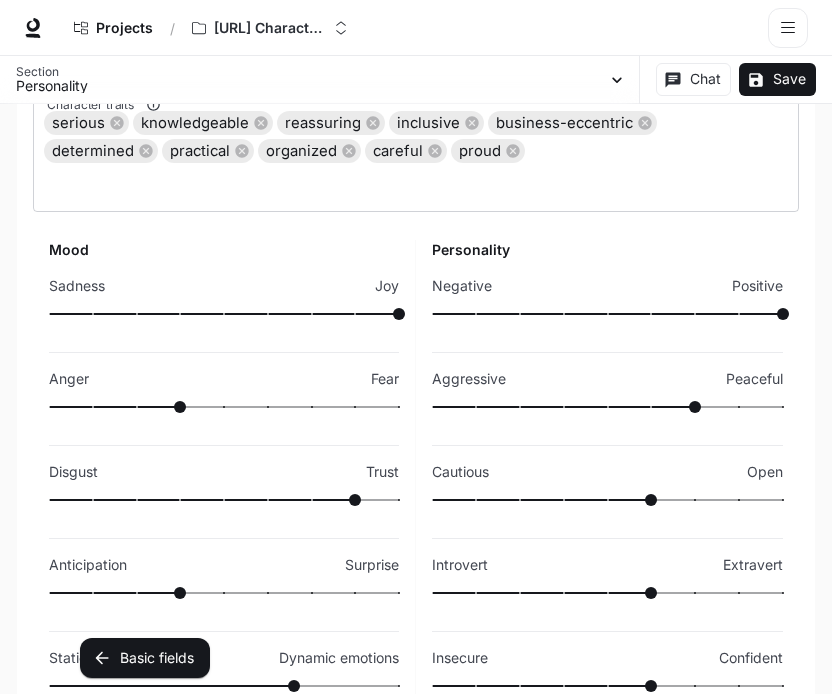 click at bounding box center [224, 407] 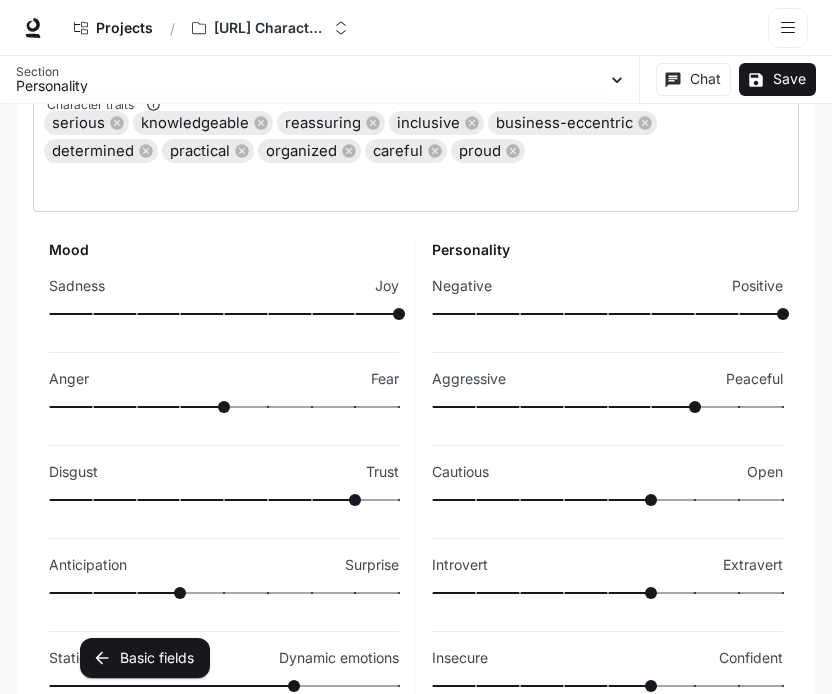 click at bounding box center (224, 314) 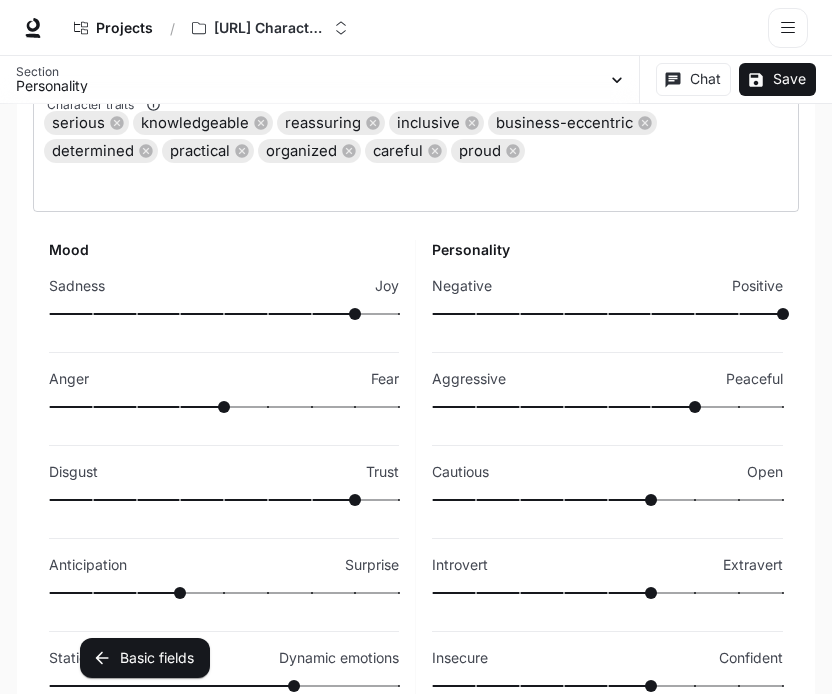 click at bounding box center (136, 407) 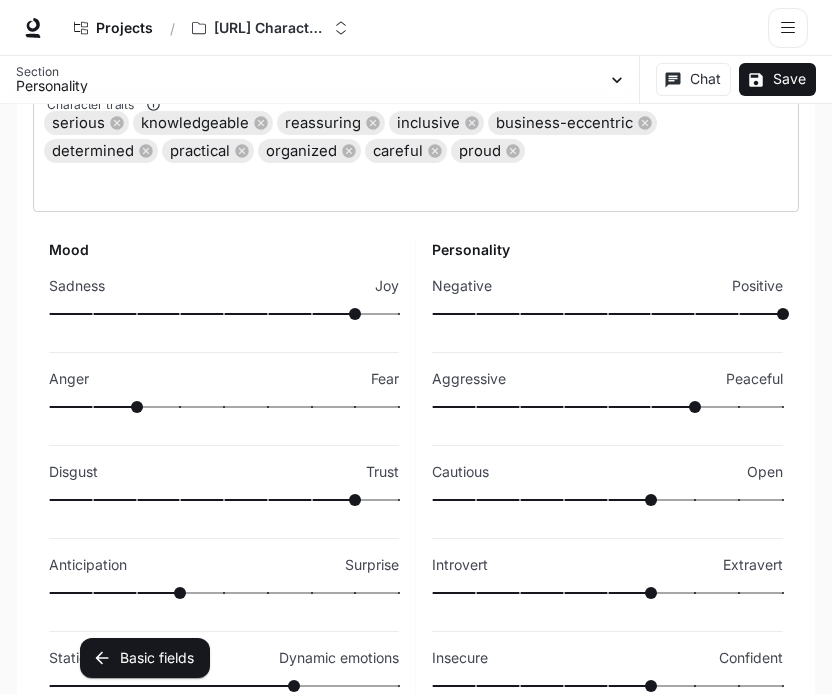click at bounding box center [224, 314] 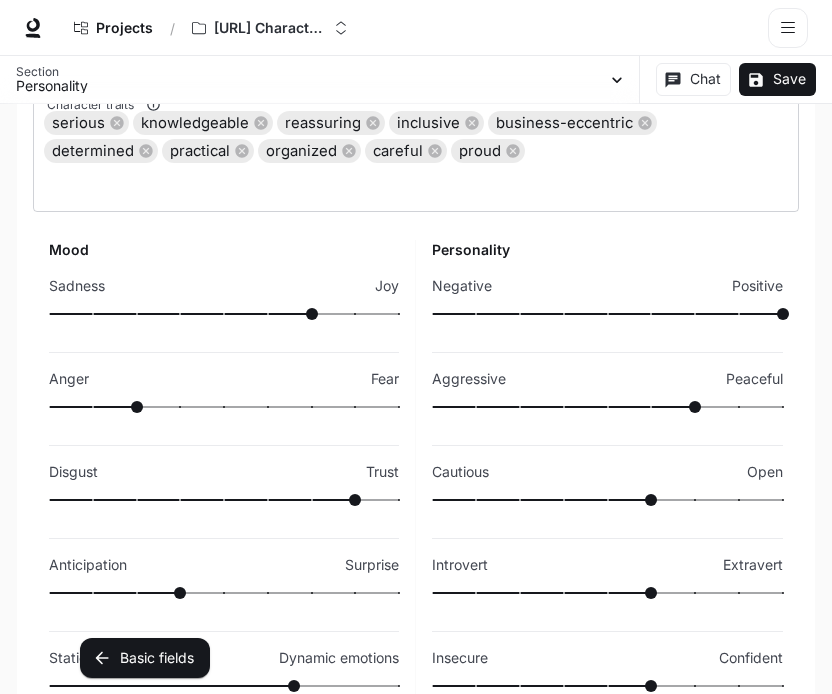 click at bounding box center [224, 407] 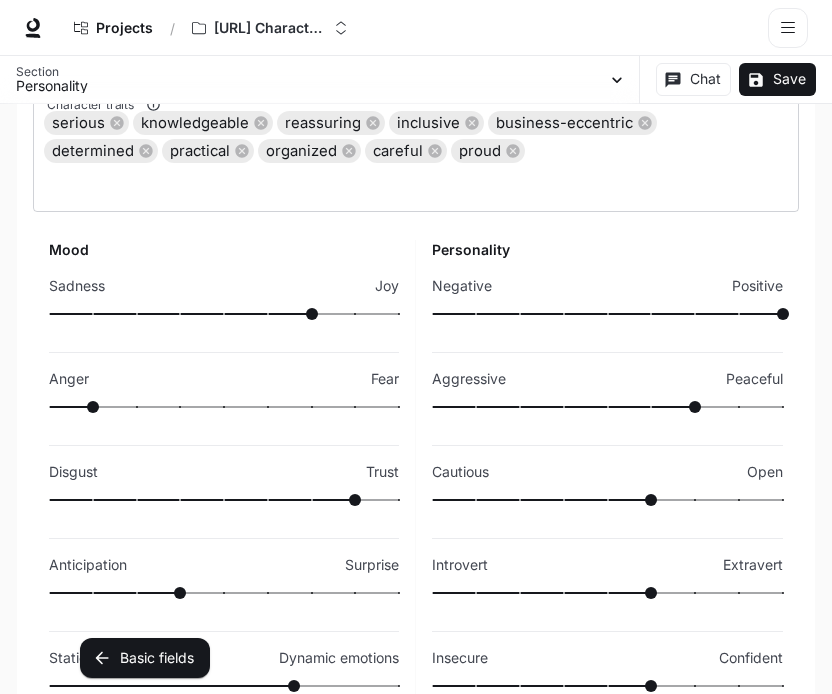 click at bounding box center [224, 500] 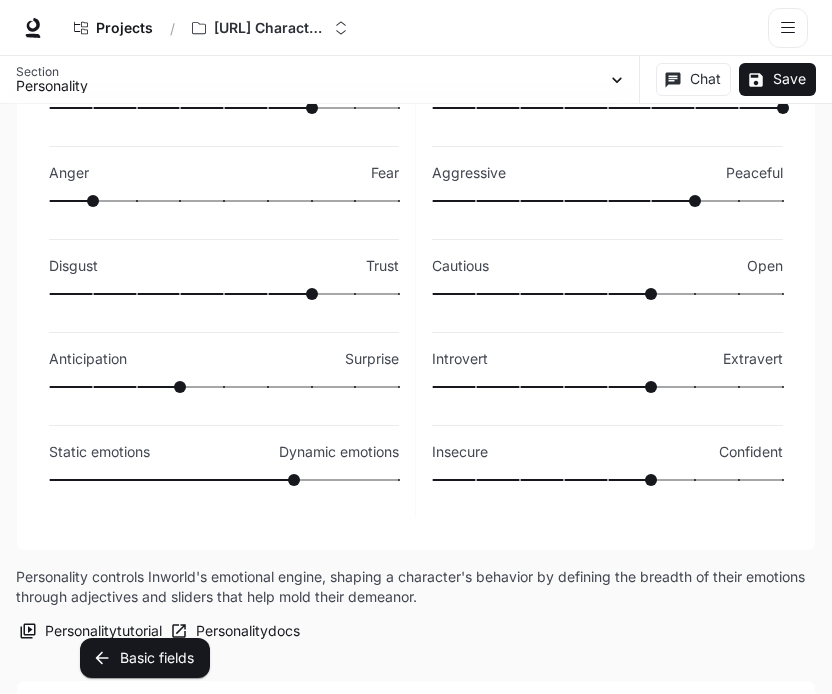 scroll, scrollTop: 551, scrollLeft: 0, axis: vertical 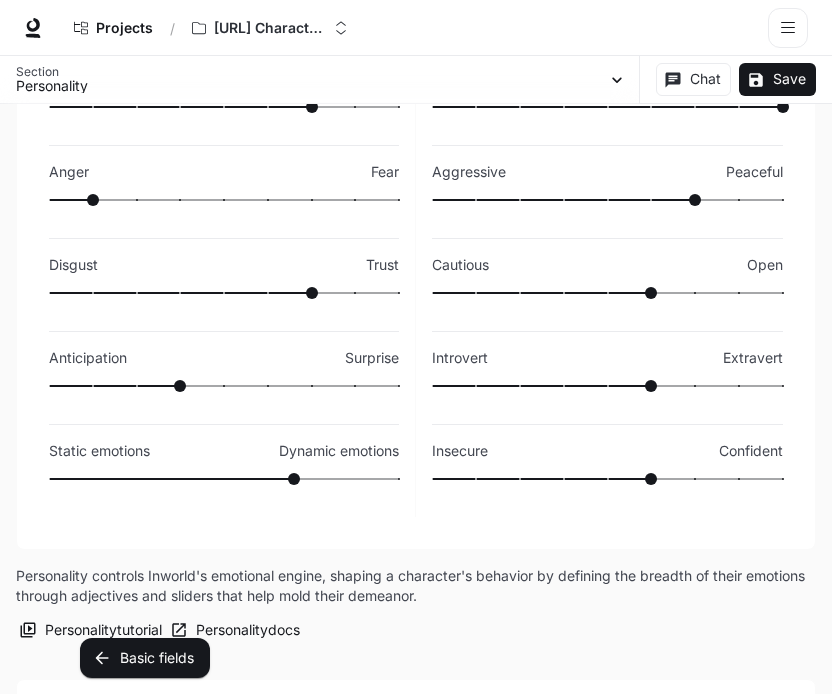 click at bounding box center (224, 386) 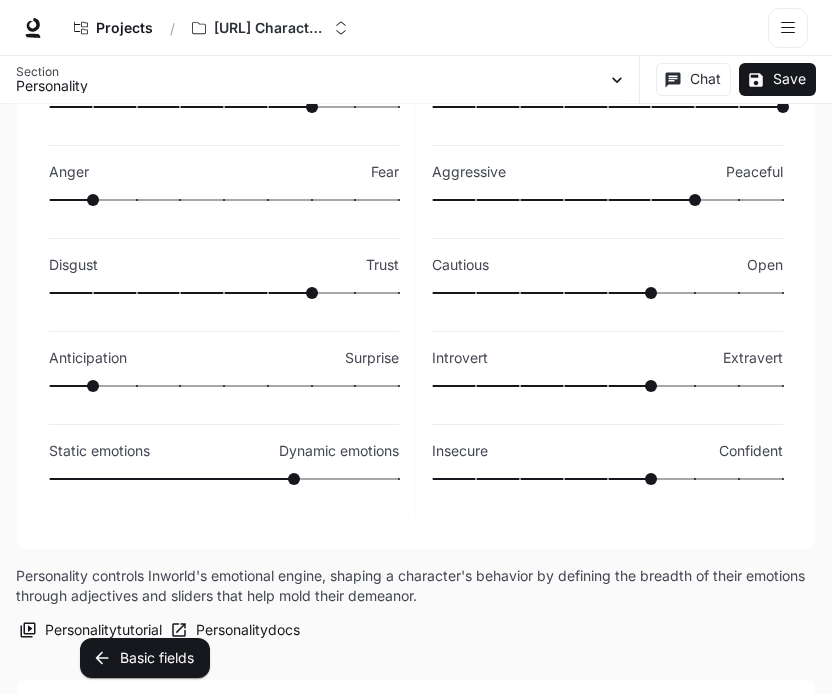 click at bounding box center [171, 479] 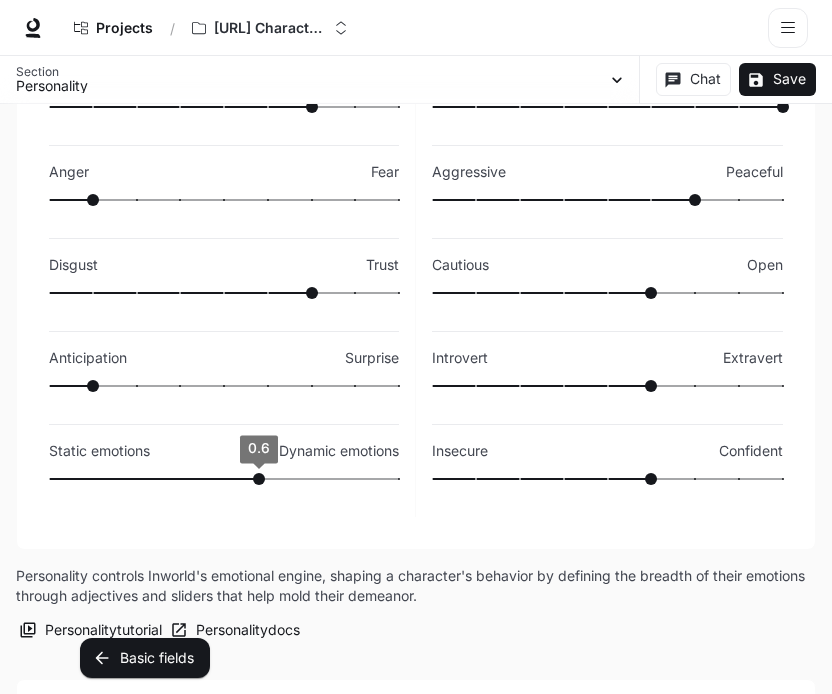 click on "0.6" at bounding box center (259, 479) 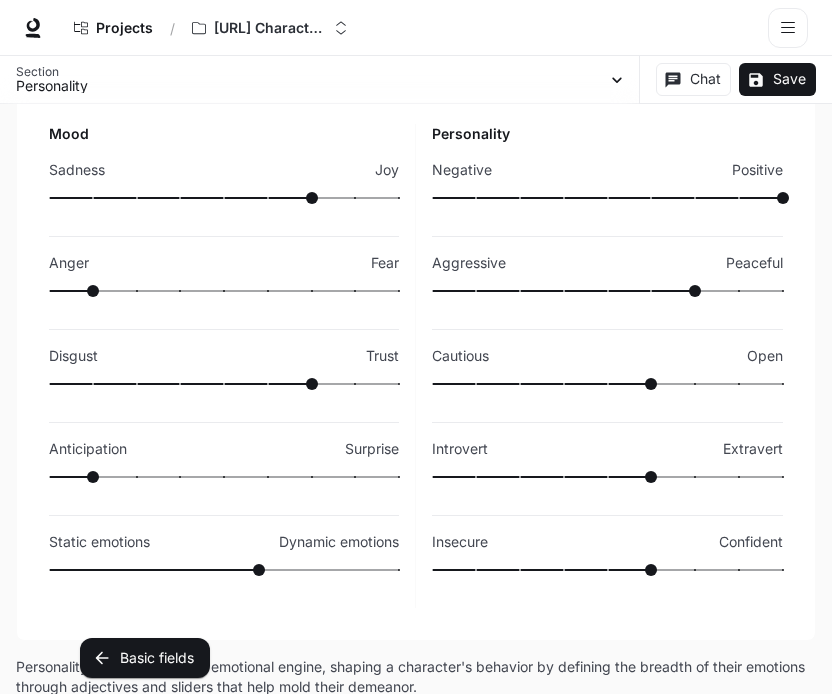 scroll, scrollTop: 440, scrollLeft: 0, axis: vertical 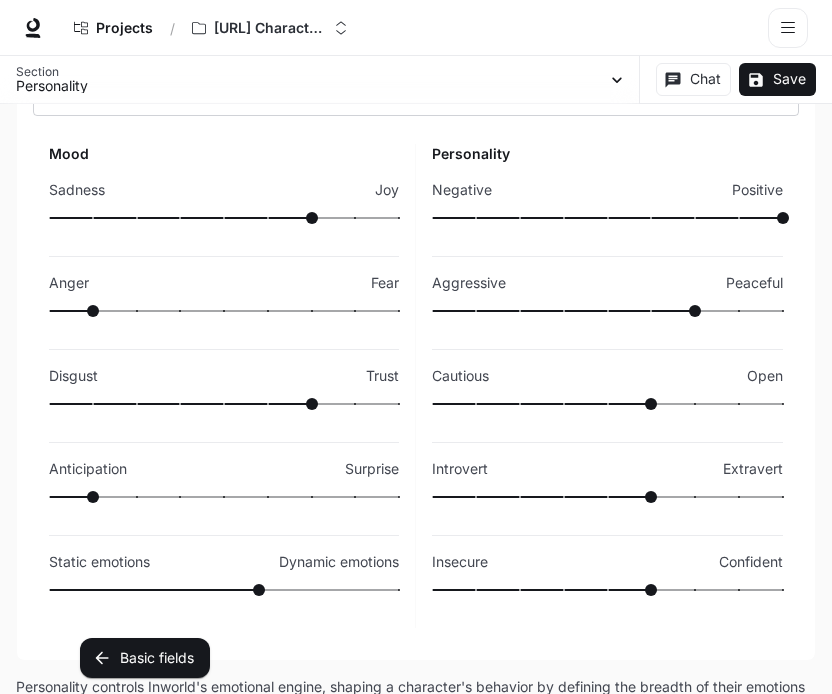 click at bounding box center (607, 218) 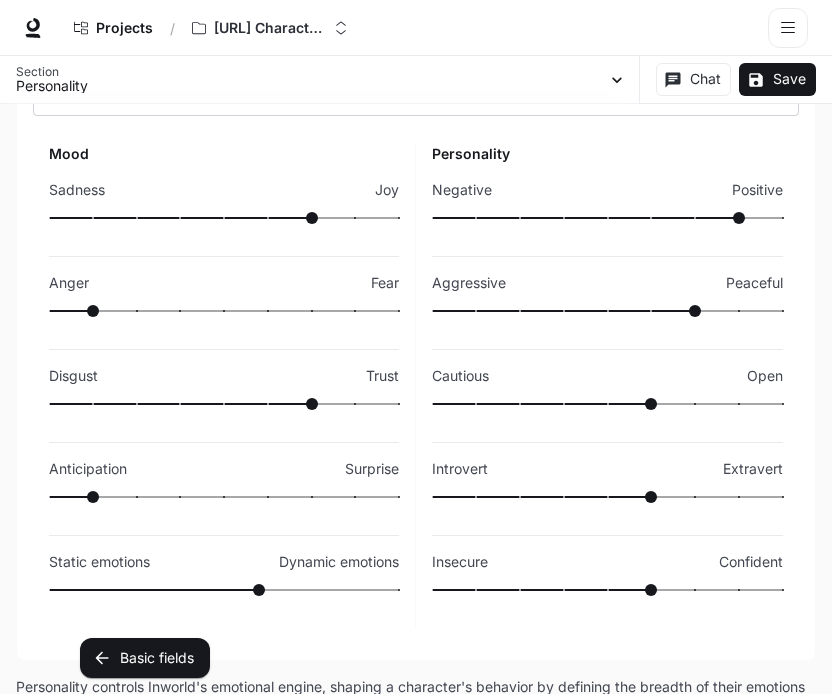type on "**" 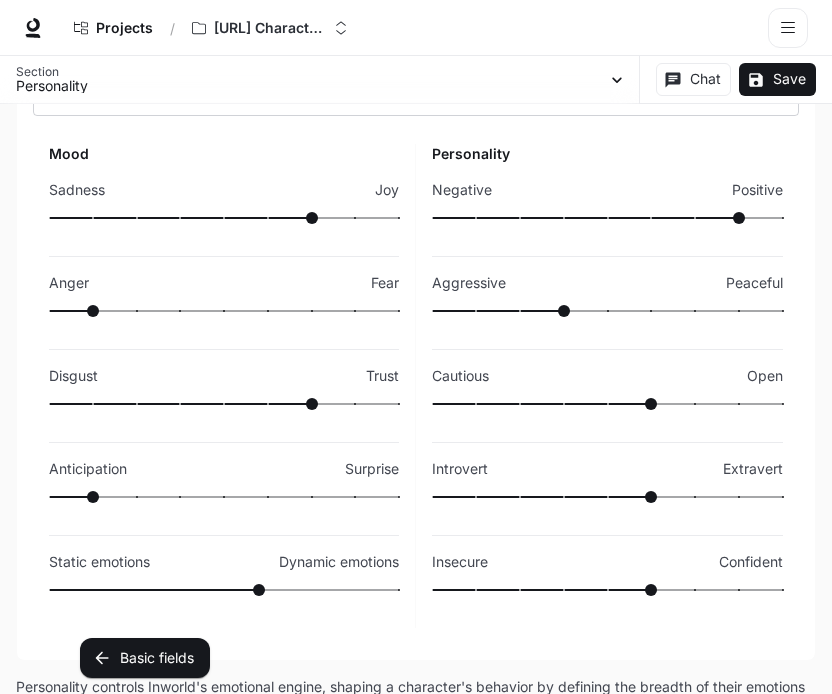 click at bounding box center (607, 404) 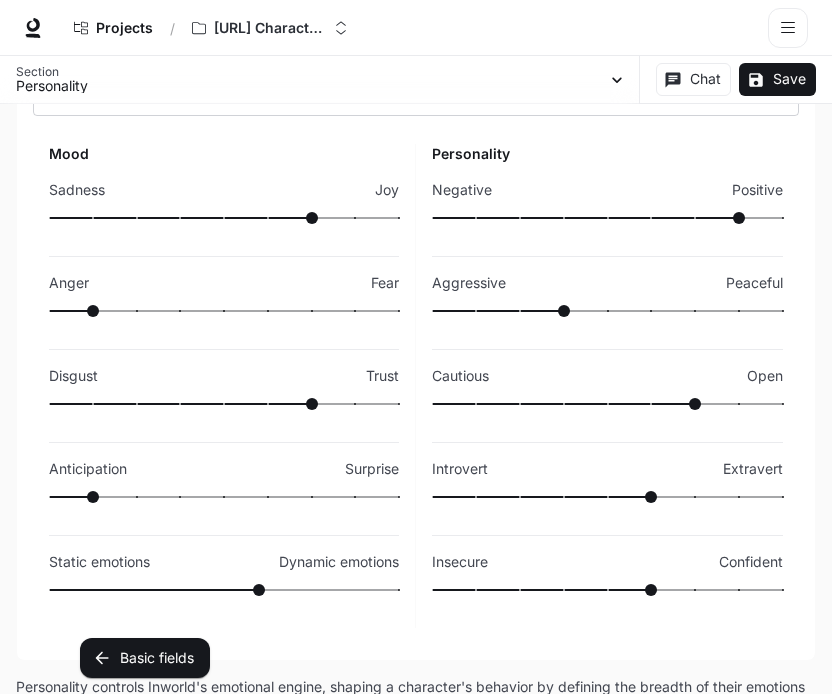 click at bounding box center [607, 590] 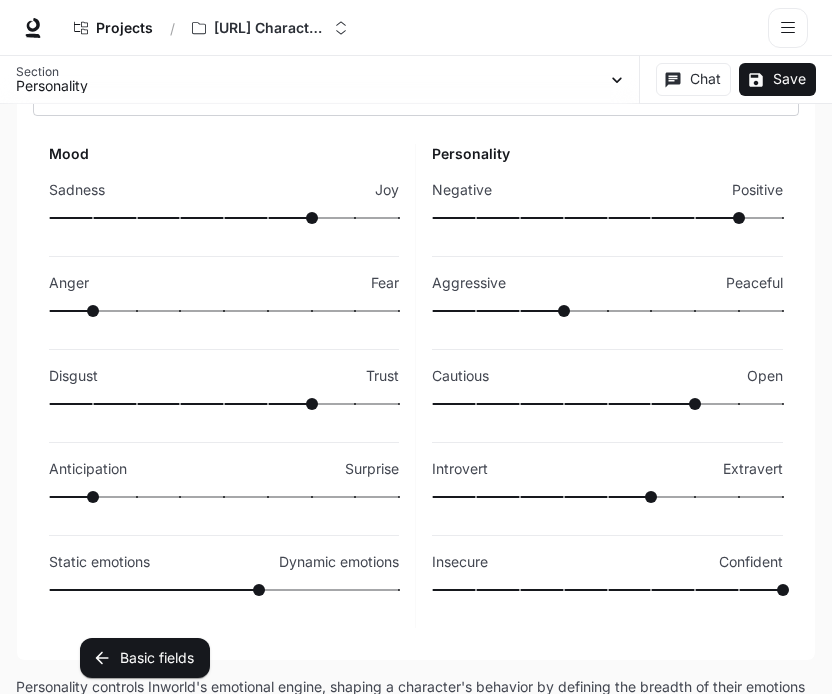 type on "***" 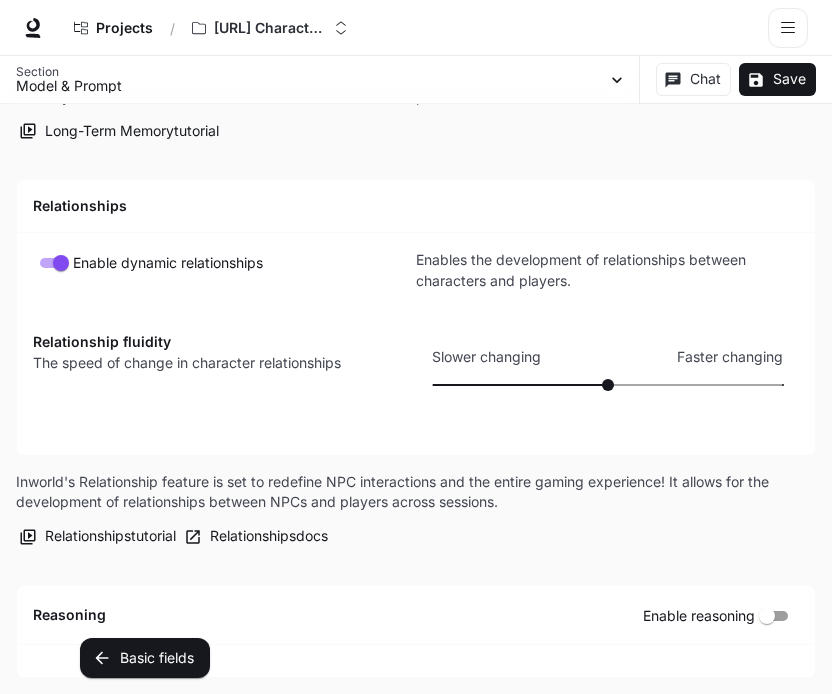scroll, scrollTop: 3589, scrollLeft: 0, axis: vertical 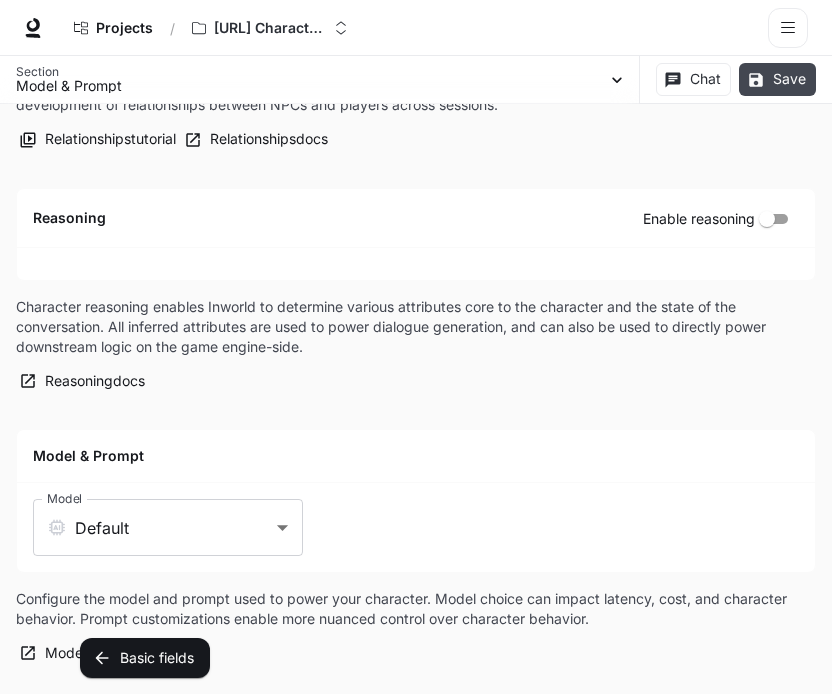click on "Save" at bounding box center (777, 79) 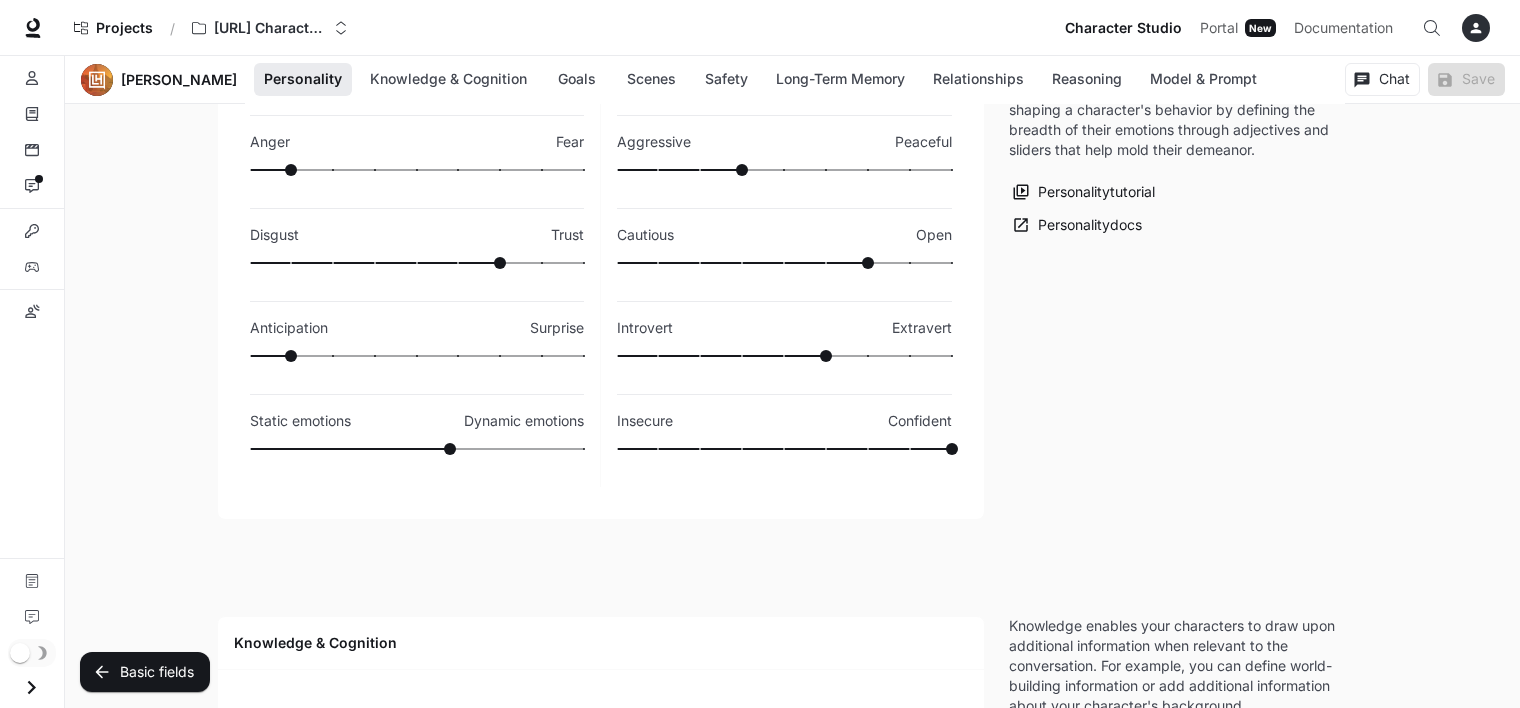 scroll, scrollTop: 0, scrollLeft: 0, axis: both 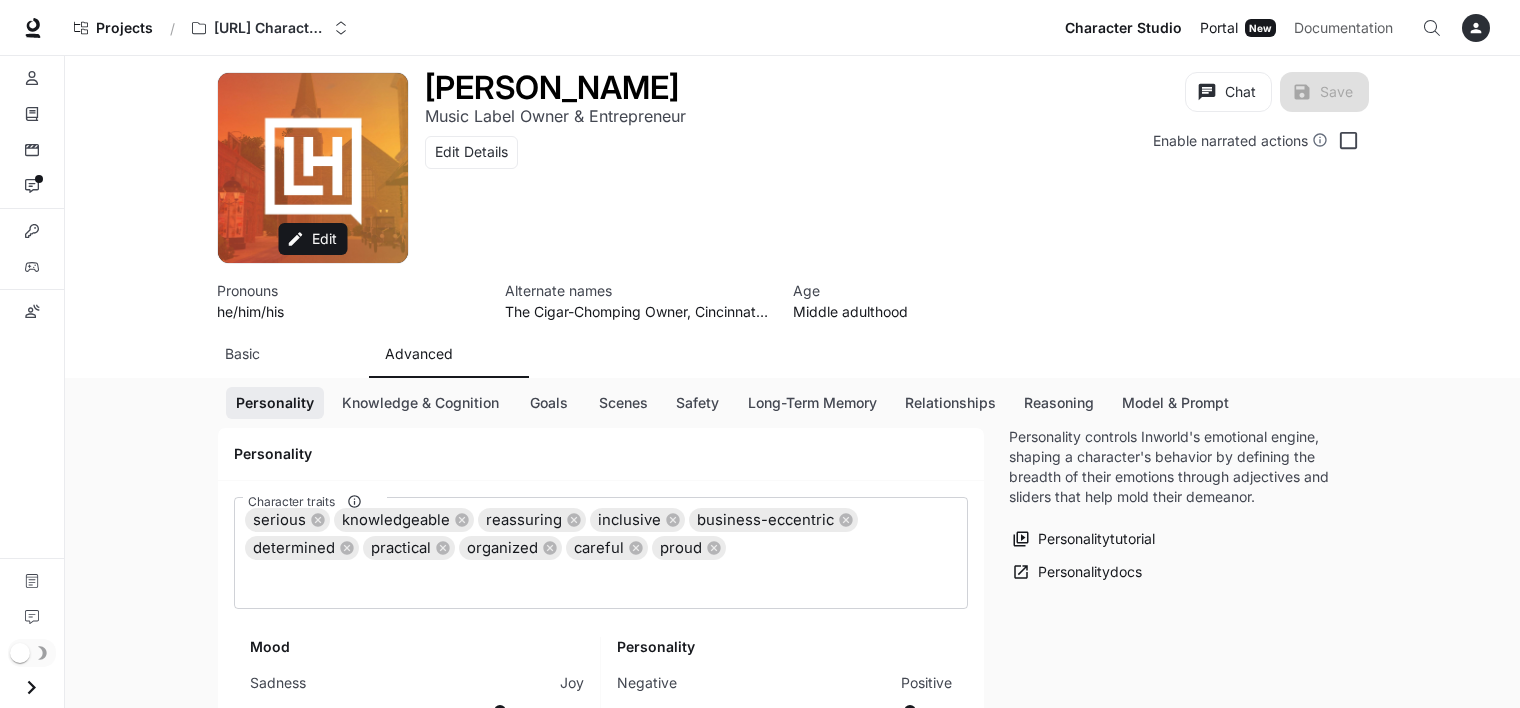 click on "Portal" at bounding box center (1219, 28) 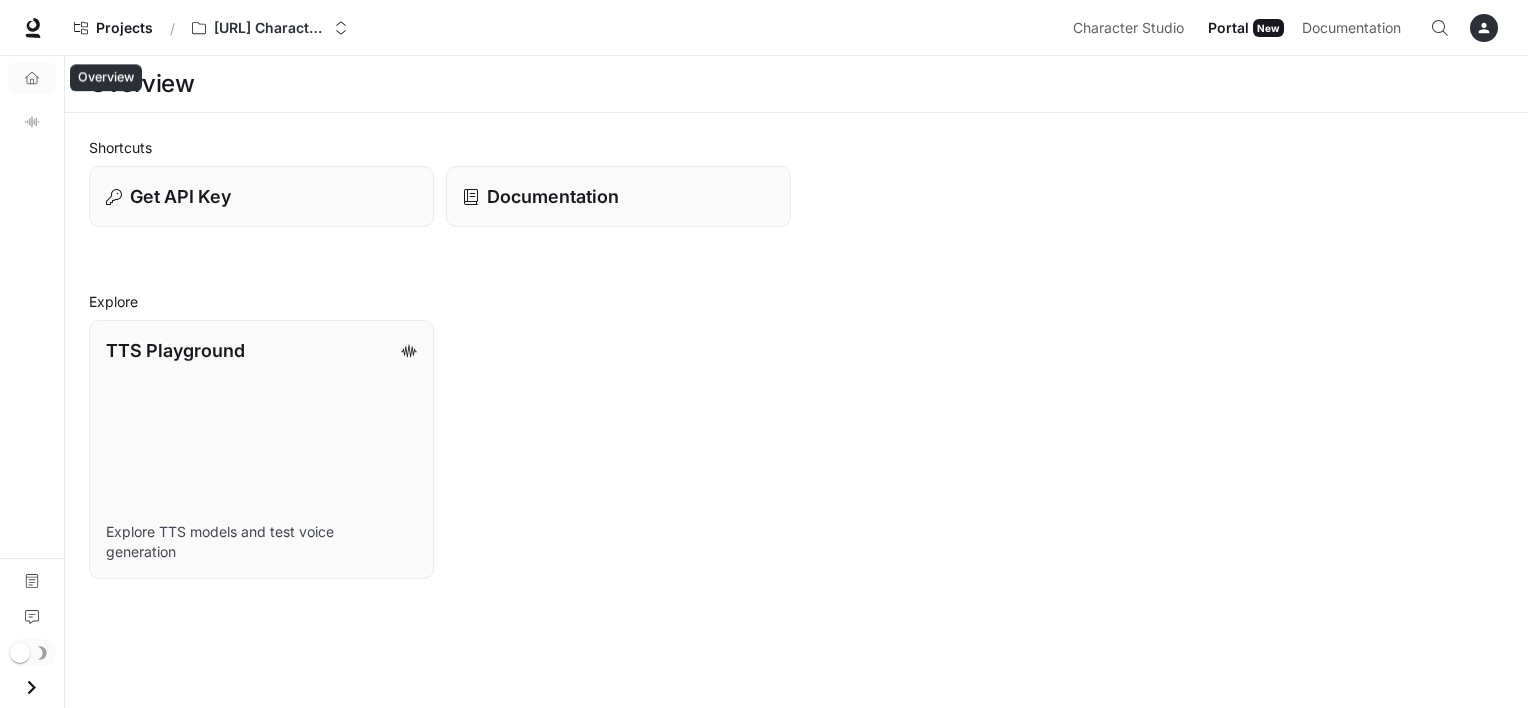 click on "Overview" at bounding box center (32, 78) 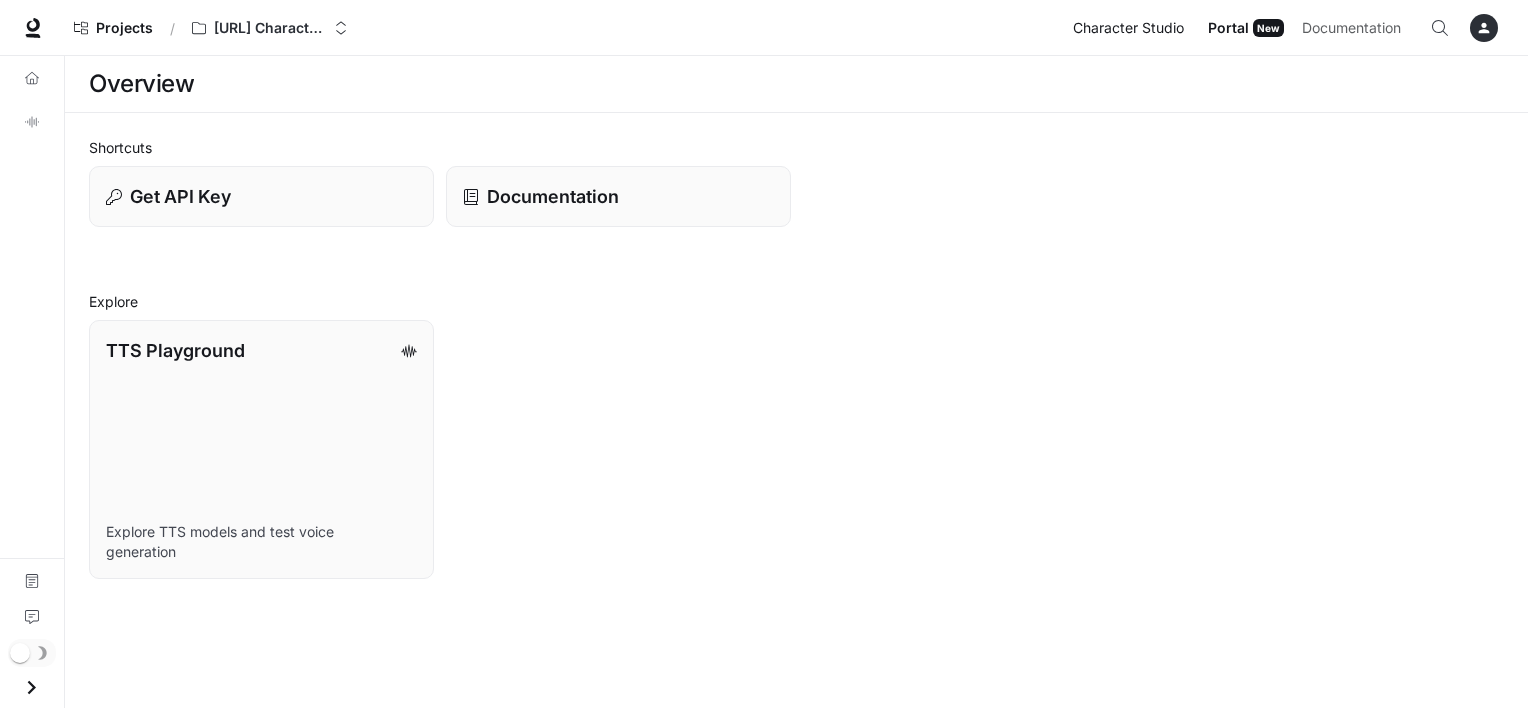 click on "Character Studio" at bounding box center (1128, 28) 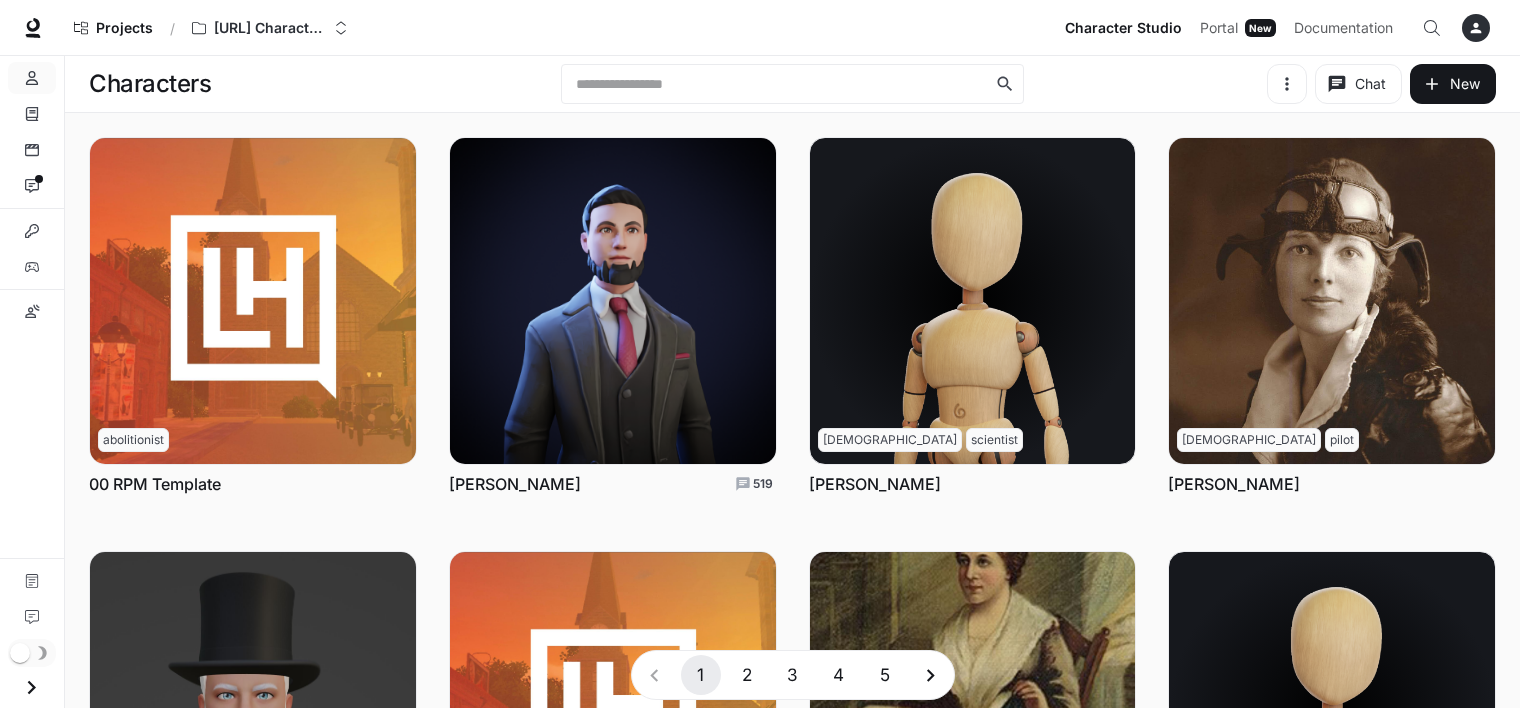click on "4" at bounding box center (839, 675) 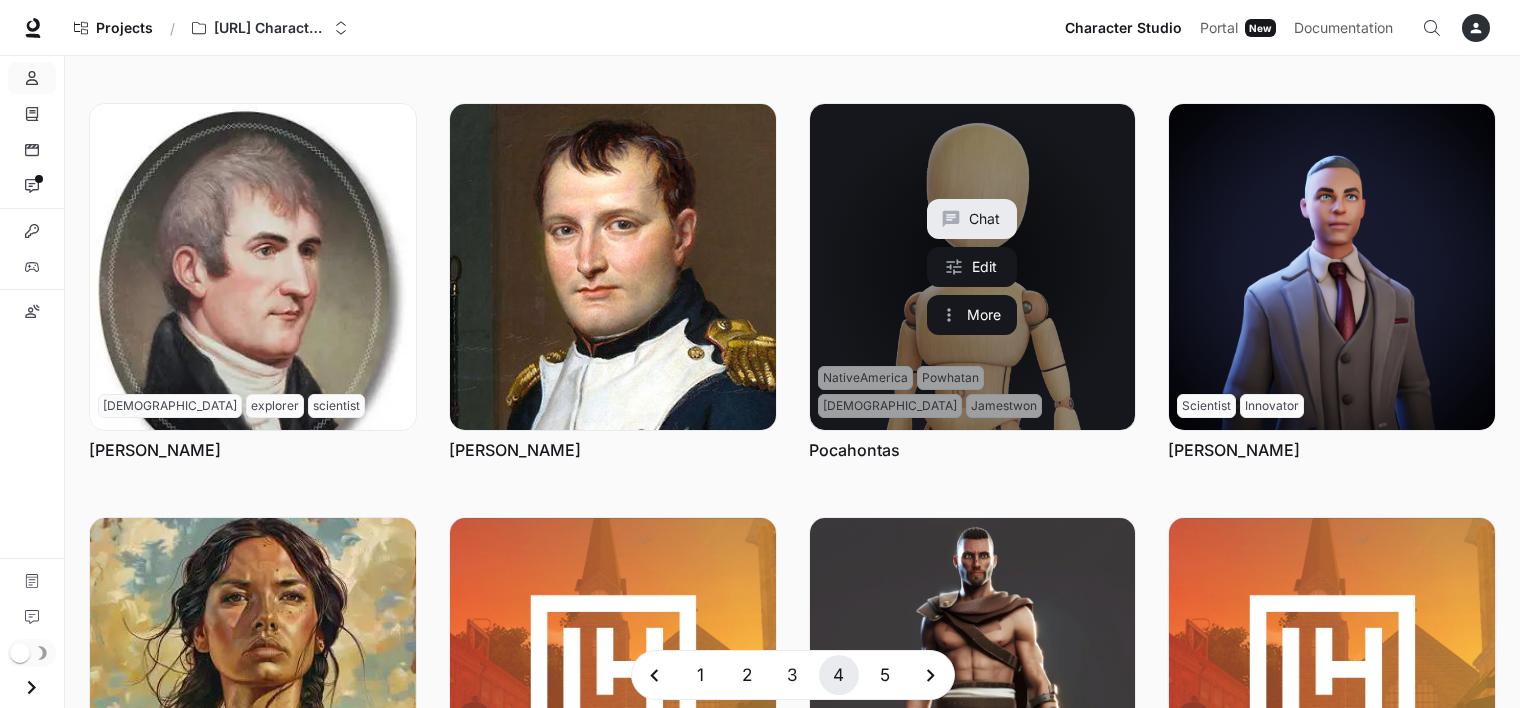 scroll, scrollTop: 744, scrollLeft: 0, axis: vertical 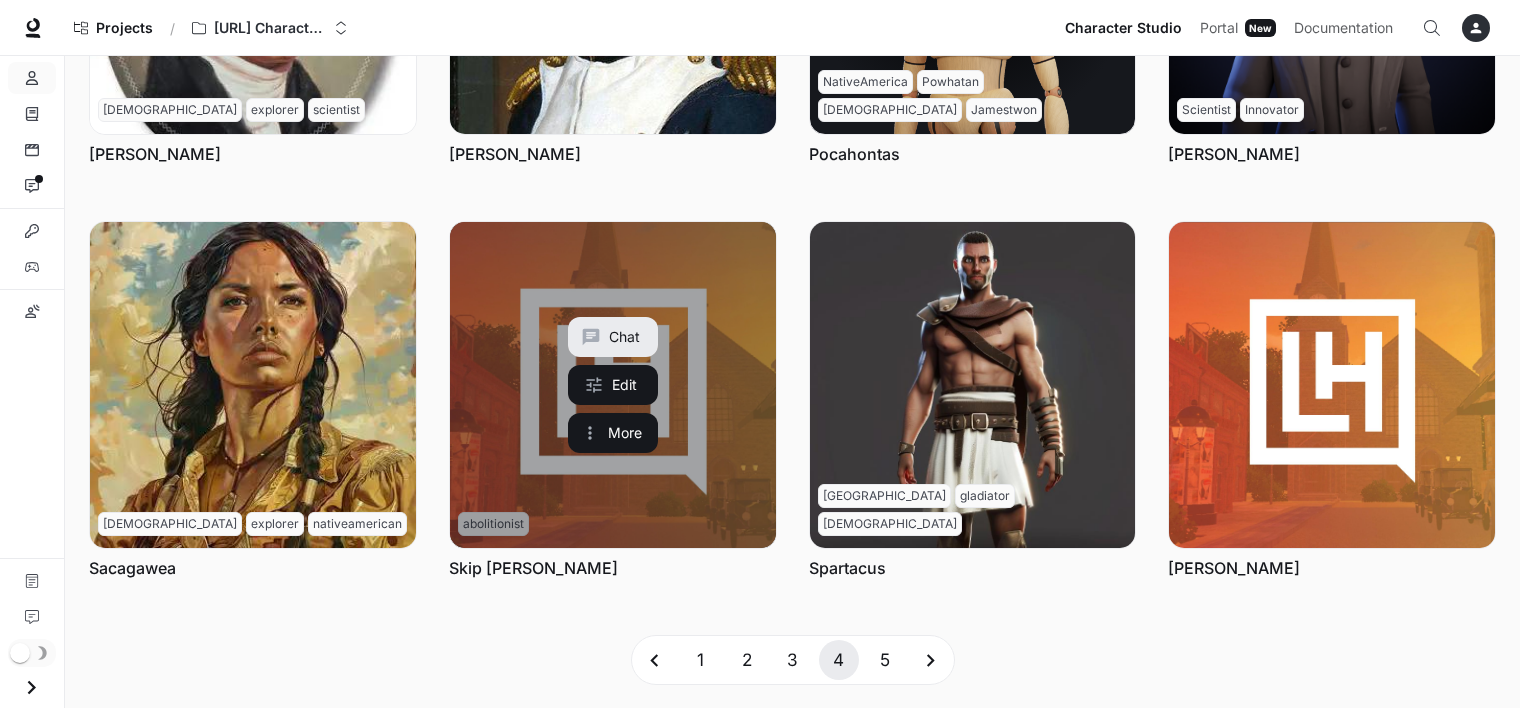 click at bounding box center (613, 385) 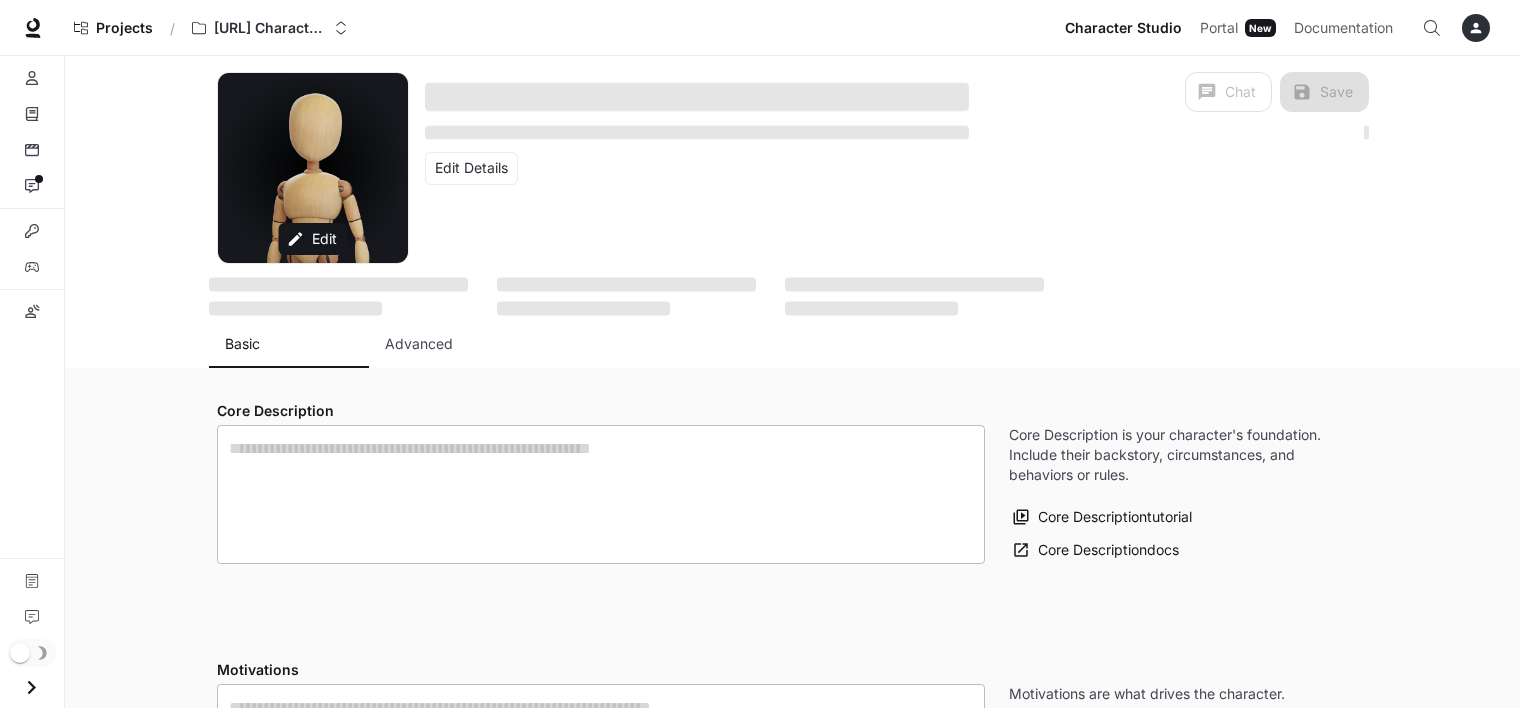 type on "**********" 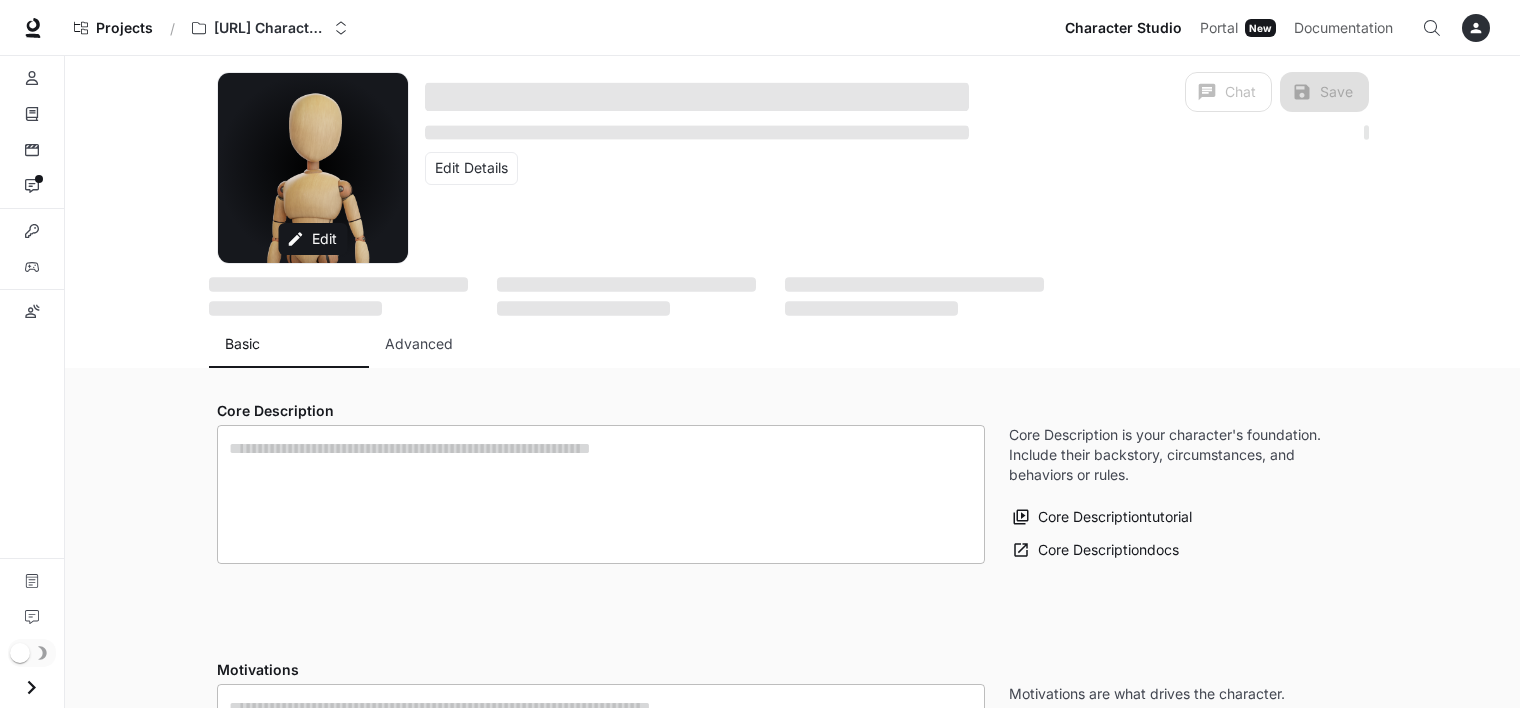 type on "**********" 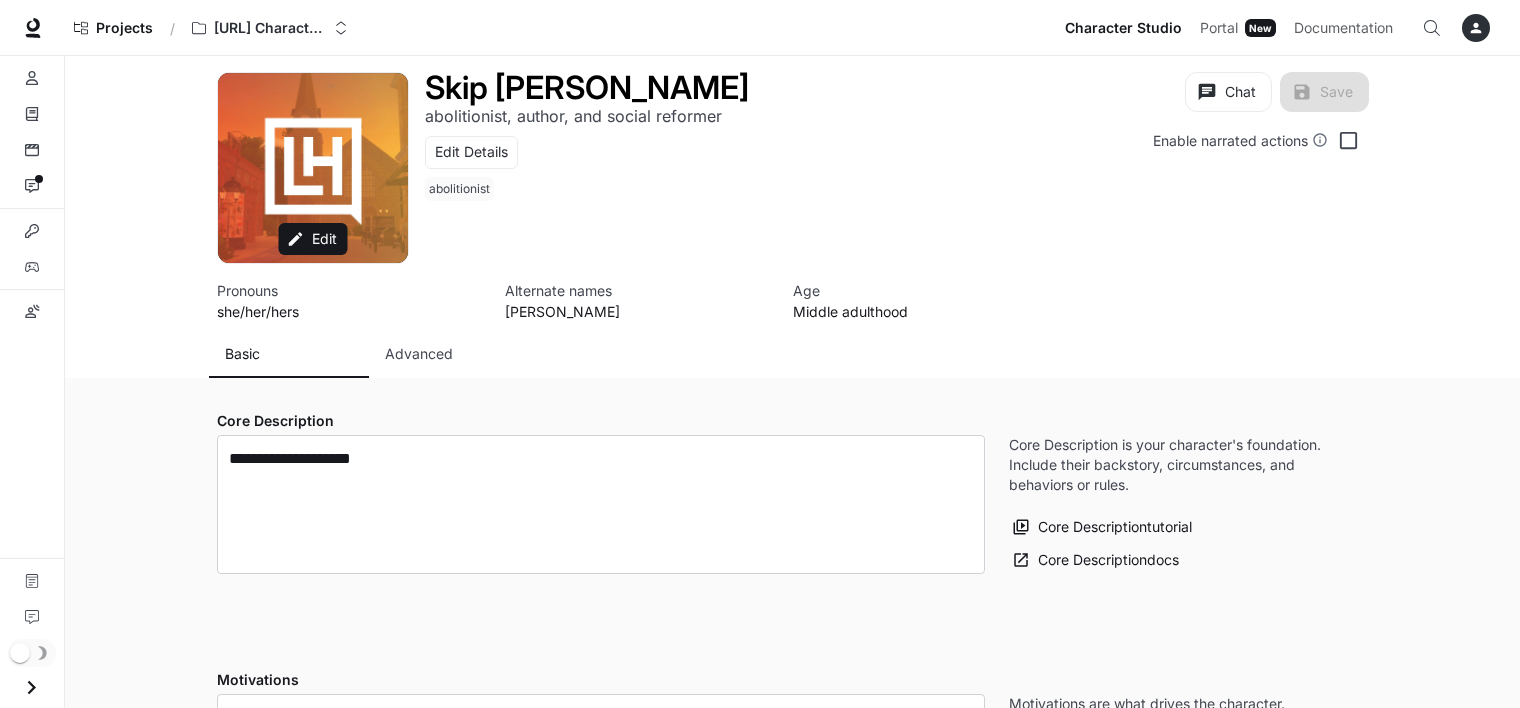 type on "**********" 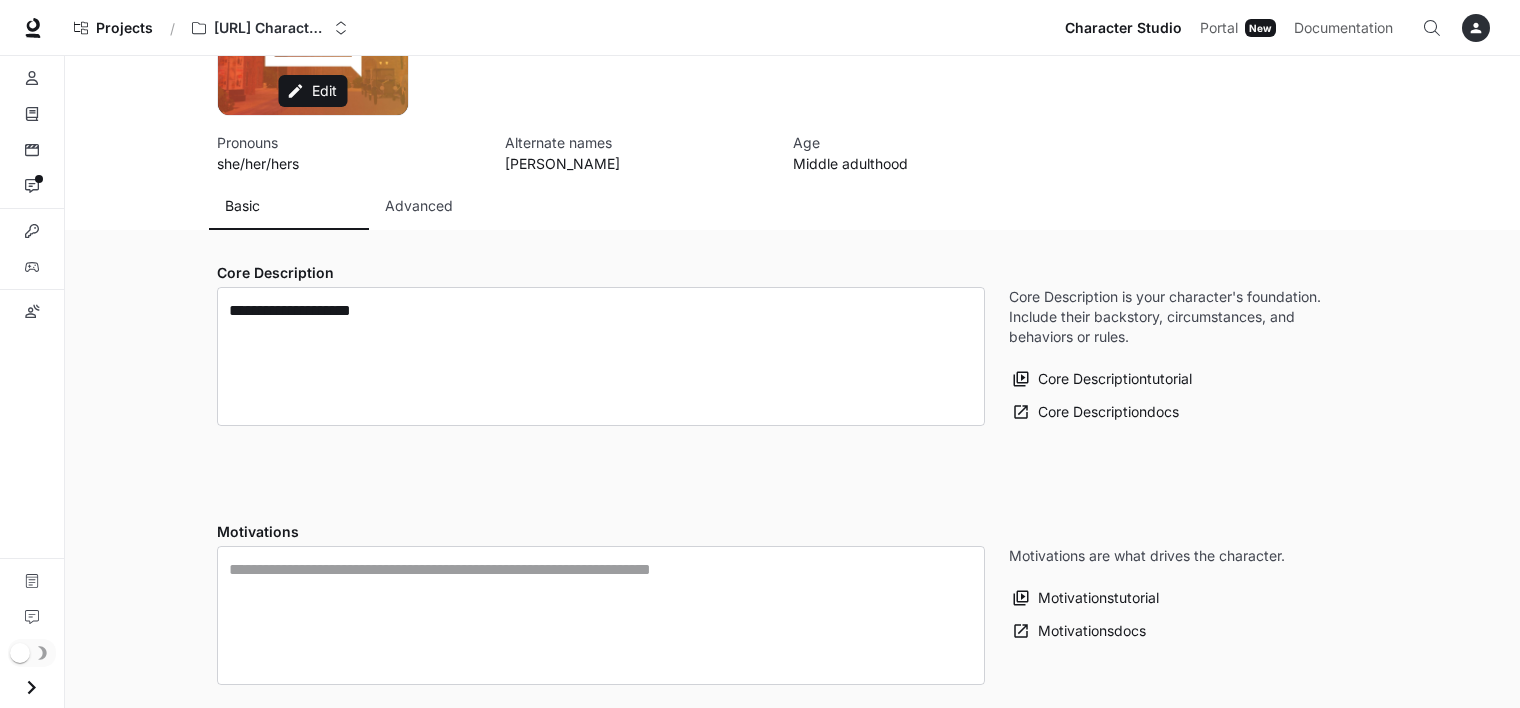scroll, scrollTop: 0, scrollLeft: 0, axis: both 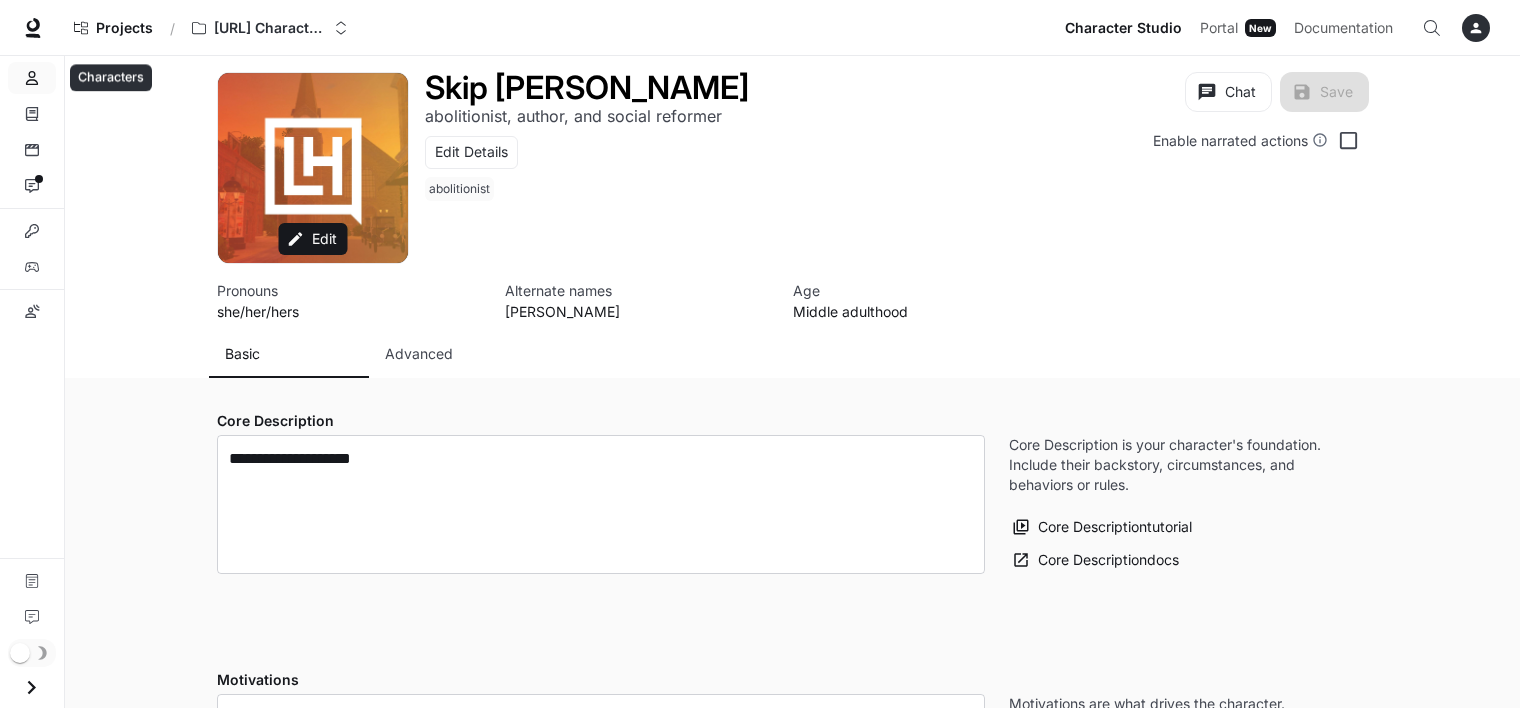 click on "Characters" at bounding box center (32, 78) 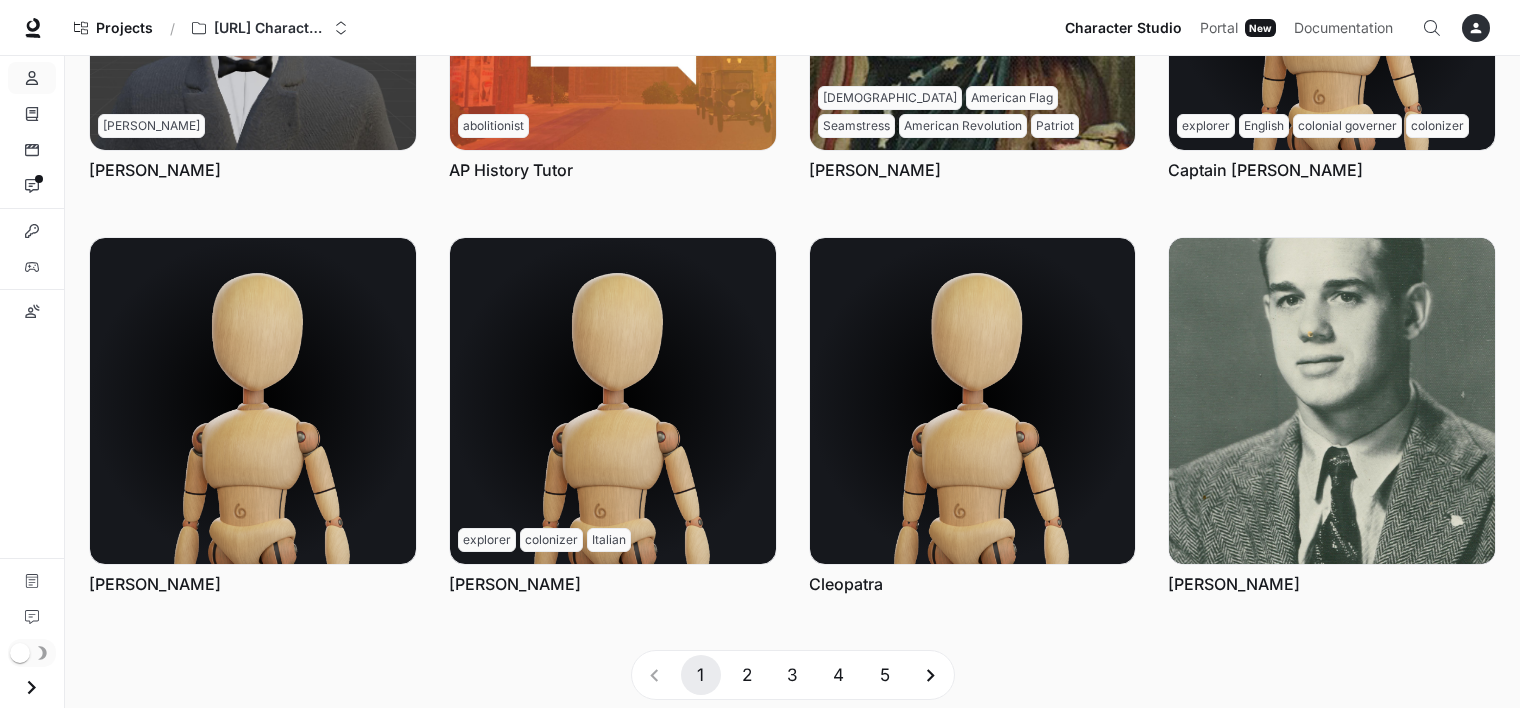 scroll, scrollTop: 744, scrollLeft: 0, axis: vertical 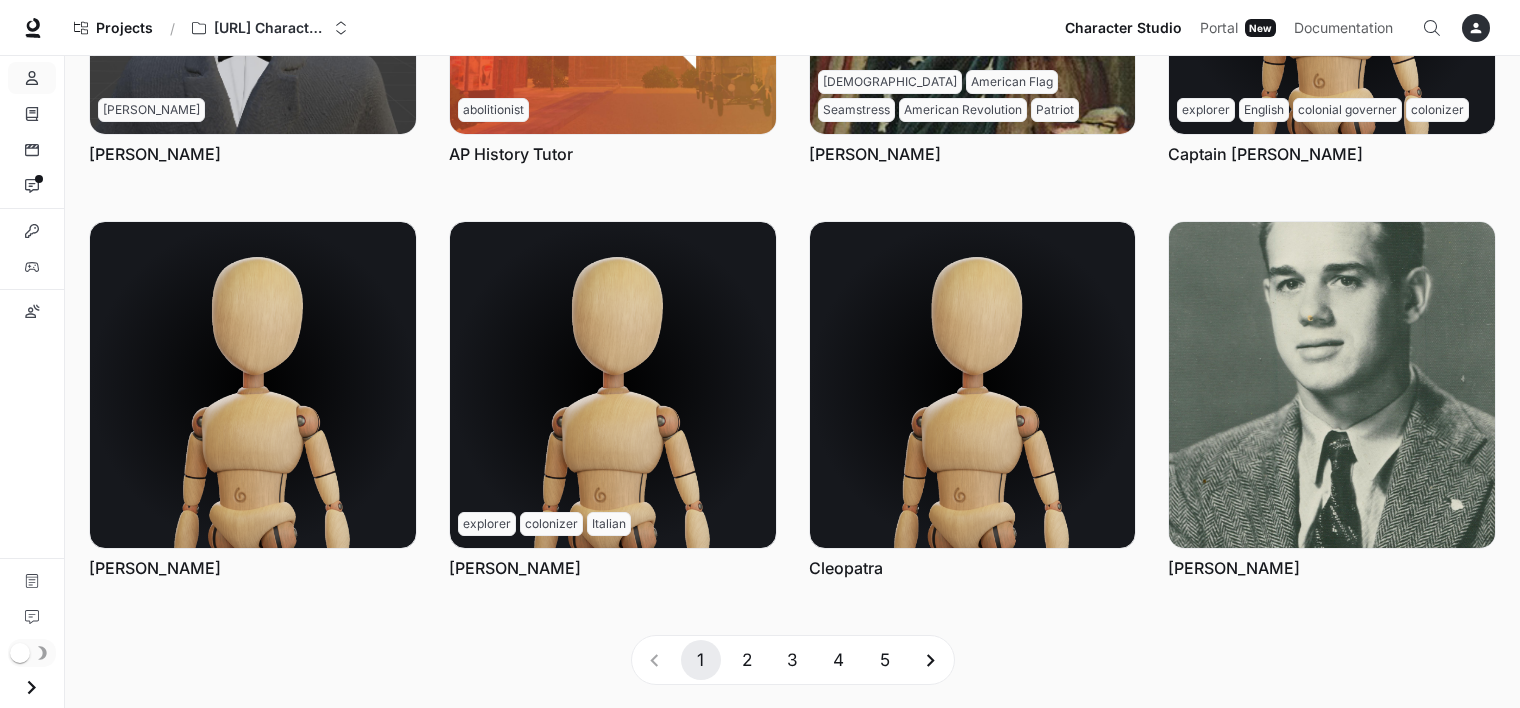 click on "4" at bounding box center (839, 660) 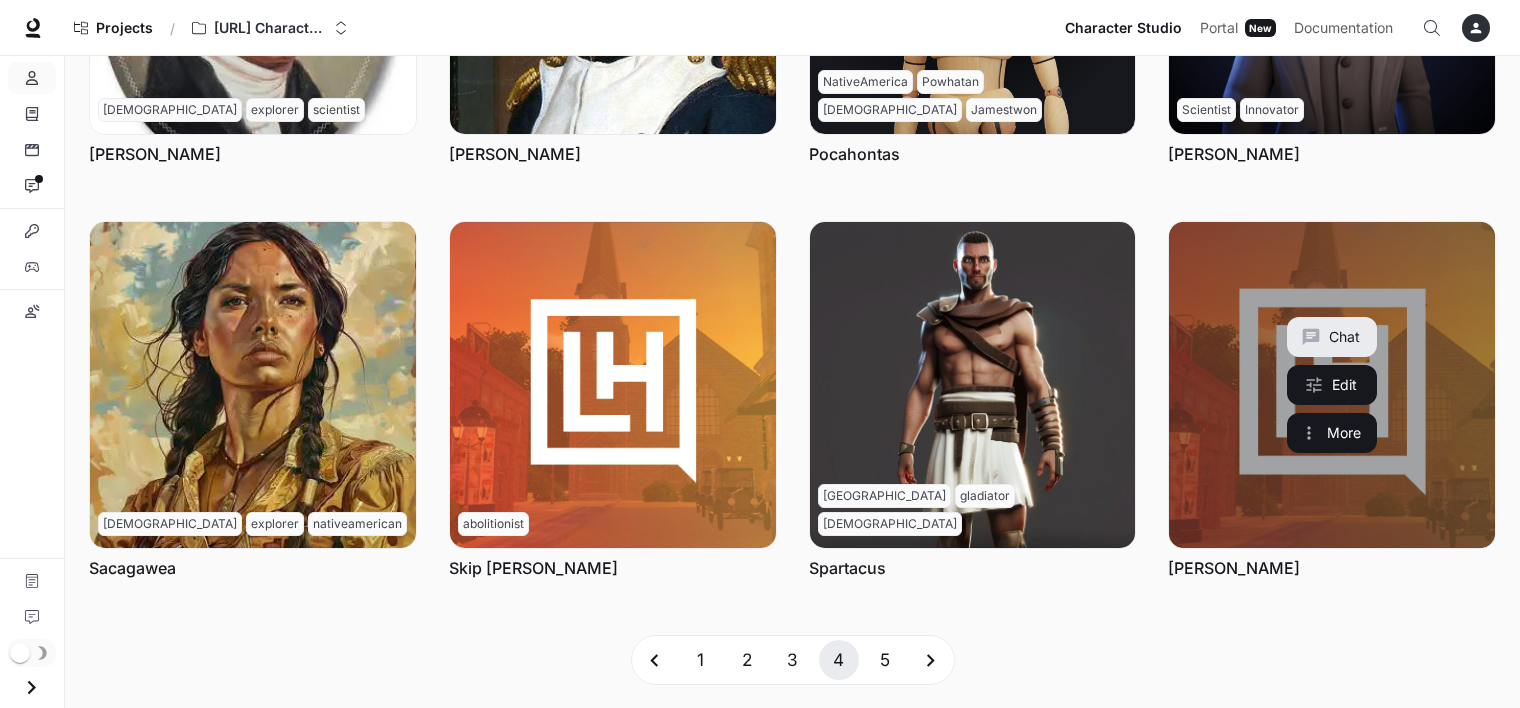 click at bounding box center (1332, 385) 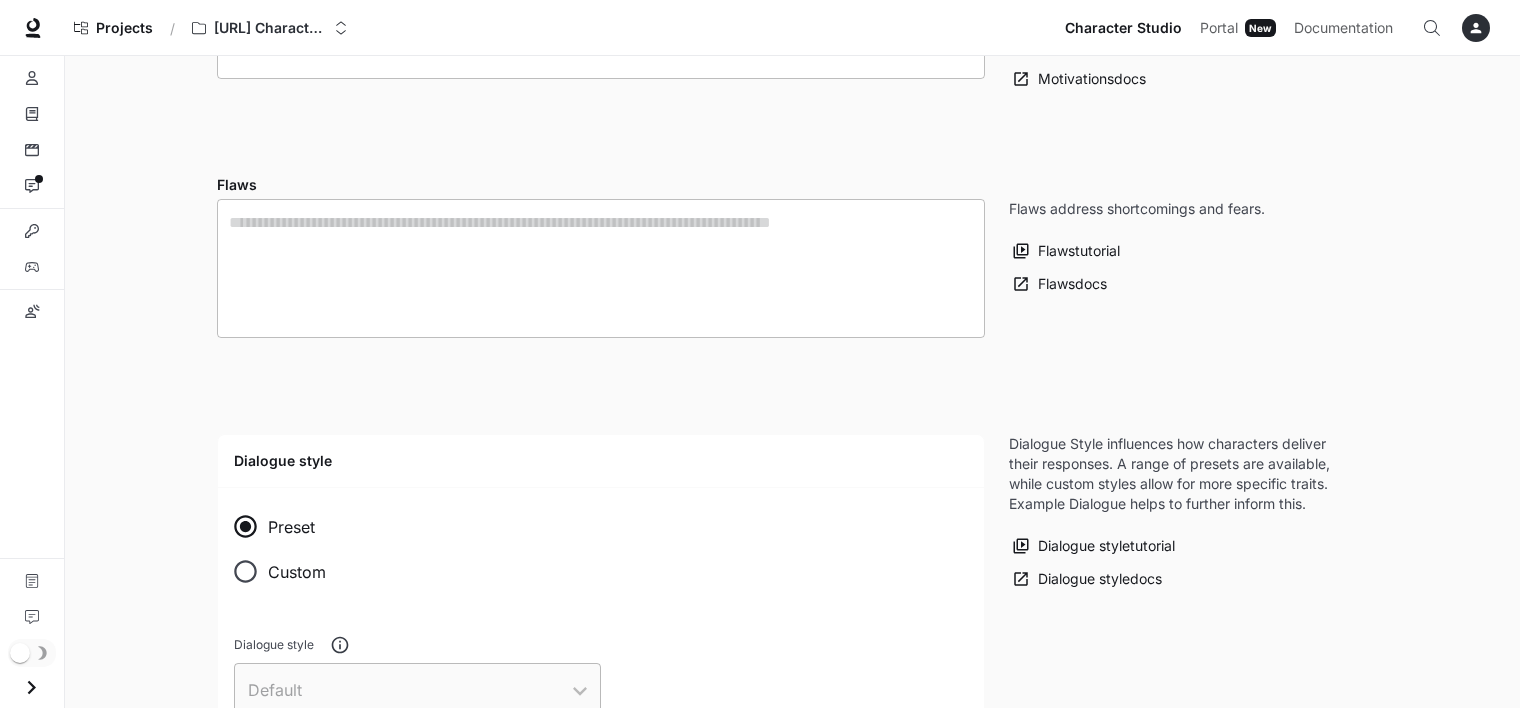 type on "**********" 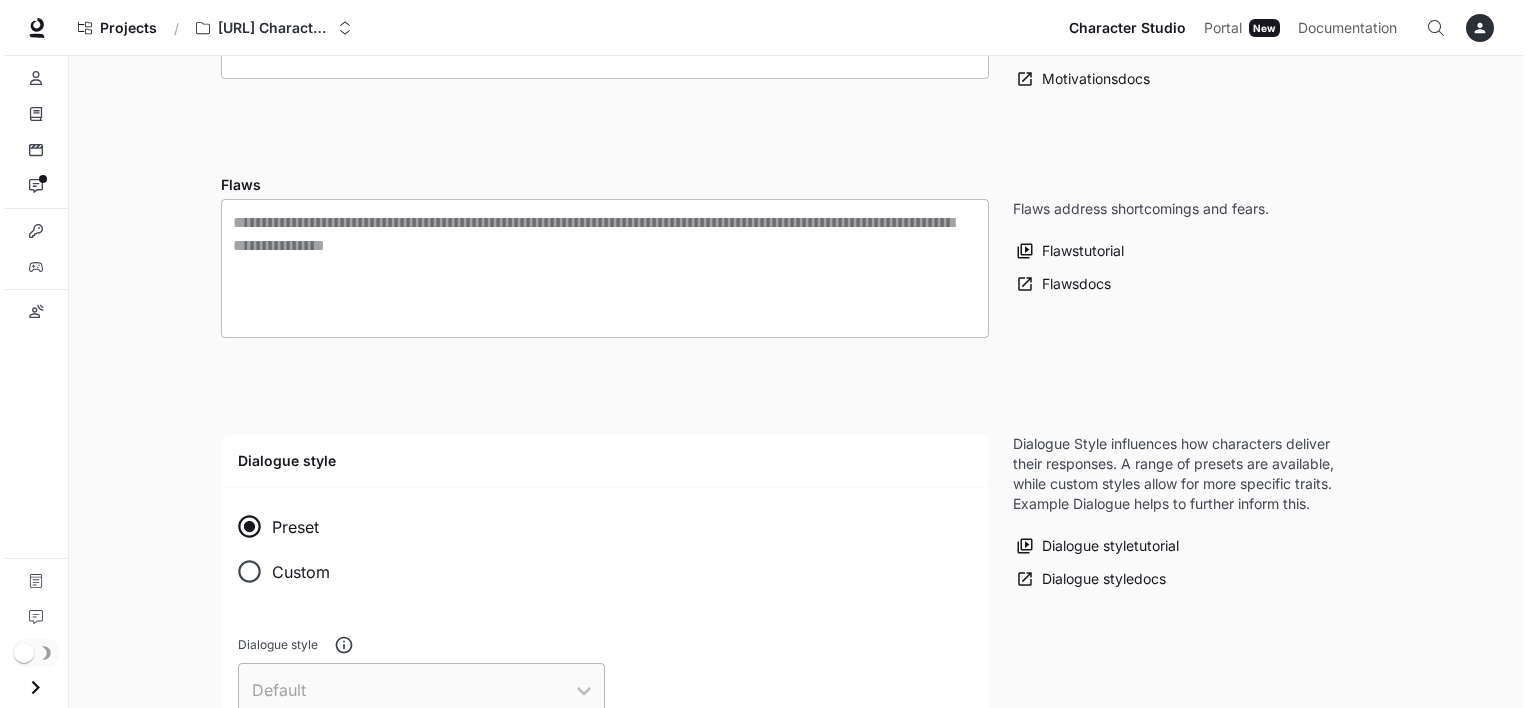 scroll, scrollTop: 0, scrollLeft: 0, axis: both 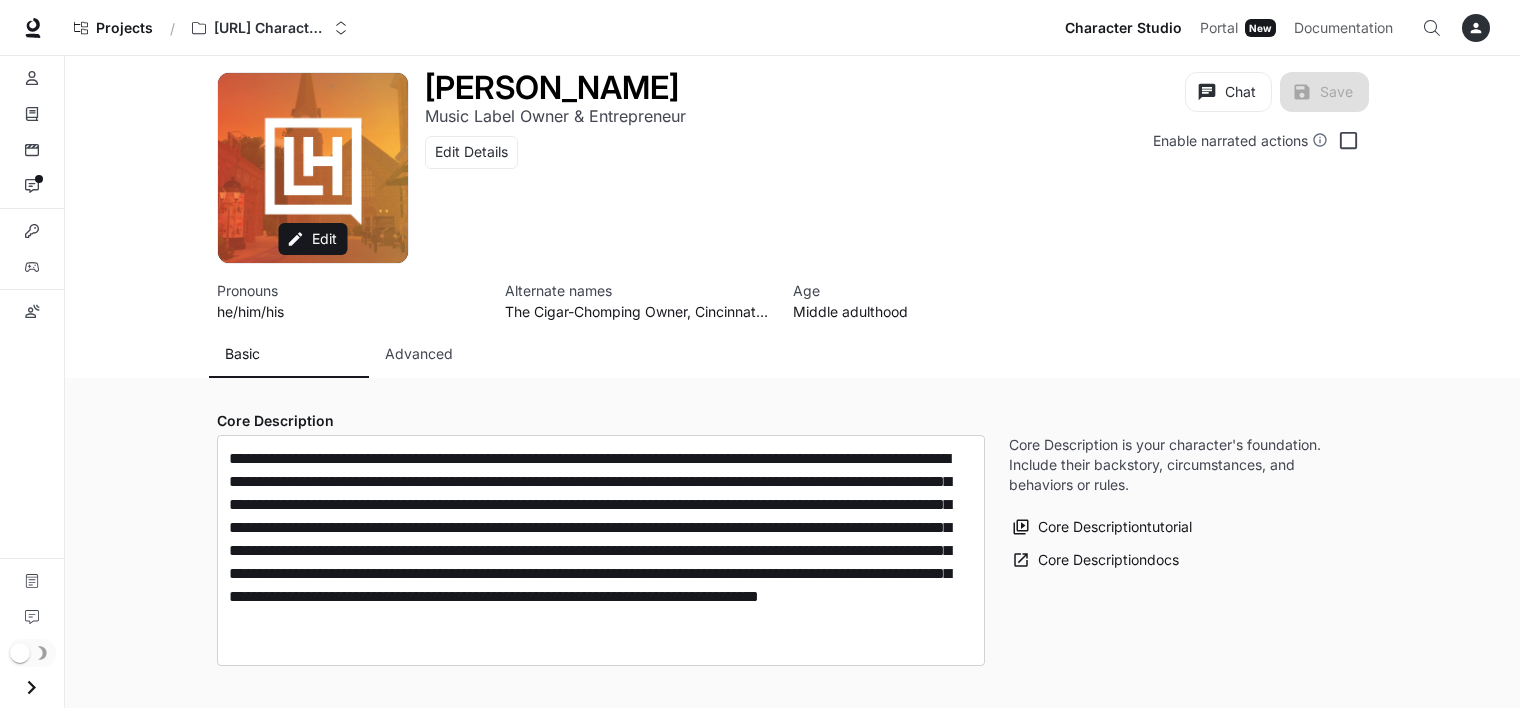 type on "**********" 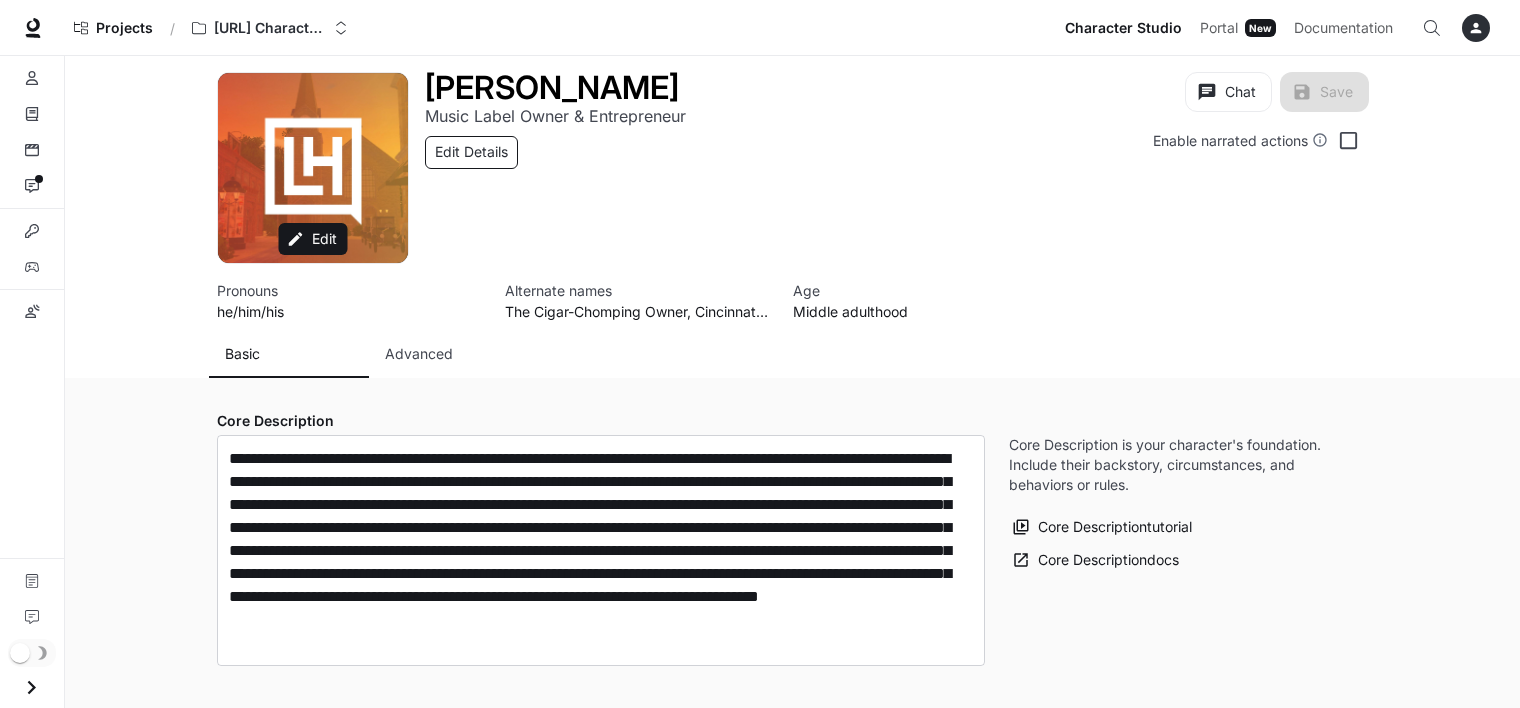 click on "Edit Details" at bounding box center (471, 152) 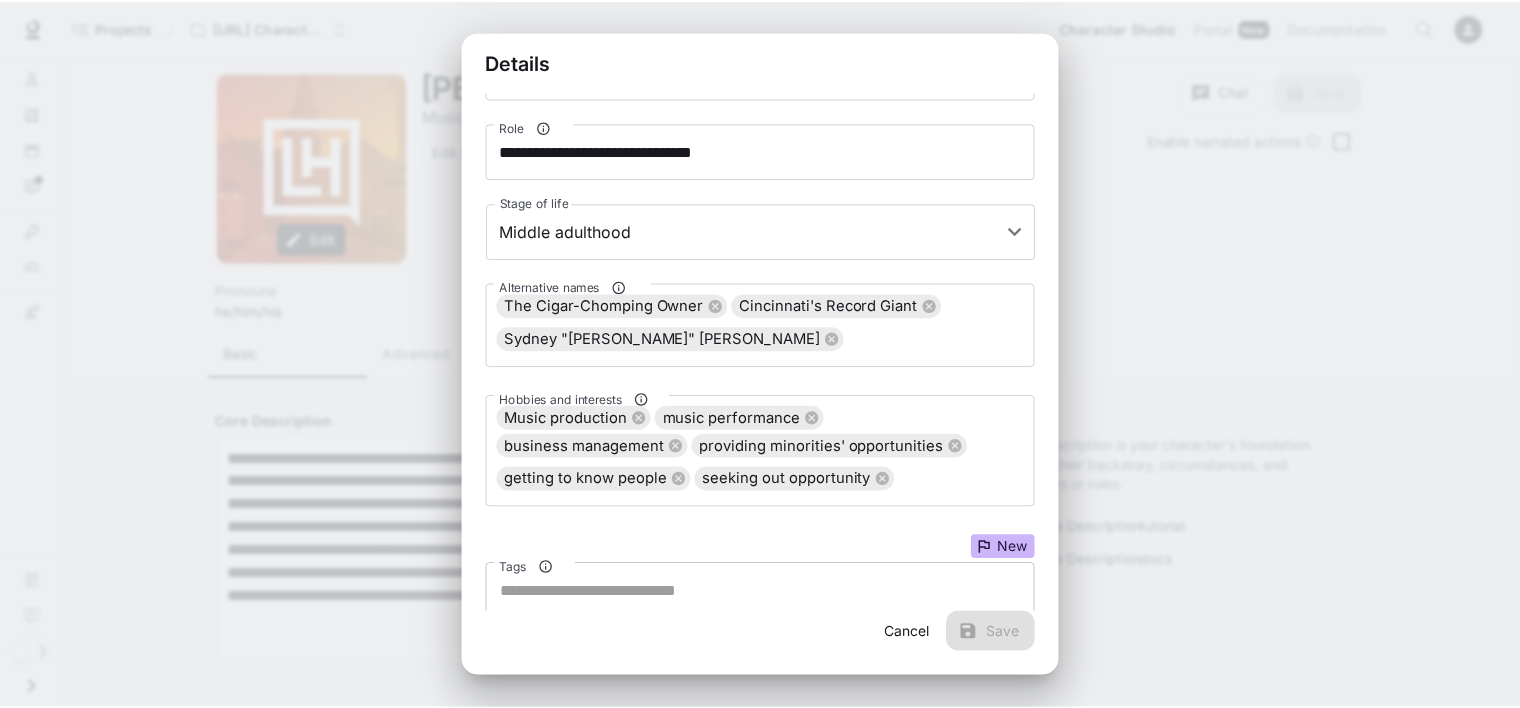 scroll, scrollTop: 256, scrollLeft: 0, axis: vertical 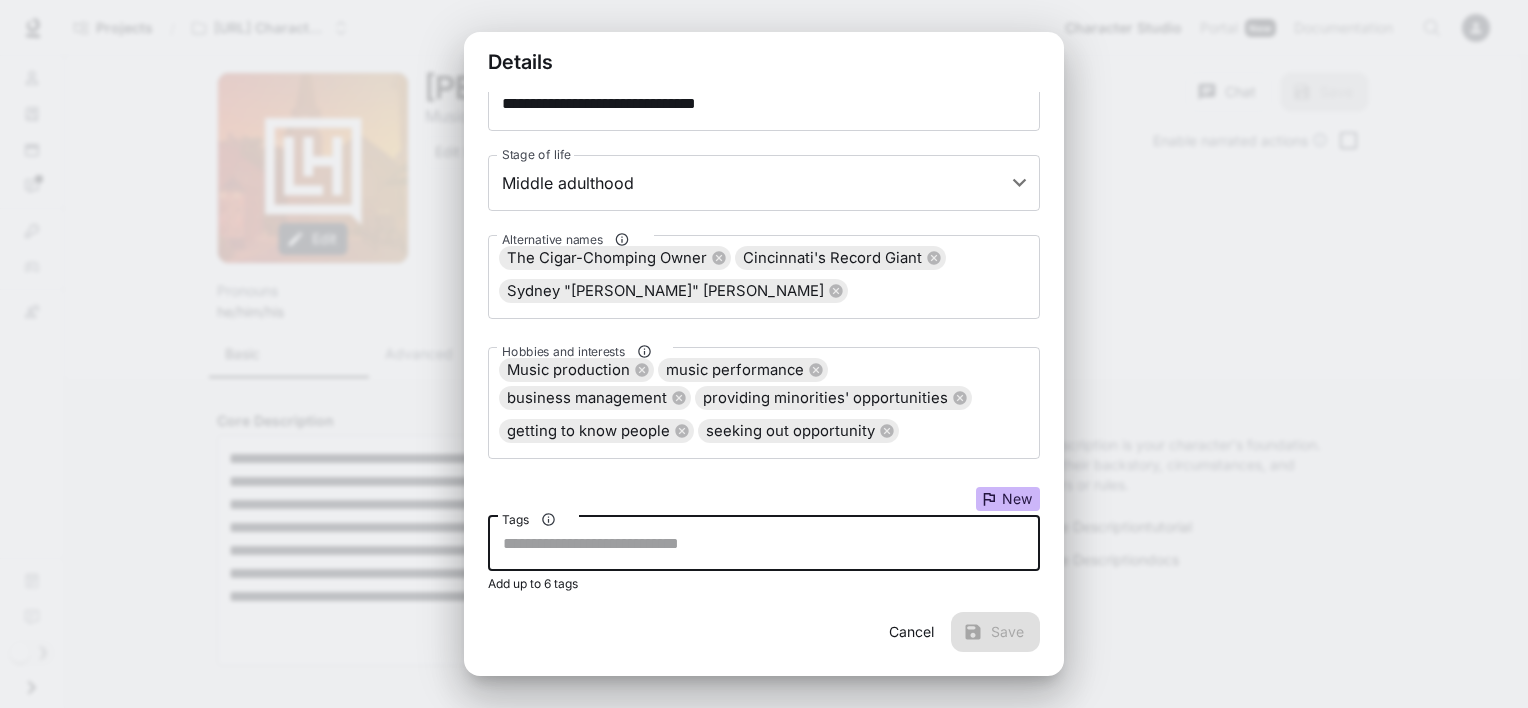 click on "Tags" at bounding box center (764, 543) 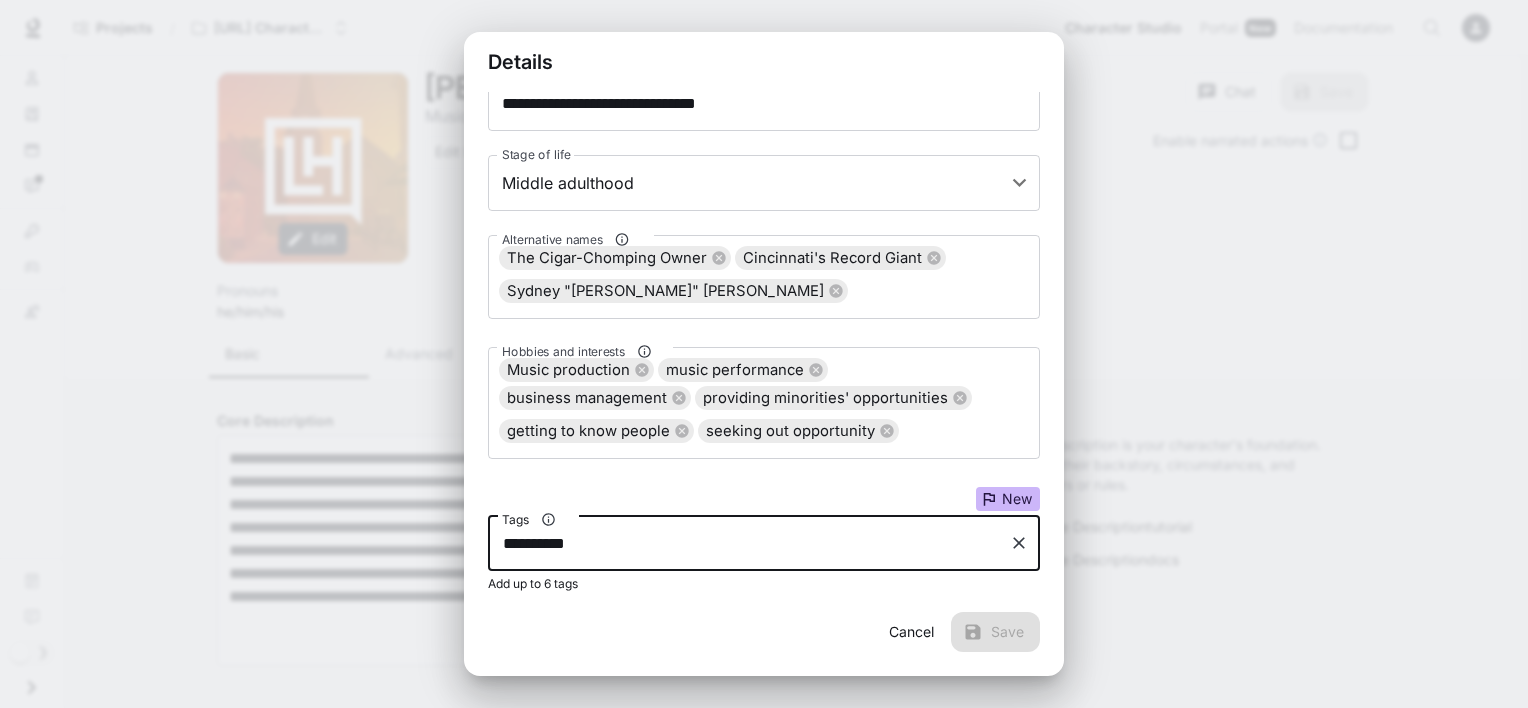 type on "**********" 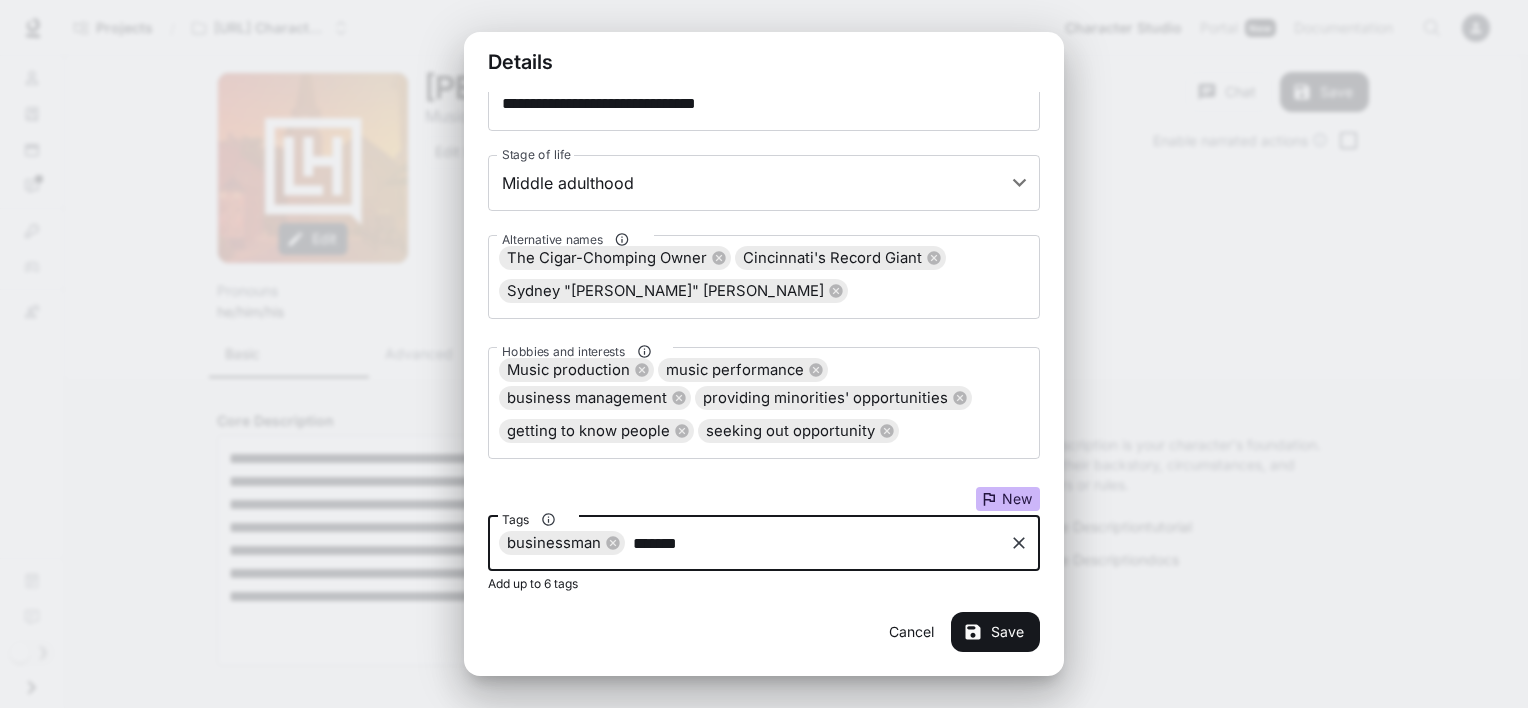 type on "********" 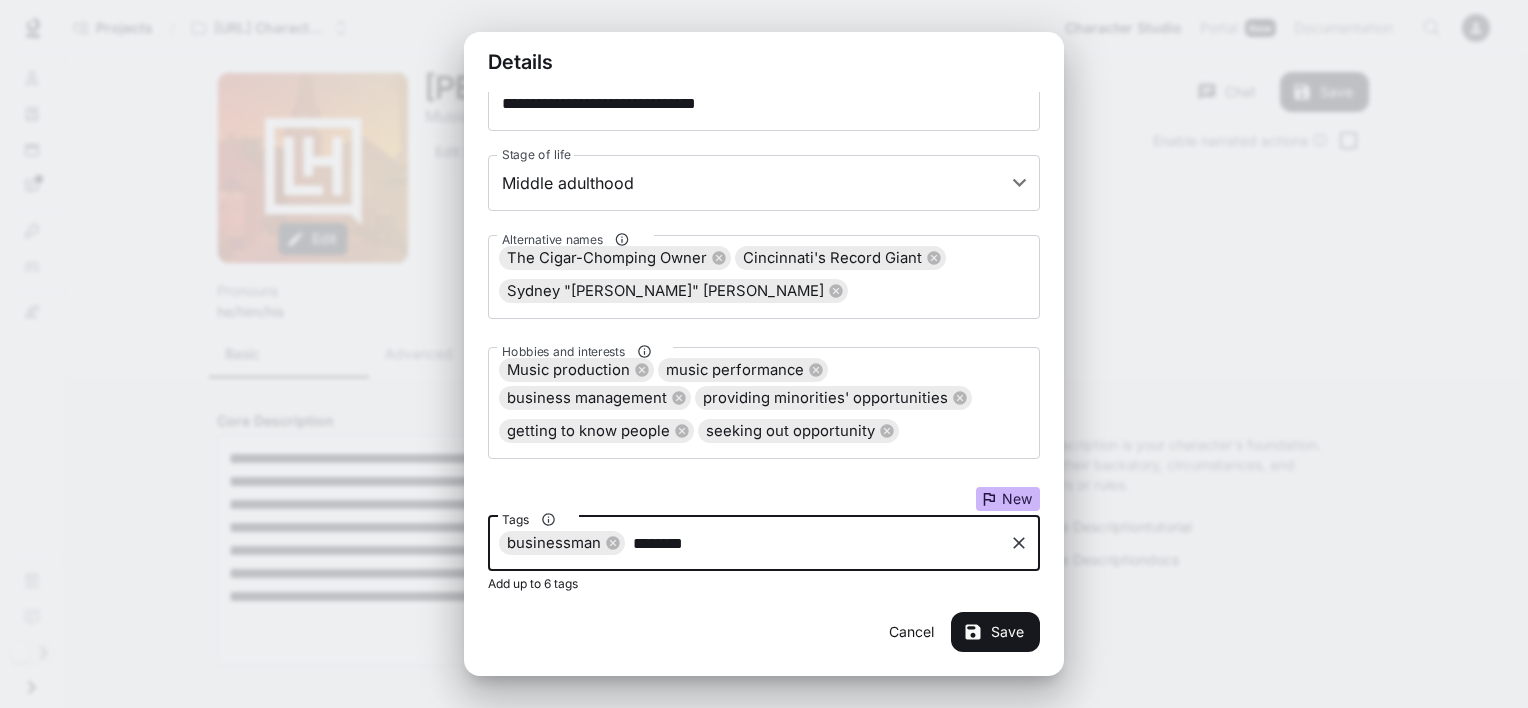 type 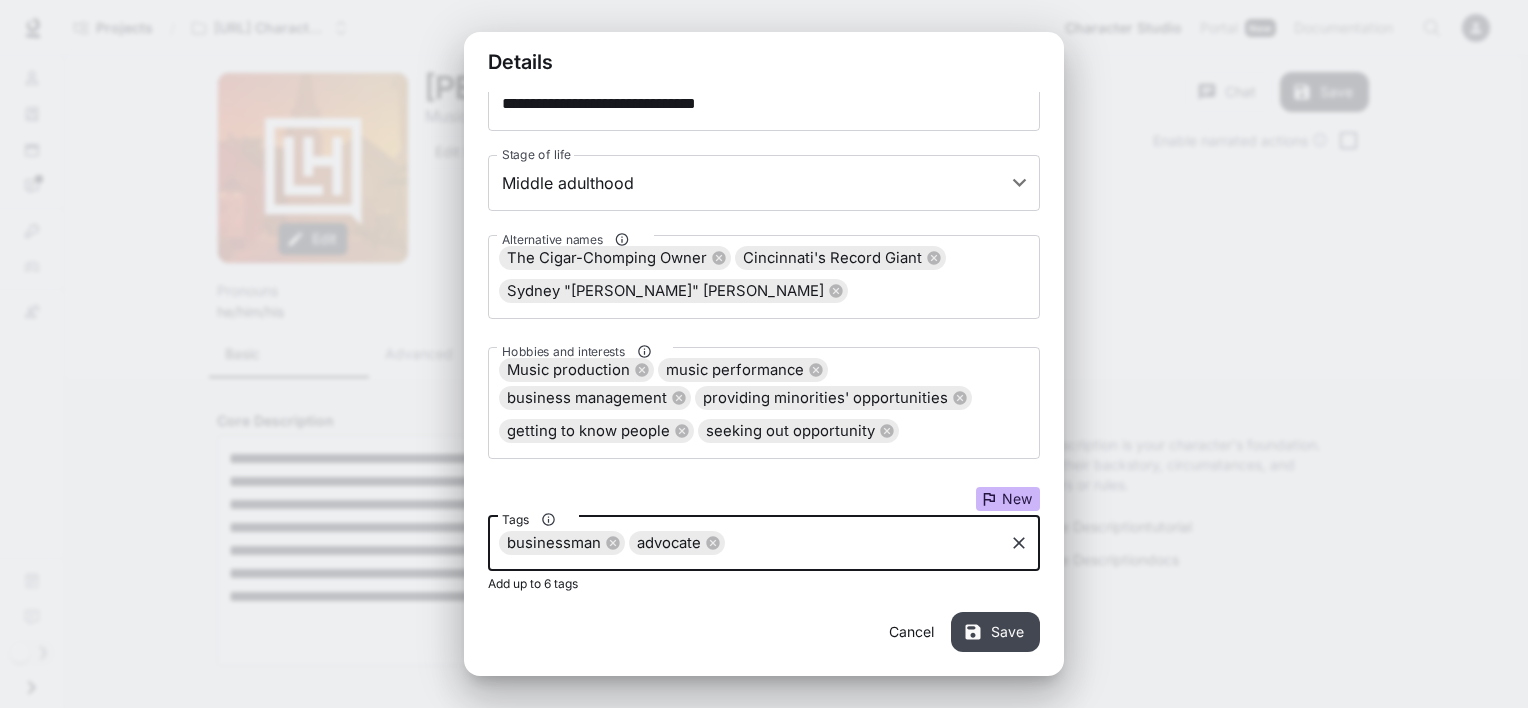 click on "Save" at bounding box center [995, 632] 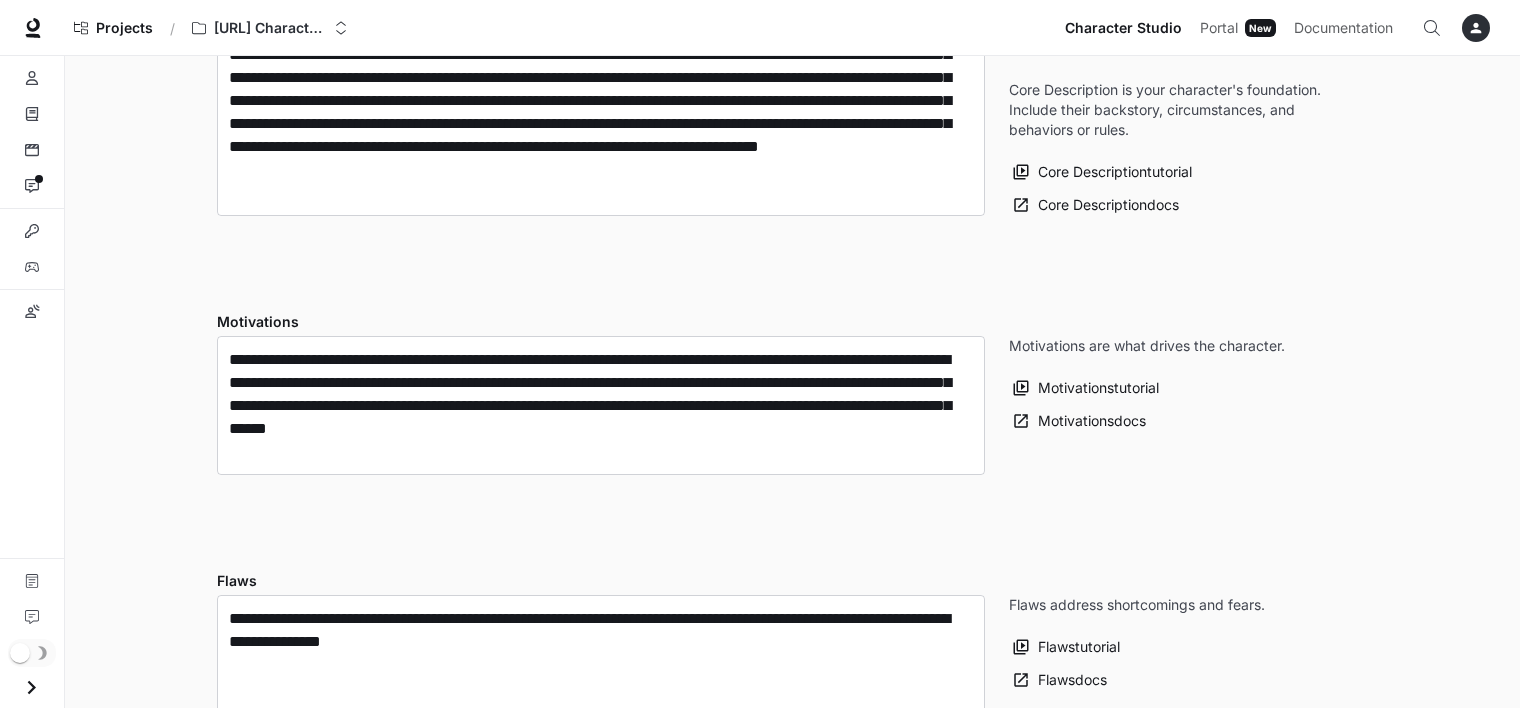 scroll, scrollTop: 0, scrollLeft: 0, axis: both 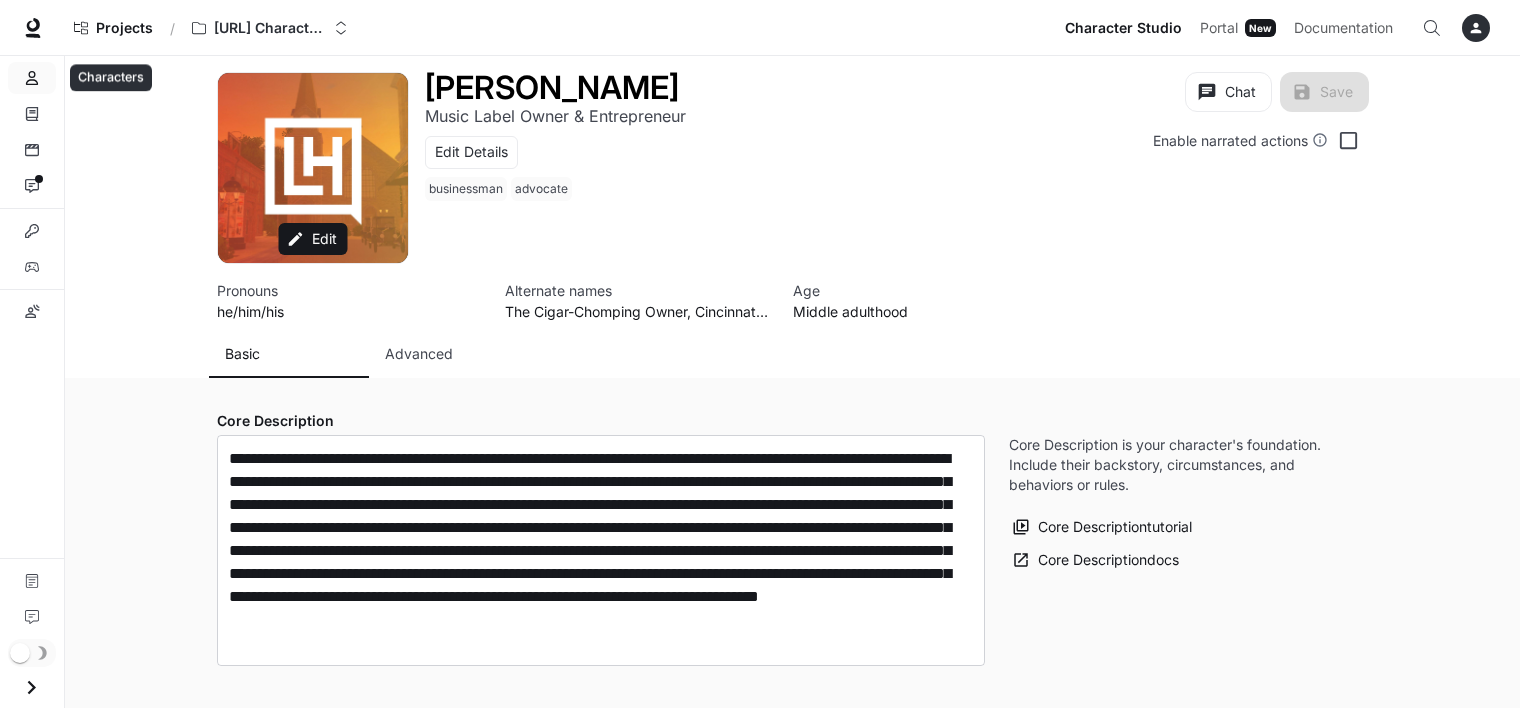 click 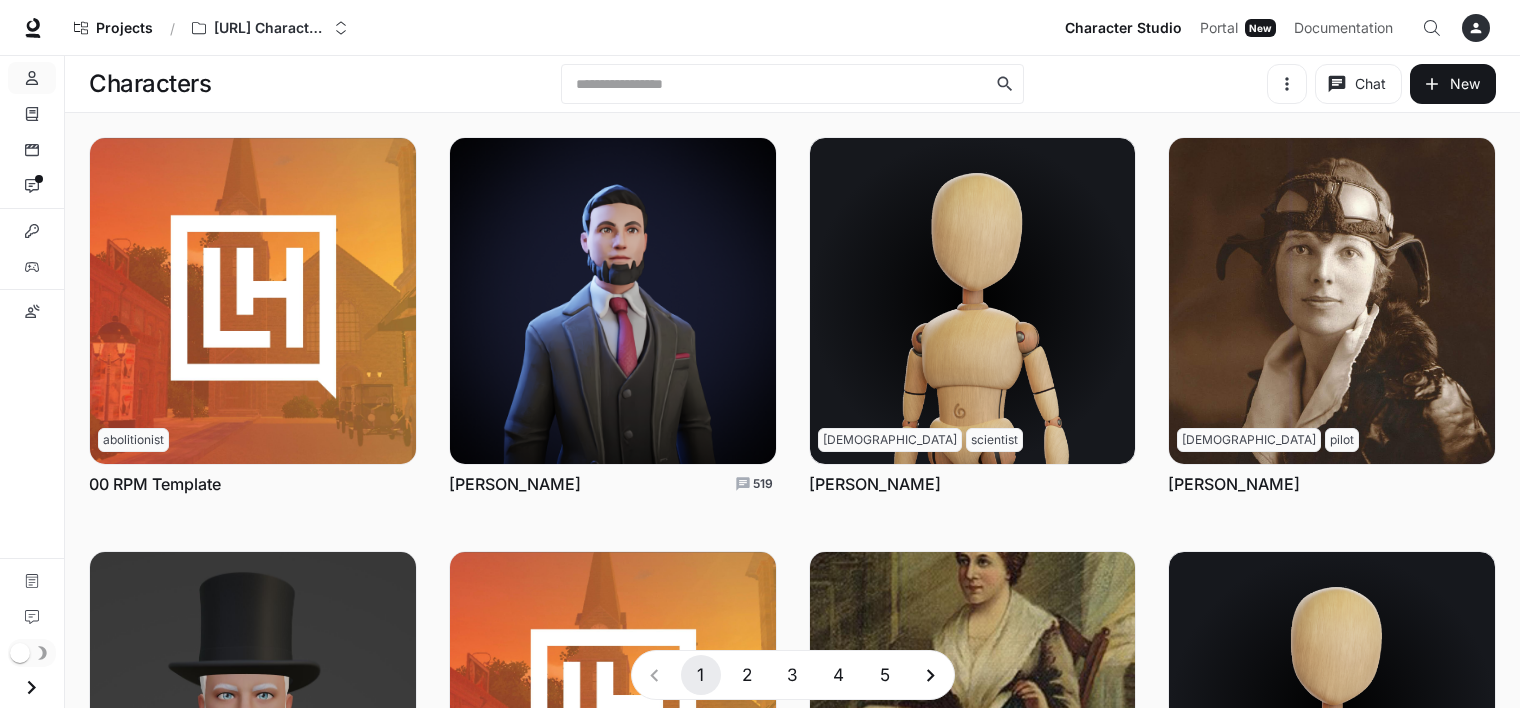 click on "4" at bounding box center [839, 675] 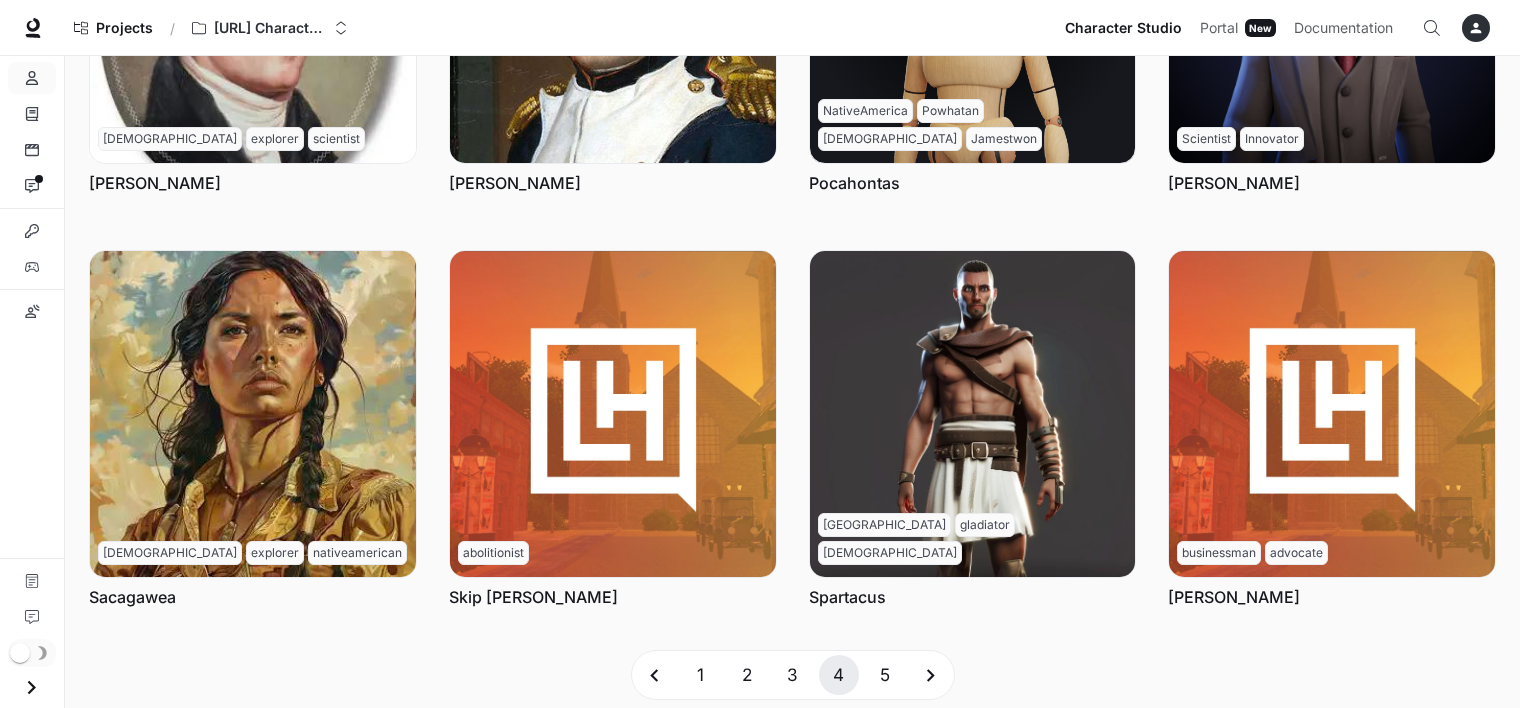scroll, scrollTop: 744, scrollLeft: 0, axis: vertical 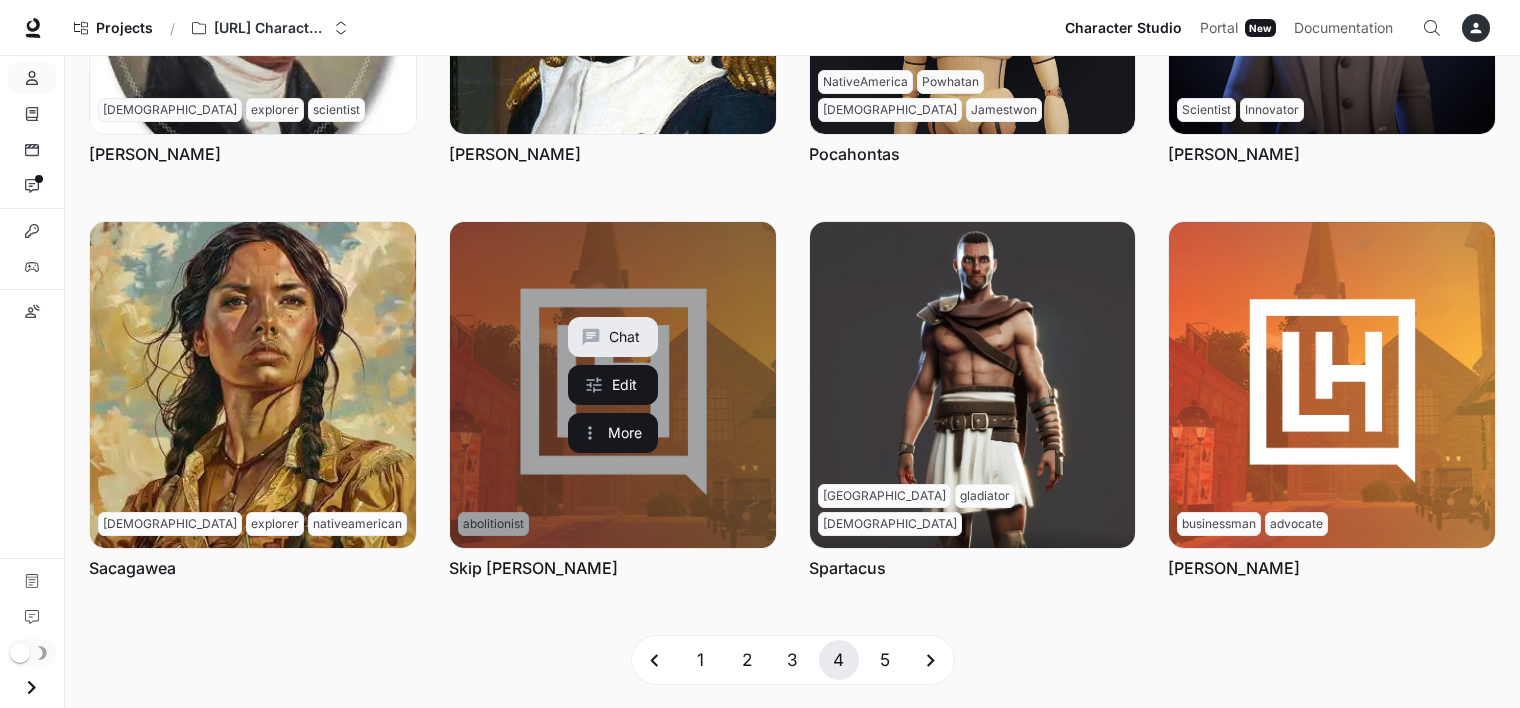click at bounding box center [613, 385] 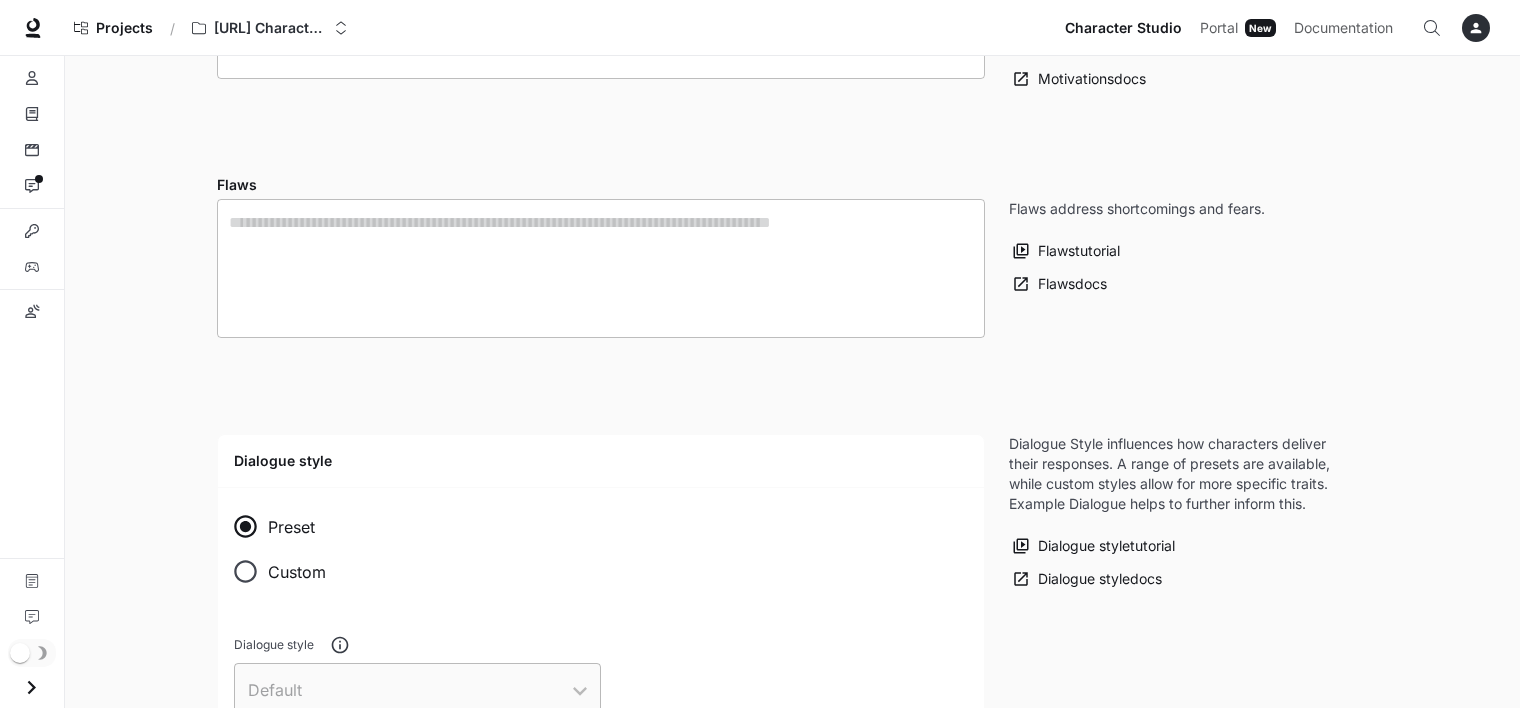 type on "**********" 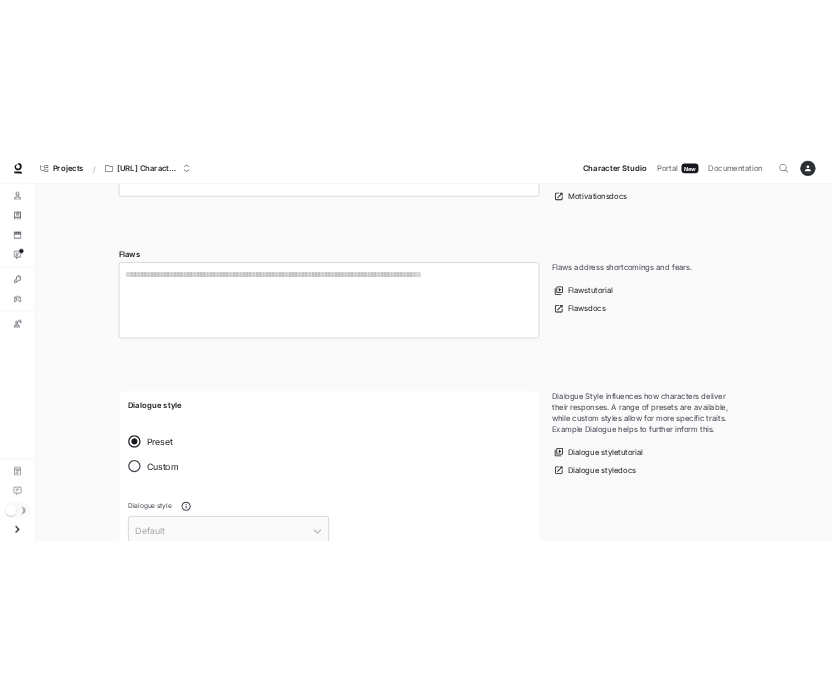 scroll, scrollTop: 0, scrollLeft: 0, axis: both 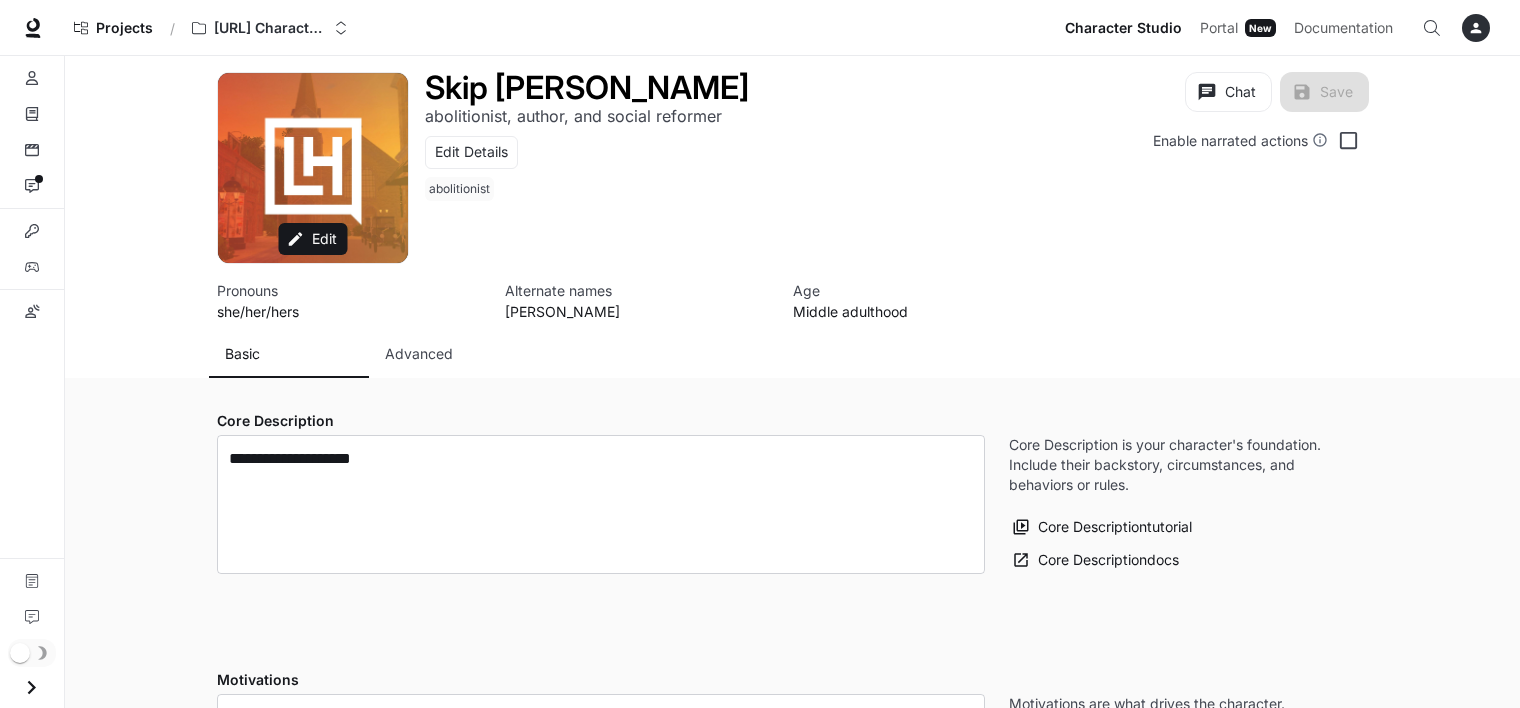 type on "**********" 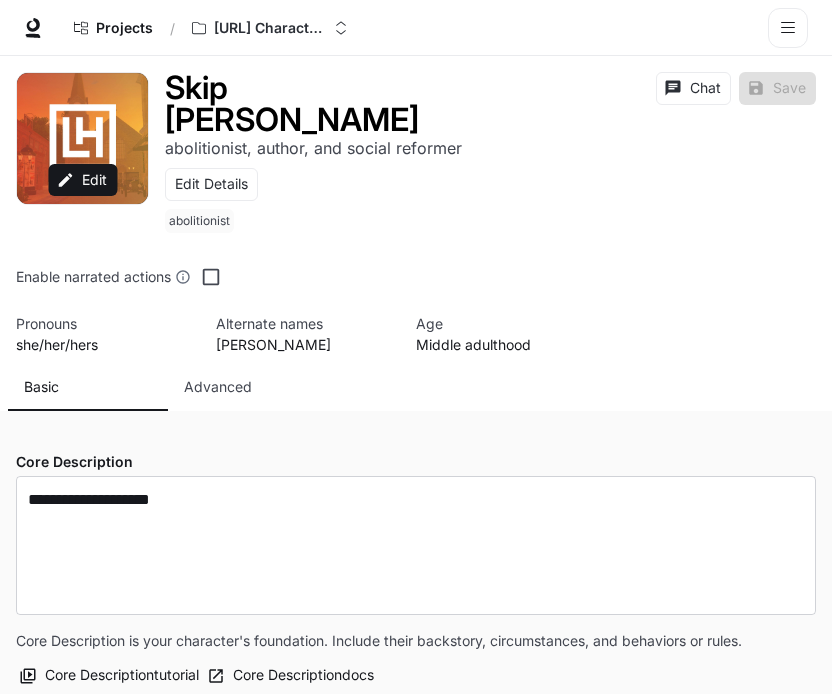 click at bounding box center [616, 387] 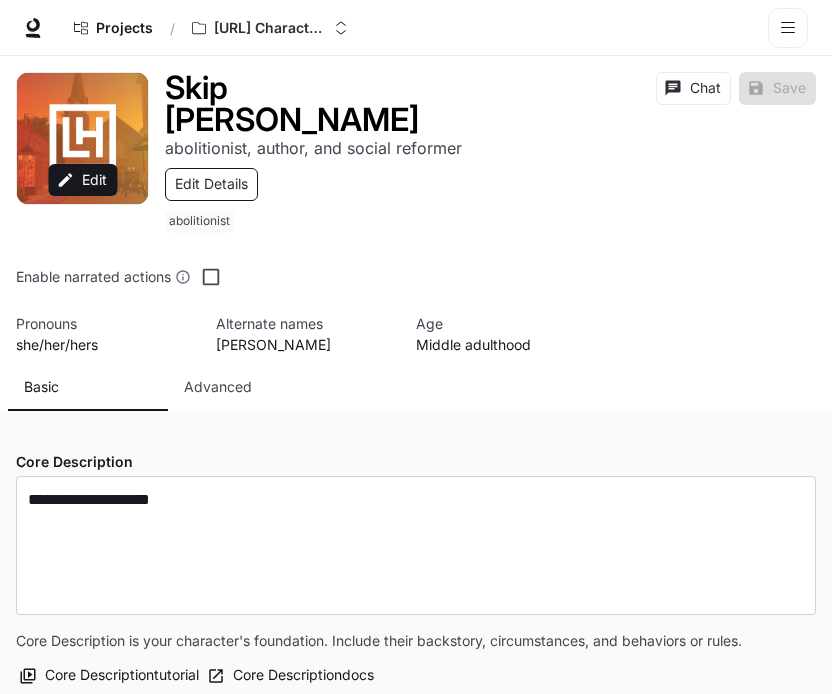 click on "Edit Details" at bounding box center (211, 184) 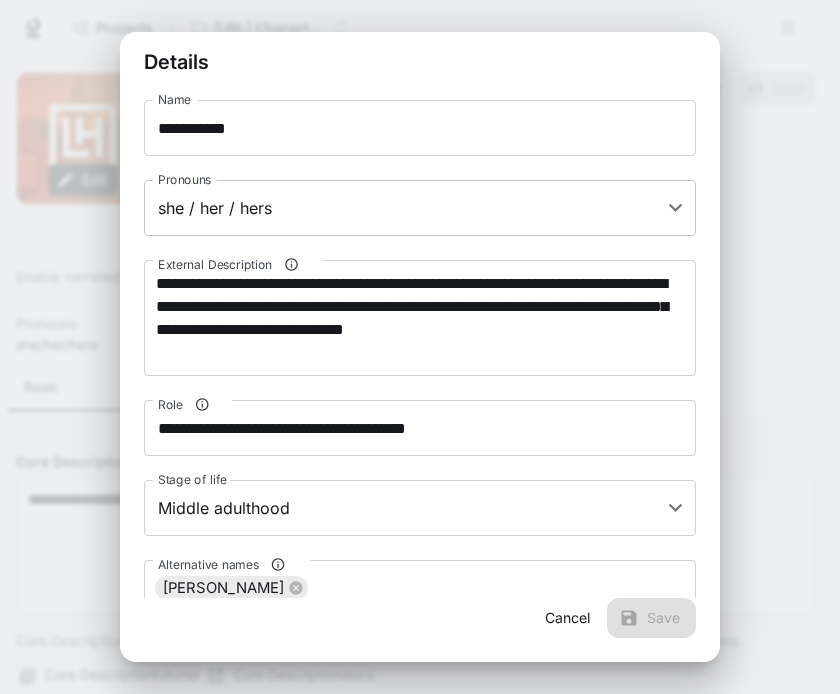 click on "**********" at bounding box center (420, 1605) 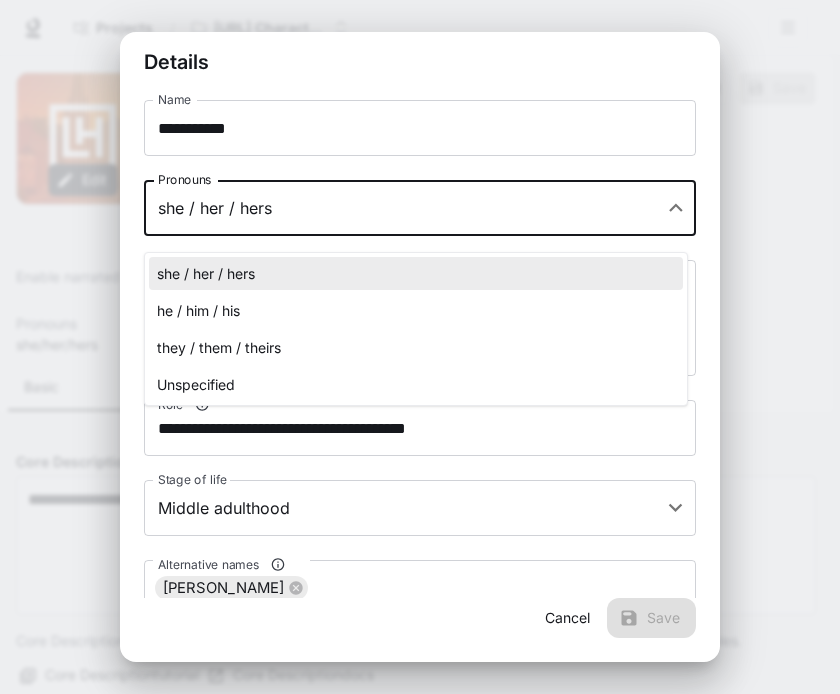 click on "he / him / his" at bounding box center (416, 310) 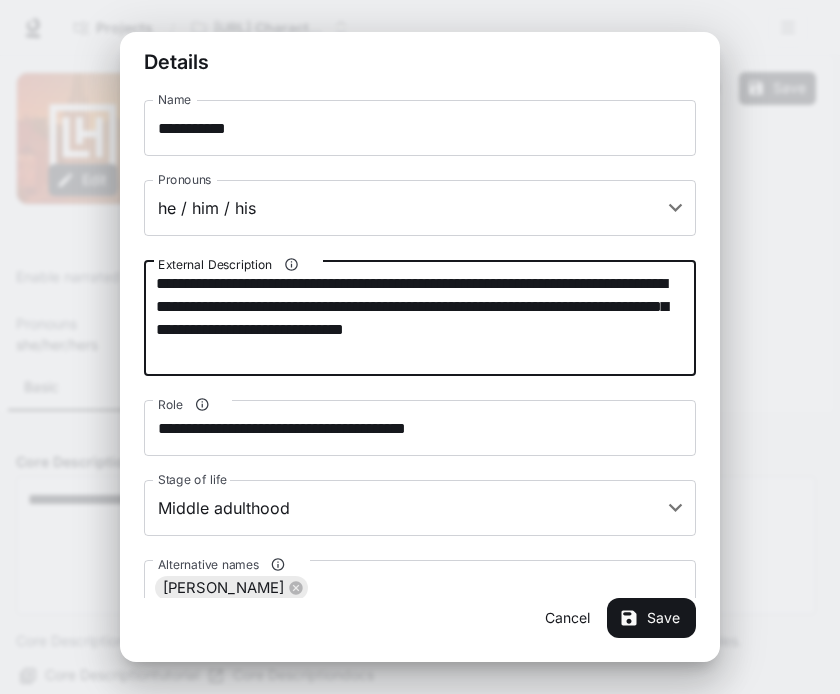 drag, startPoint x: 248, startPoint y: 353, endPoint x: 65, endPoint y: 178, distance: 253.20743 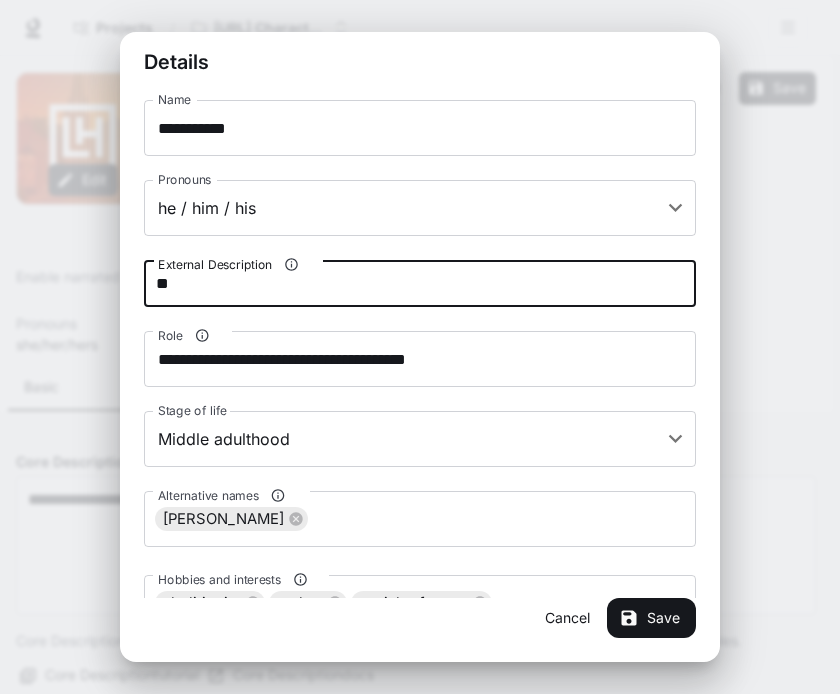type on "*" 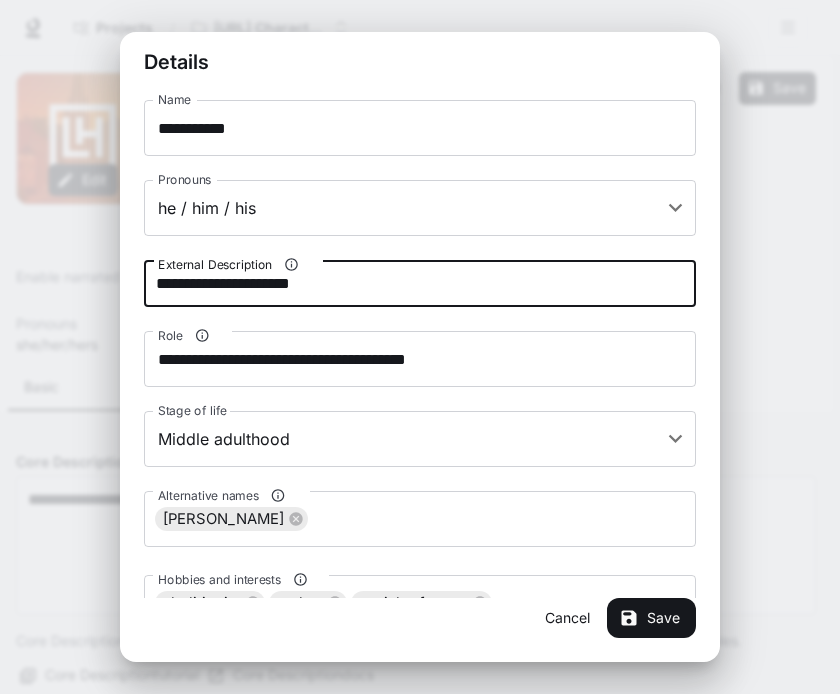 type on "**********" 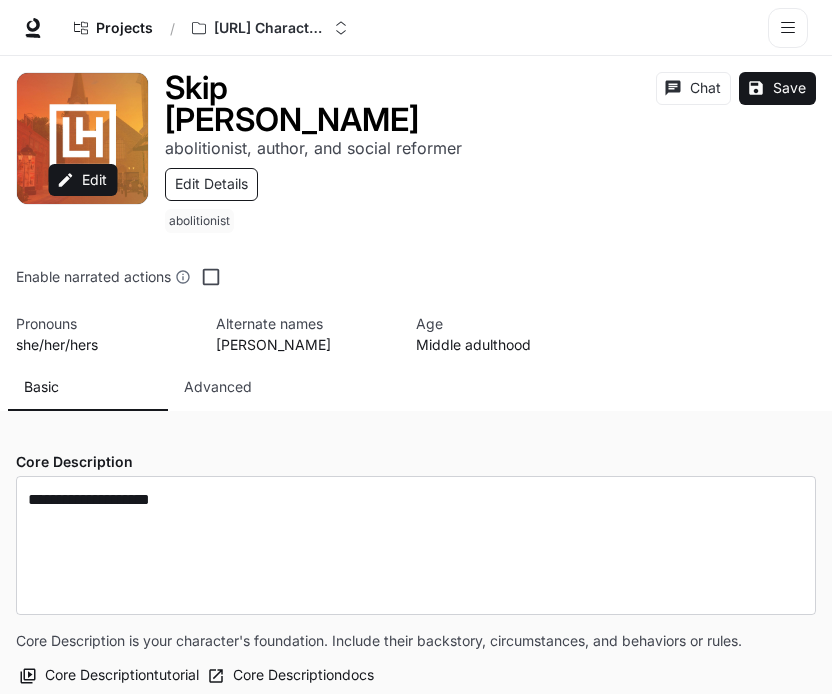 click on "Edit Details" at bounding box center (211, 184) 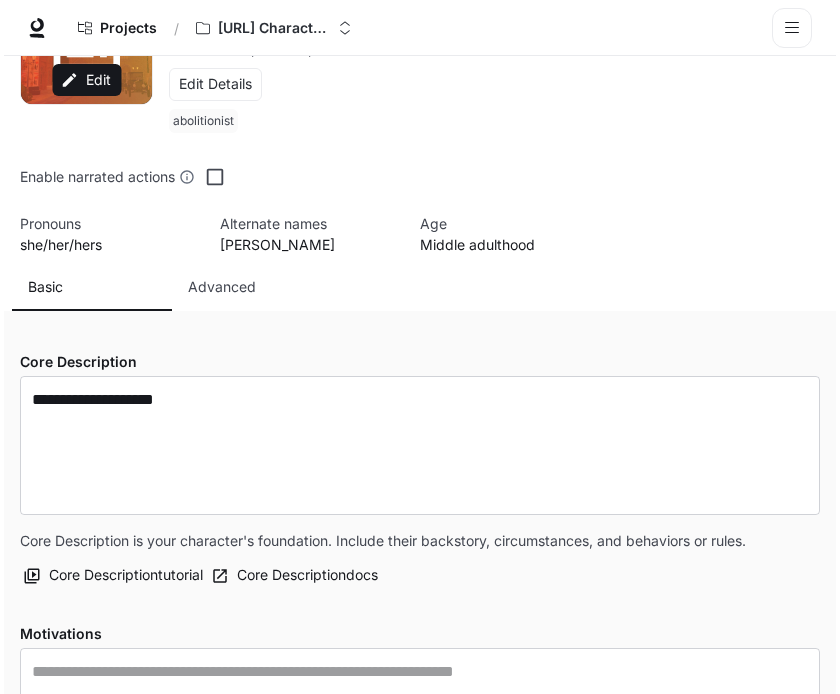 scroll, scrollTop: 0, scrollLeft: 0, axis: both 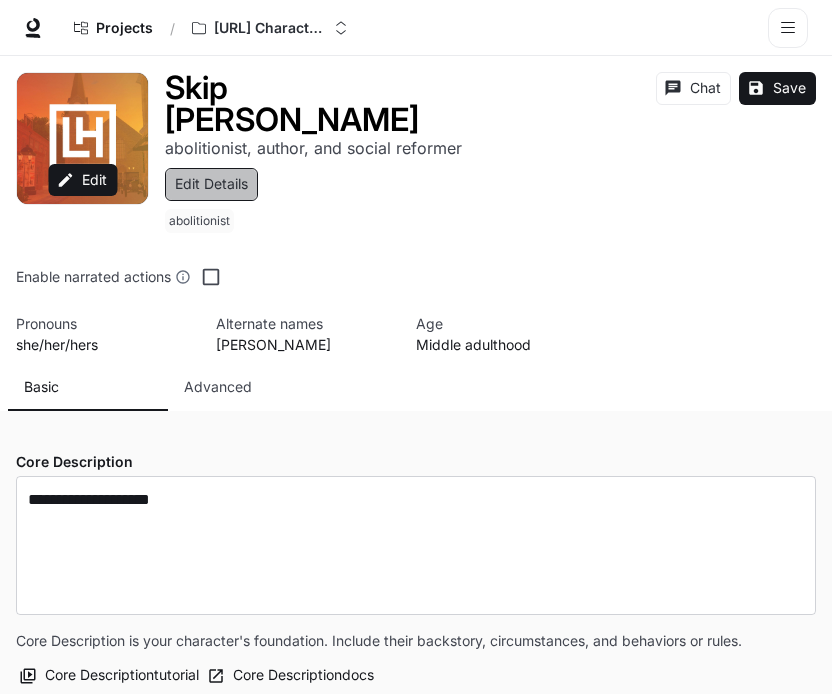 click on "Edit Details" at bounding box center (211, 184) 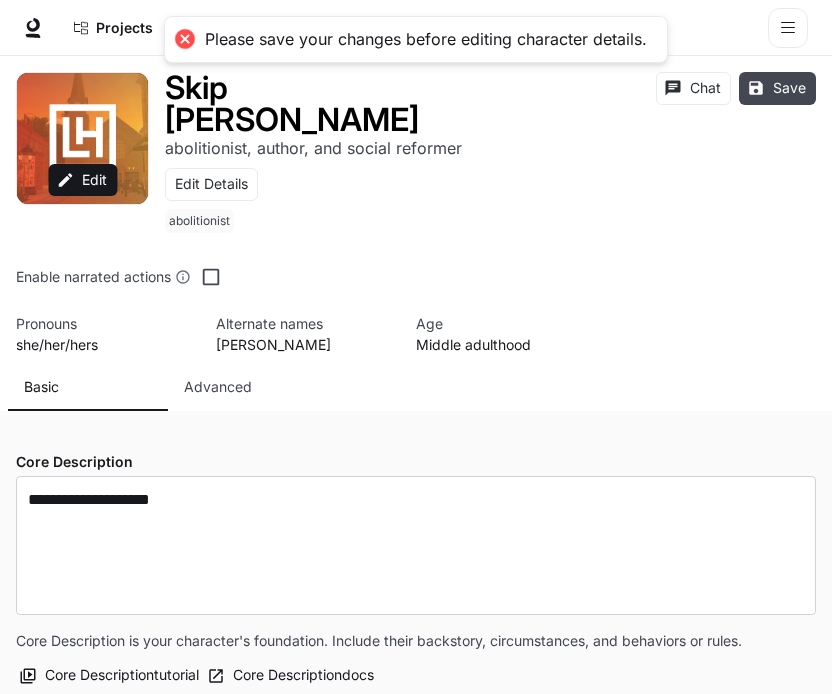 click on "Save" at bounding box center (777, 88) 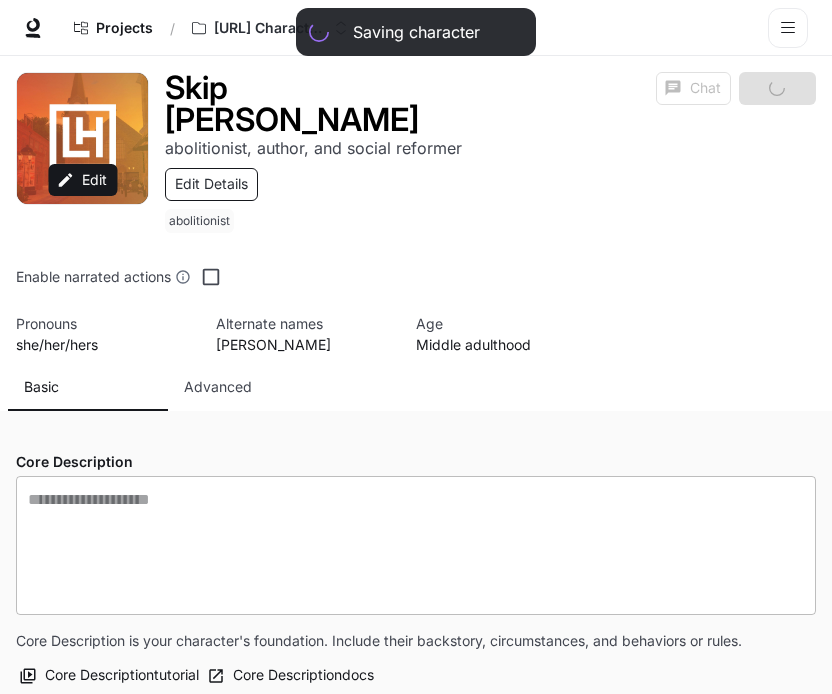 click on "Edit Details" at bounding box center (211, 184) 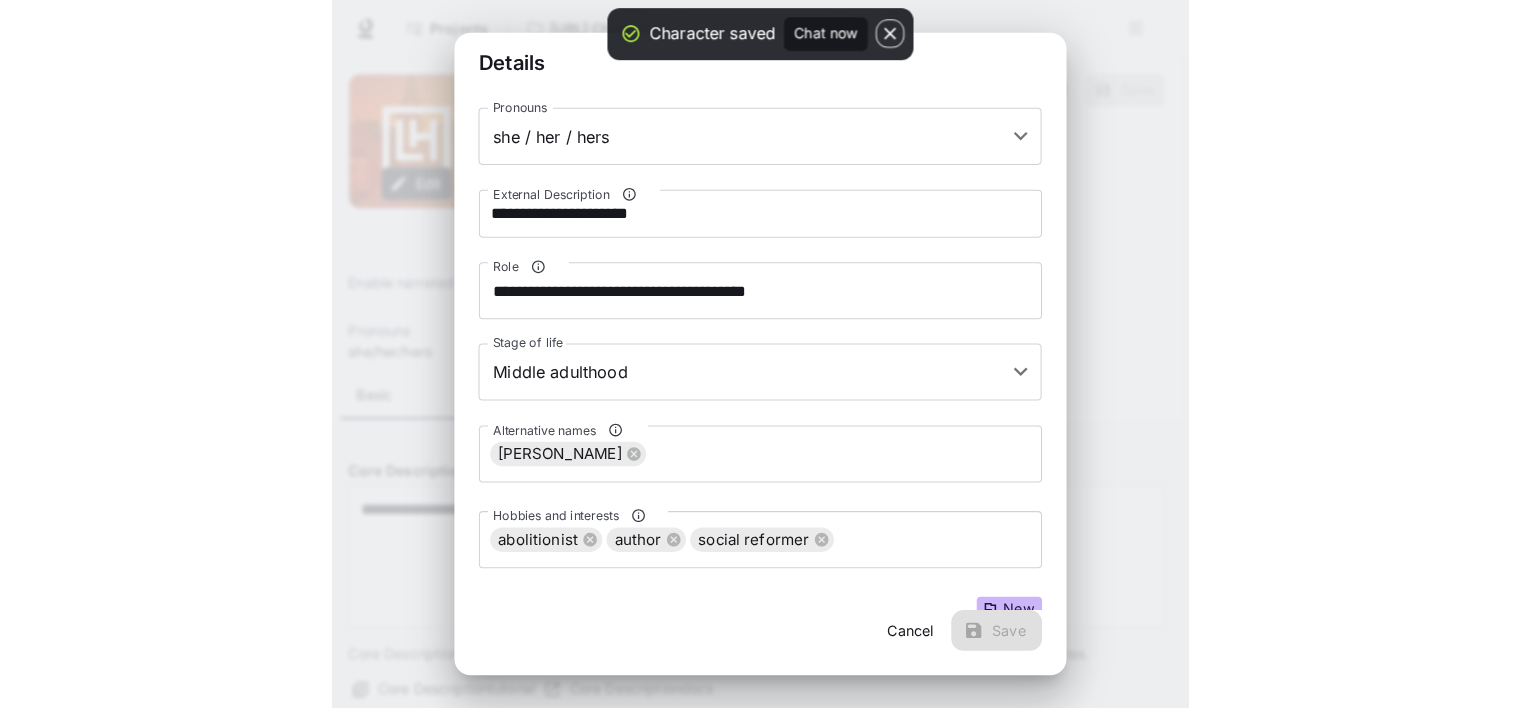 scroll, scrollTop: 0, scrollLeft: 0, axis: both 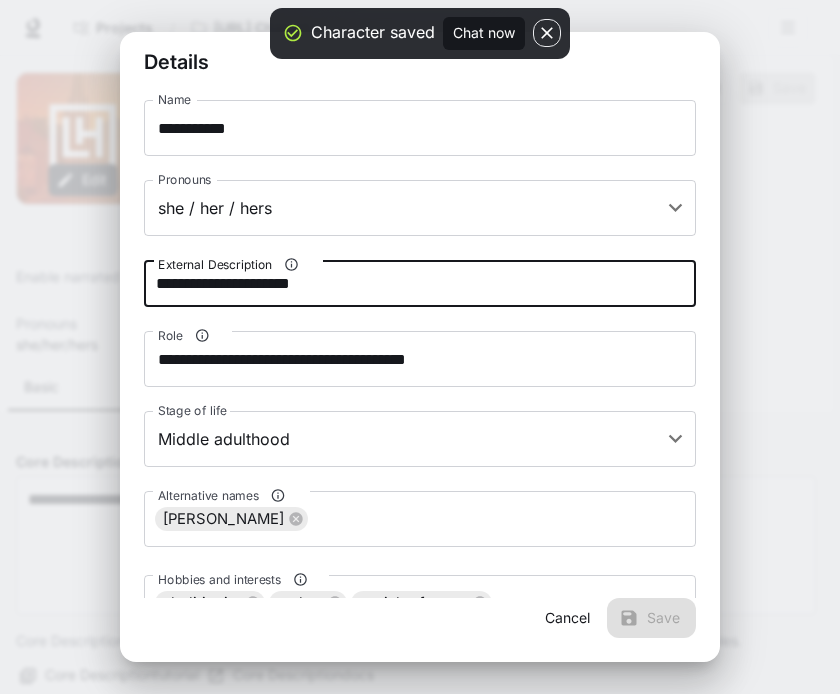 click on "**********" at bounding box center [420, 283] 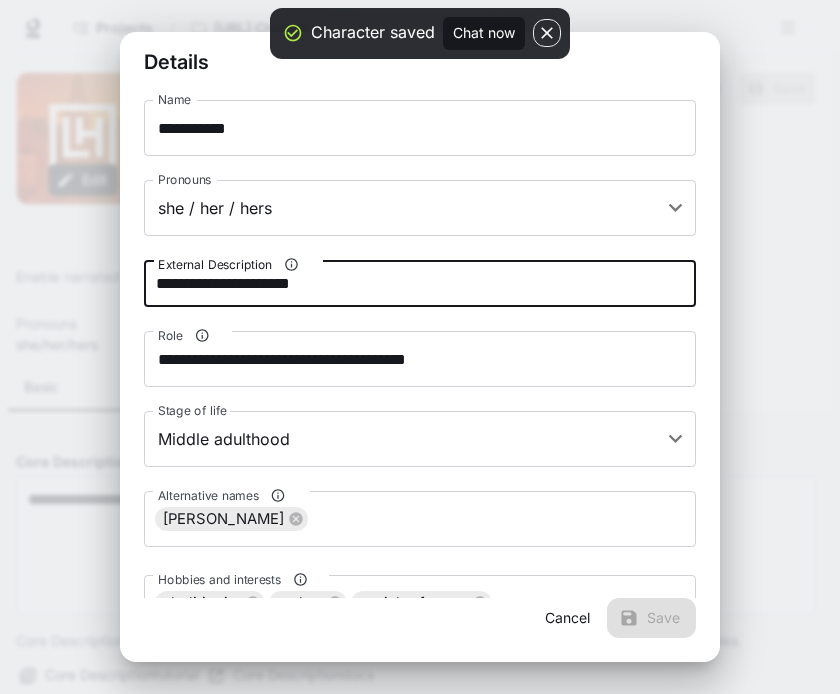 drag, startPoint x: 343, startPoint y: 282, endPoint x: 231, endPoint y: 265, distance: 113.28283 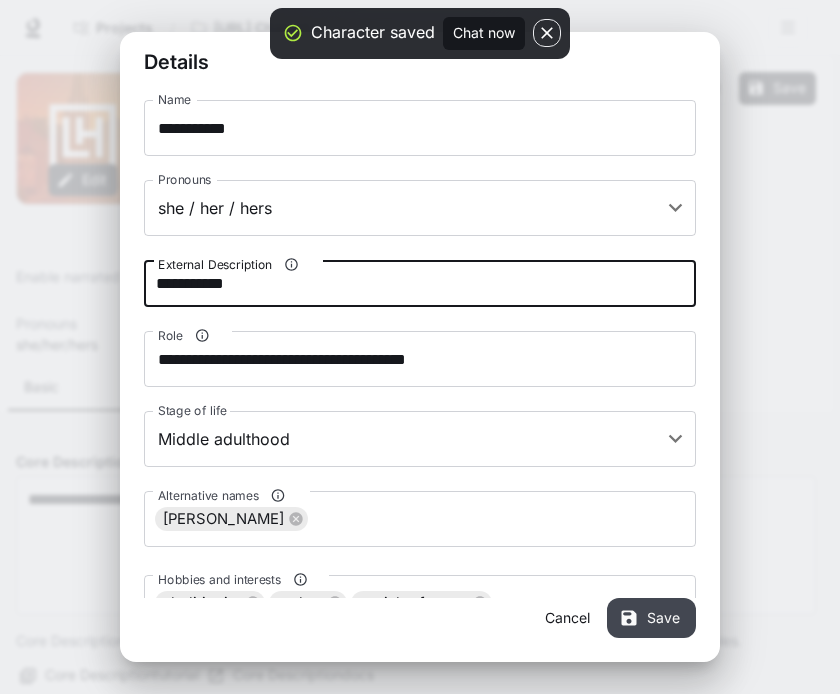 type on "**********" 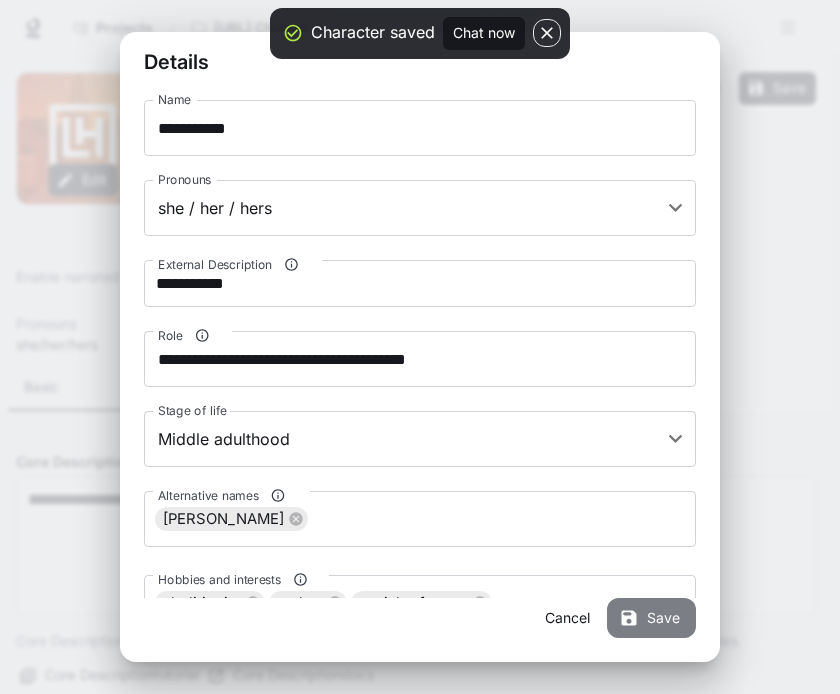 click on "Save" at bounding box center [651, 618] 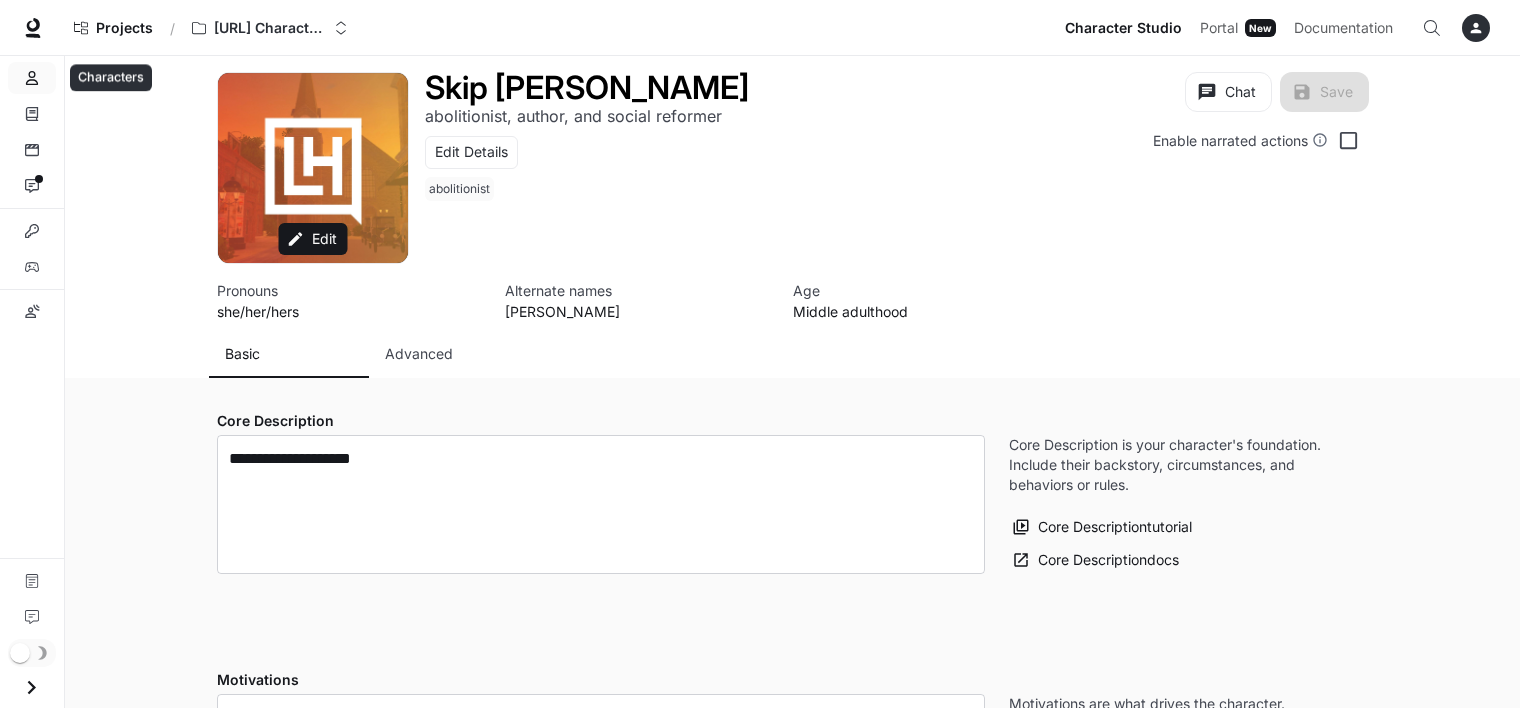 click on "Characters" at bounding box center [32, 78] 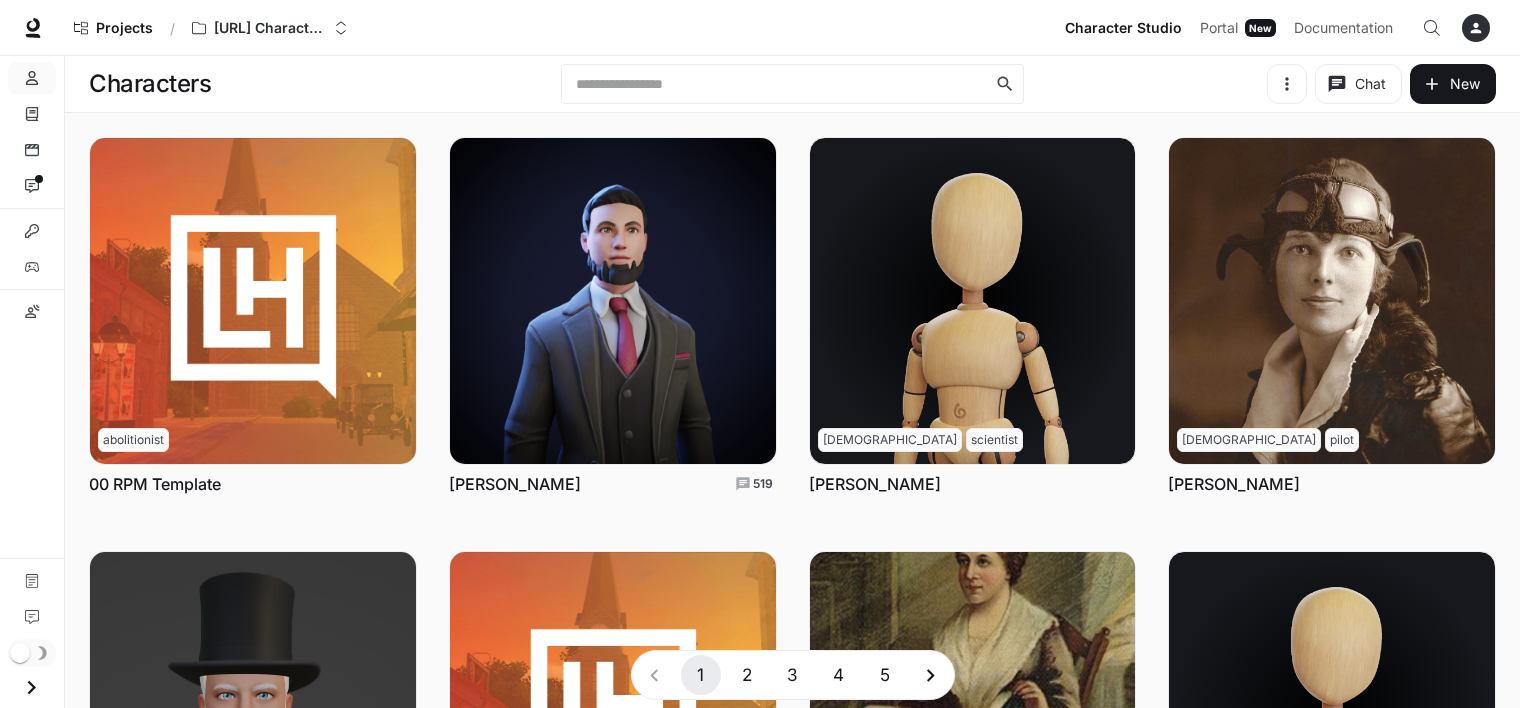 click on "4" at bounding box center [839, 675] 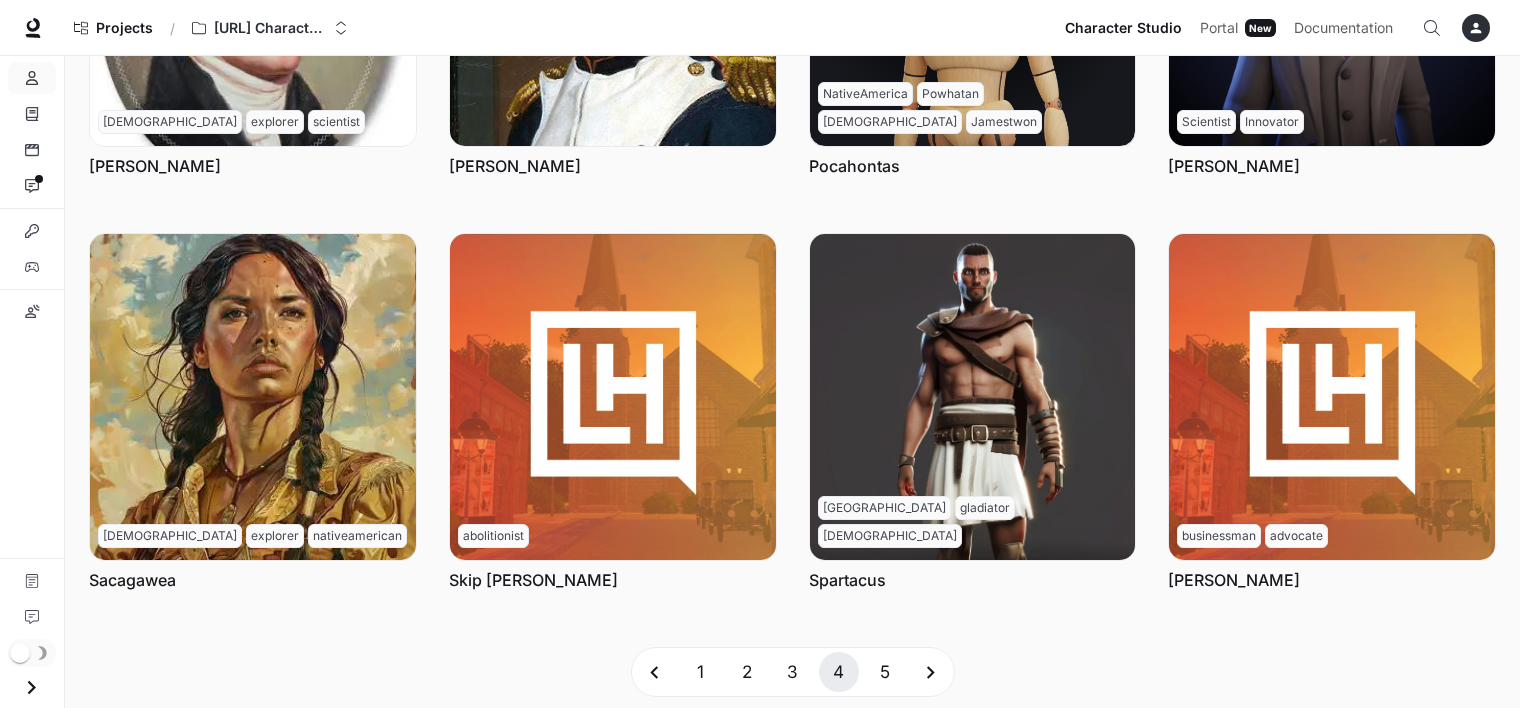 scroll, scrollTop: 744, scrollLeft: 0, axis: vertical 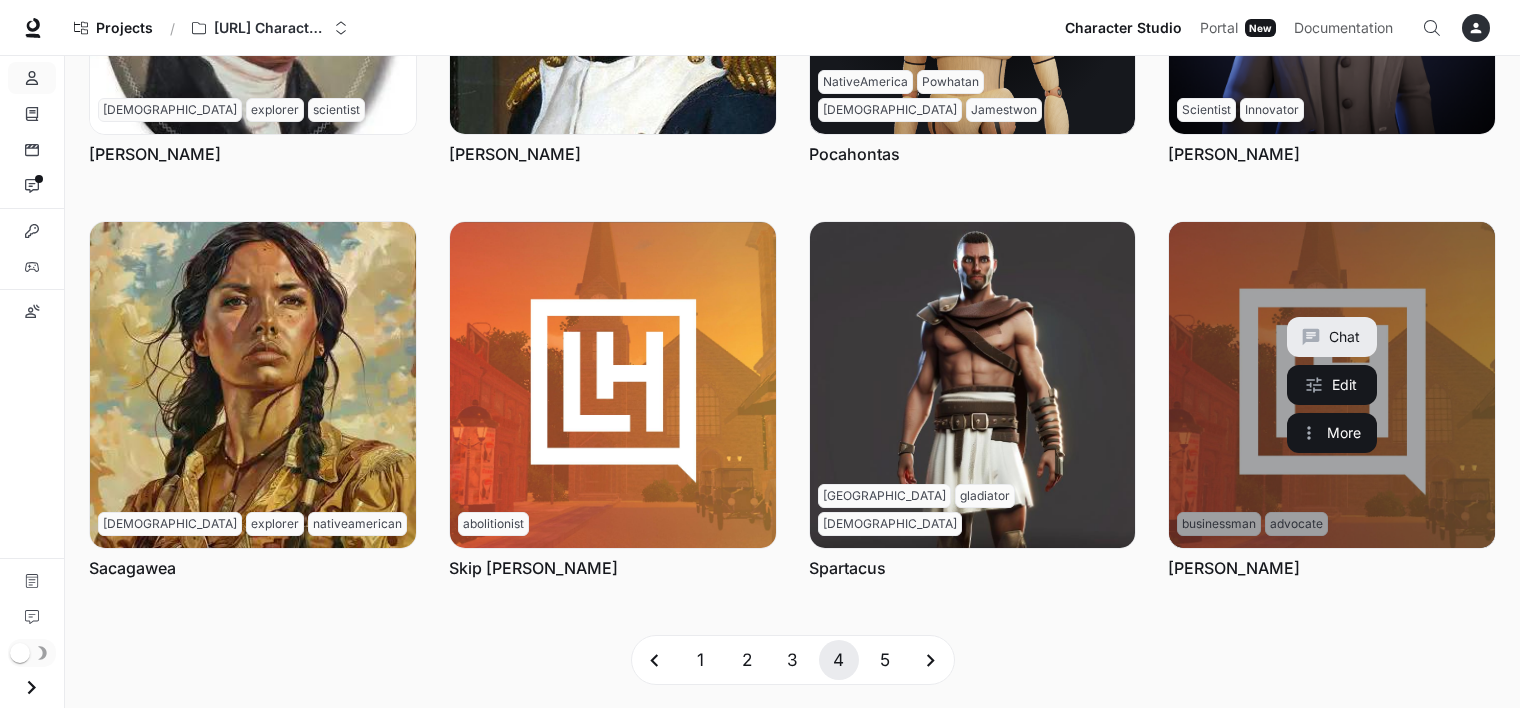 click at bounding box center [1332, 385] 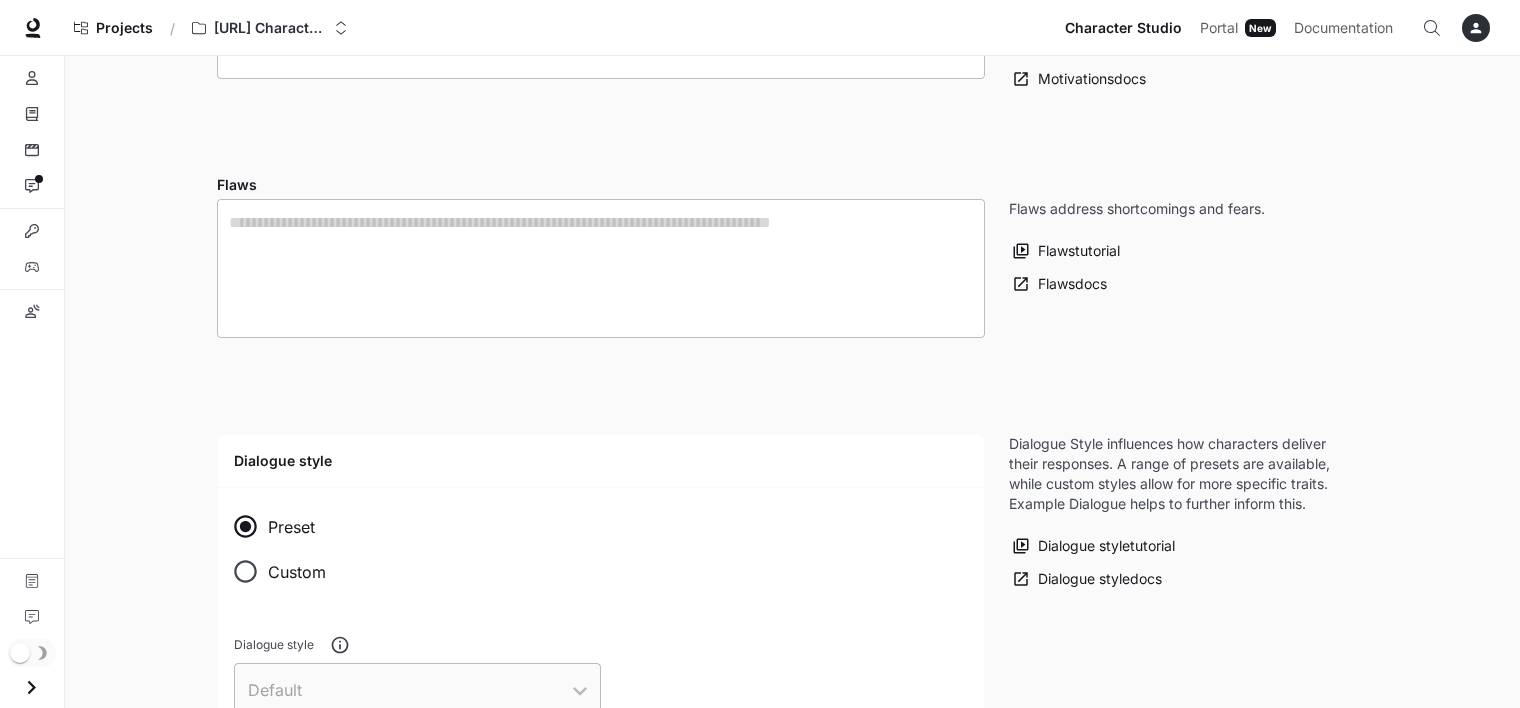 type on "**********" 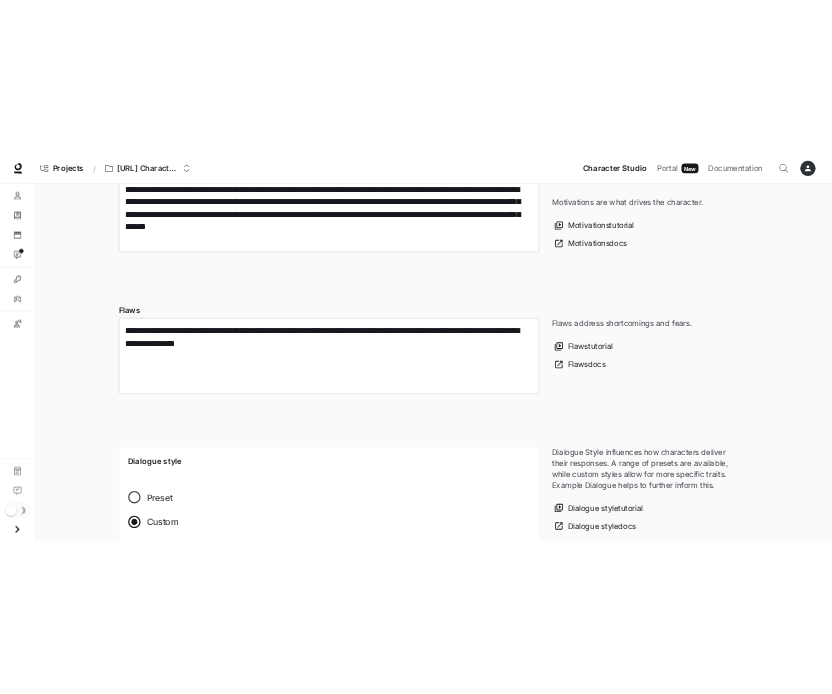 scroll, scrollTop: 0, scrollLeft: 0, axis: both 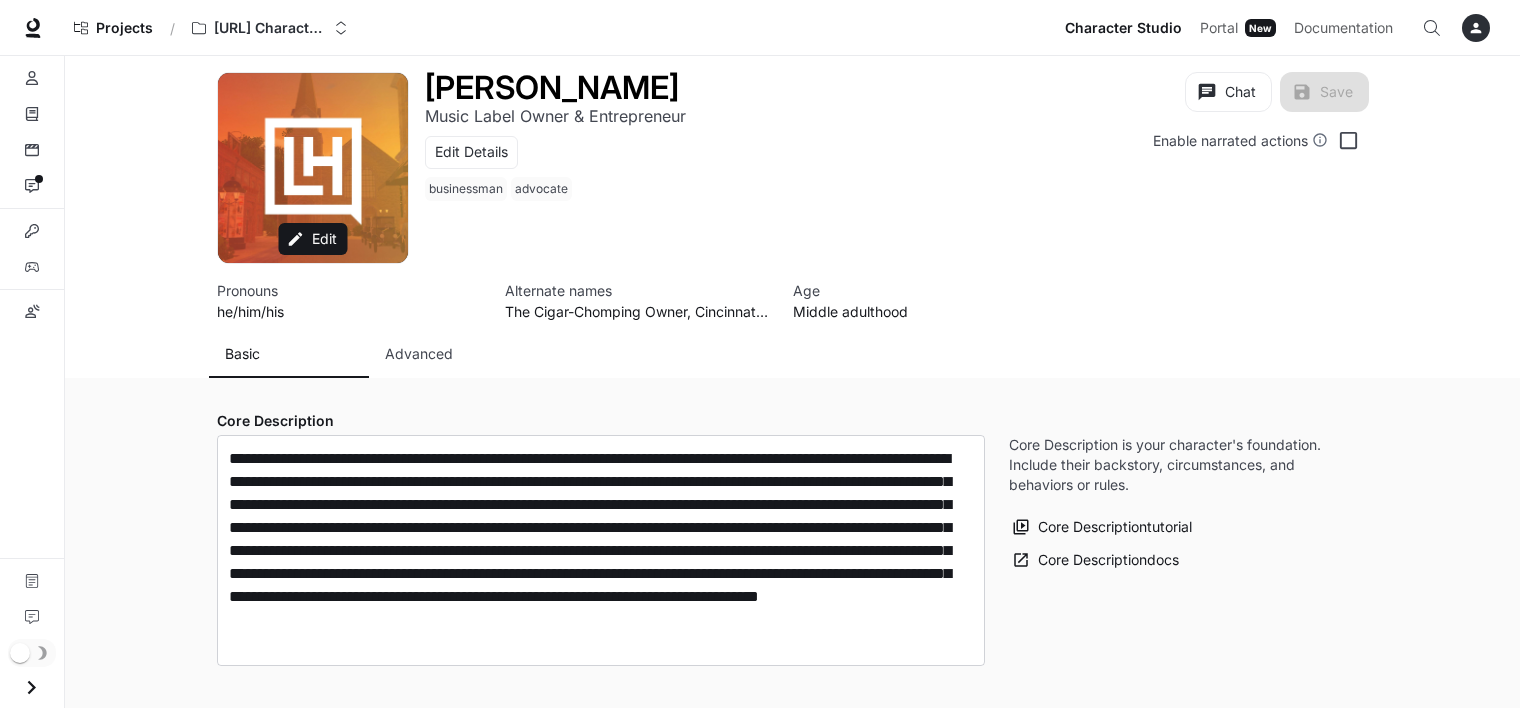 type on "**********" 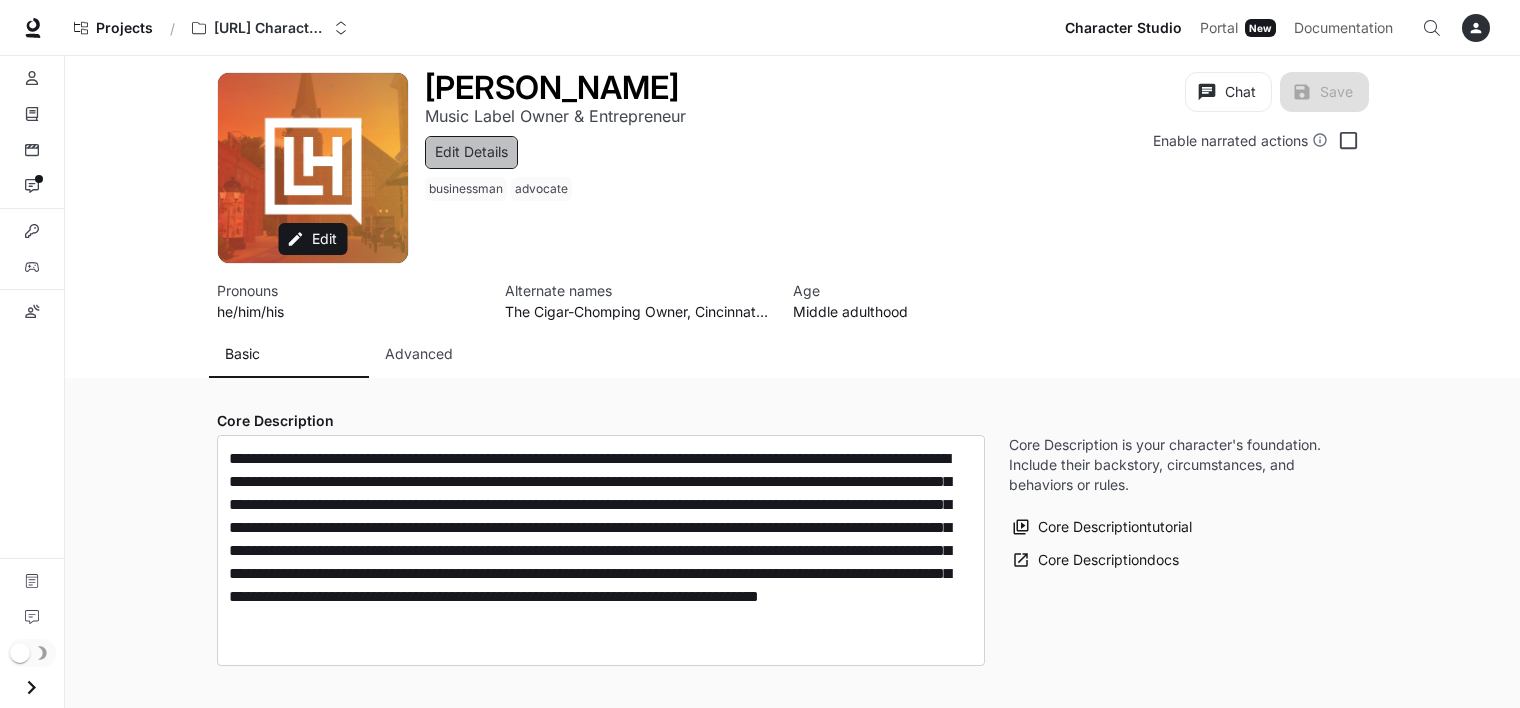 click on "Edit Details" at bounding box center (471, 152) 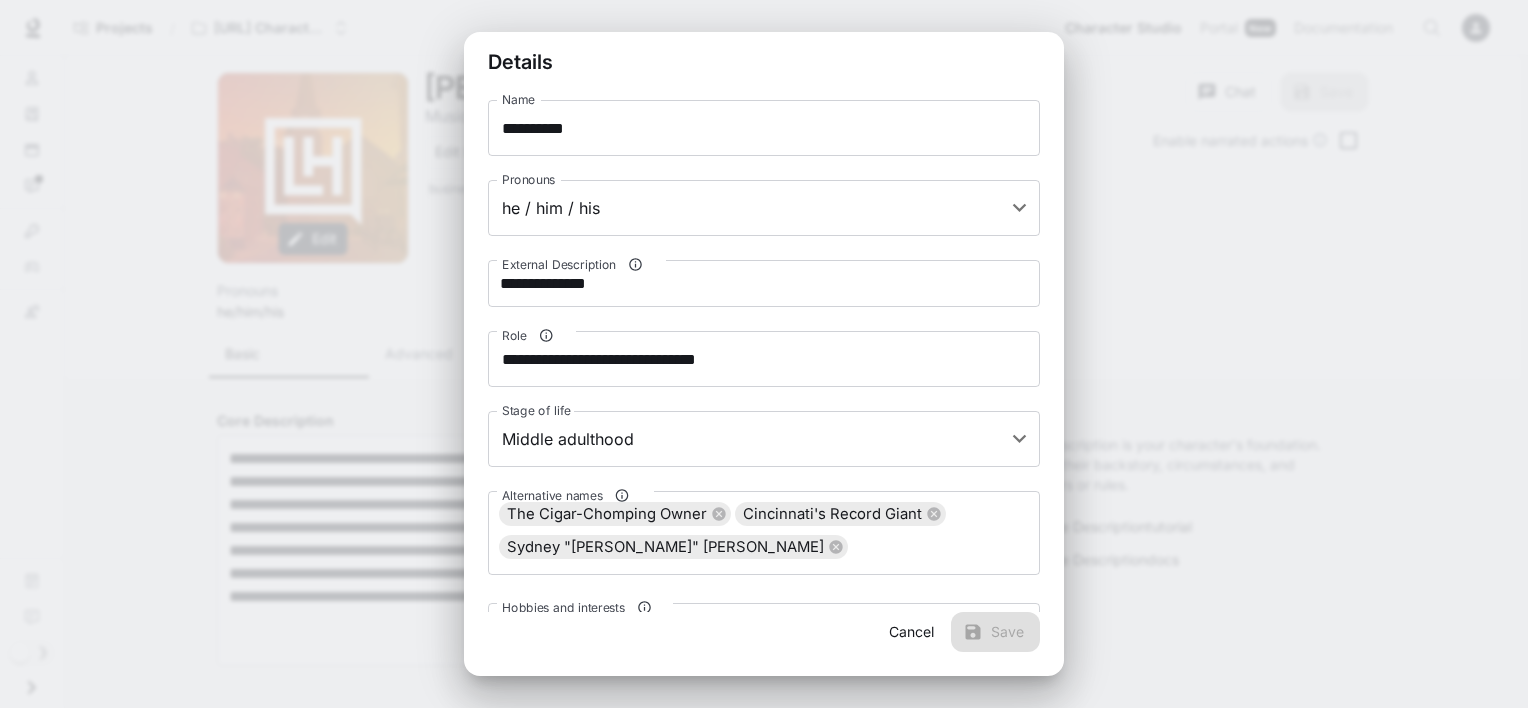 click on "**********" at bounding box center [764, 354] 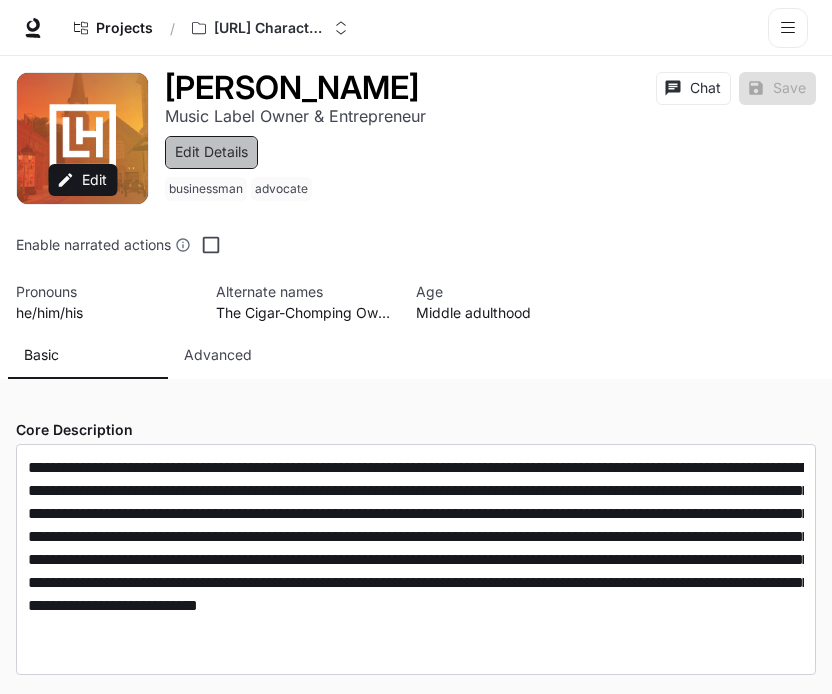 click on "Edit Details" at bounding box center [211, 152] 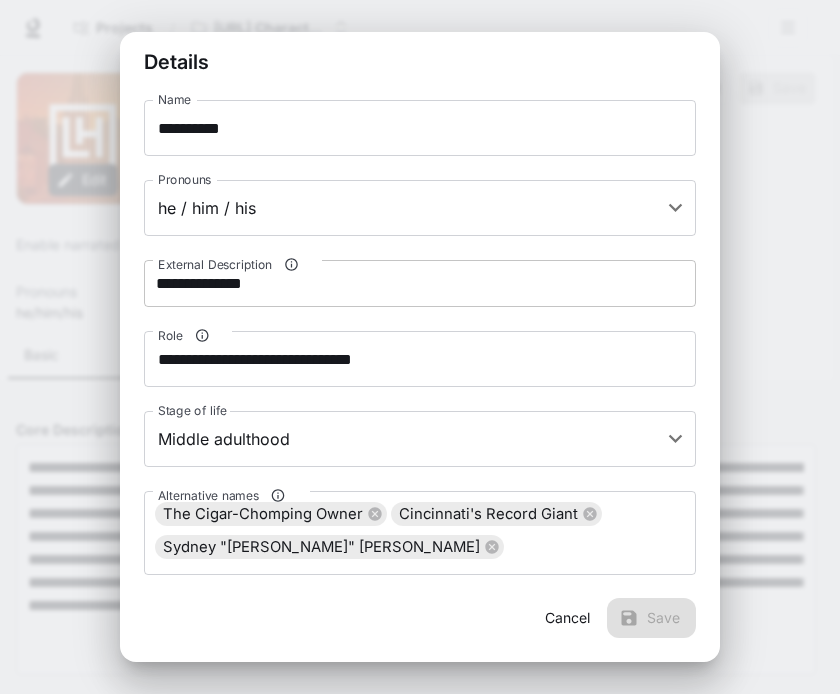 click on "**********" at bounding box center (420, 283) 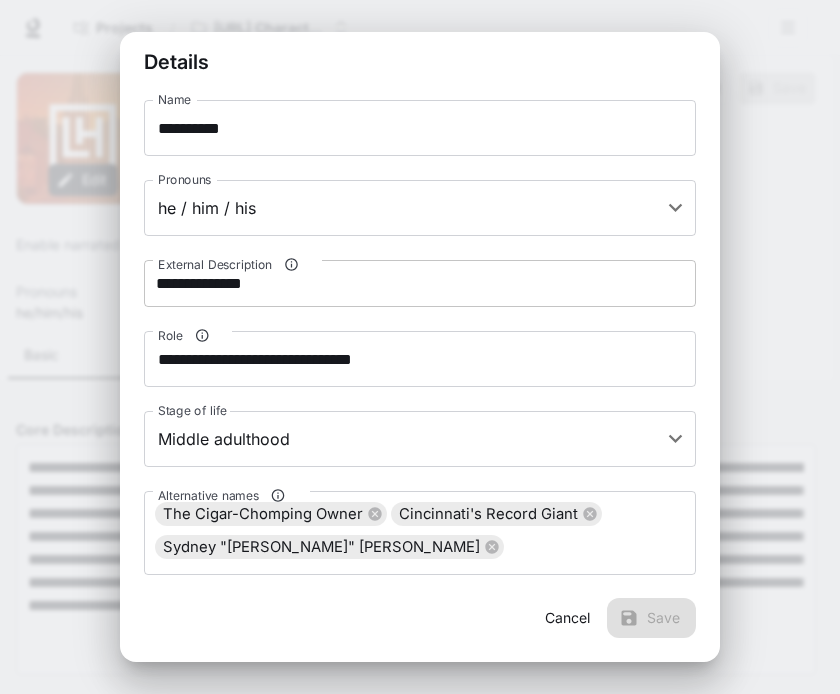 click on "**********" at bounding box center [420, 283] 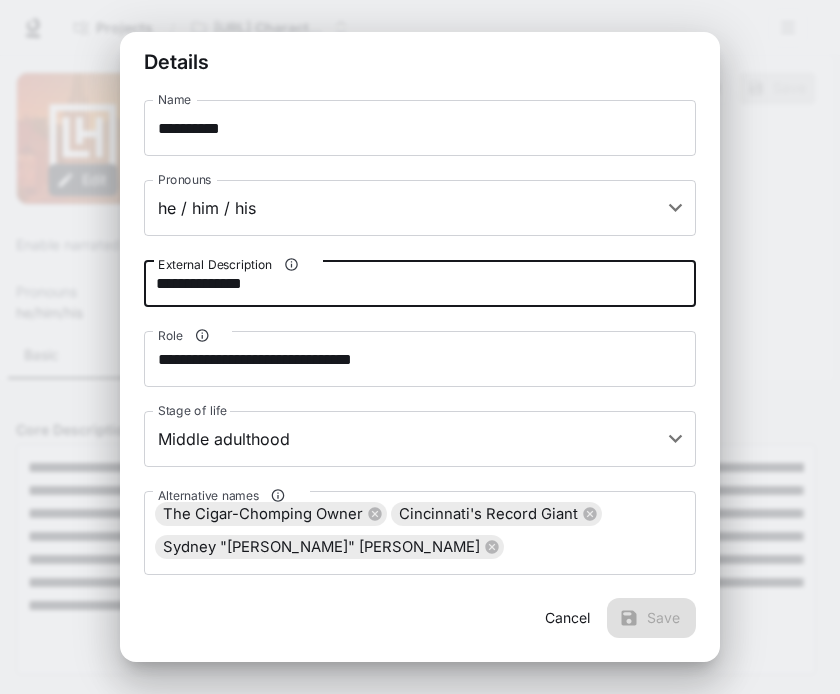 drag, startPoint x: 335, startPoint y: 284, endPoint x: 108, endPoint y: 259, distance: 228.3725 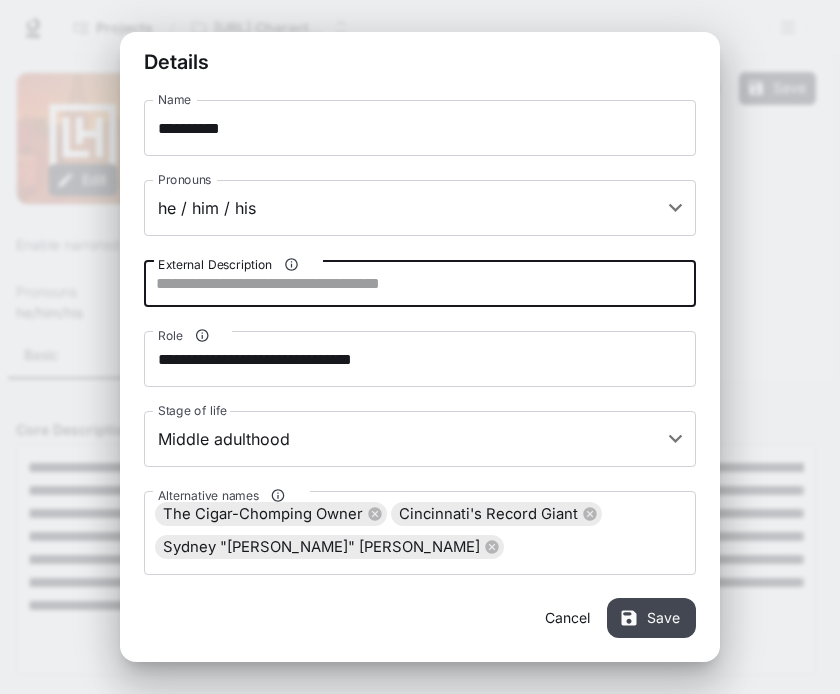 type 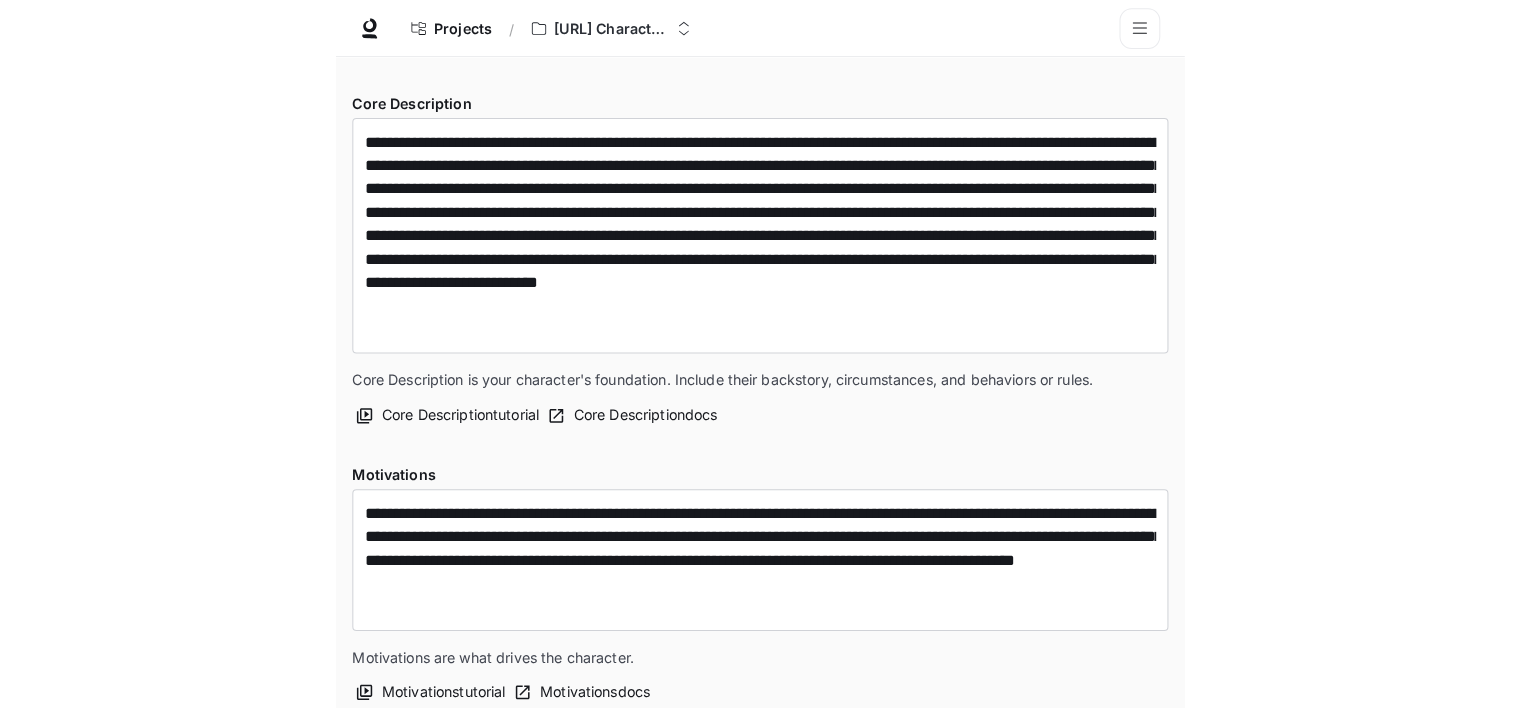 scroll, scrollTop: 0, scrollLeft: 0, axis: both 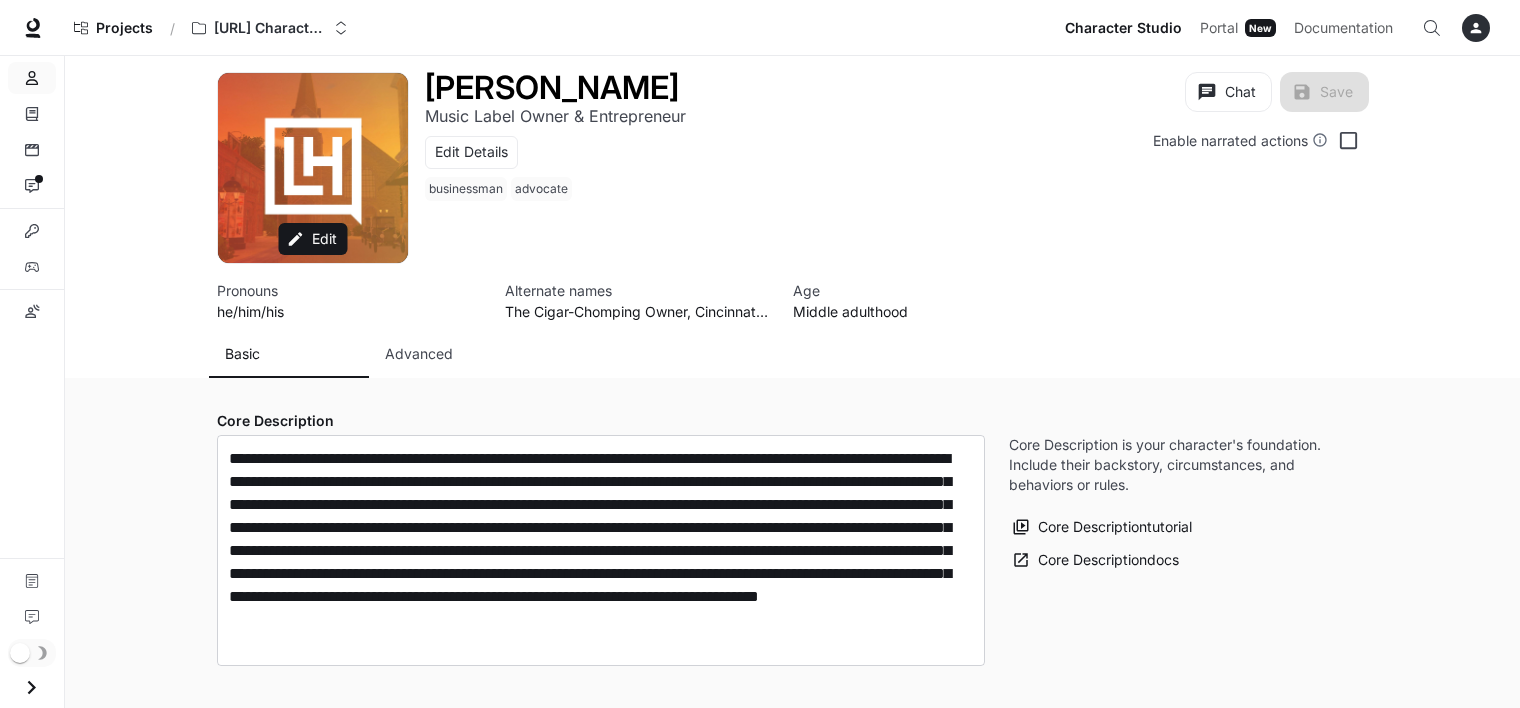 click 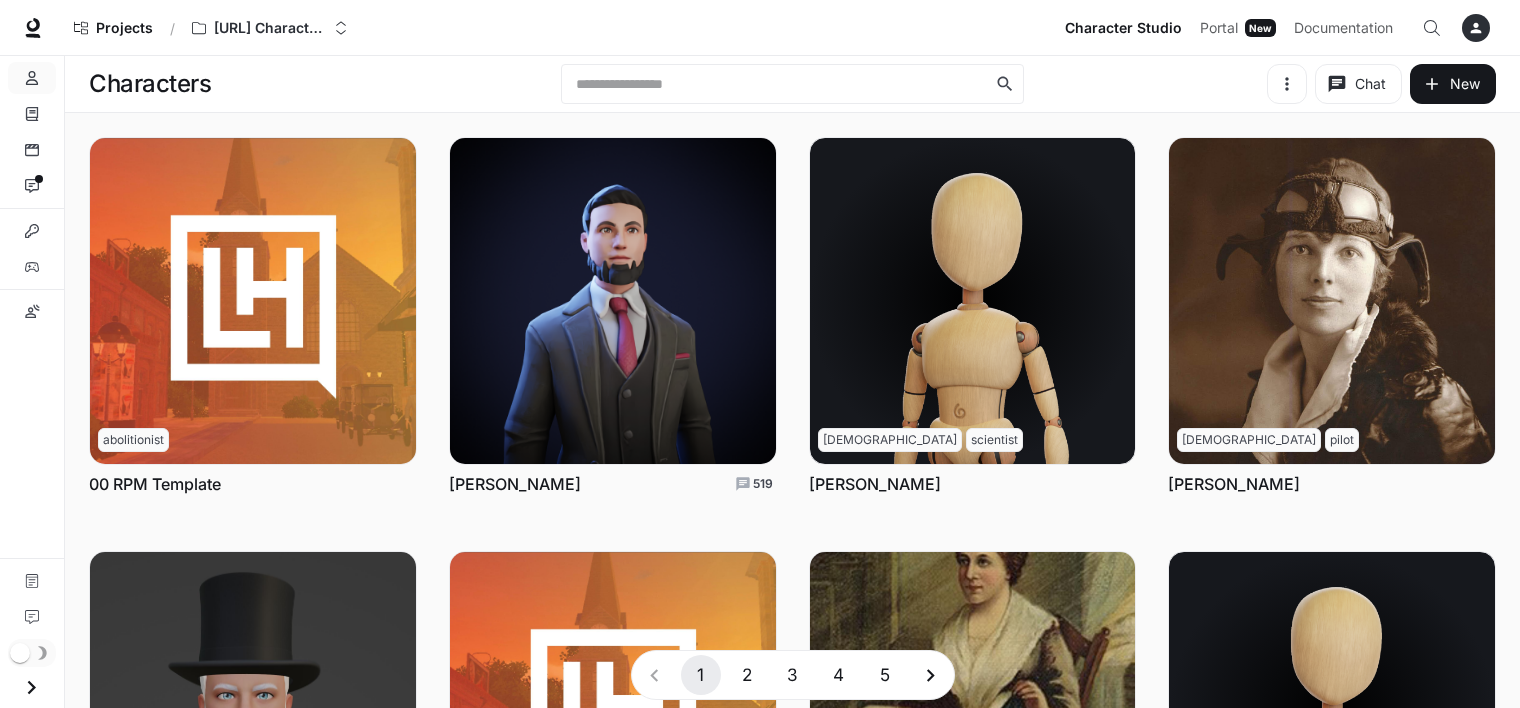click on "4" at bounding box center (839, 675) 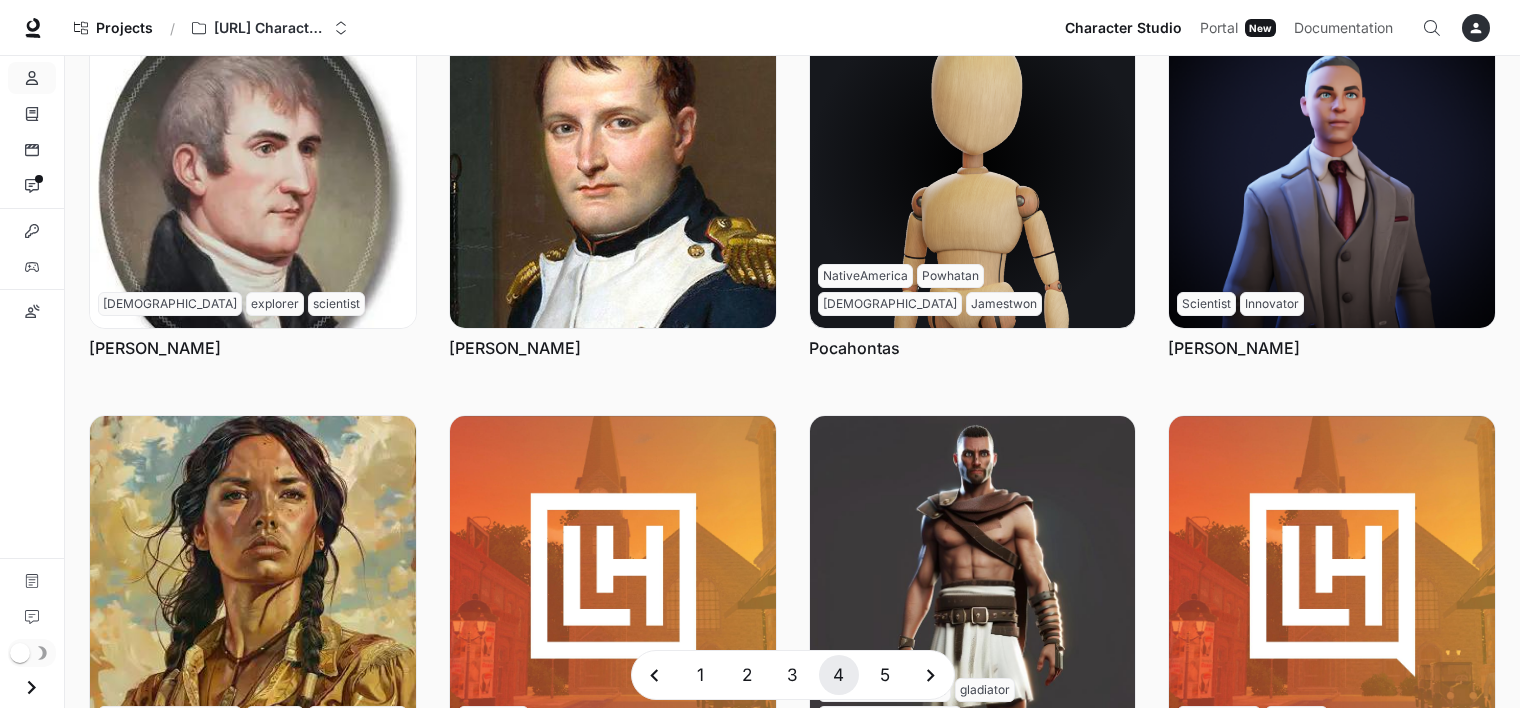 scroll, scrollTop: 744, scrollLeft: 0, axis: vertical 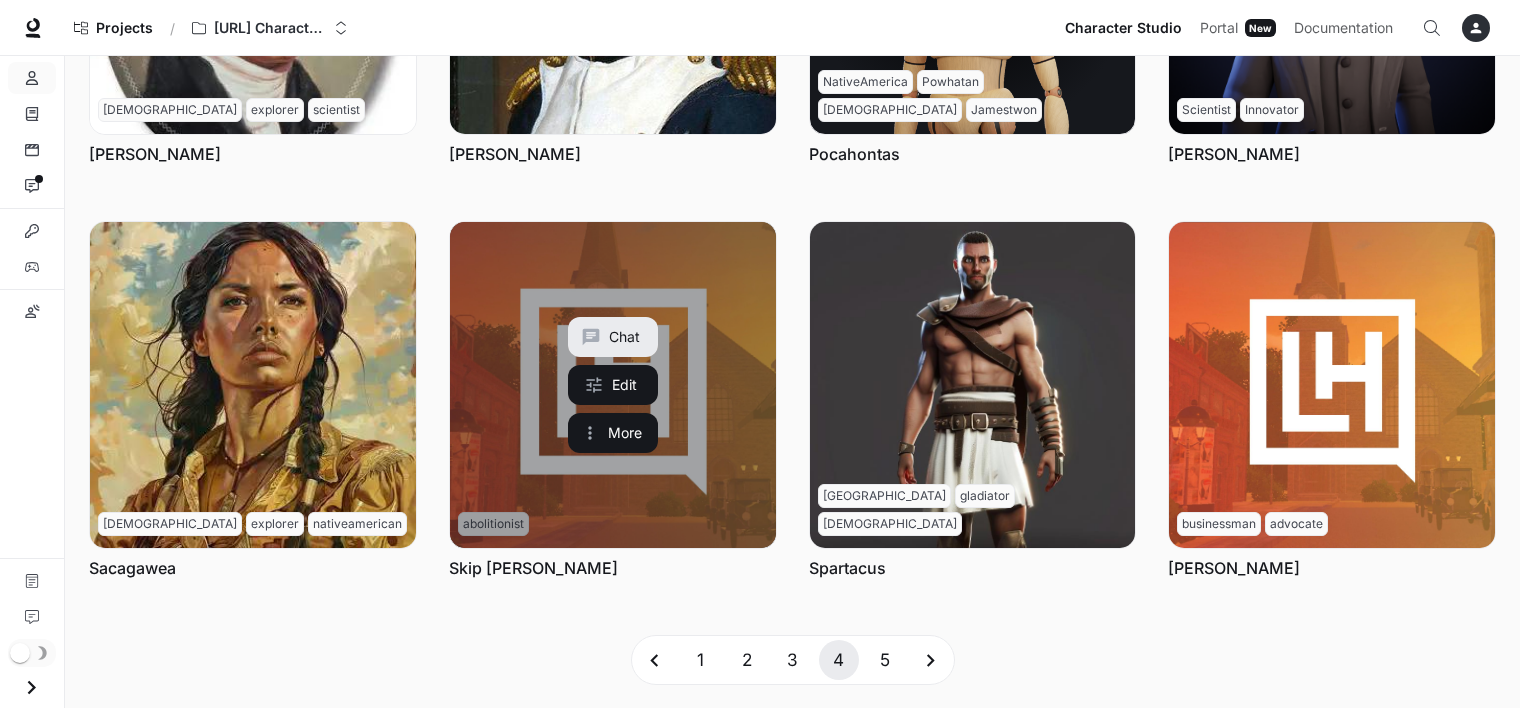 click at bounding box center (613, 385) 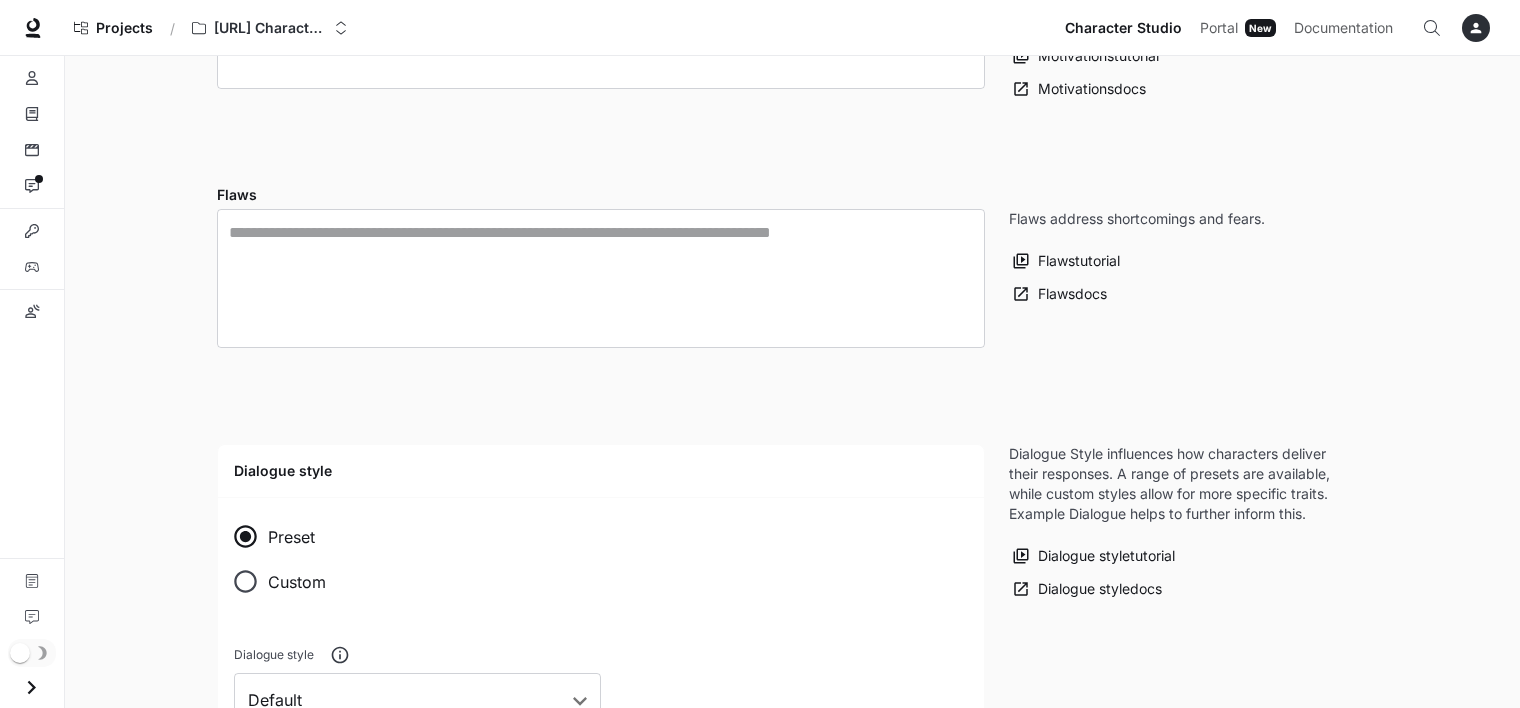 type on "**********" 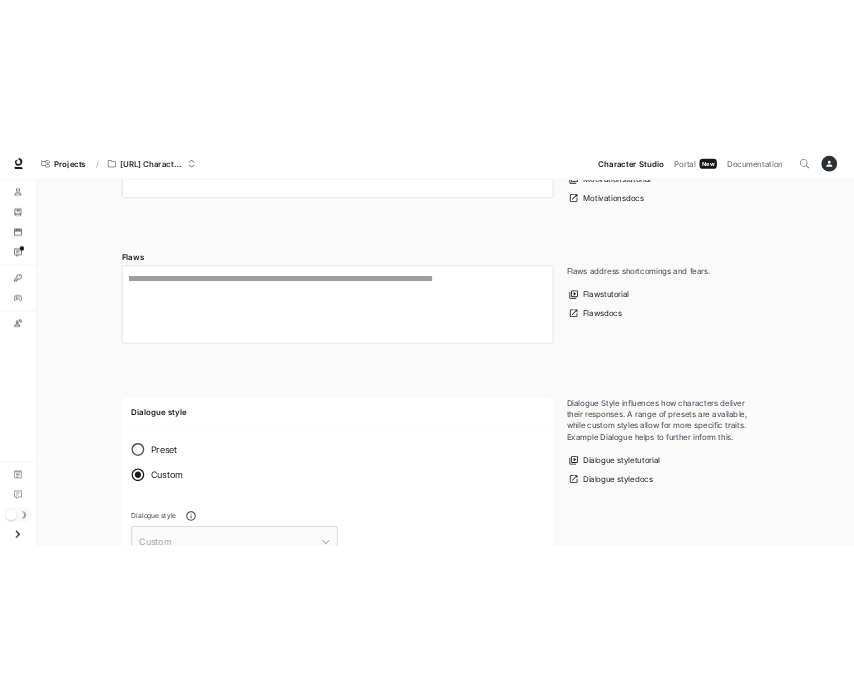 scroll, scrollTop: 0, scrollLeft: 0, axis: both 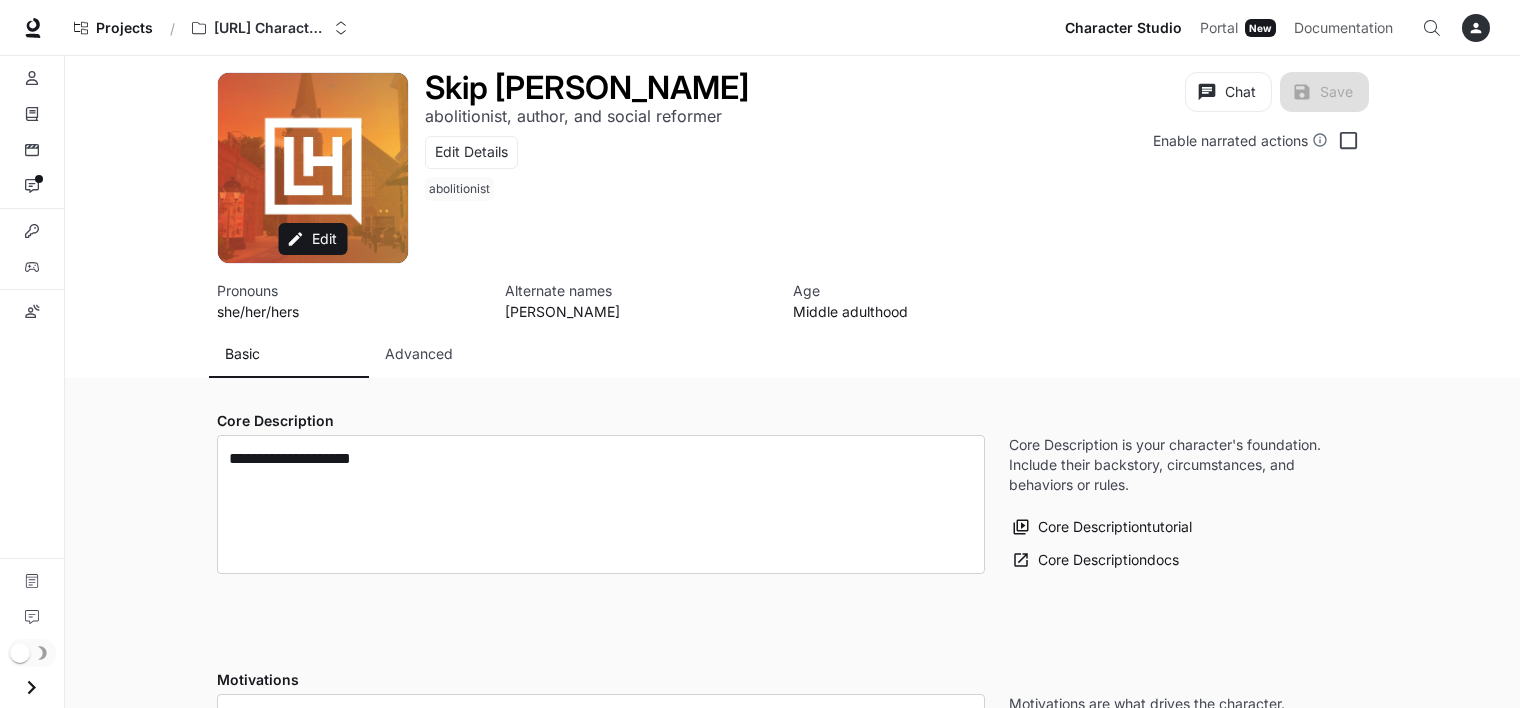 type on "**********" 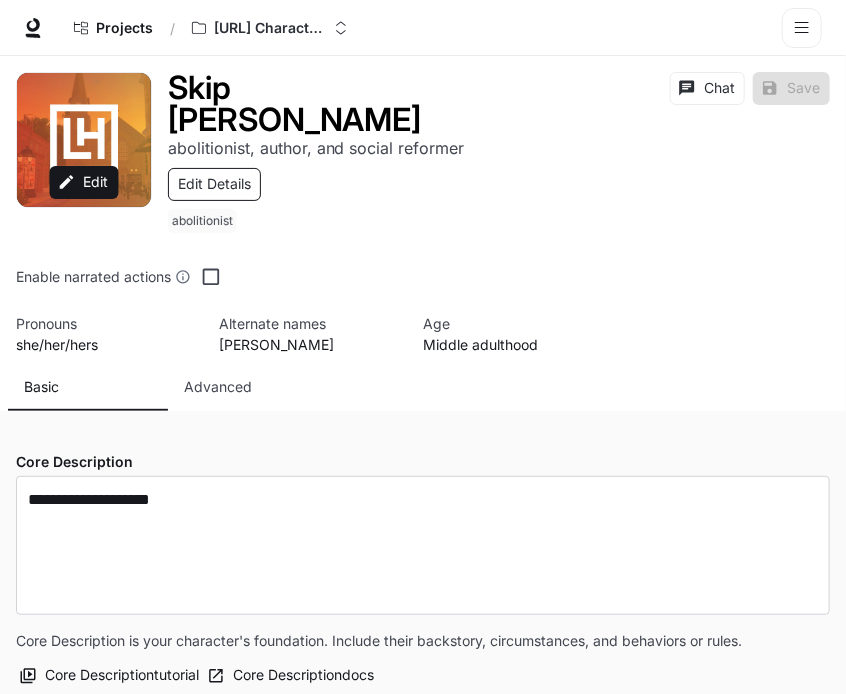 click on "Edit Details" at bounding box center (214, 184) 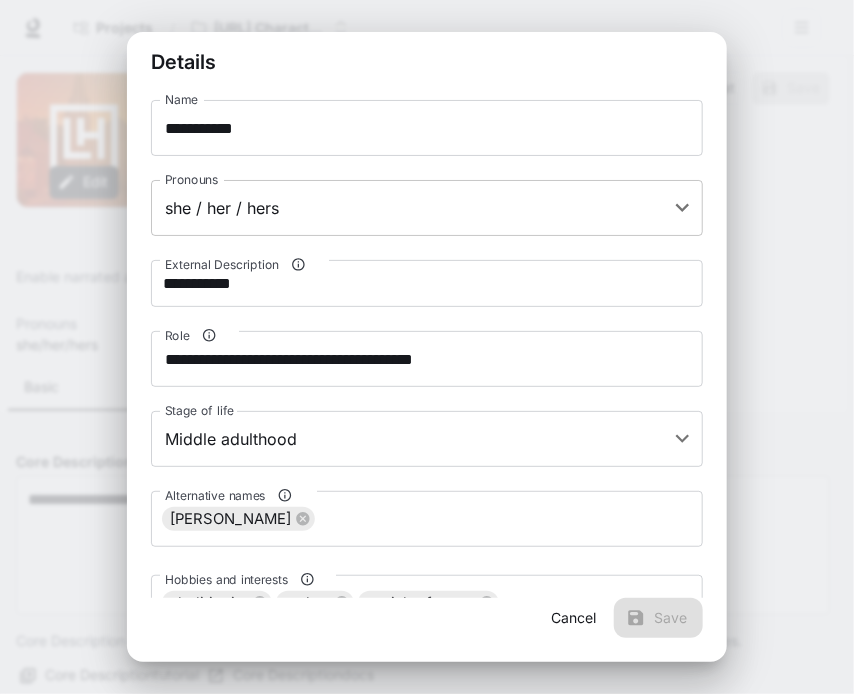 click on "**********" at bounding box center (427, 1605) 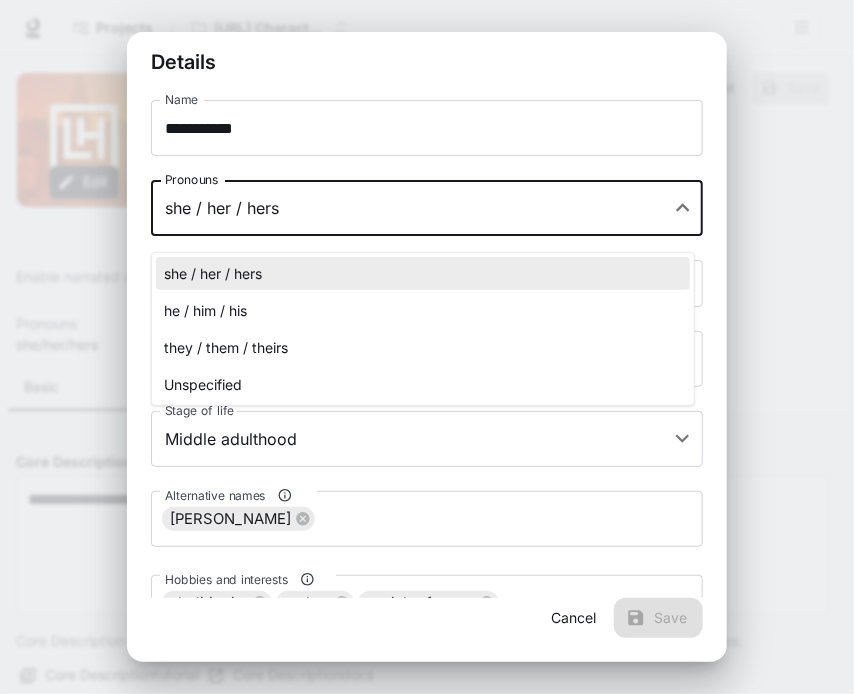 click on "he / him / his" at bounding box center (423, 310) 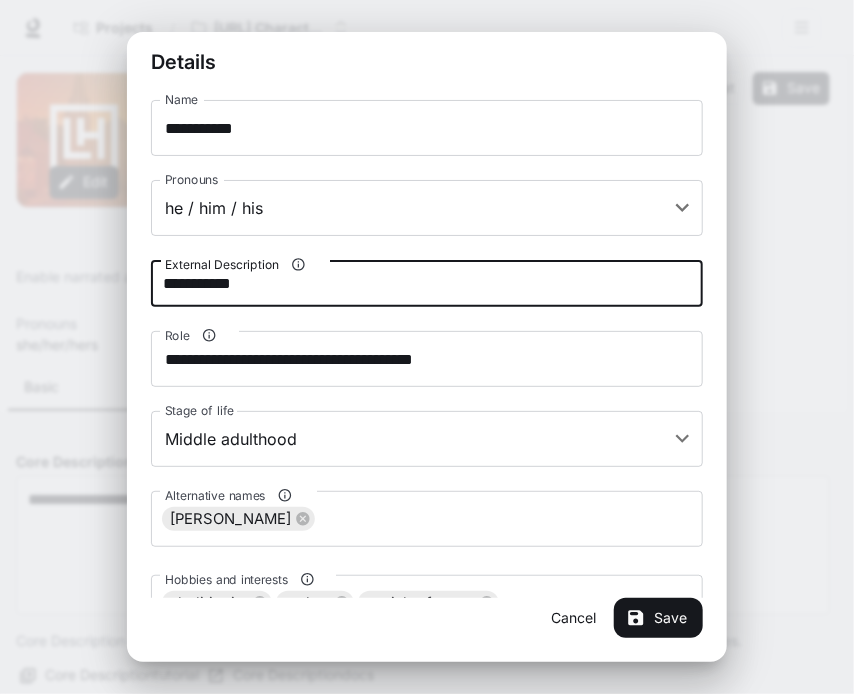 click on "**********" at bounding box center (427, 283) 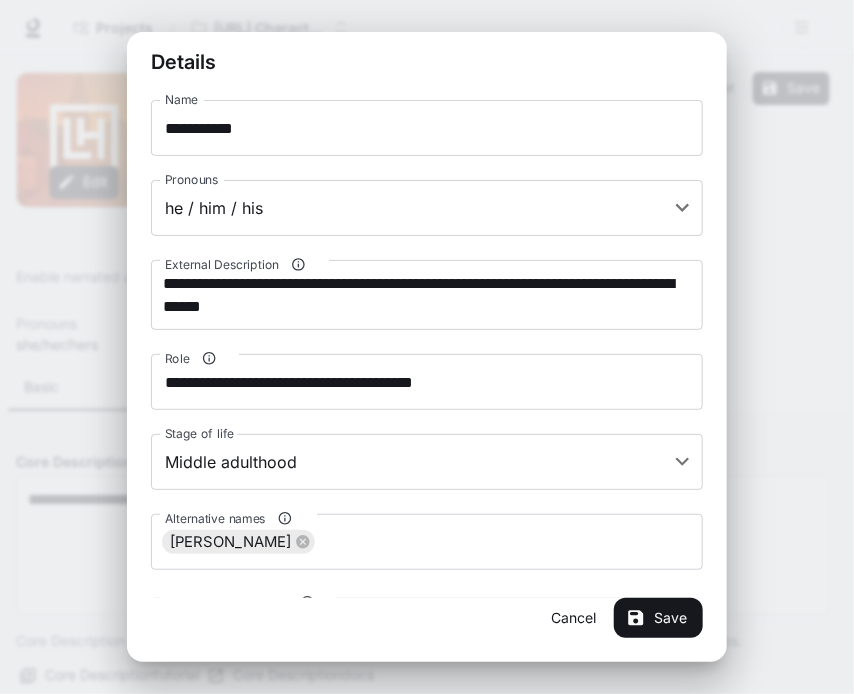 click on "**********" at bounding box center (427, 440) 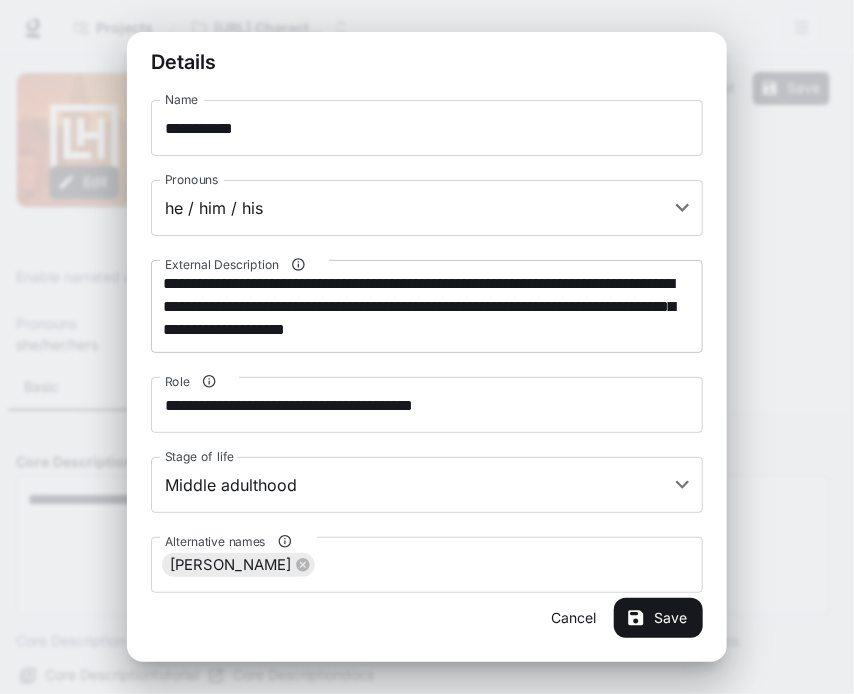 scroll, scrollTop: 142, scrollLeft: 0, axis: vertical 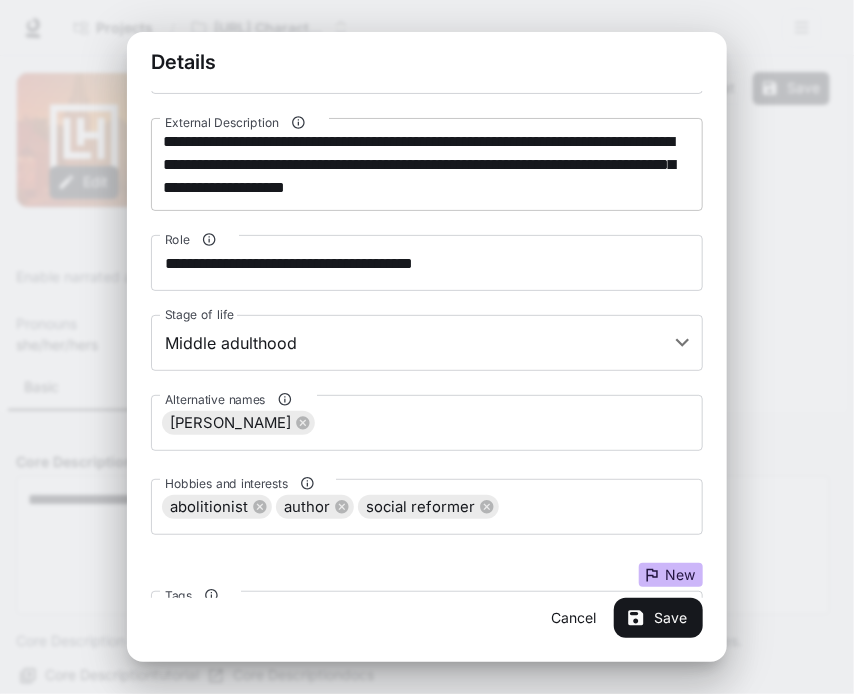 click on "**********" at bounding box center (427, 164) 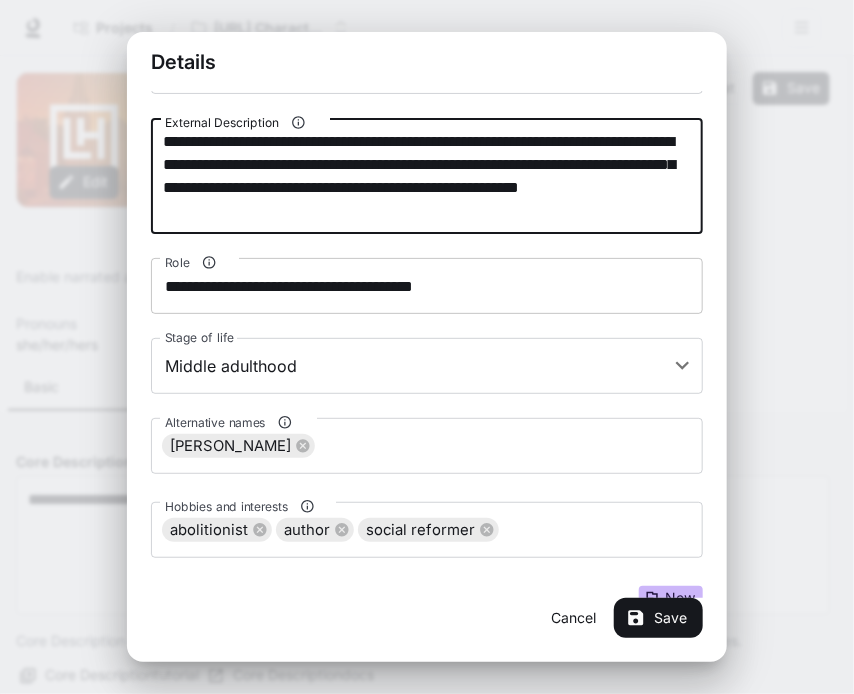 type on "**********" 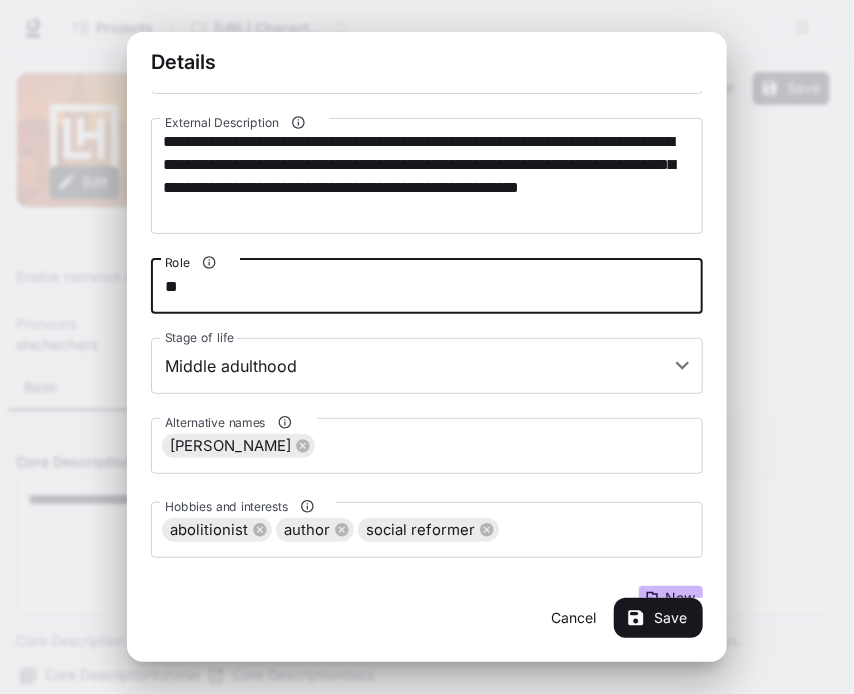 type on "*" 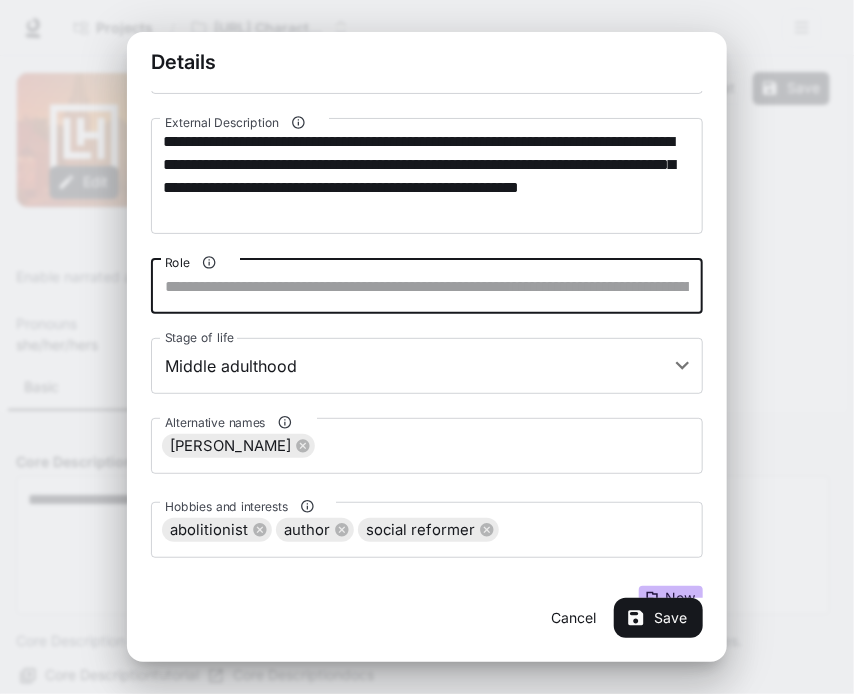 type on "*" 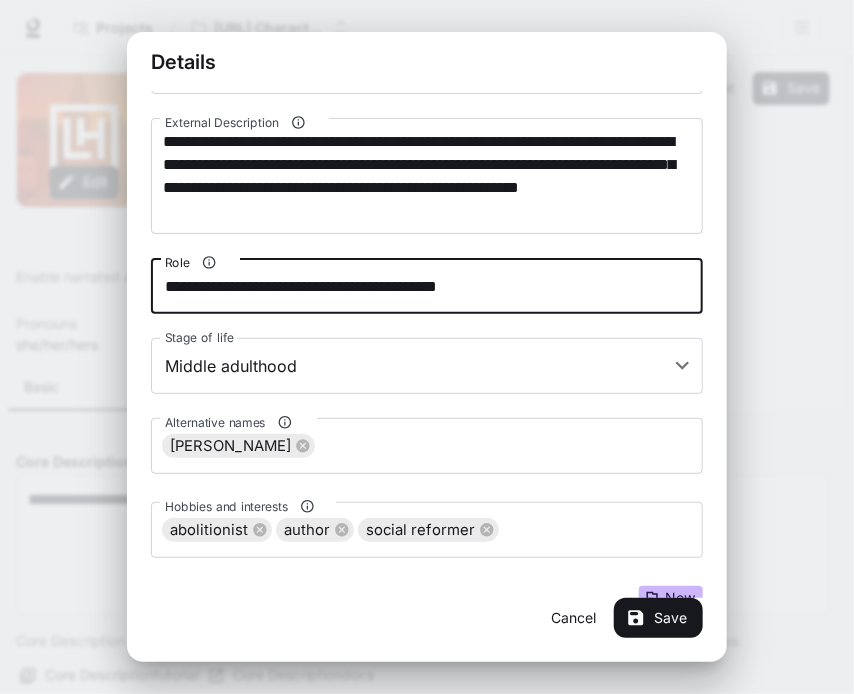click on "**********" at bounding box center [427, 286] 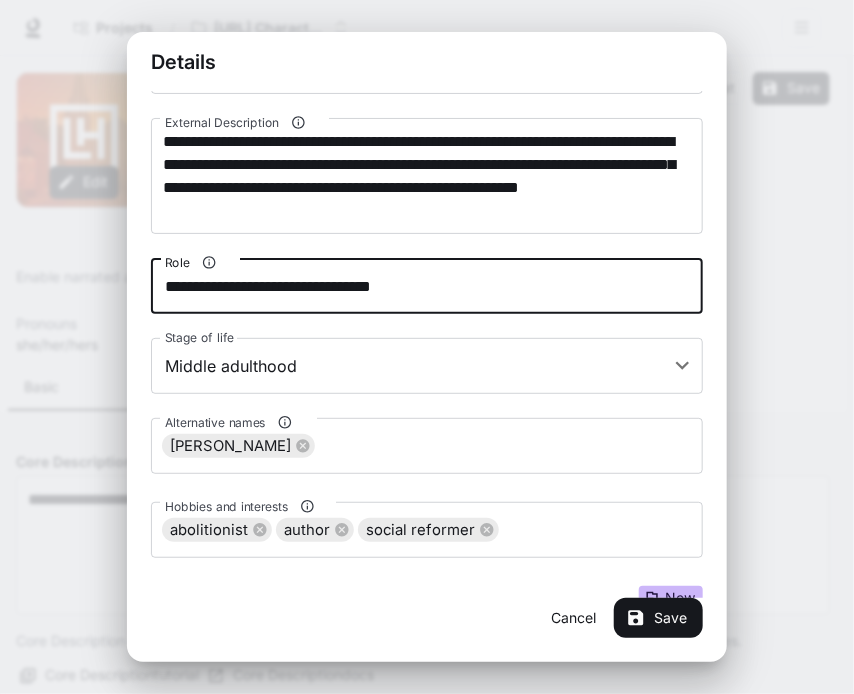 click on "**********" at bounding box center [427, 286] 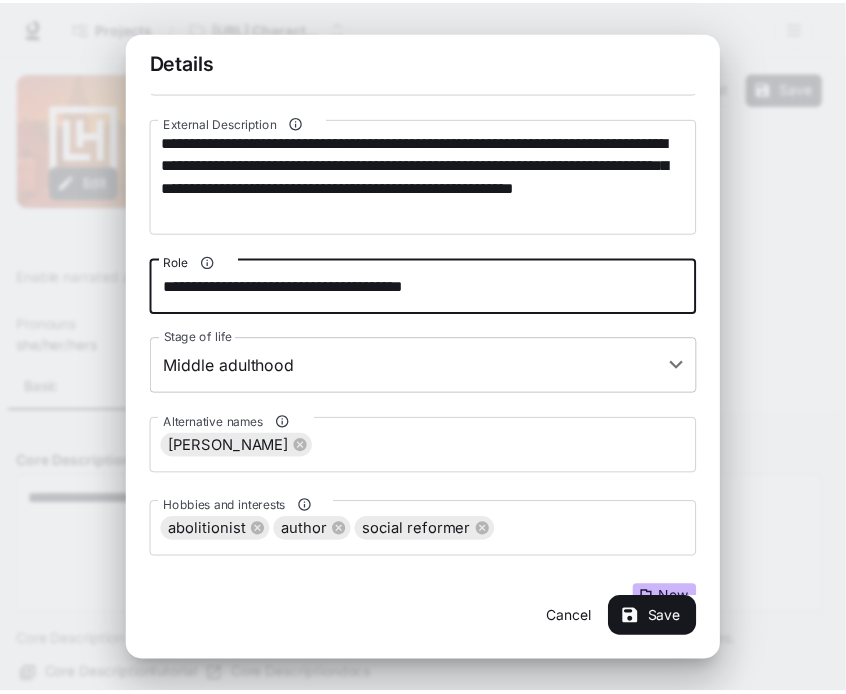 scroll, scrollTop: 256, scrollLeft: 0, axis: vertical 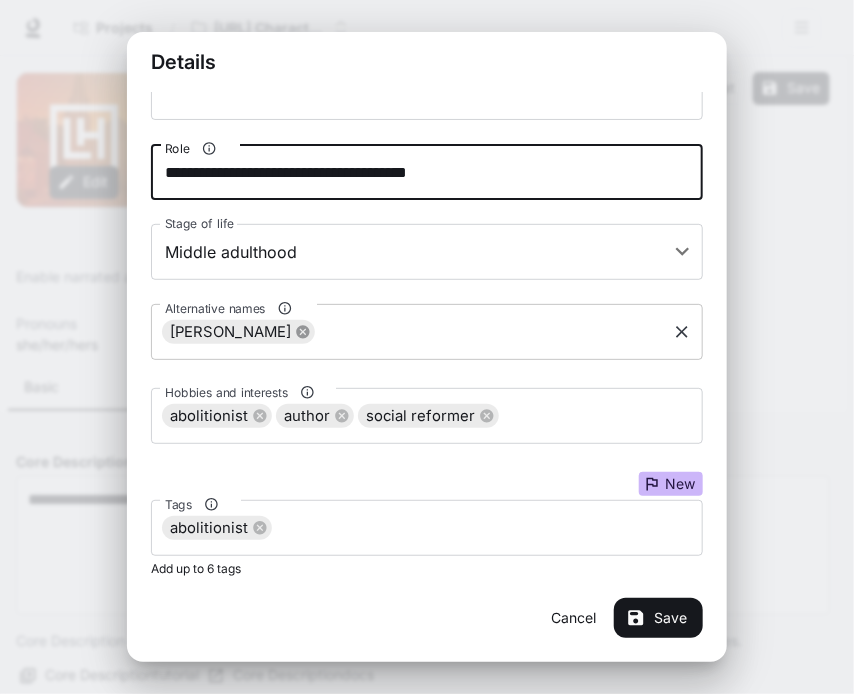 click 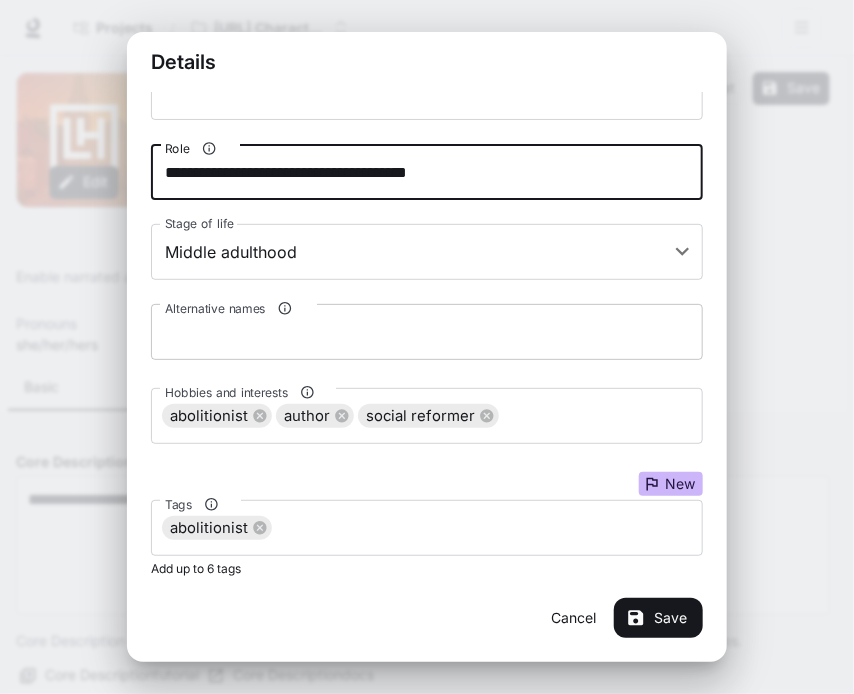 type on "**********" 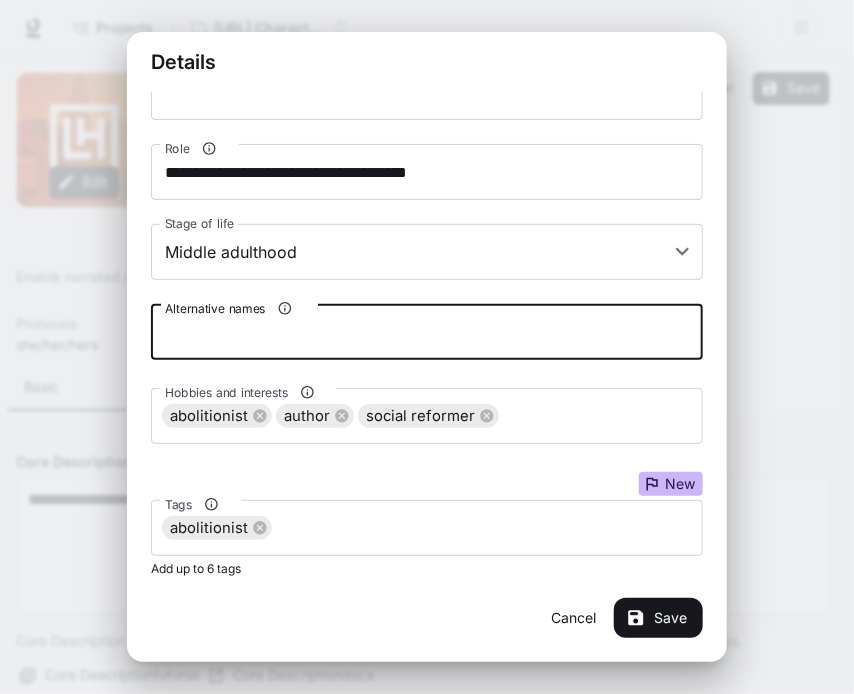 click on "Alternative names" at bounding box center (427, 332) 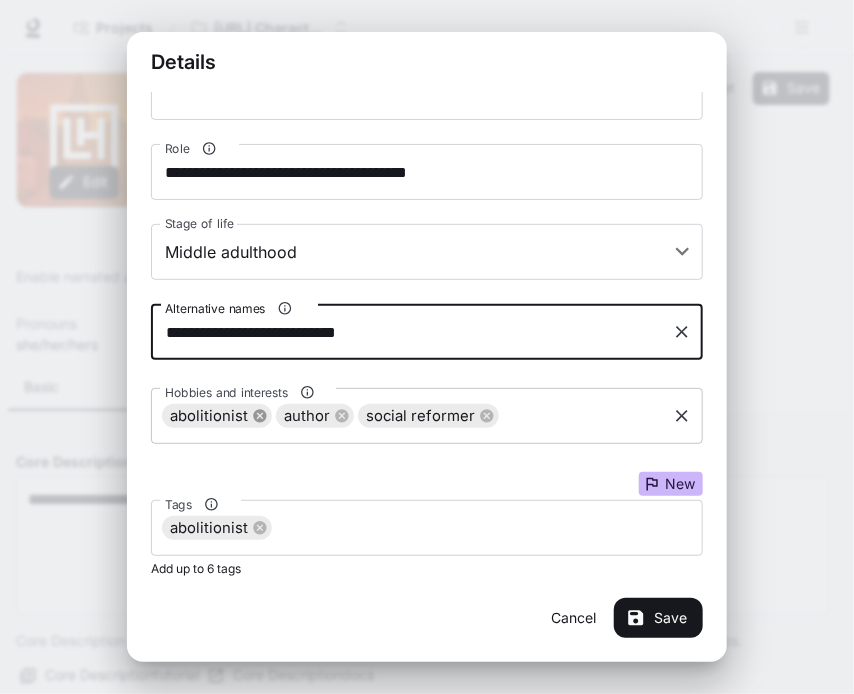 click 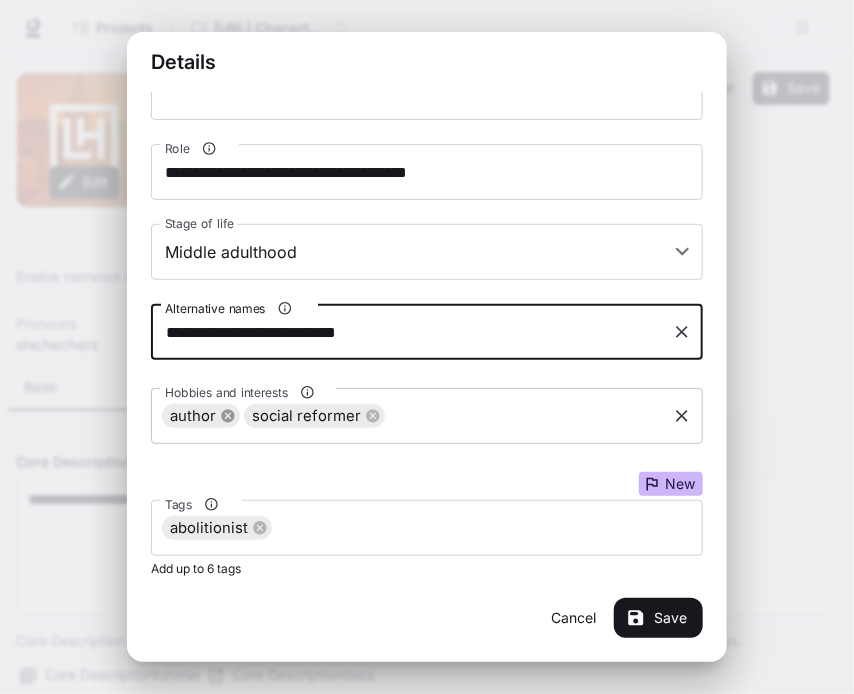 click on "social reformer" at bounding box center (306, 416) 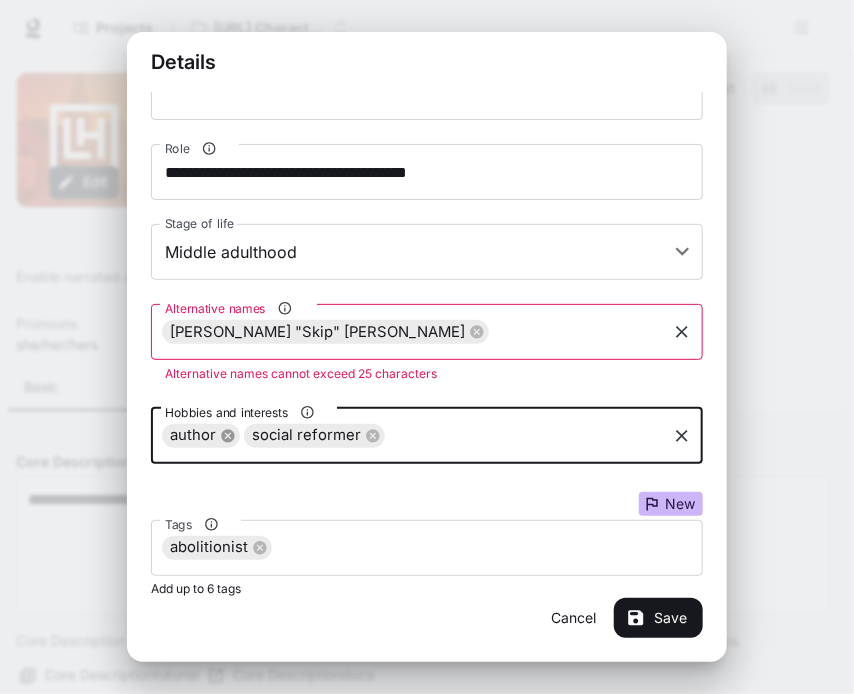 click 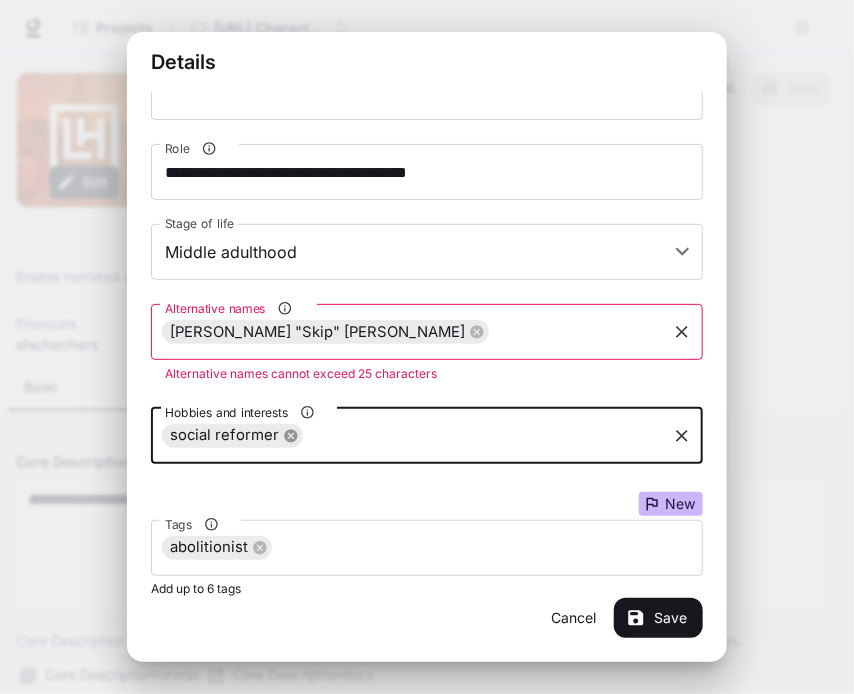 click 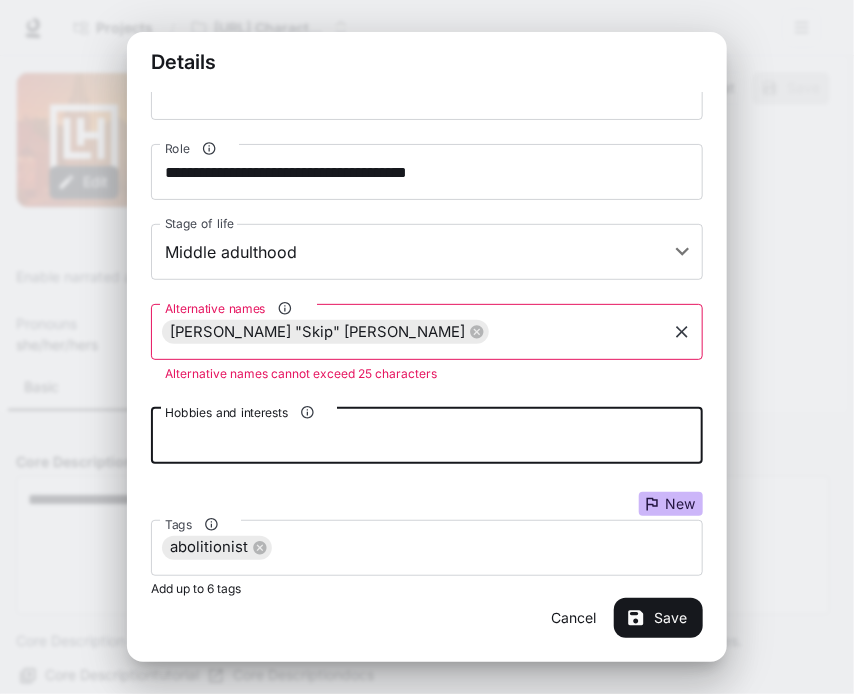 click on "[PERSON_NAME] "Skip" [PERSON_NAME]" at bounding box center (317, 332) 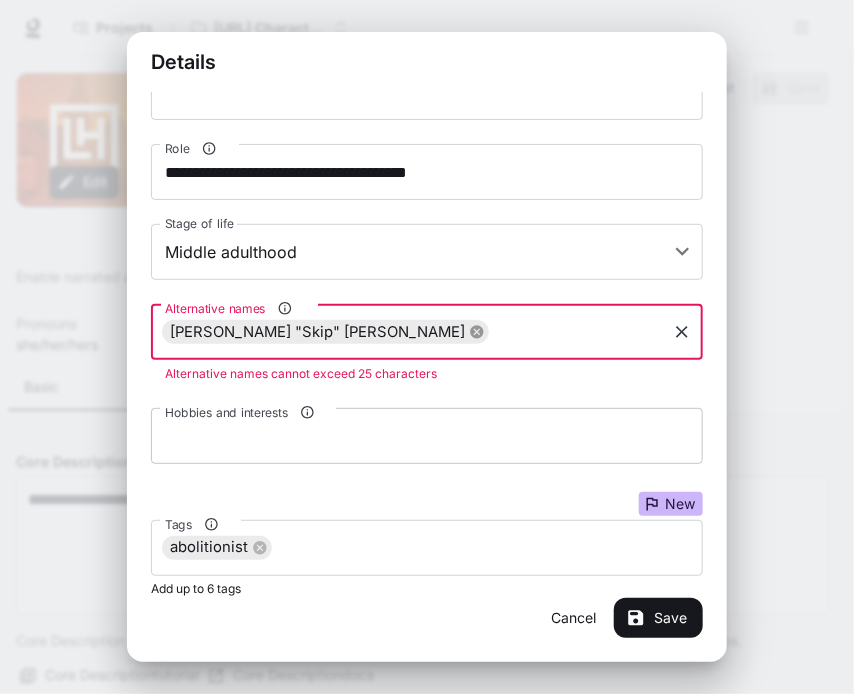 click 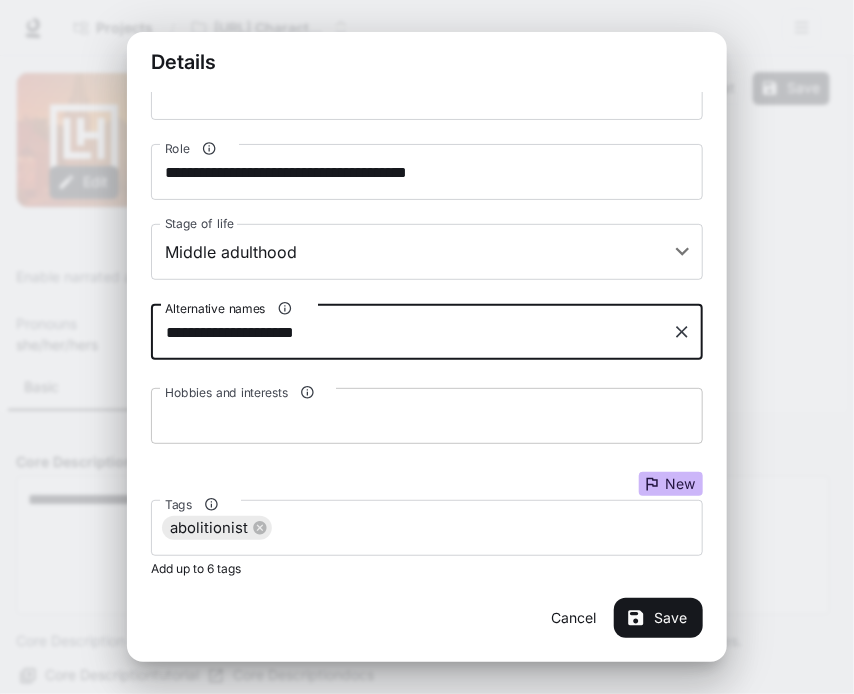 type on "**********" 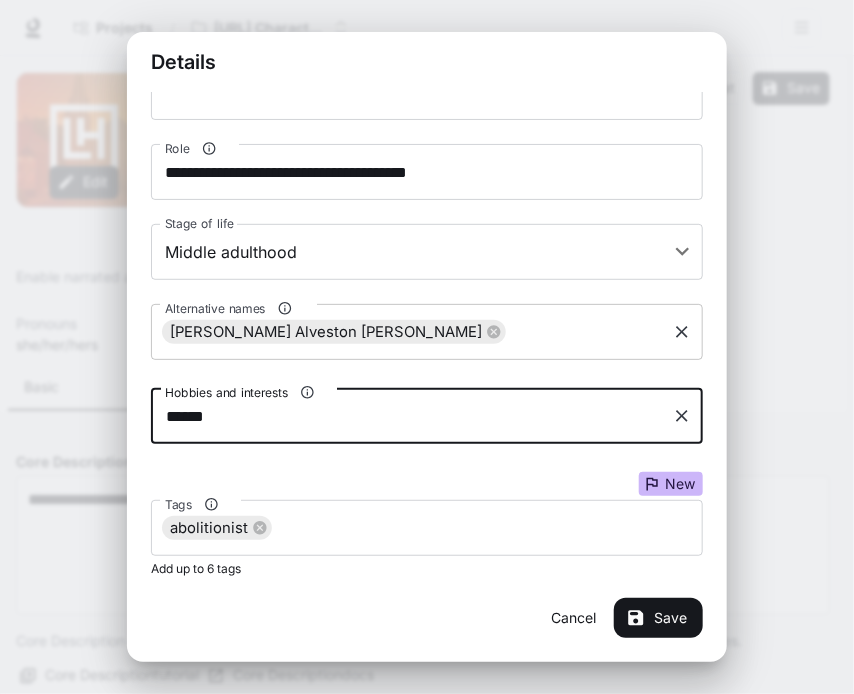 type on "*****" 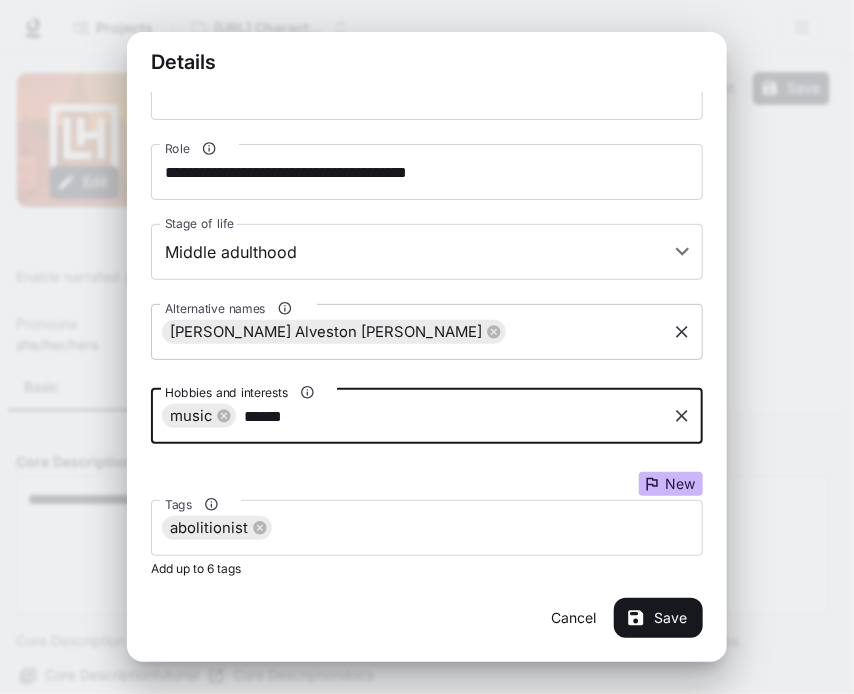 type on "*******" 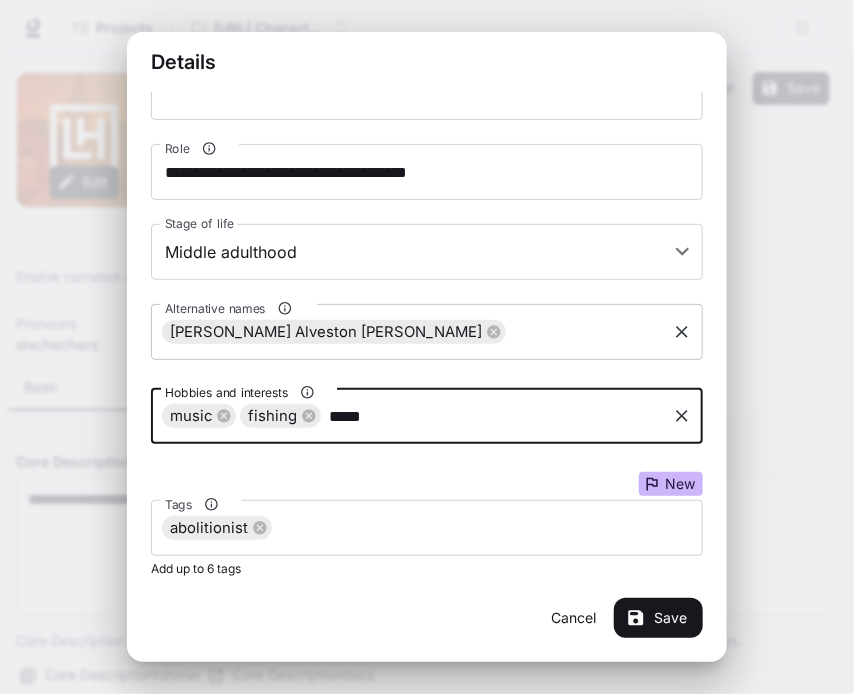 type on "******" 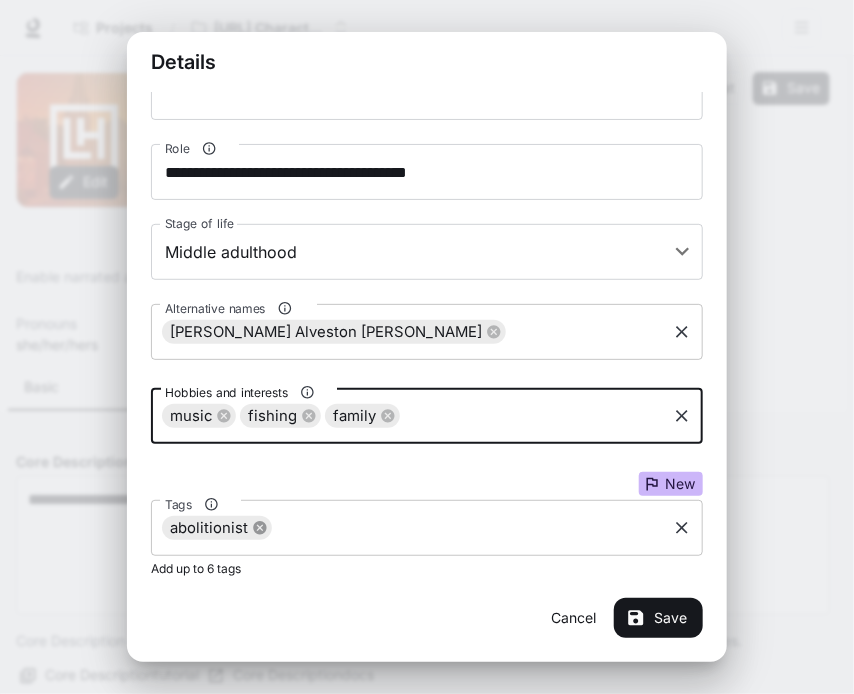 click 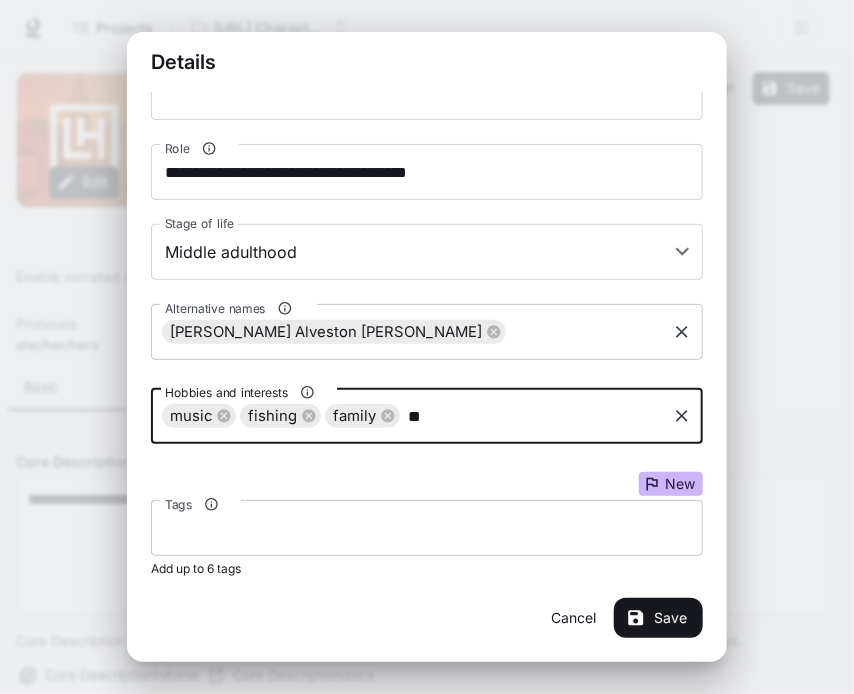 type on "**" 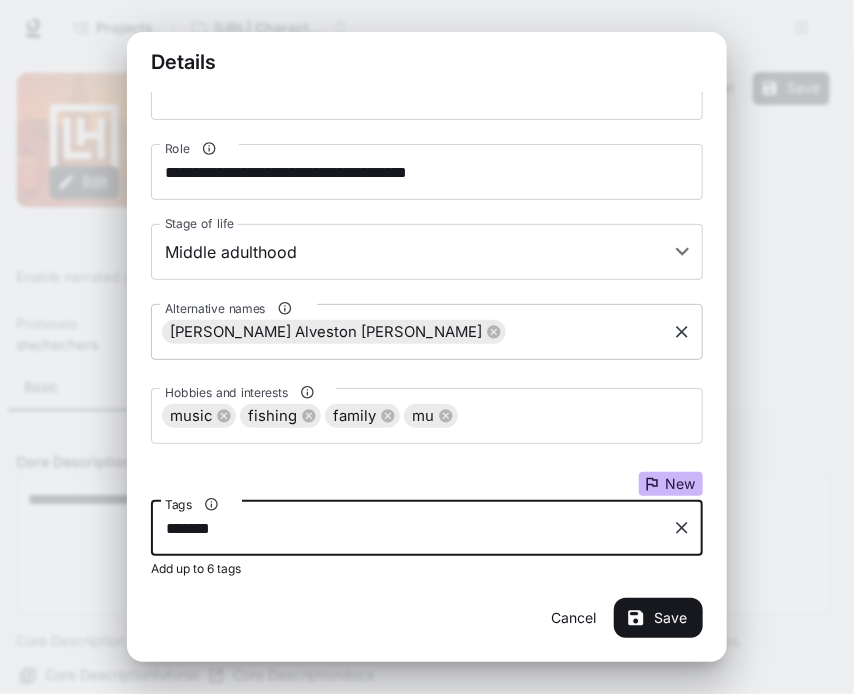 type on "********" 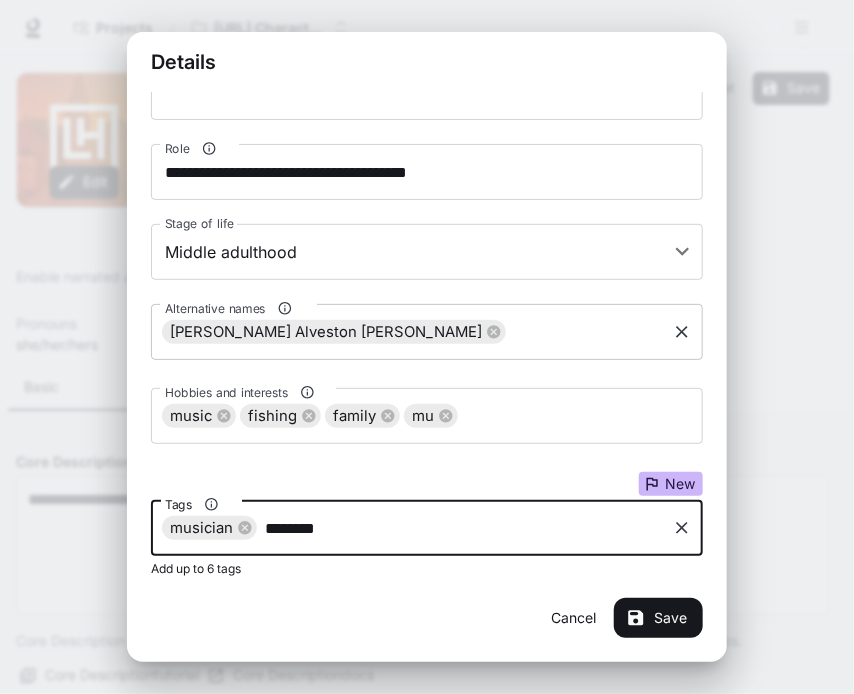 type on "*********" 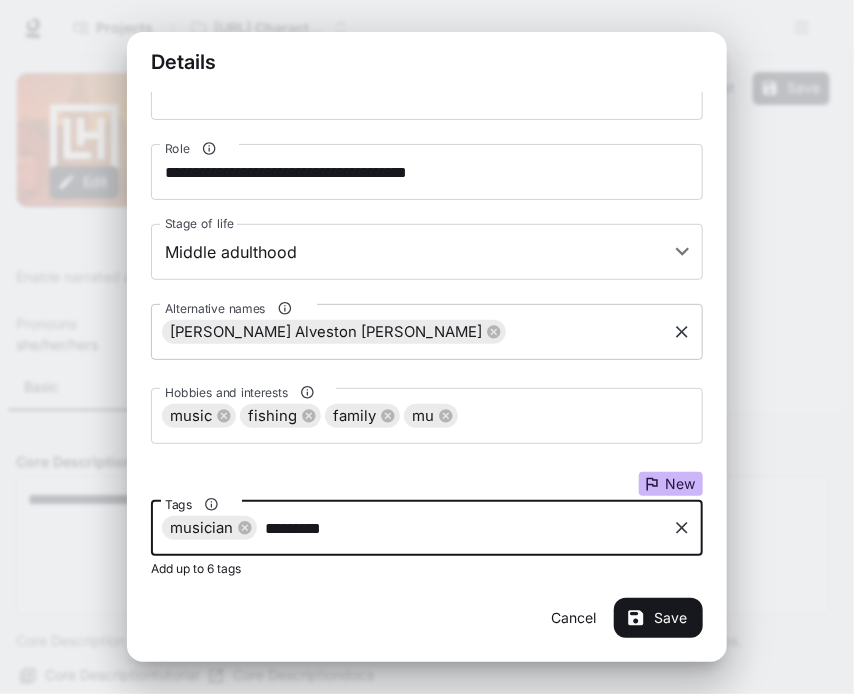 type 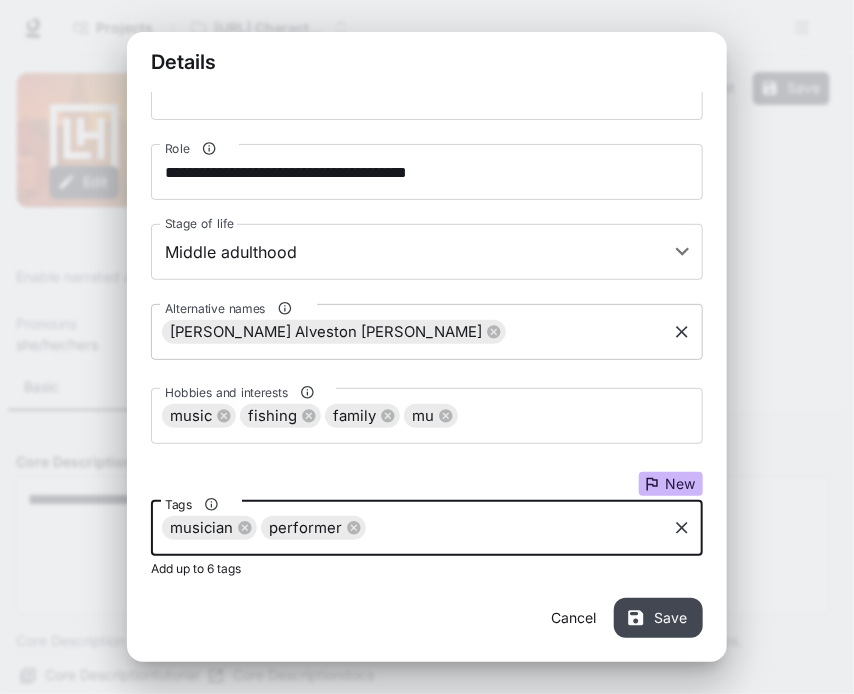 click on "Save" at bounding box center (658, 618) 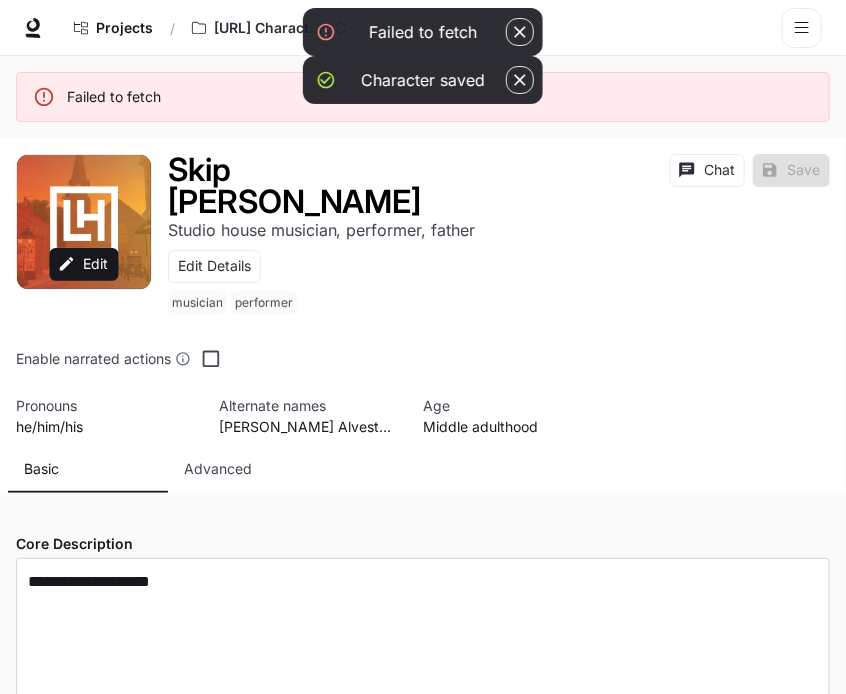 click 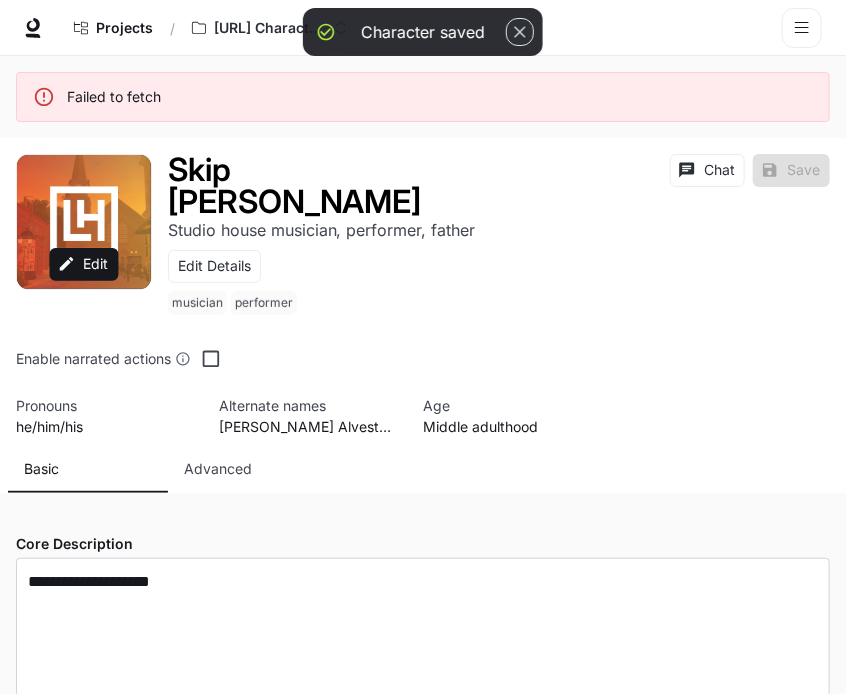 click 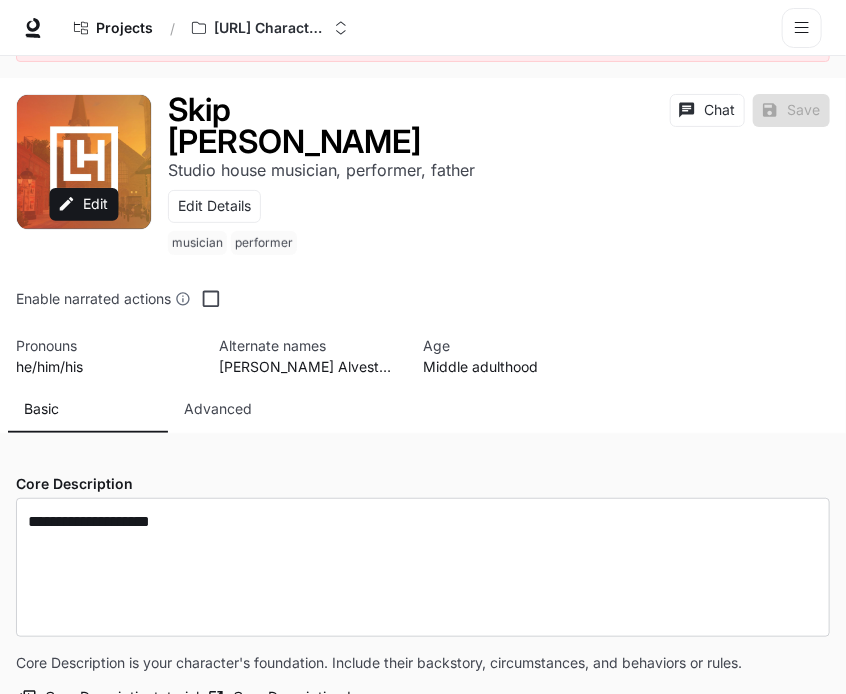 scroll, scrollTop: 0, scrollLeft: 0, axis: both 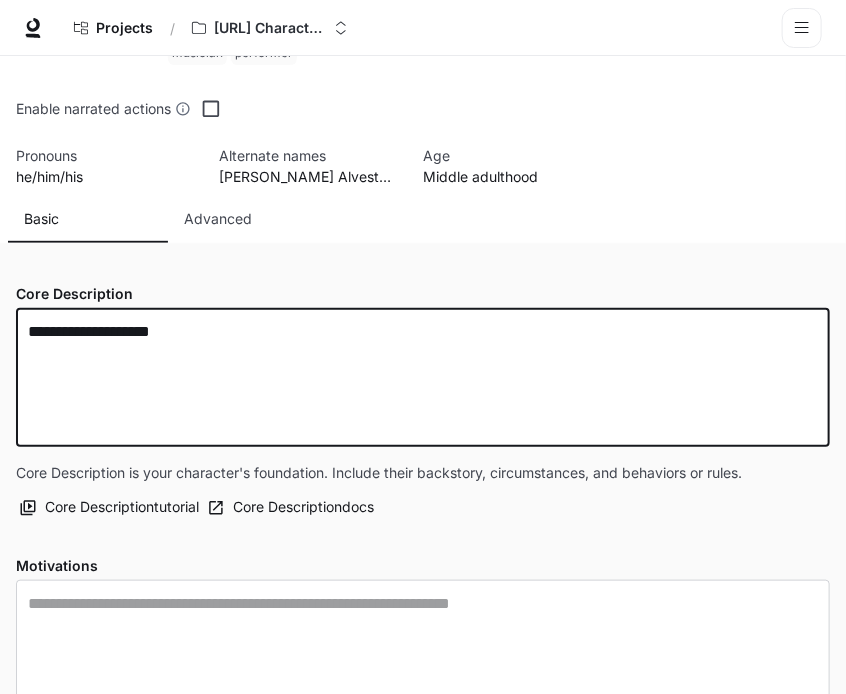 click on "**********" at bounding box center [423, 377] 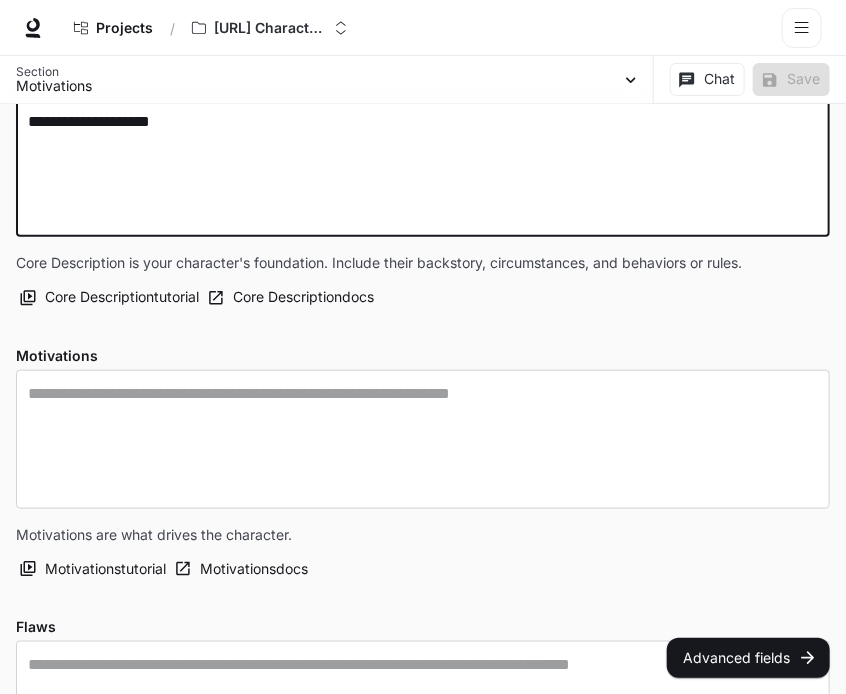 scroll, scrollTop: 376, scrollLeft: 0, axis: vertical 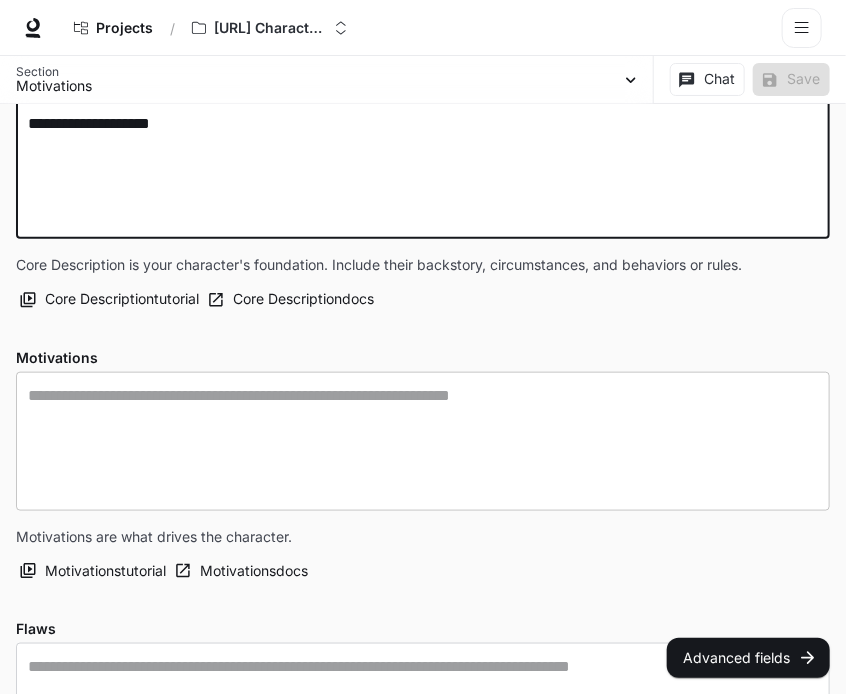 click at bounding box center [423, 441] 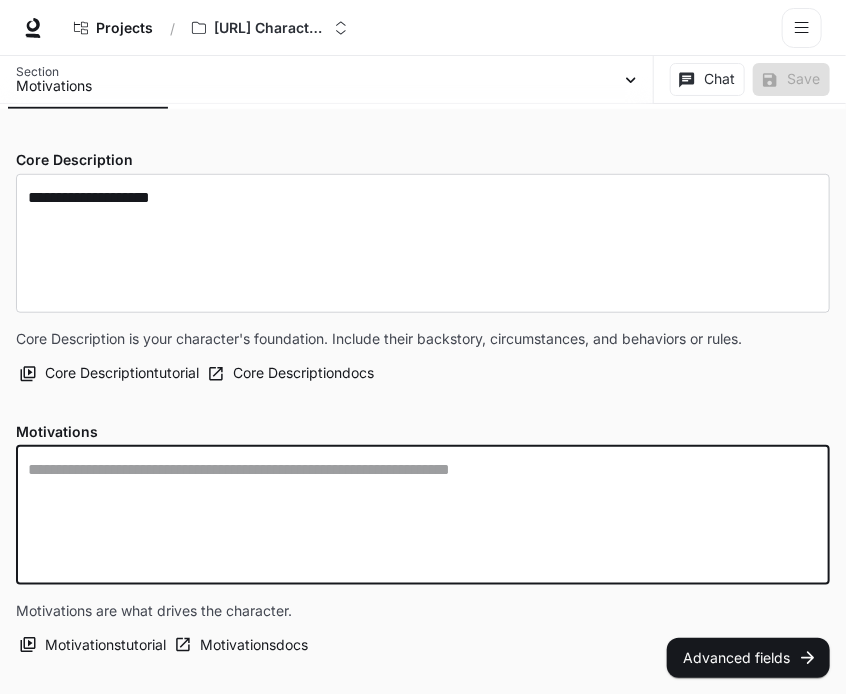 scroll, scrollTop: 468, scrollLeft: 0, axis: vertical 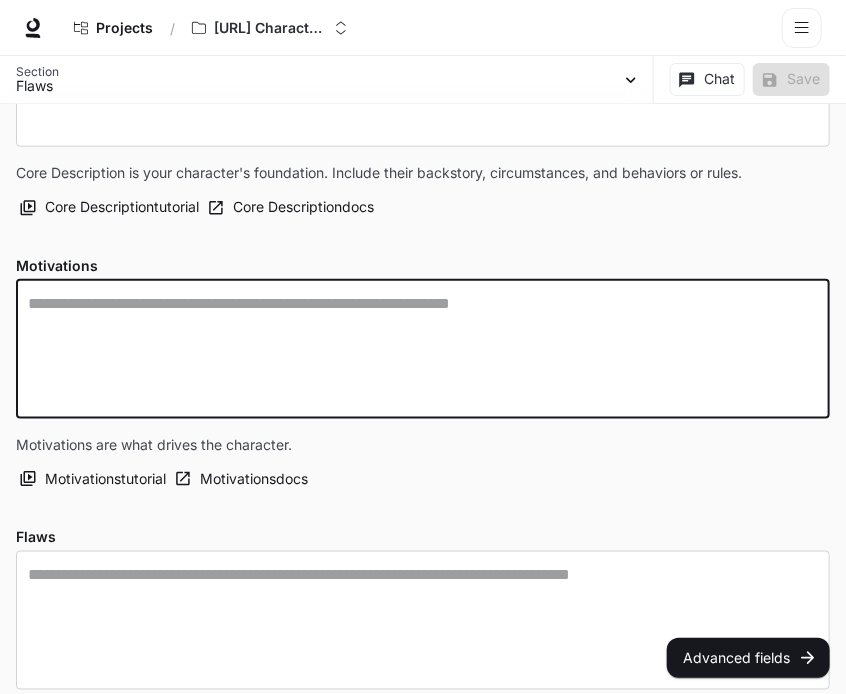click at bounding box center [423, 349] 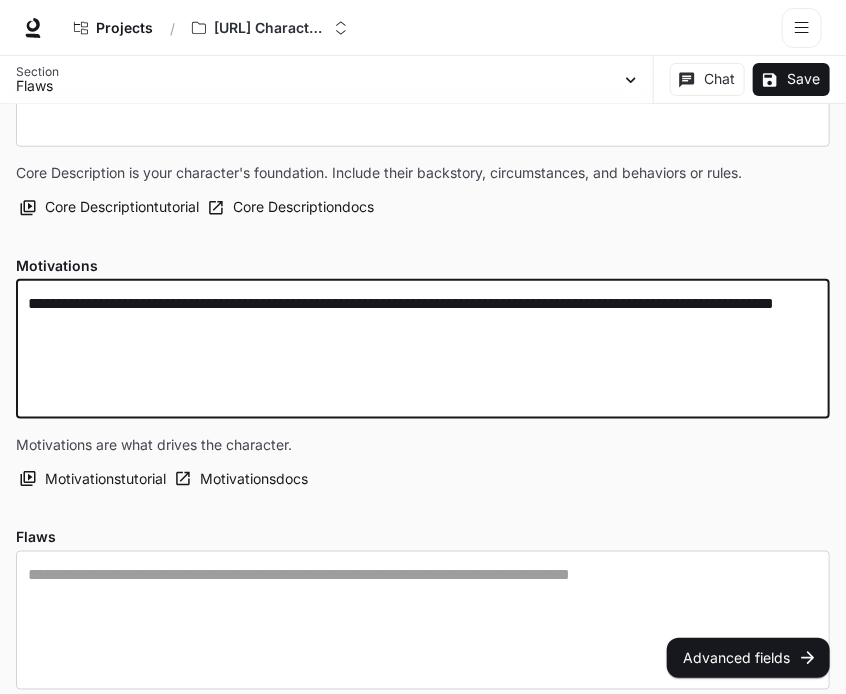 click on "**********" at bounding box center [423, 349] 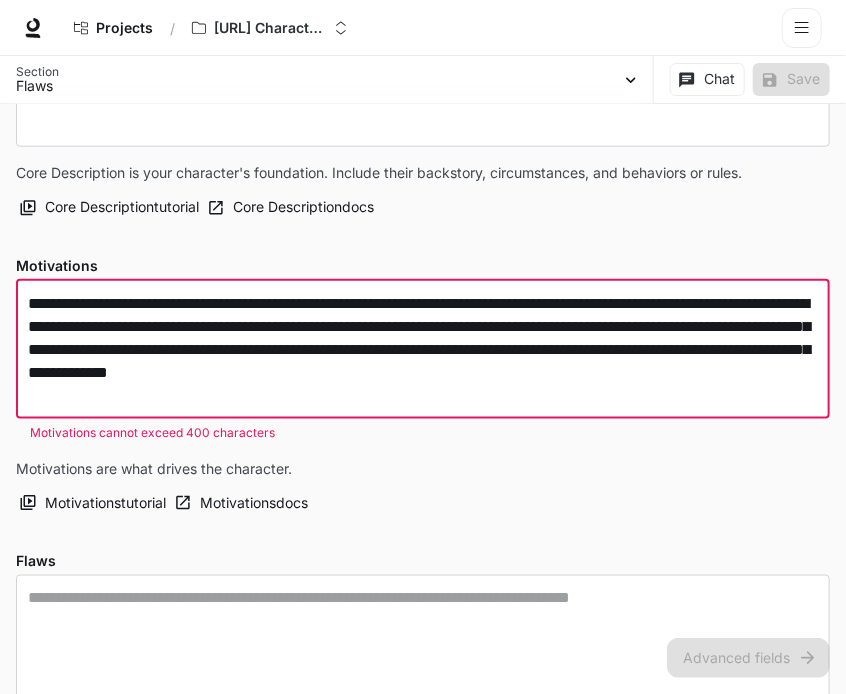 click on "**********" at bounding box center (423, 349) 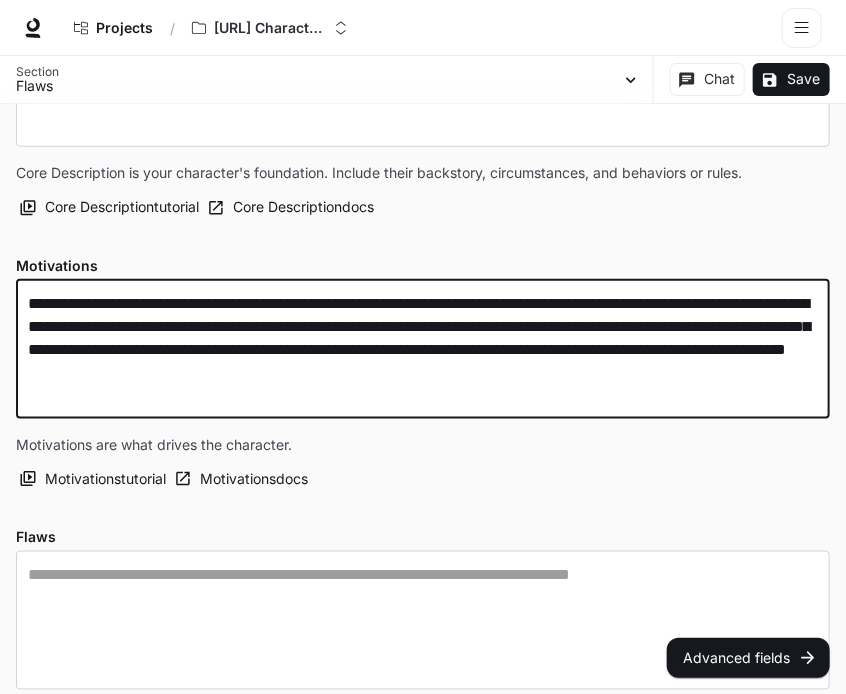 click on "**********" at bounding box center [423, 349] 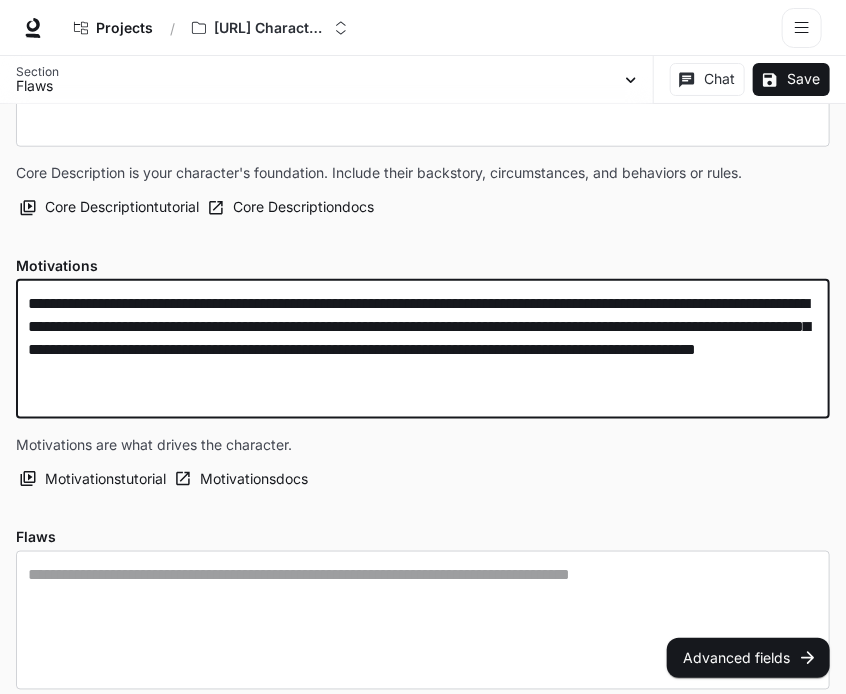click on "**********" at bounding box center [423, 349] 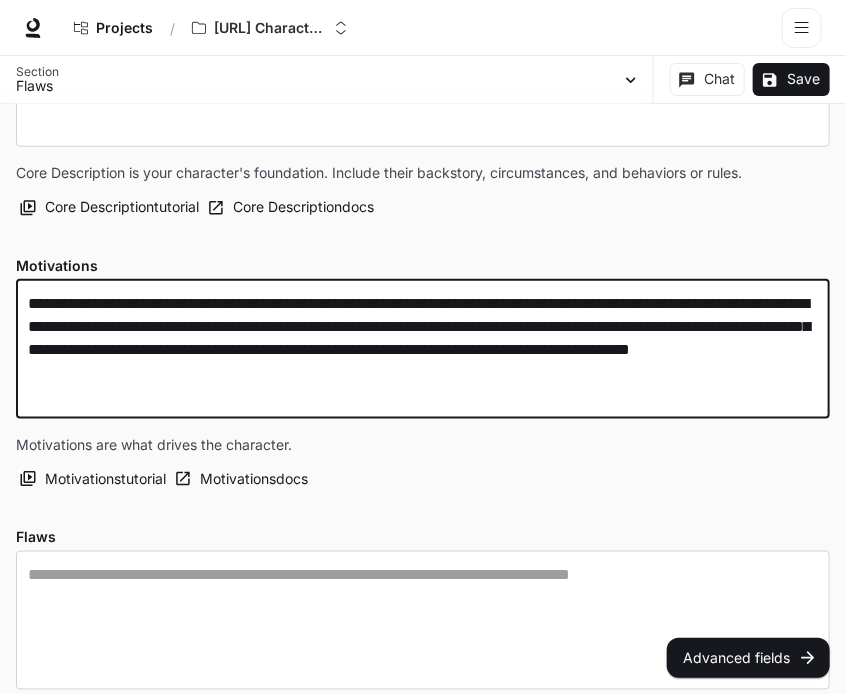 click on "**********" at bounding box center [423, 349] 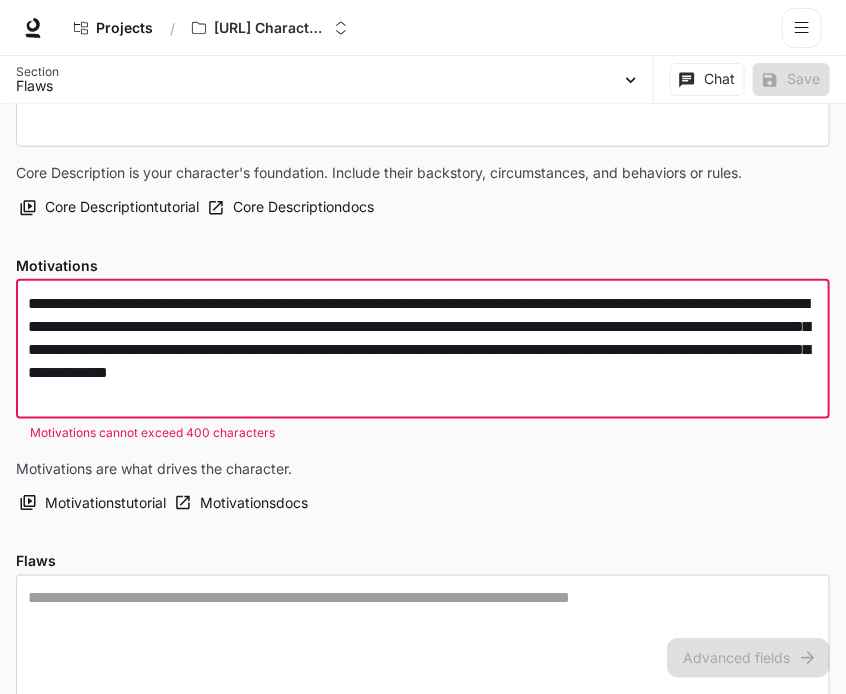 click on "**********" at bounding box center [423, 349] 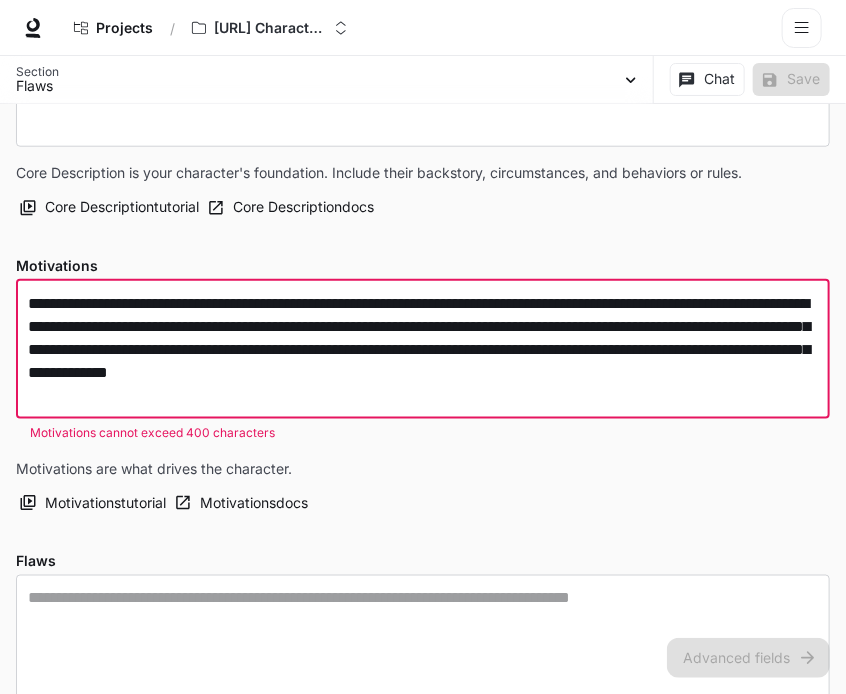 click on "**********" at bounding box center [423, 349] 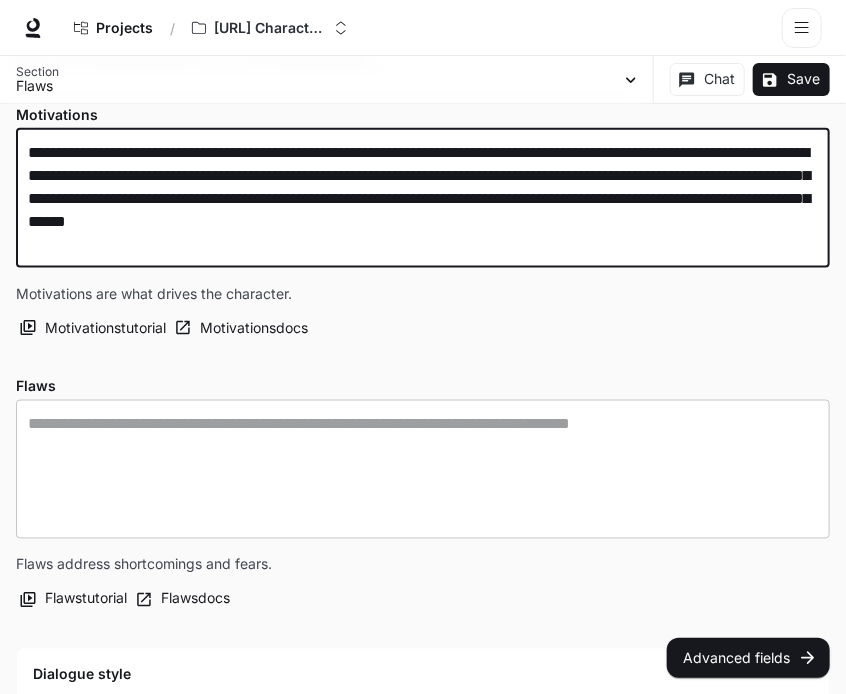 scroll, scrollTop: 620, scrollLeft: 0, axis: vertical 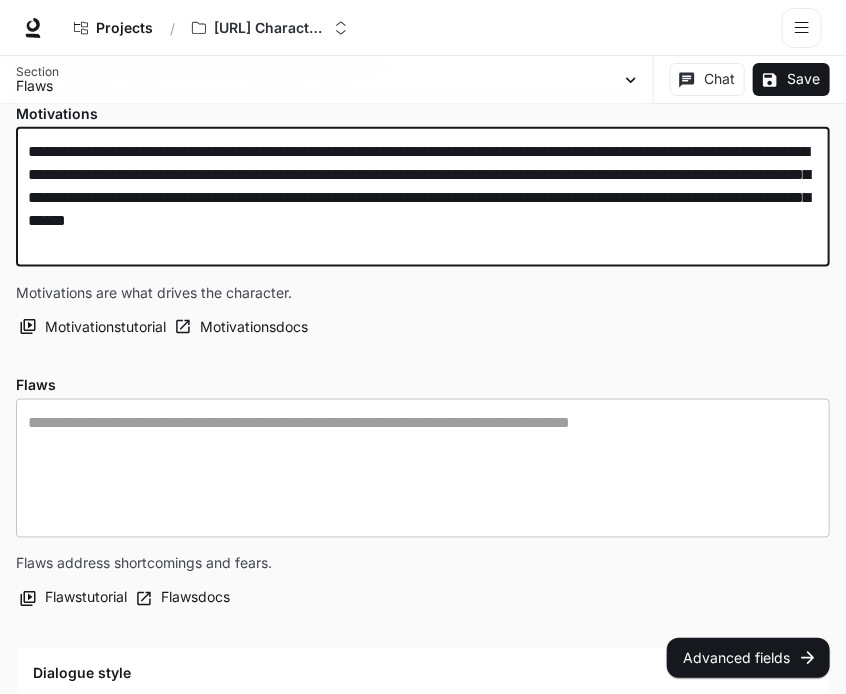 type on "**********" 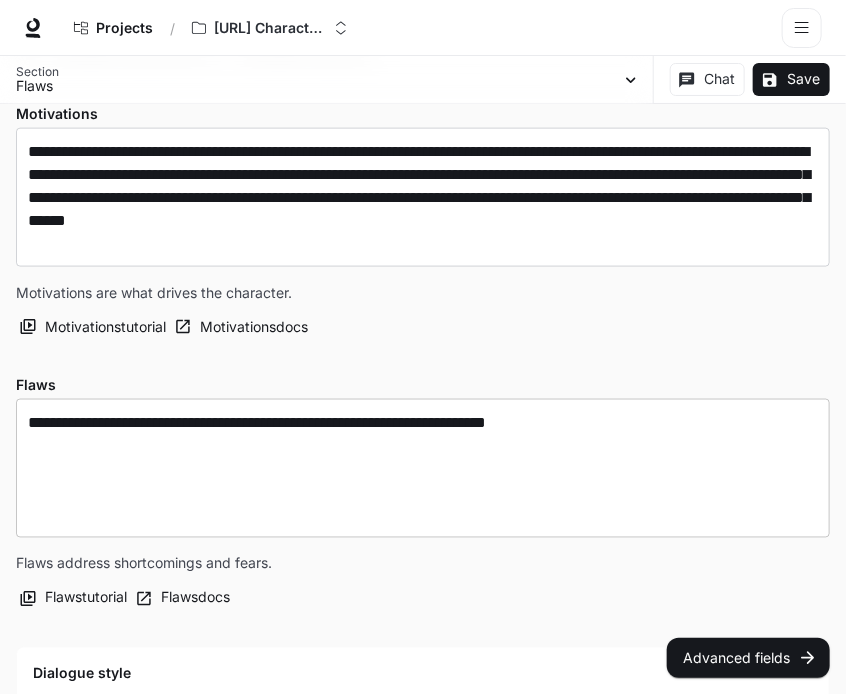 click on "**********" at bounding box center (423, 468) 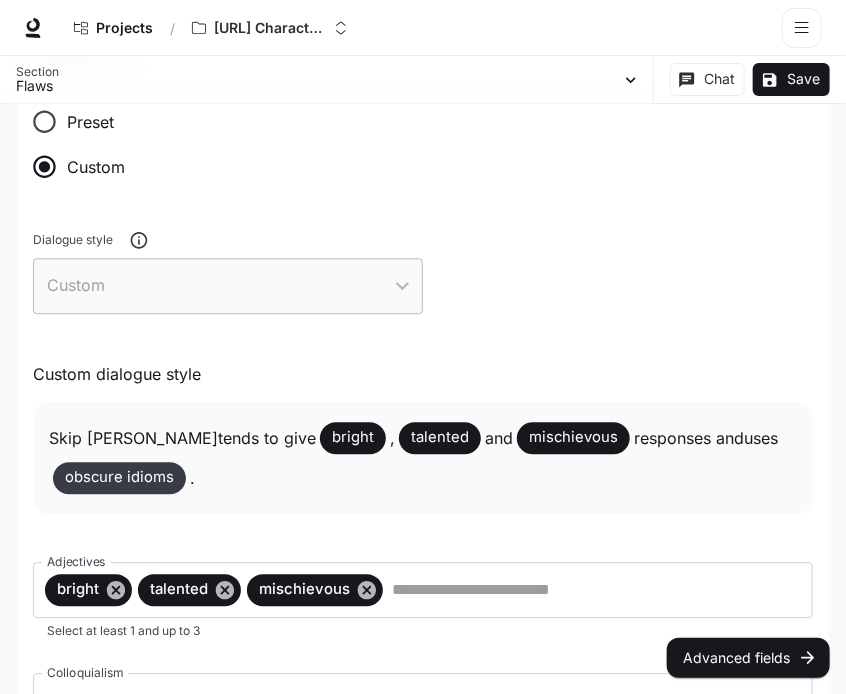 scroll, scrollTop: 1248, scrollLeft: 0, axis: vertical 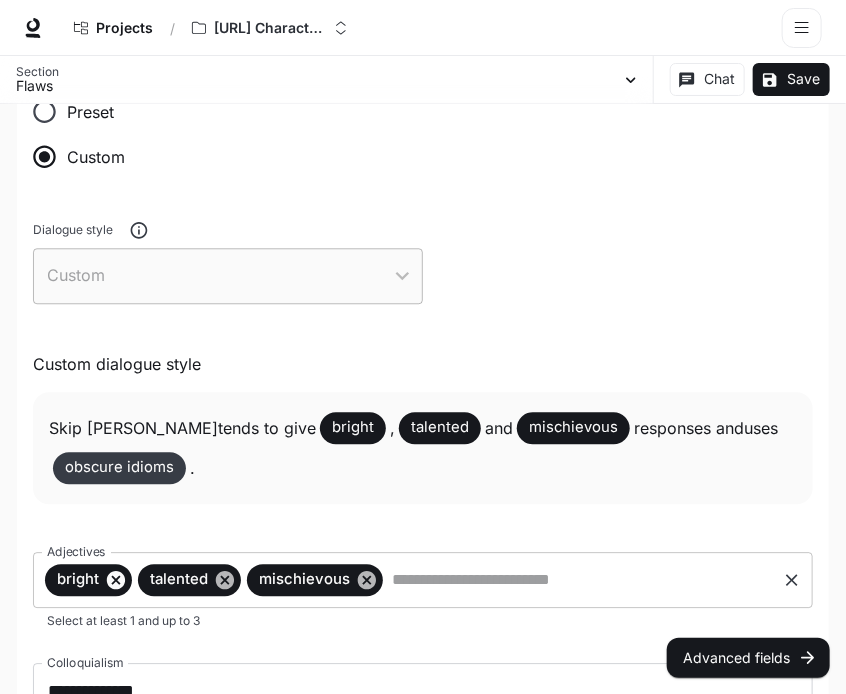 click 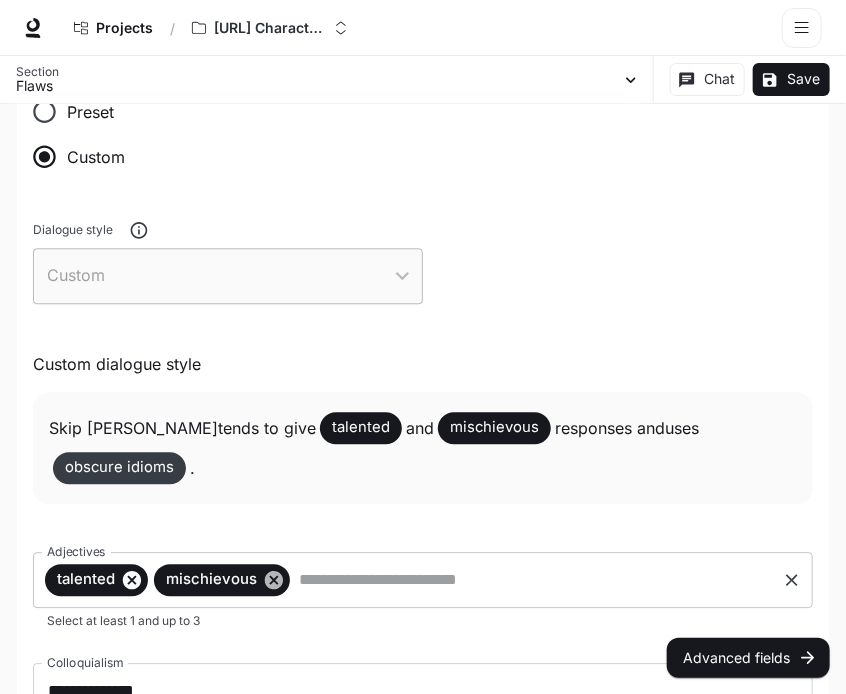 click on "Select at least 1 and up to 3" at bounding box center (423, 621) 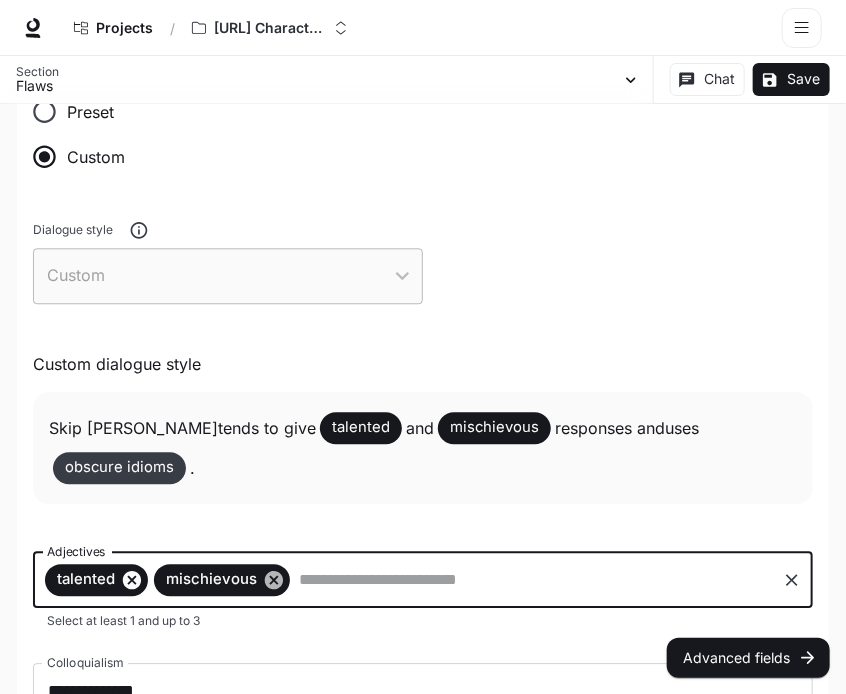 click 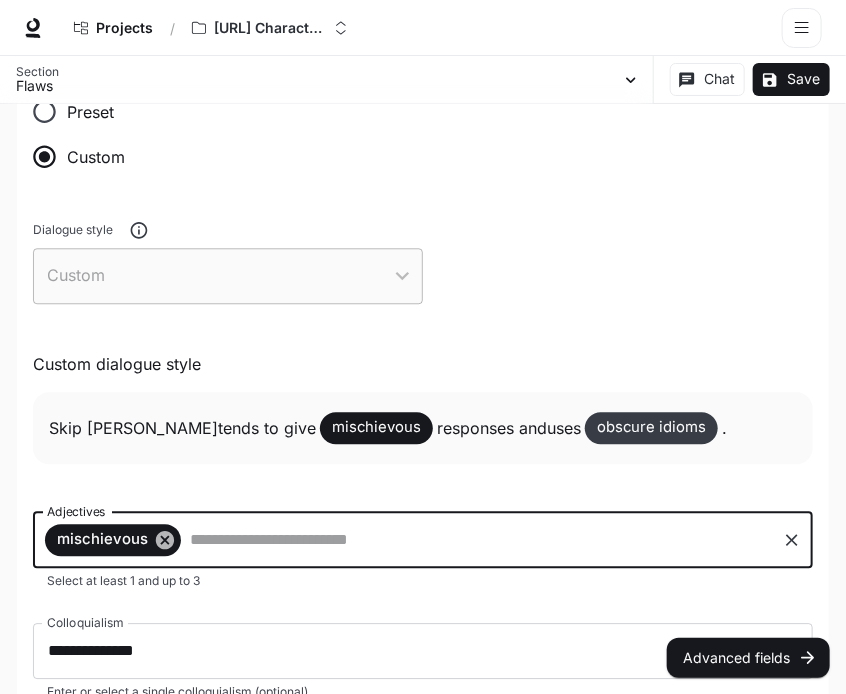 click on "mischievous" at bounding box center (102, 539) 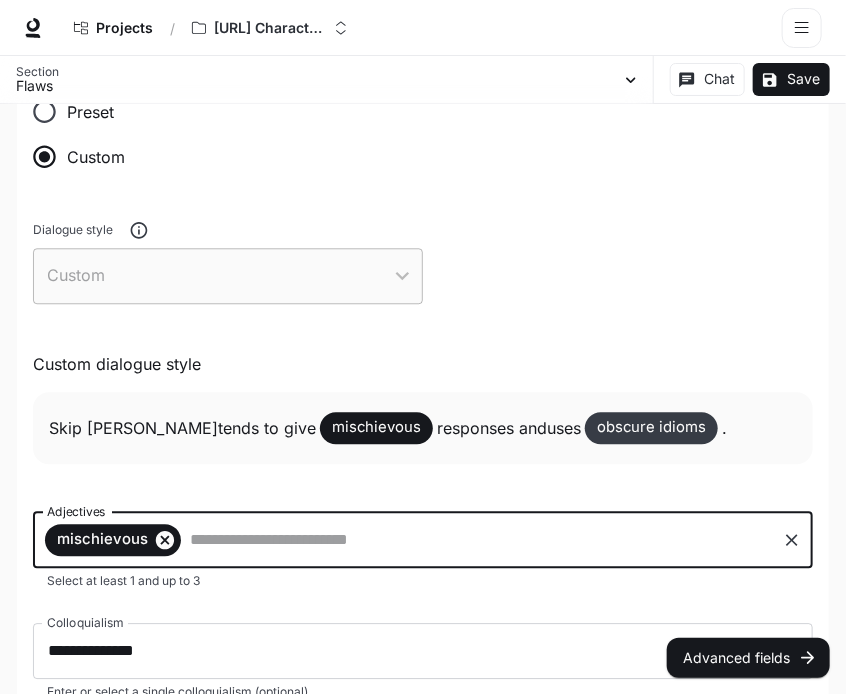 click 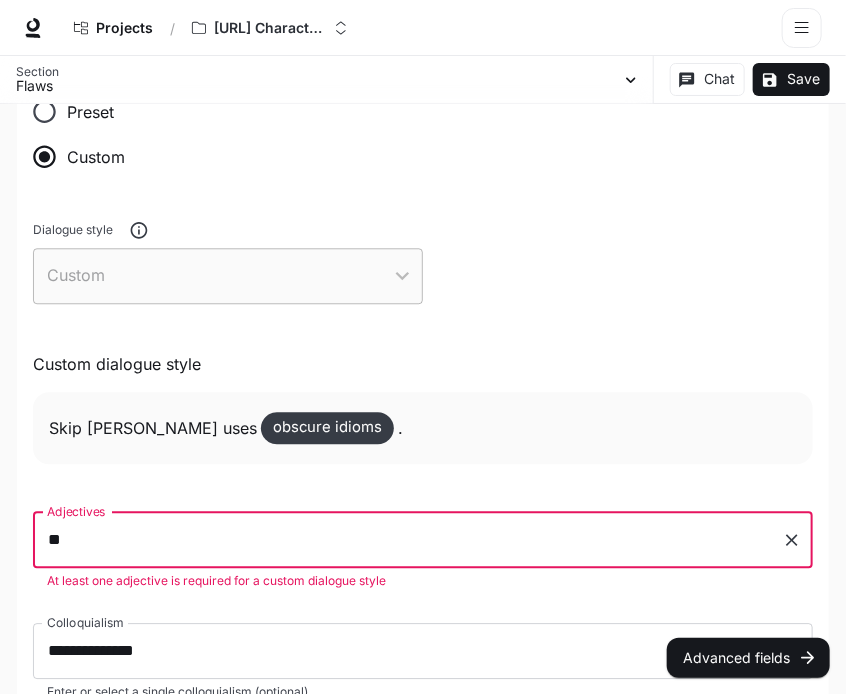 type on "*" 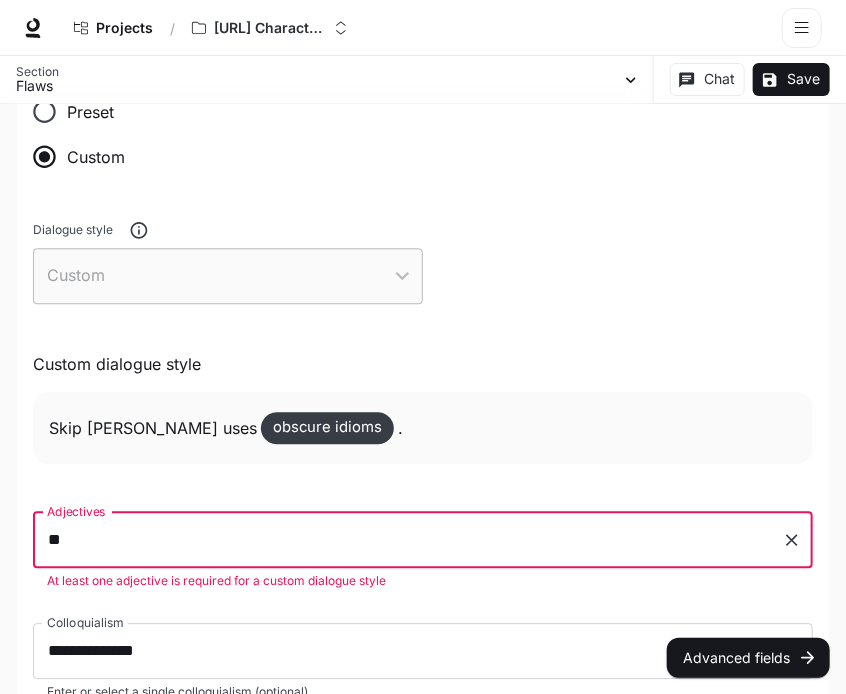 type on "*" 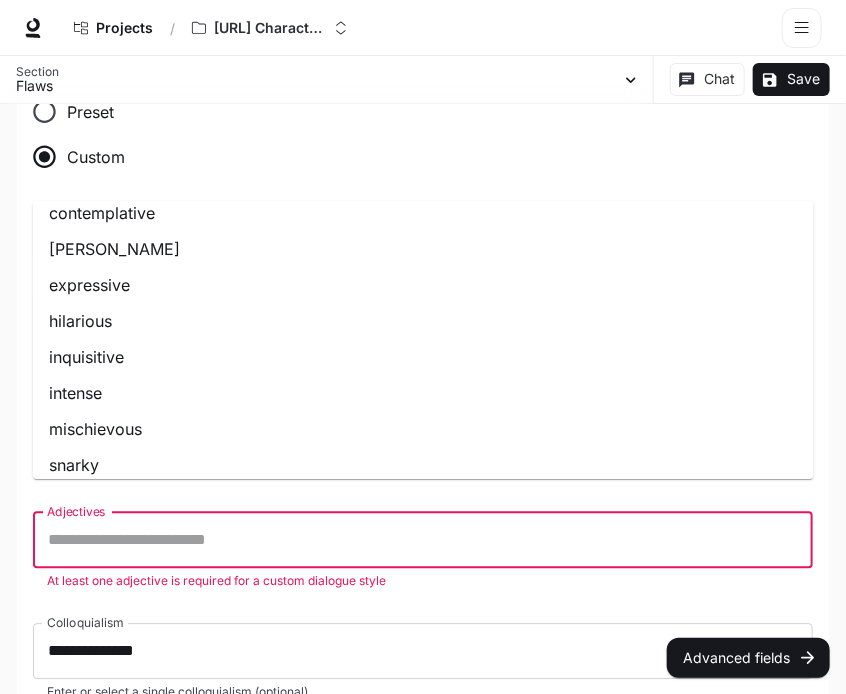 scroll, scrollTop: 48, scrollLeft: 0, axis: vertical 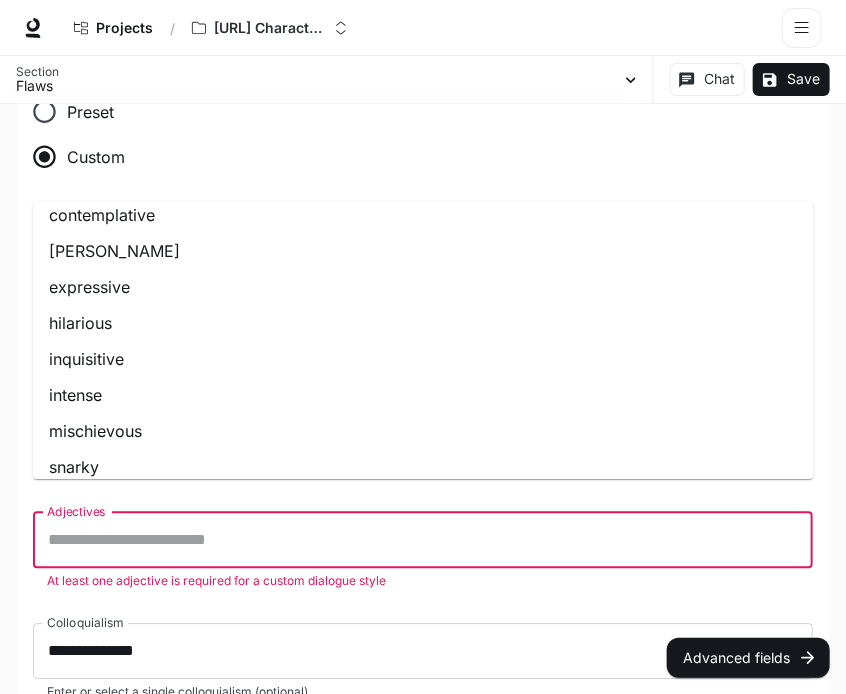click on "expressive" at bounding box center (423, 287) 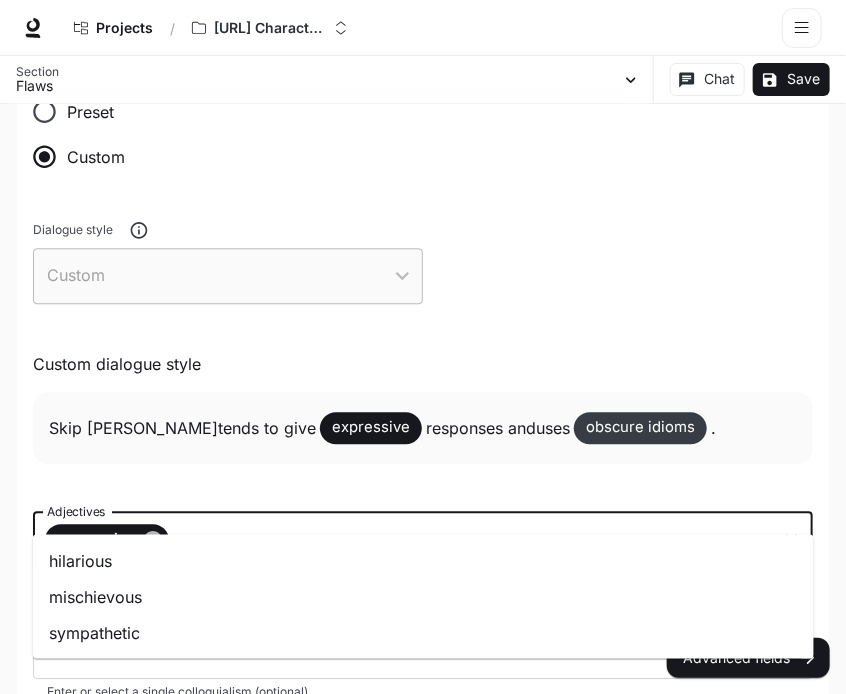 type on "**" 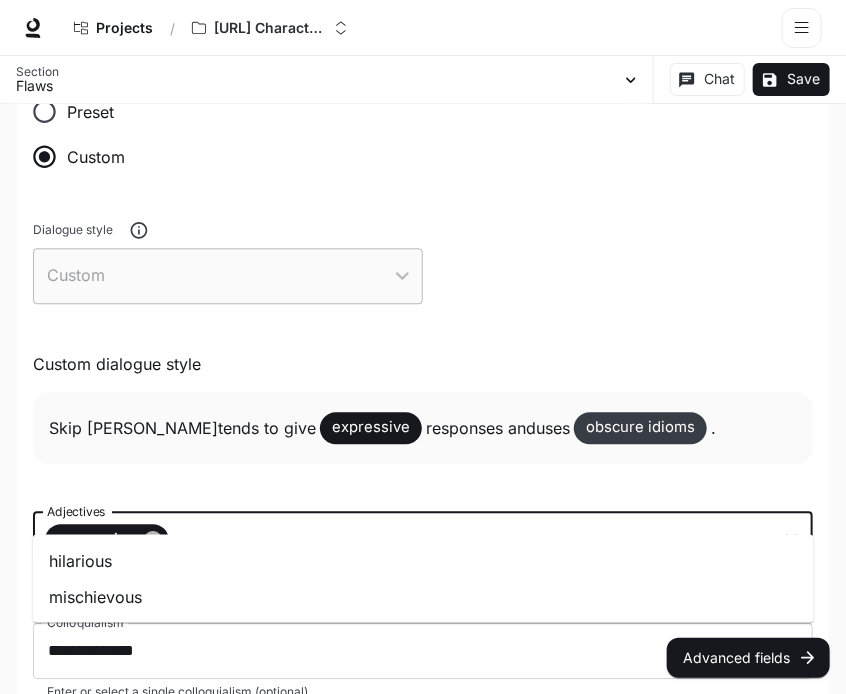 click on "hilarious" at bounding box center (423, 560) 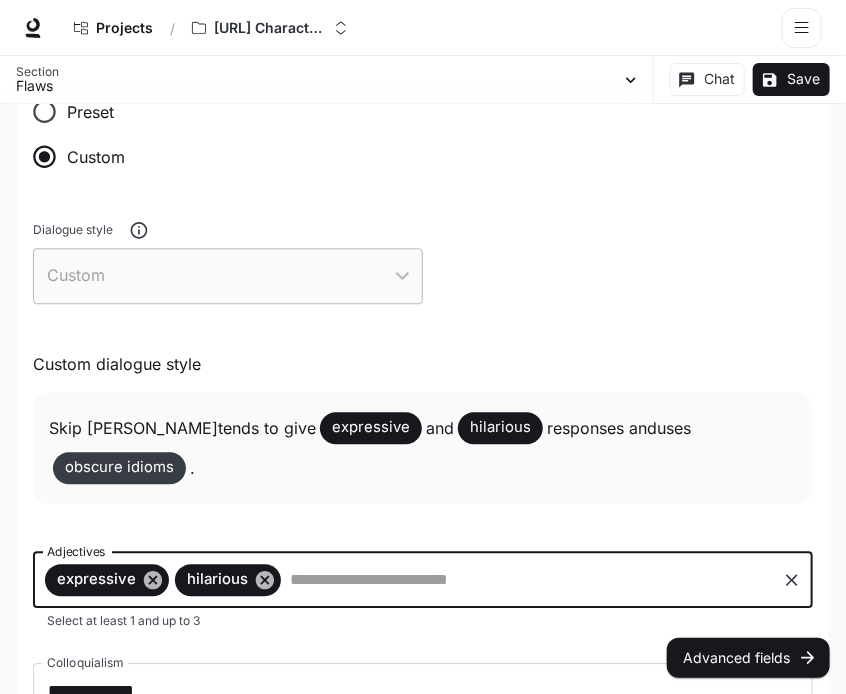 type on "*" 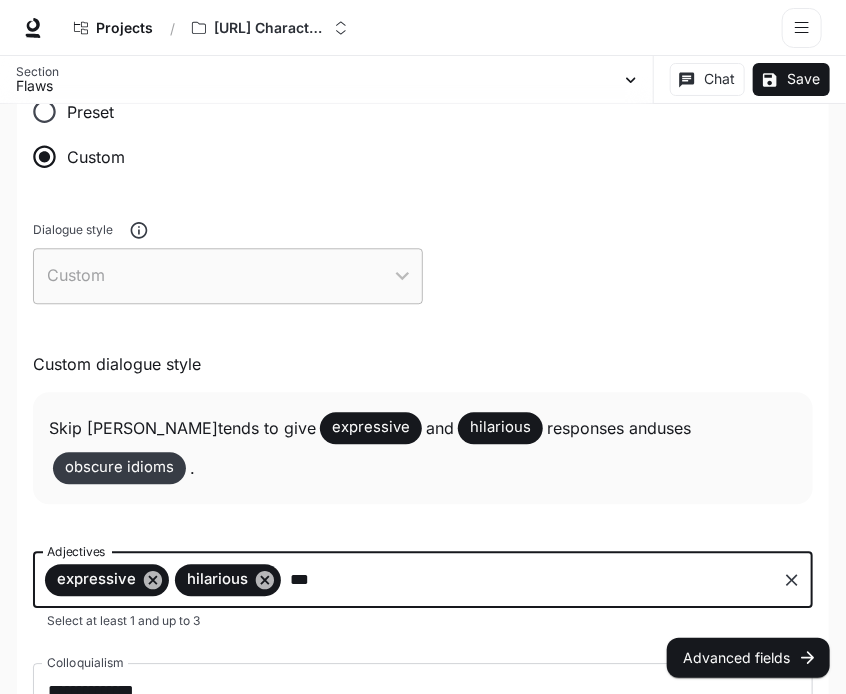 type on "****" 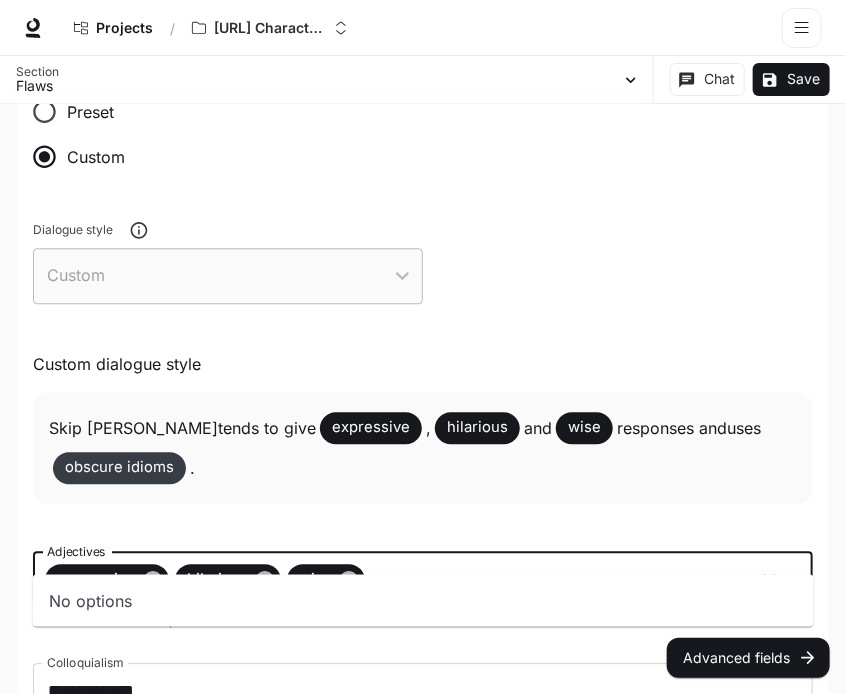 type on "**********" 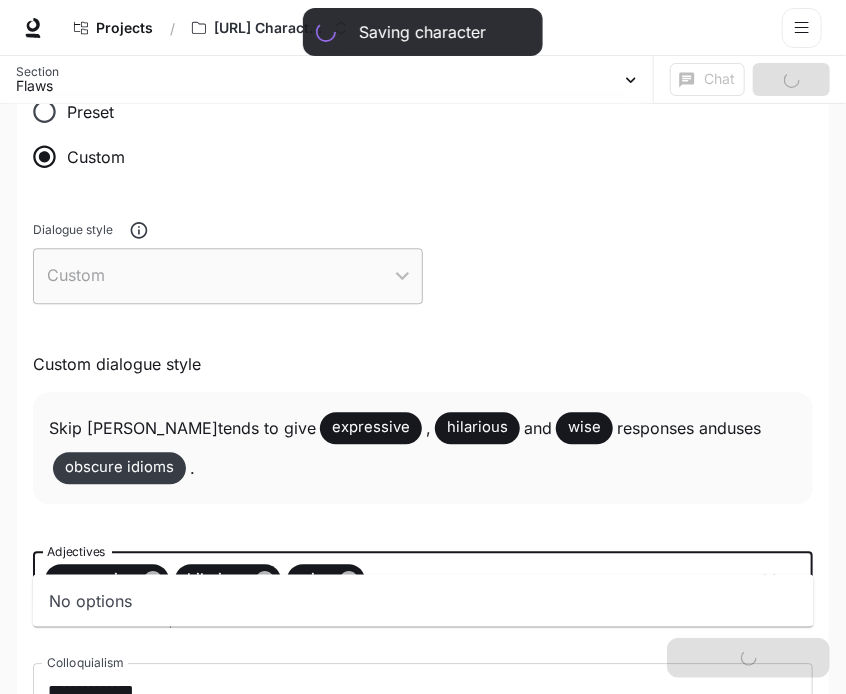 type 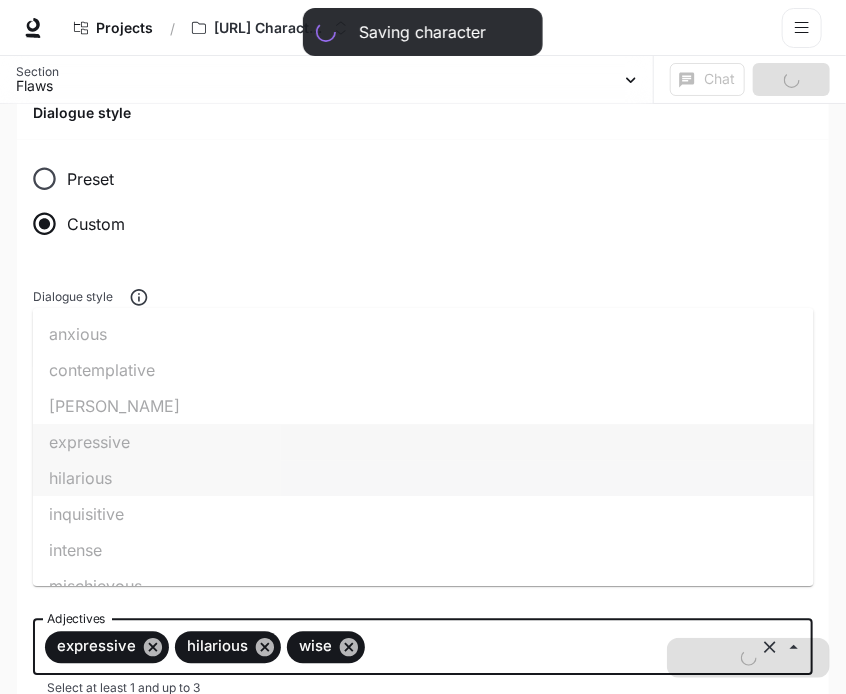 scroll, scrollTop: 1248, scrollLeft: 0, axis: vertical 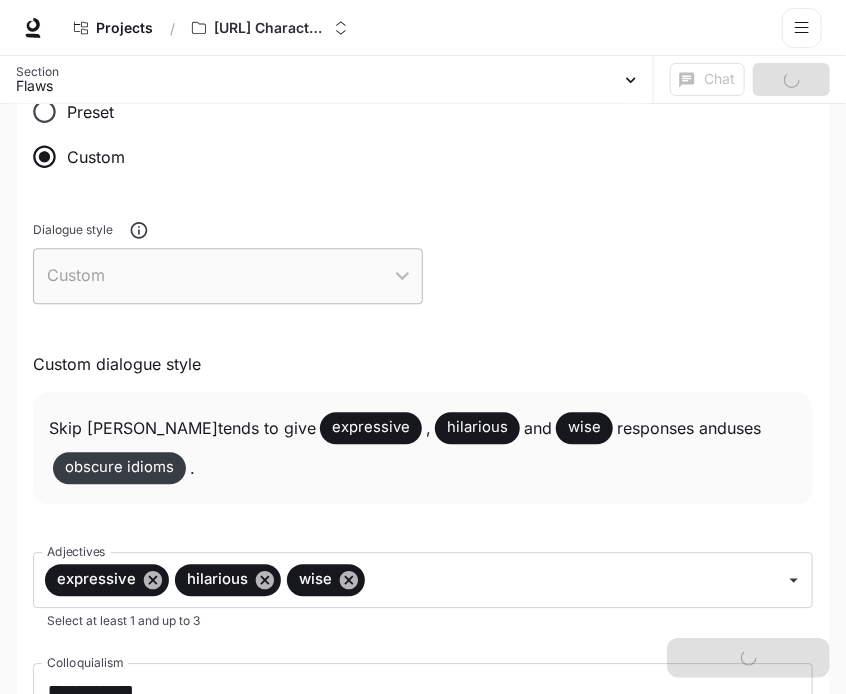click on "**********" at bounding box center [423, 486] 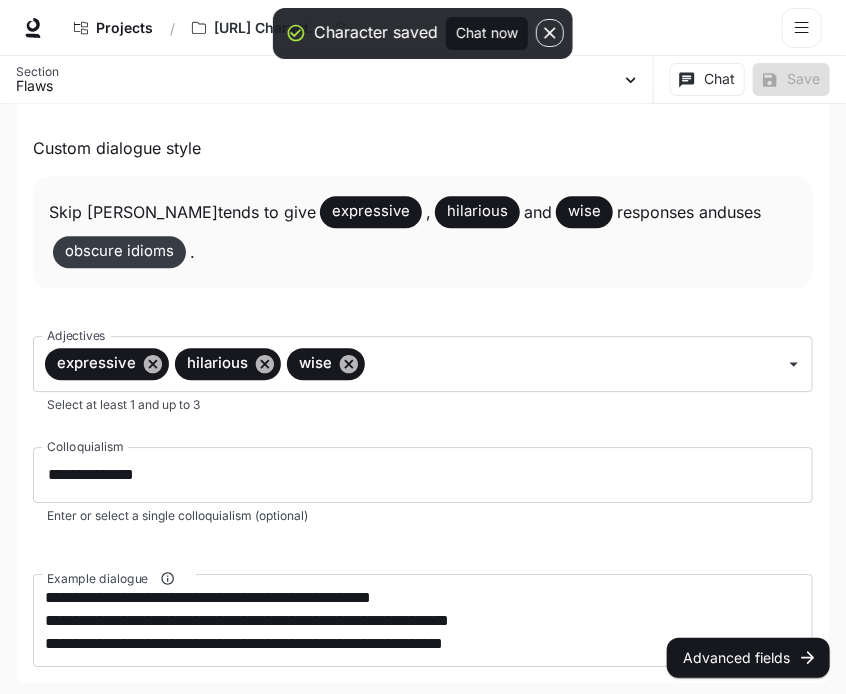 scroll, scrollTop: 1480, scrollLeft: 0, axis: vertical 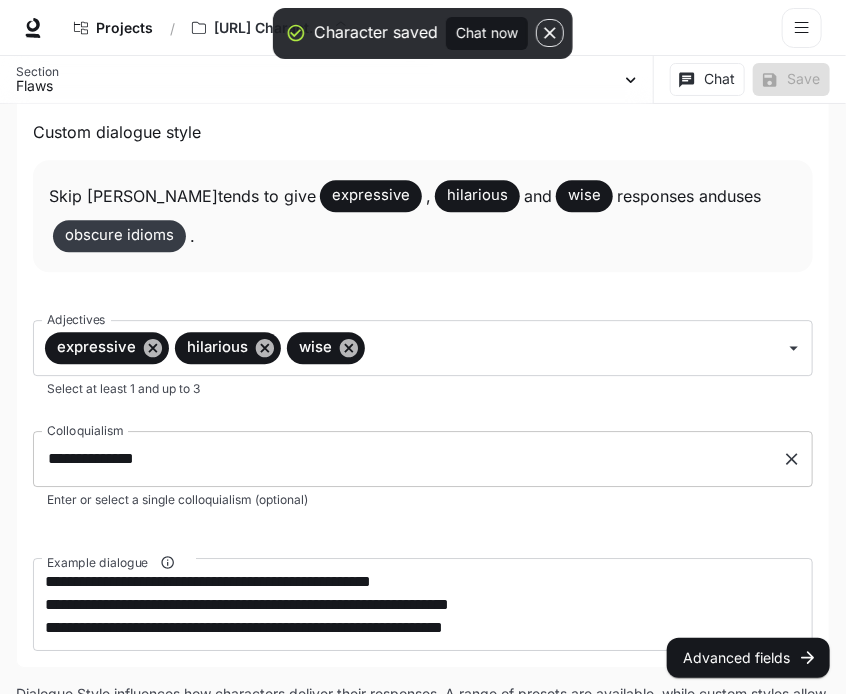 click on "**********" at bounding box center [408, 459] 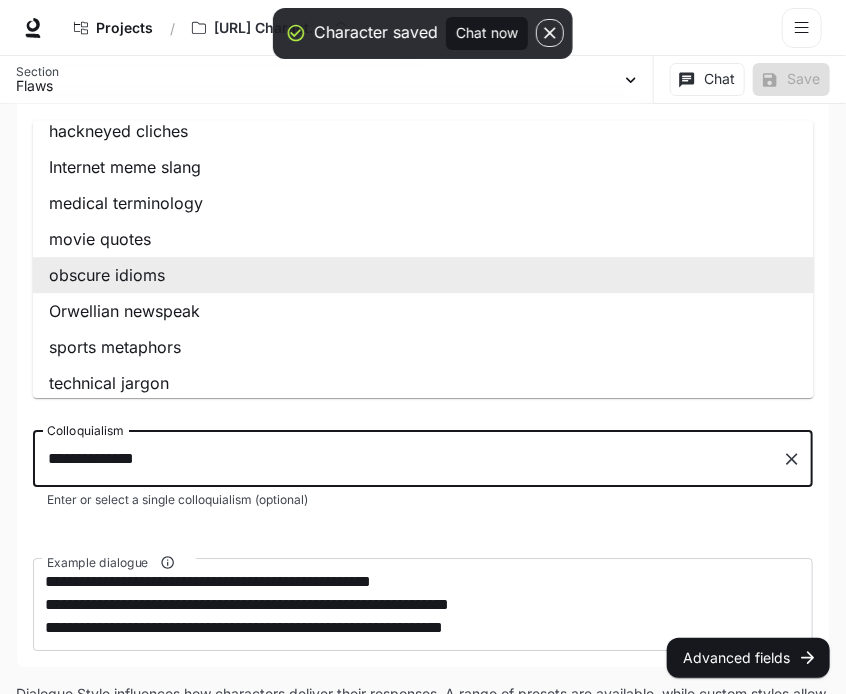 scroll, scrollTop: 98, scrollLeft: 0, axis: vertical 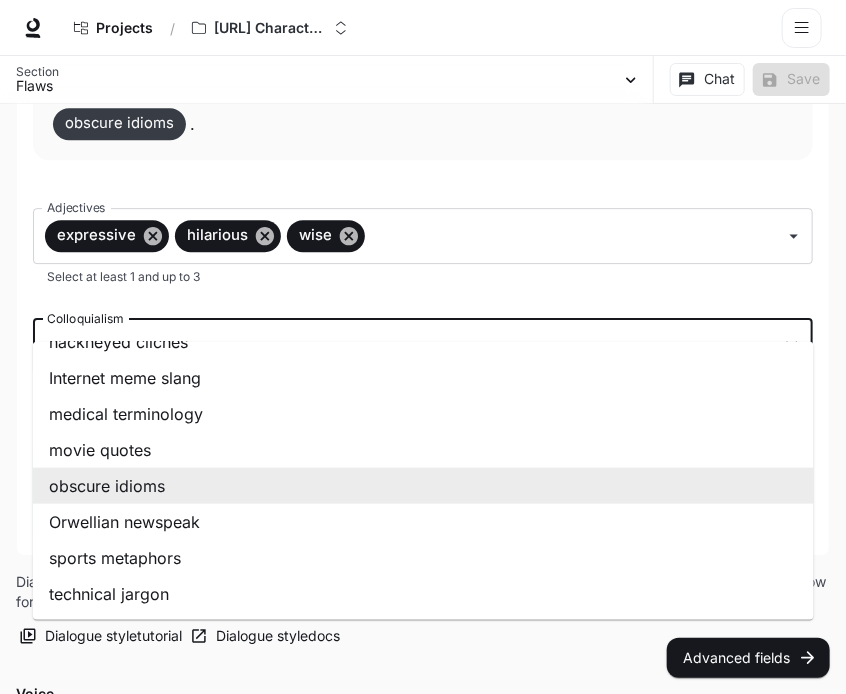 click on "**********" at bounding box center (408, 347) 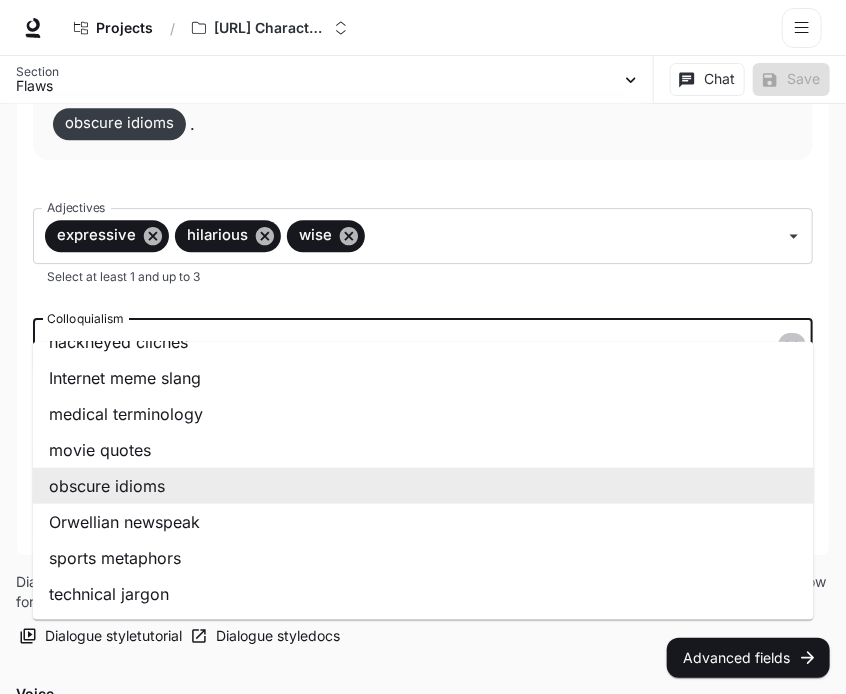 click 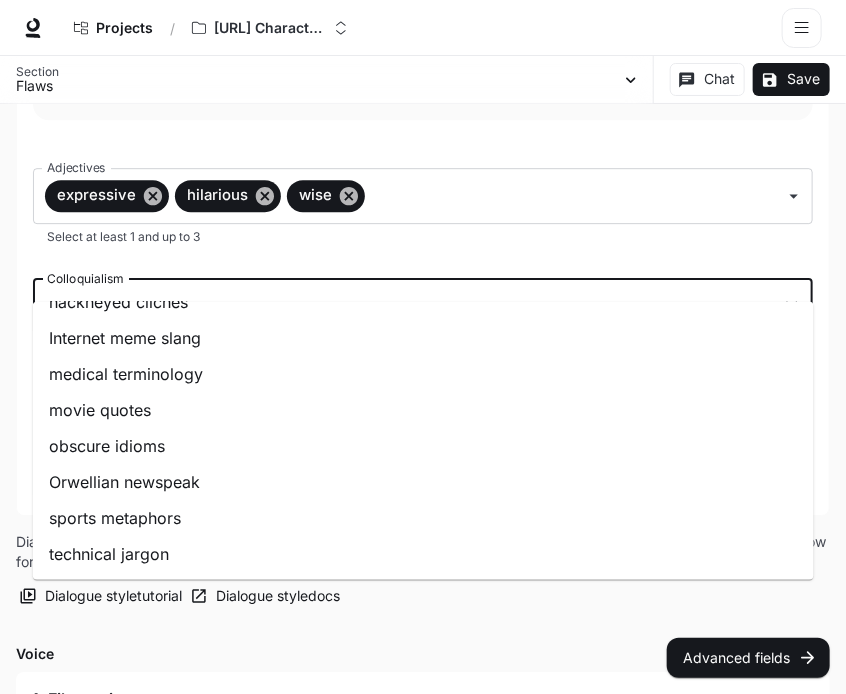 scroll, scrollTop: 0, scrollLeft: 0, axis: both 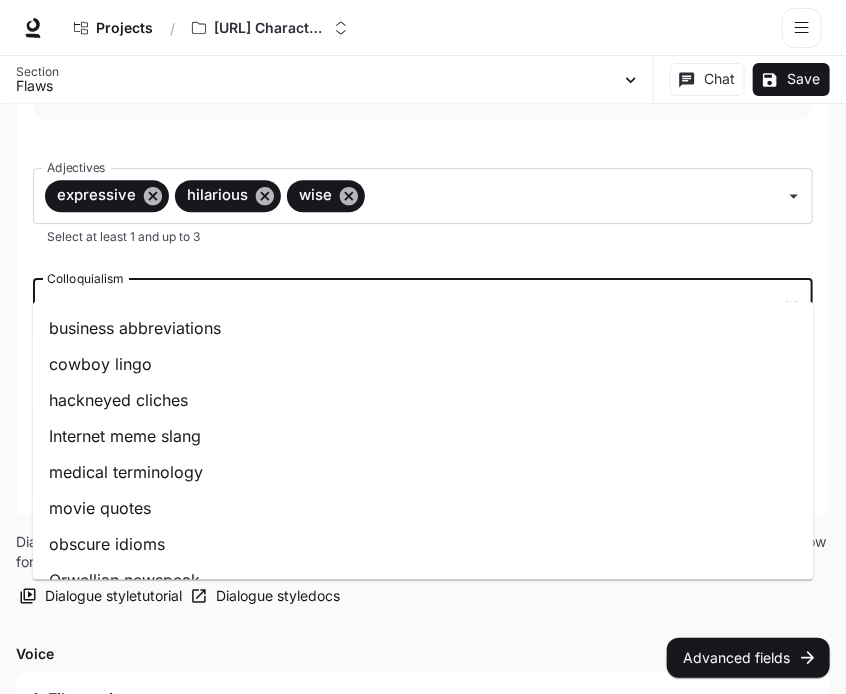 click on "**********" at bounding box center (423, 122) 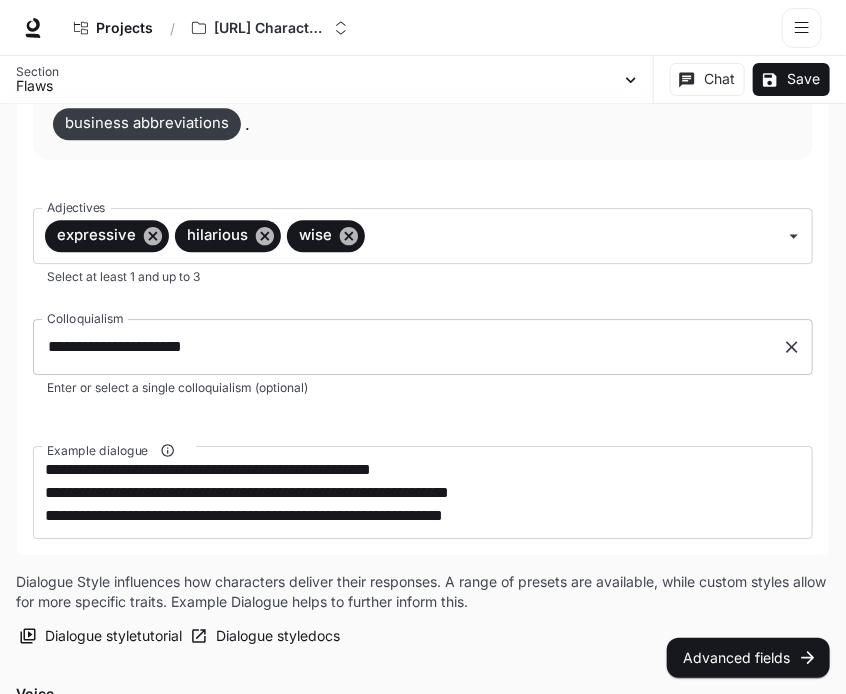 click 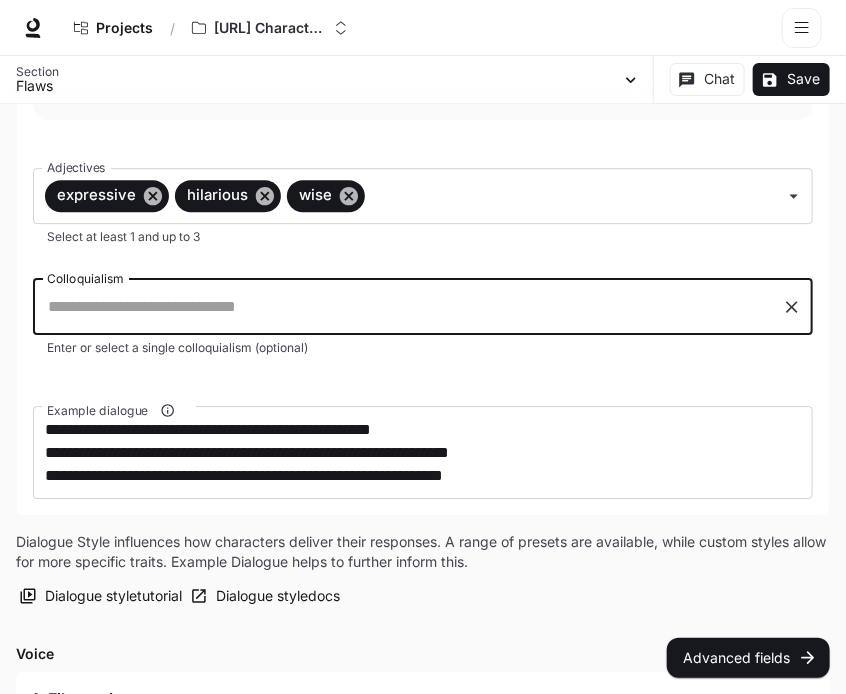 click on "**********" at bounding box center (423, 122) 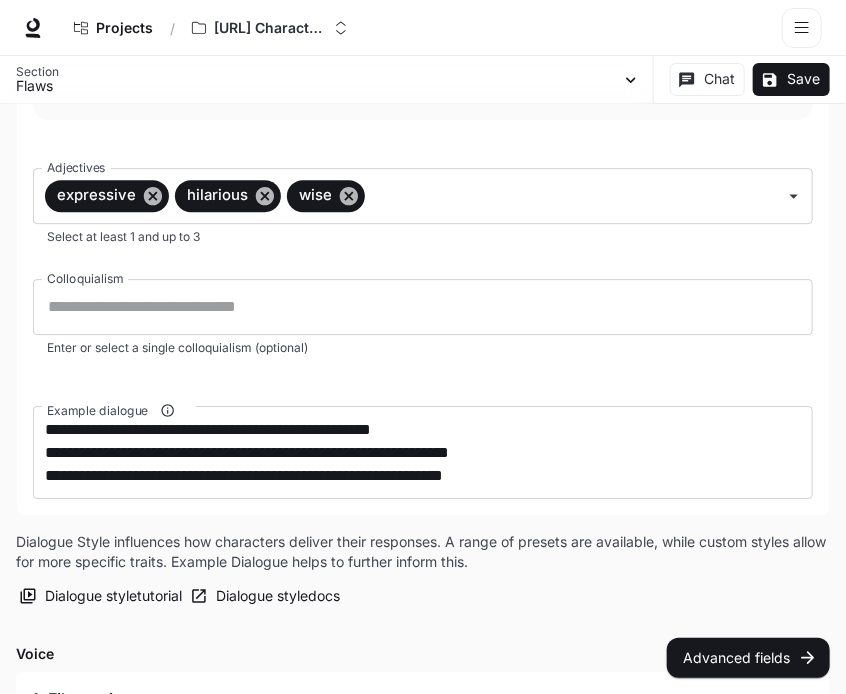 scroll, scrollTop: 1662, scrollLeft: 0, axis: vertical 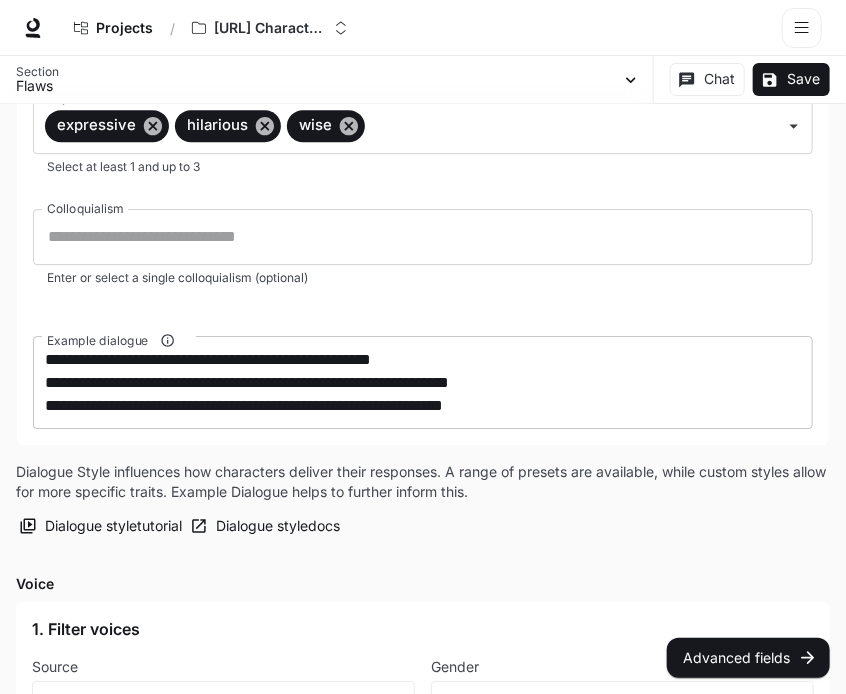 click on "**********" at bounding box center [423, 382] 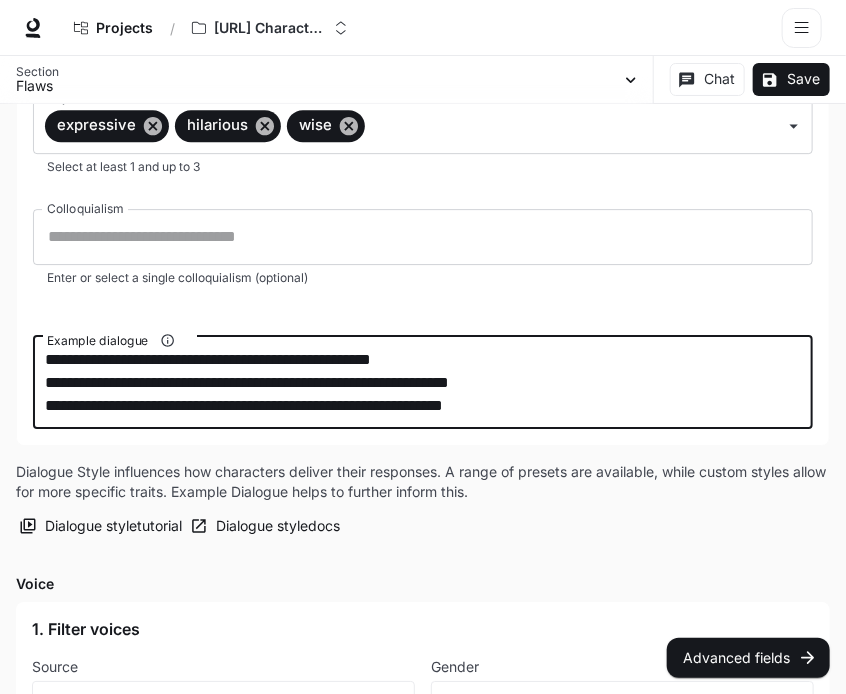 click on "**********" at bounding box center [423, 382] 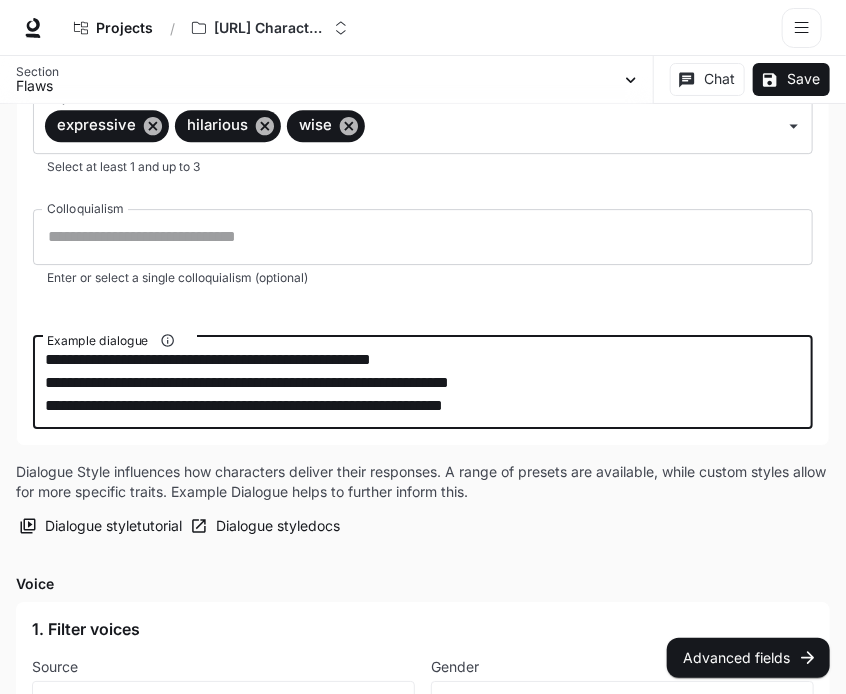 click on "**********" at bounding box center (423, 52) 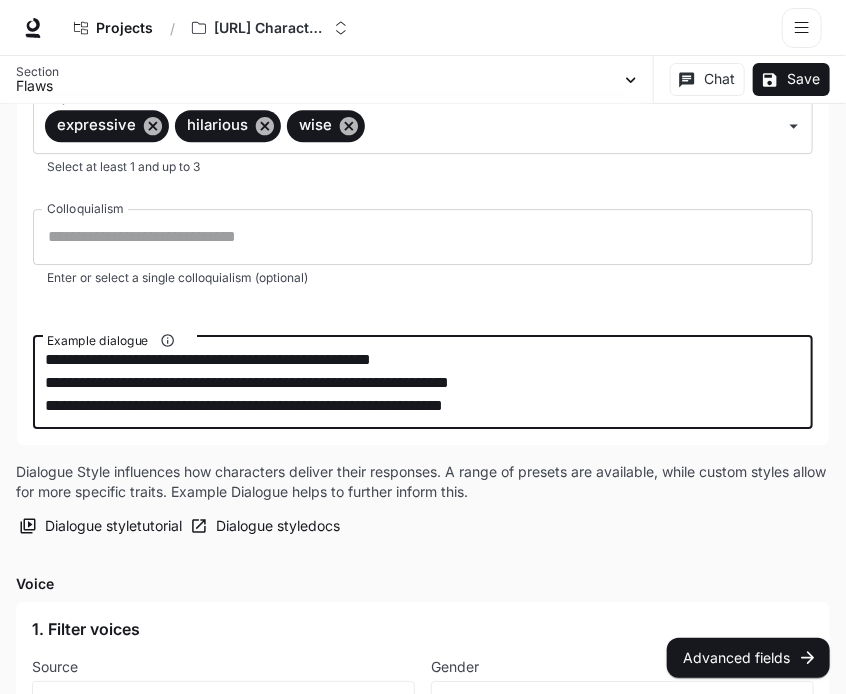 click on "**********" at bounding box center [423, 382] 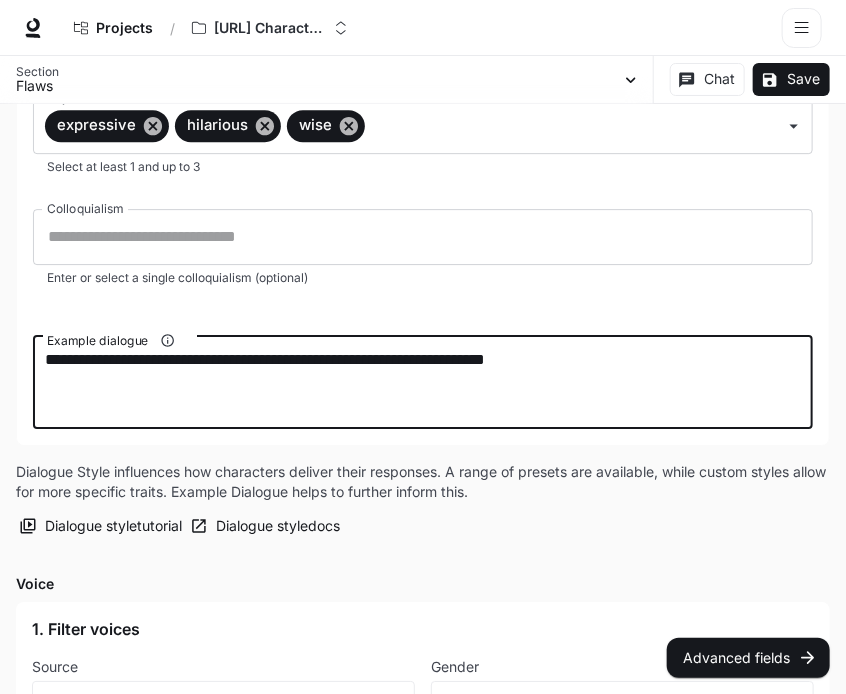 click on "**********" at bounding box center [423, 382] 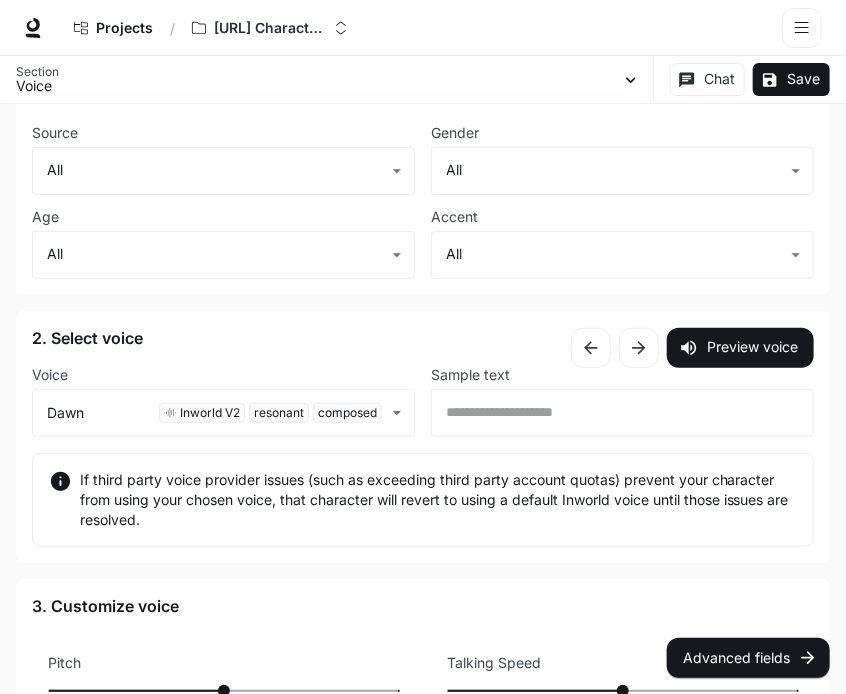 scroll, scrollTop: 2128, scrollLeft: 0, axis: vertical 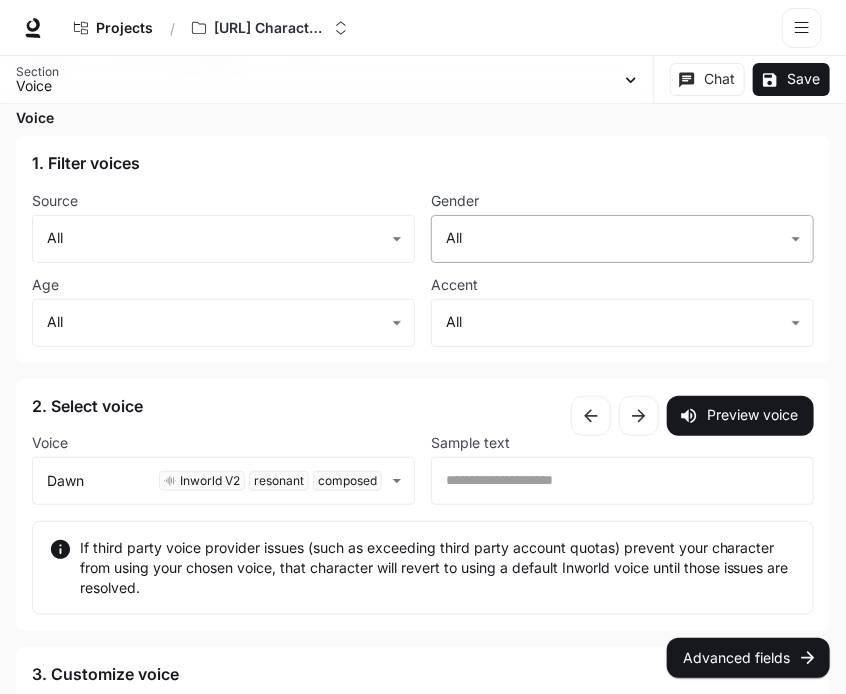 type on "**********" 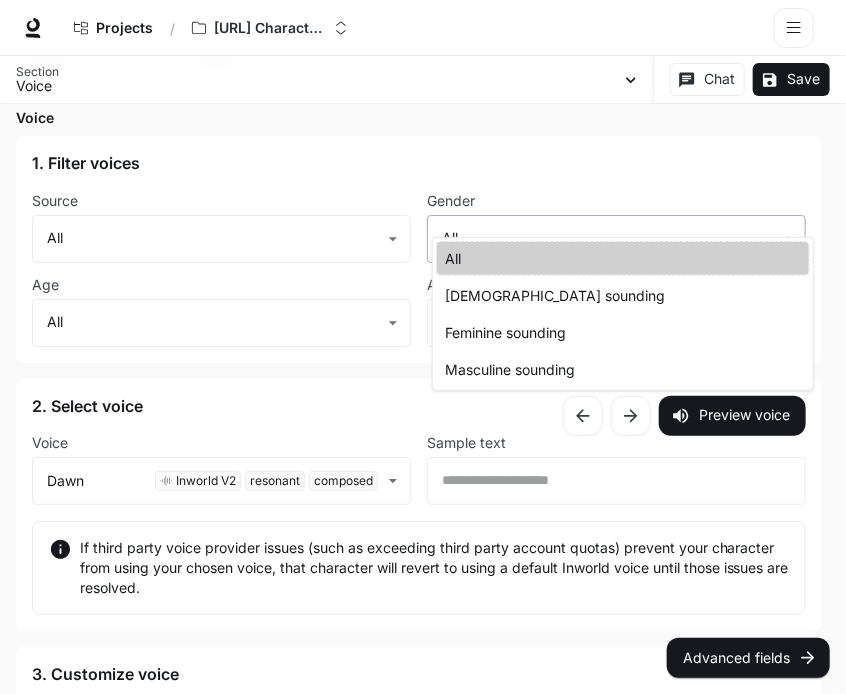 click on "**********" at bounding box center [423, -543] 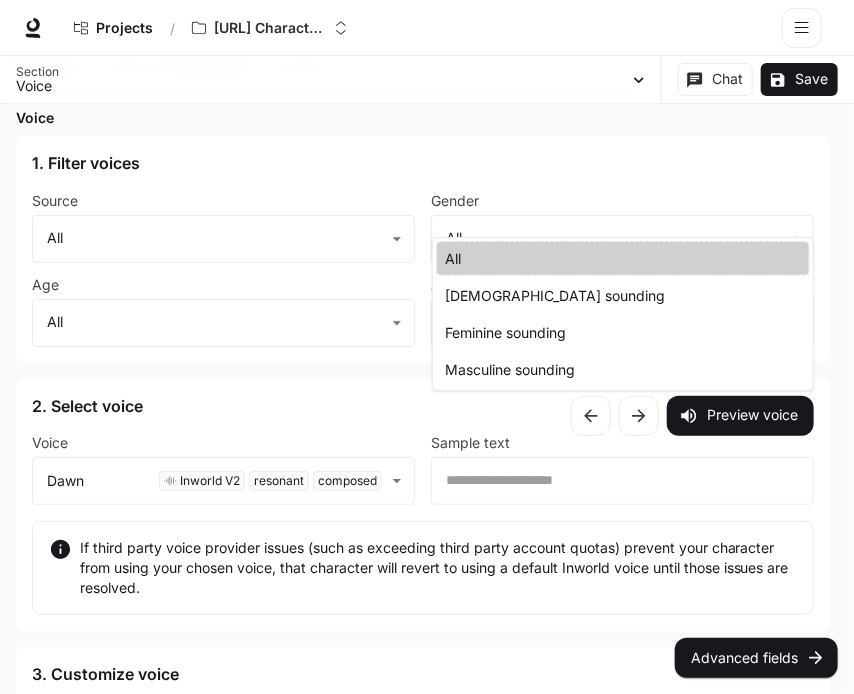 click on "Masculine sounding" at bounding box center (623, 369) 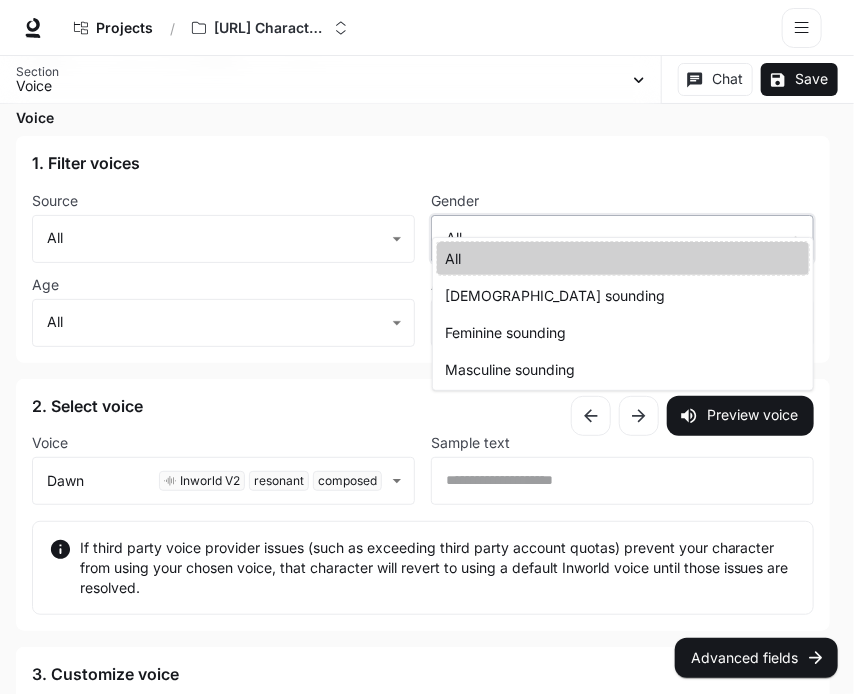 type on "**********" 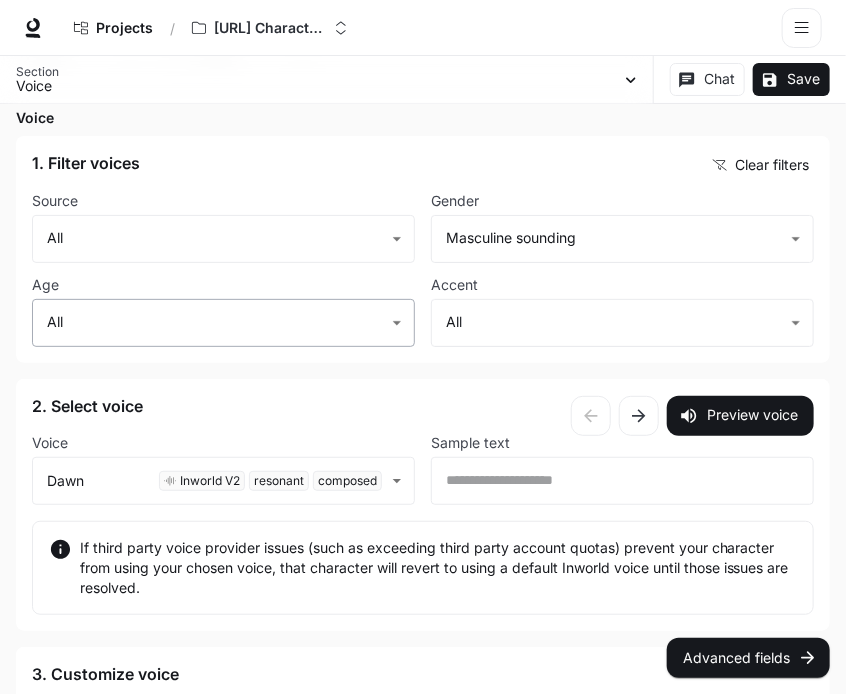 click on "**********" at bounding box center [423, -543] 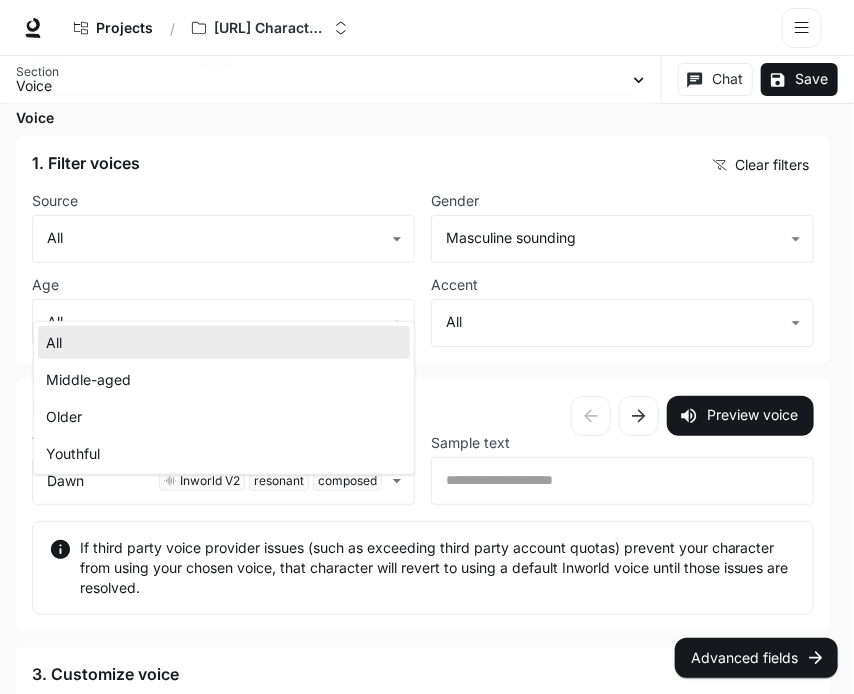 click on "Middle-aged" at bounding box center (224, 379) 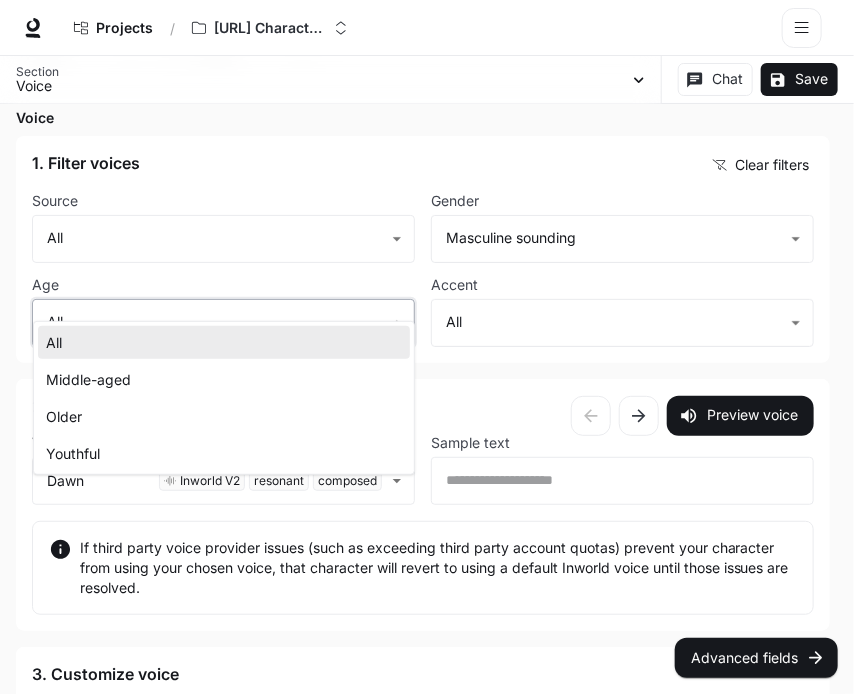 type on "**********" 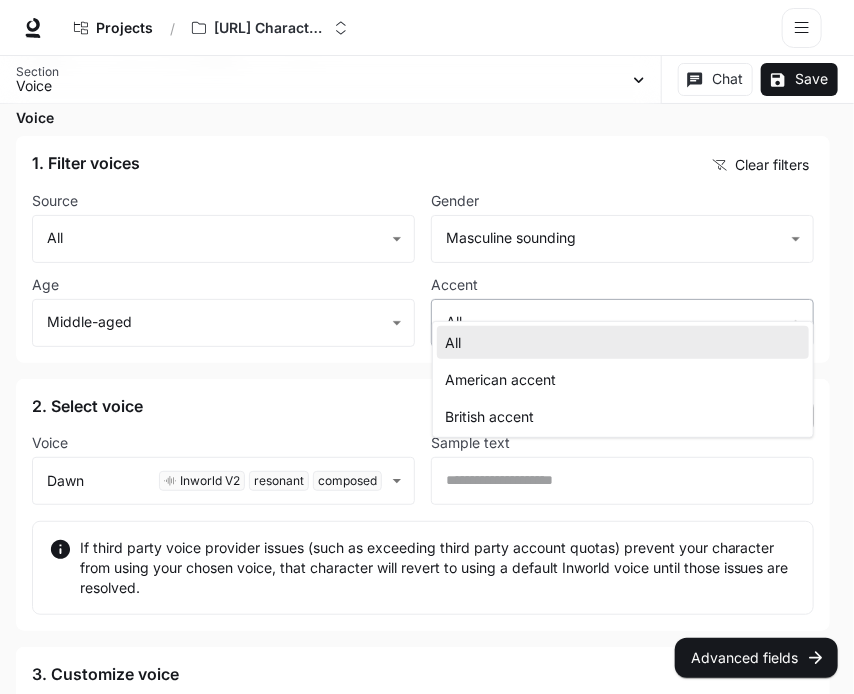 click on "**********" at bounding box center [427, -543] 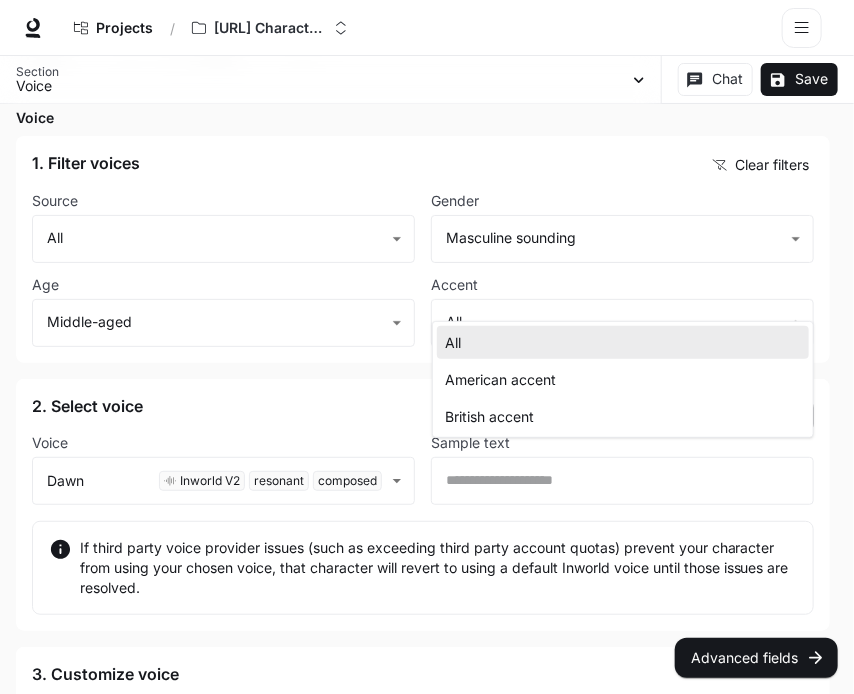 click on "American accent" at bounding box center [623, 379] 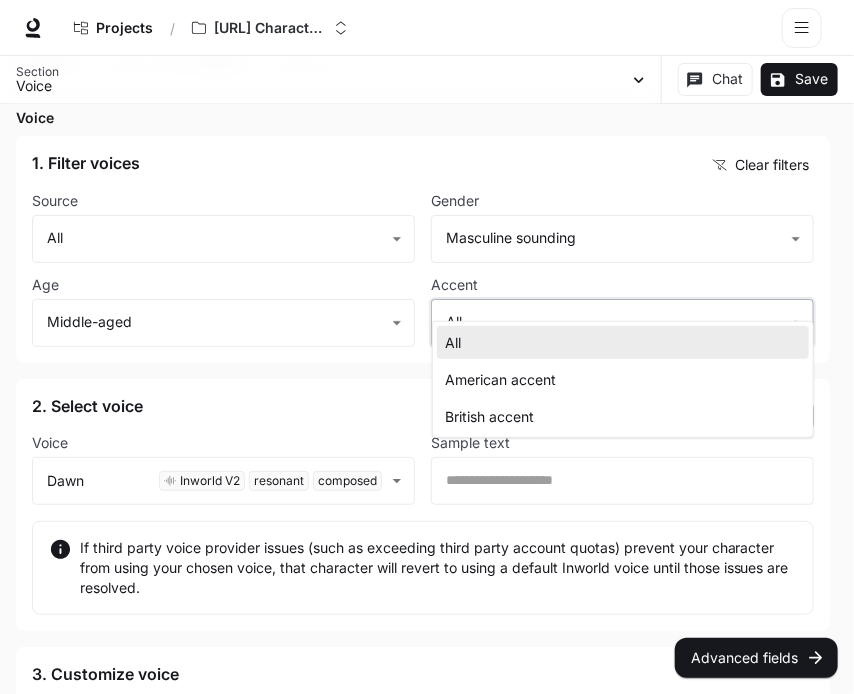 type on "**********" 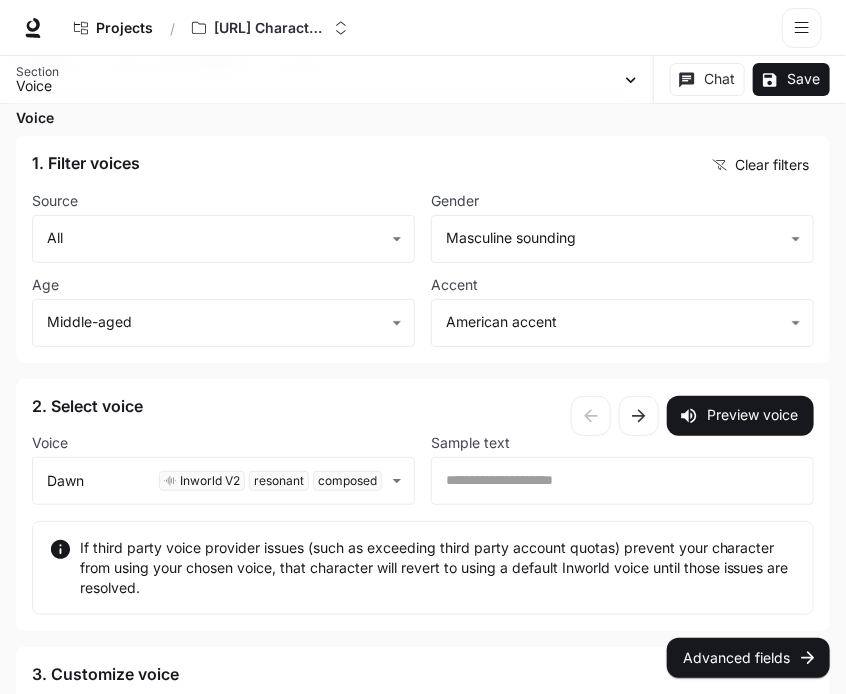click on "**********" at bounding box center (423, 509) 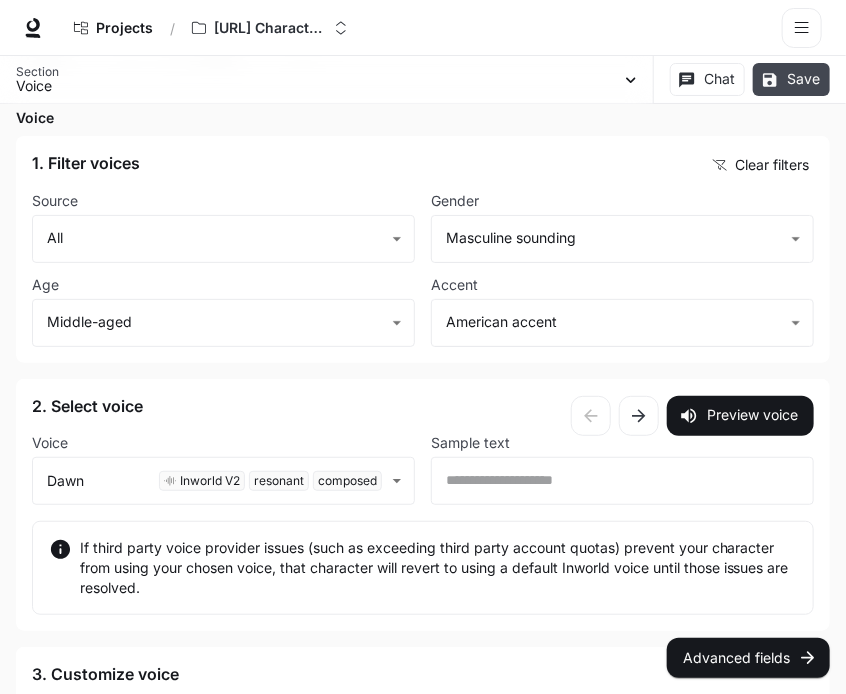 click on "Save" at bounding box center [791, 79] 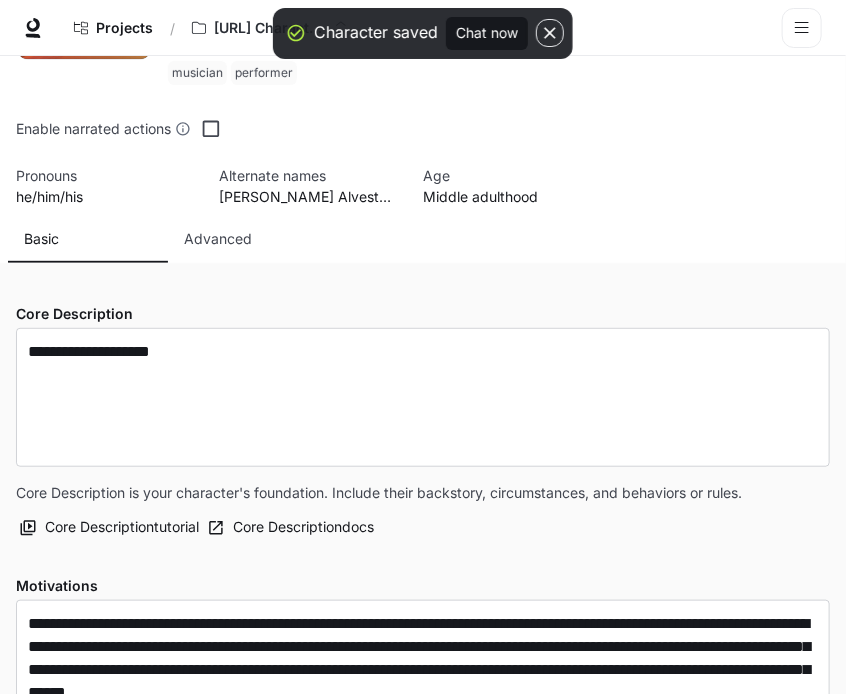 scroll, scrollTop: 0, scrollLeft: 0, axis: both 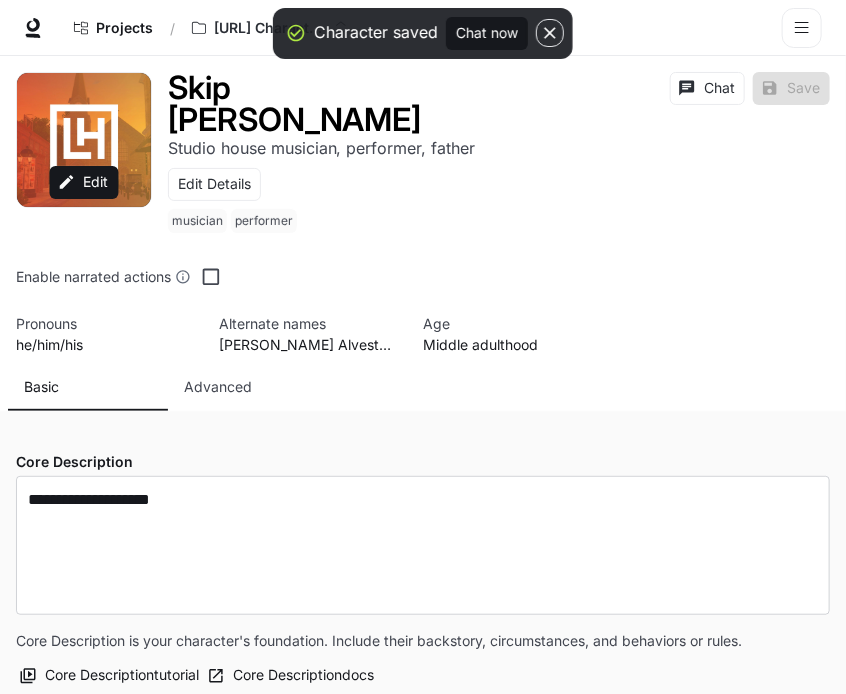 click on "Advanced" at bounding box center [218, 387] 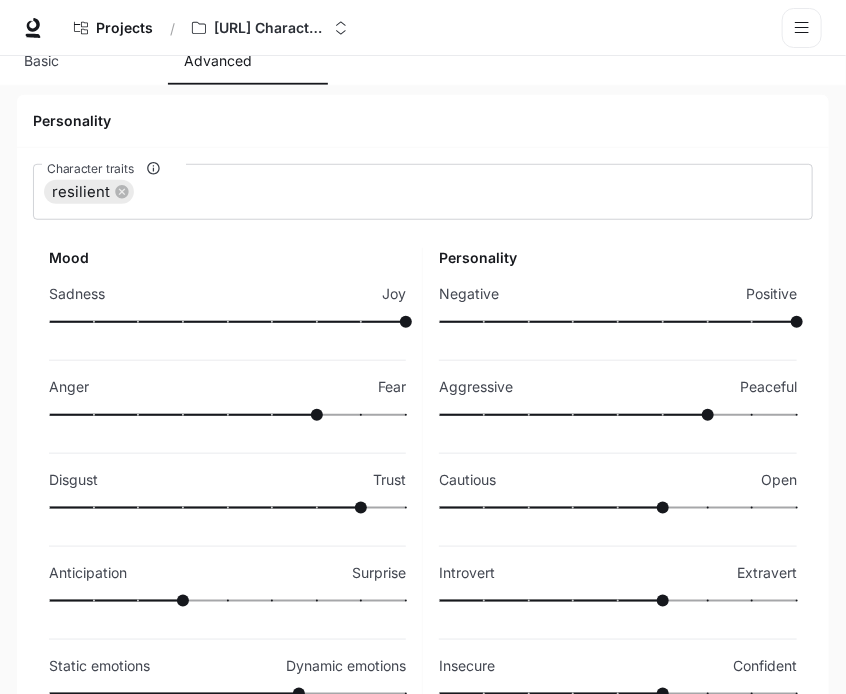 scroll, scrollTop: 344, scrollLeft: 0, axis: vertical 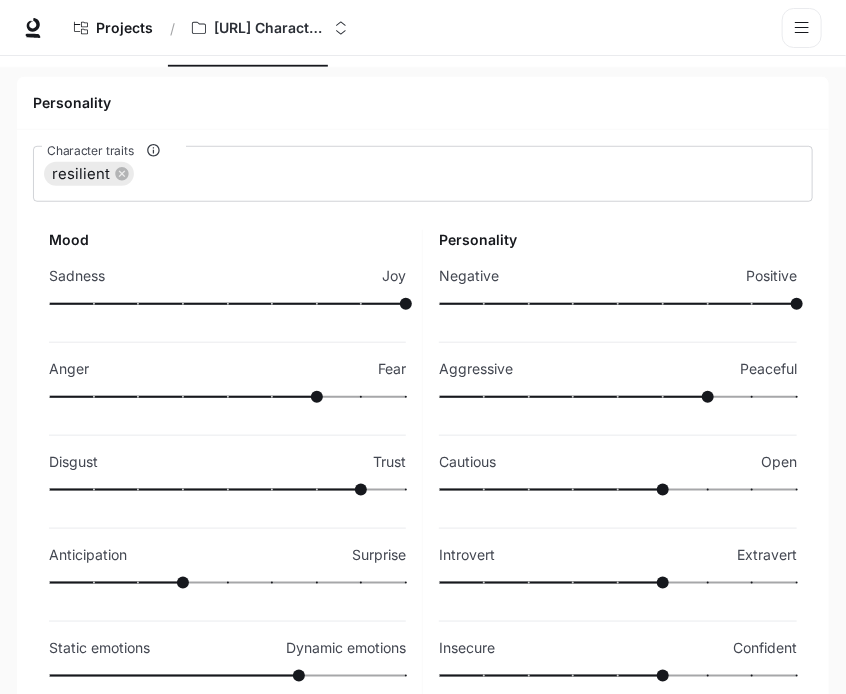 click at bounding box center (227, 397) 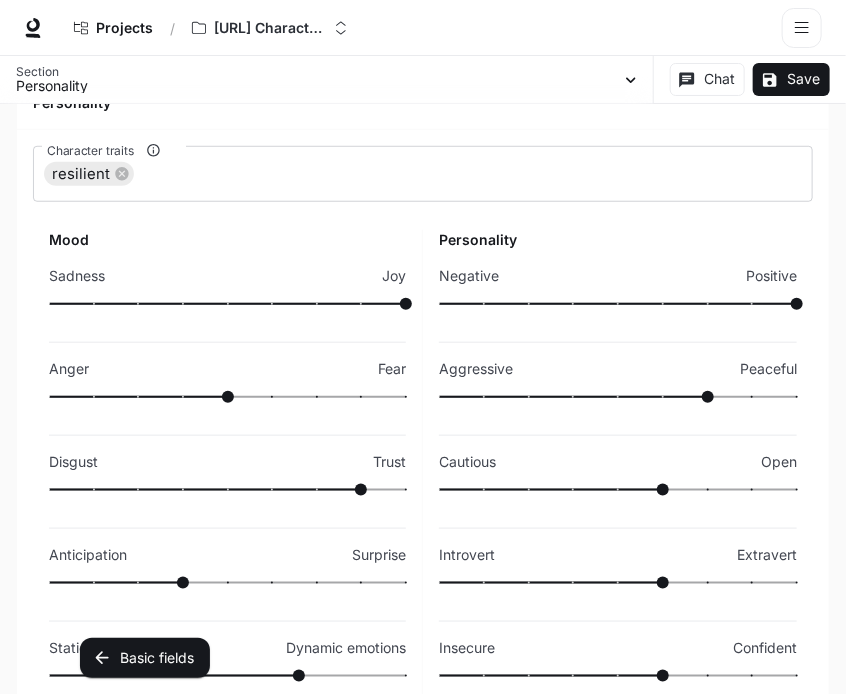 scroll, scrollTop: 406, scrollLeft: 0, axis: vertical 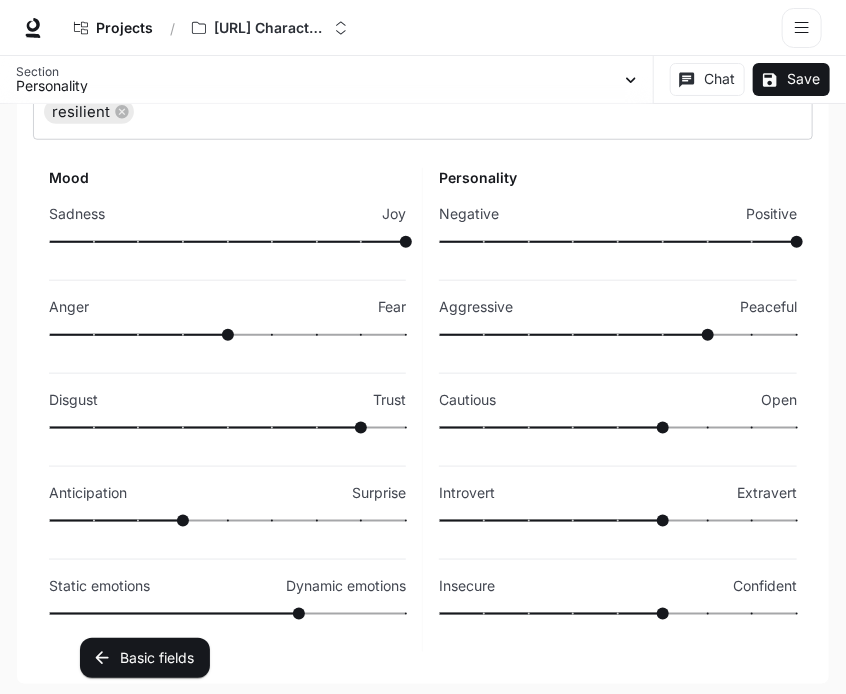 click at bounding box center [227, 428] 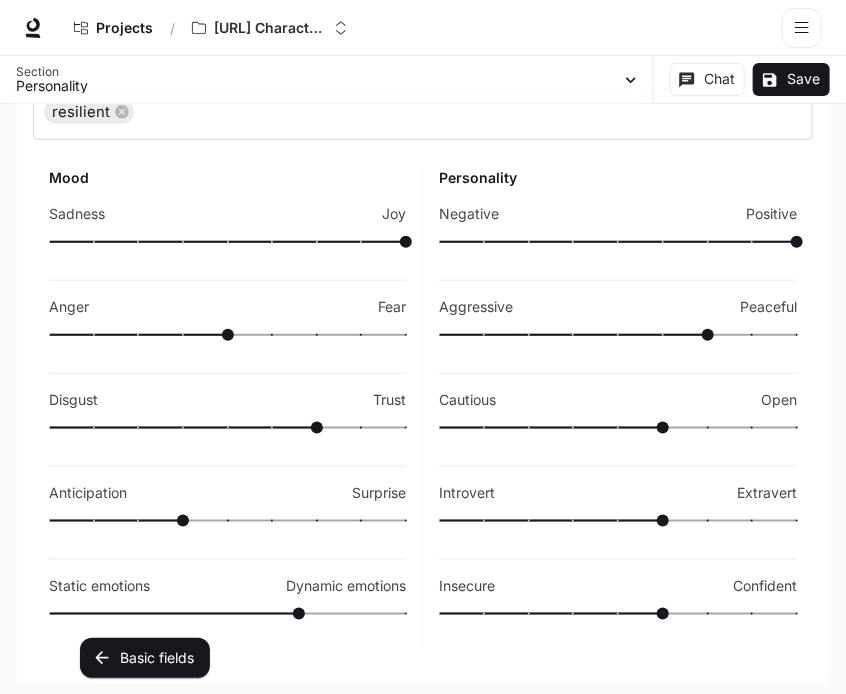 scroll, scrollTop: 446, scrollLeft: 0, axis: vertical 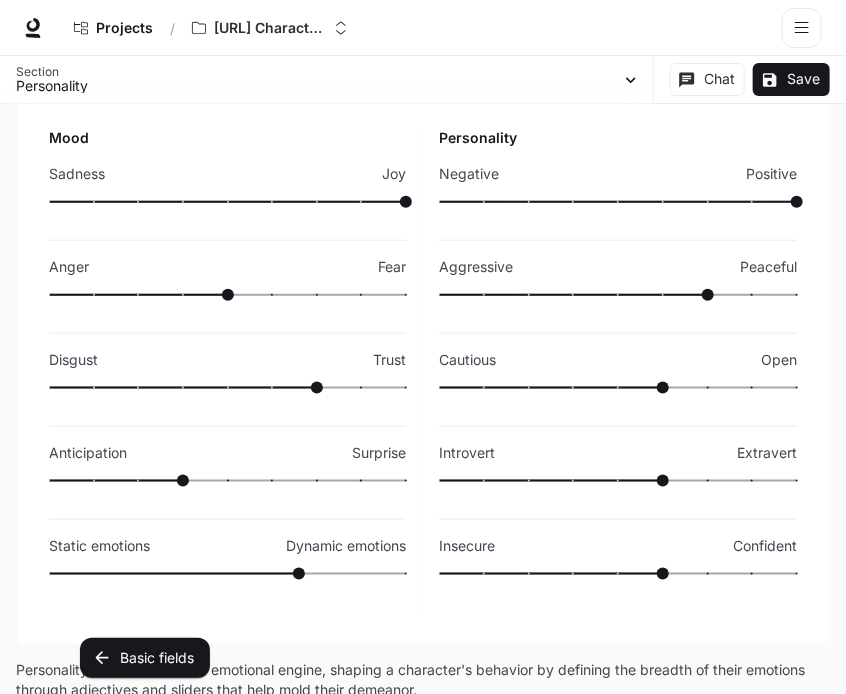 click at bounding box center [227, 481] 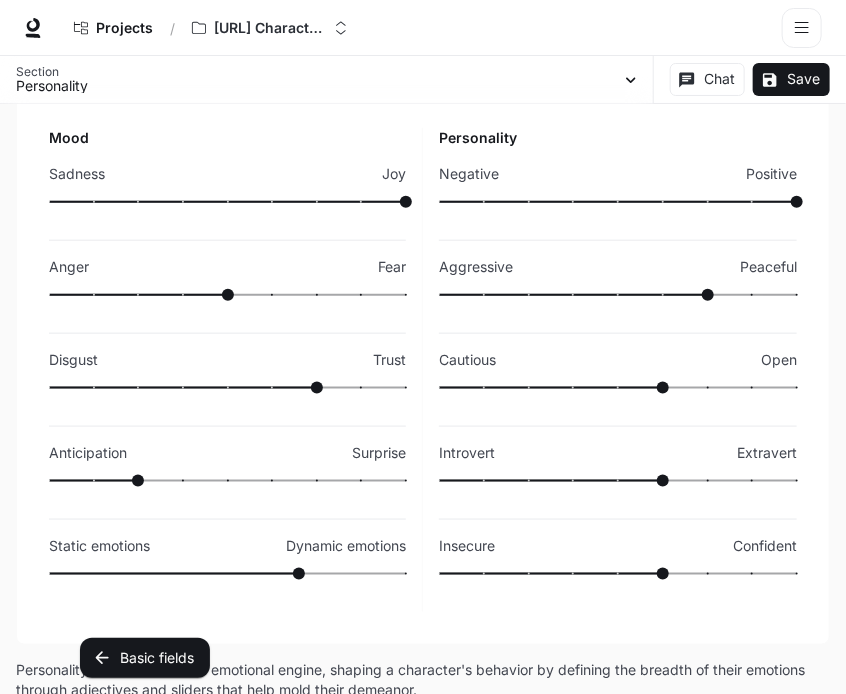 type on "***" 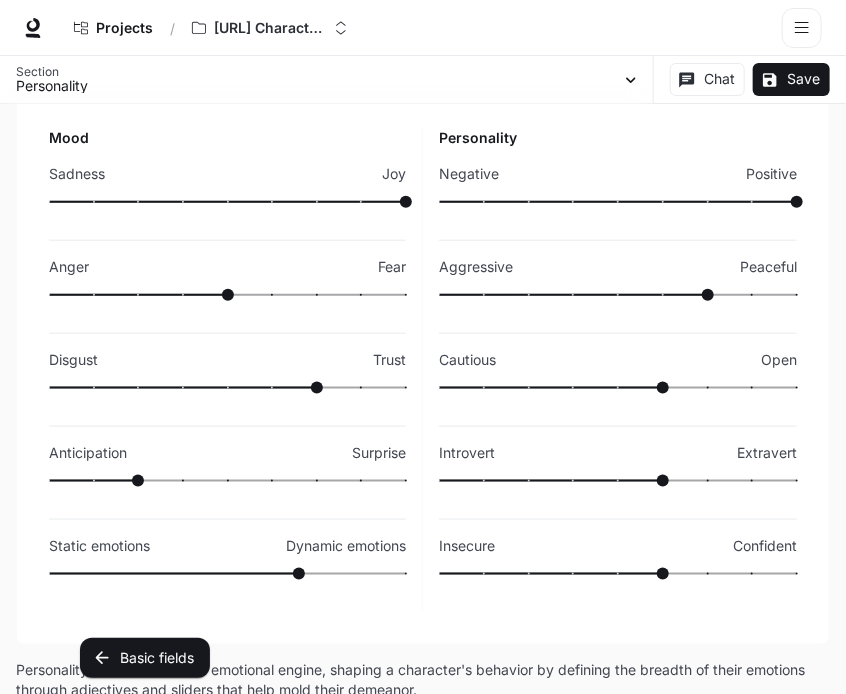 click on "0.7" at bounding box center [227, 574] 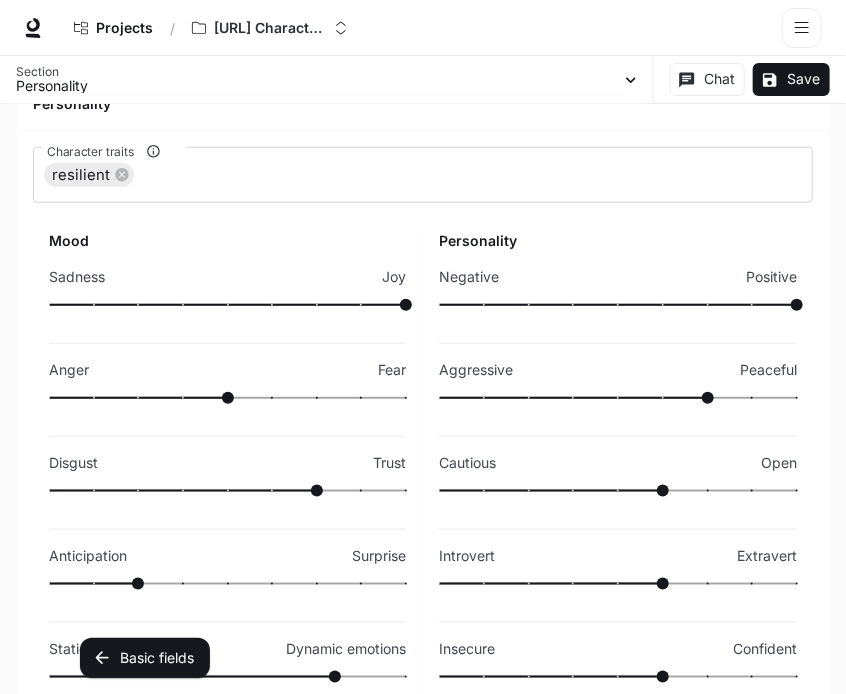 scroll, scrollTop: 406, scrollLeft: 0, axis: vertical 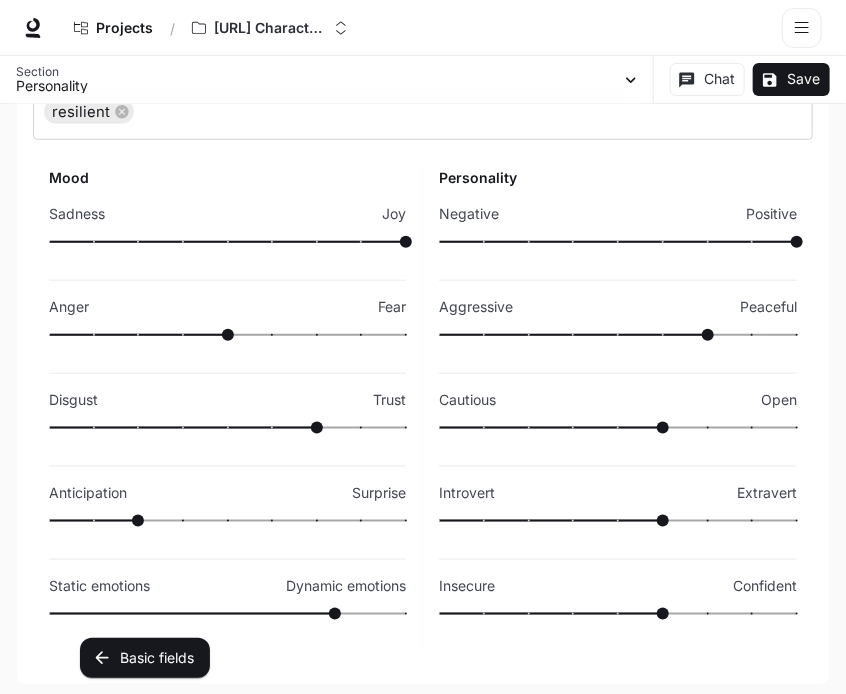 click at bounding box center [551, 428] 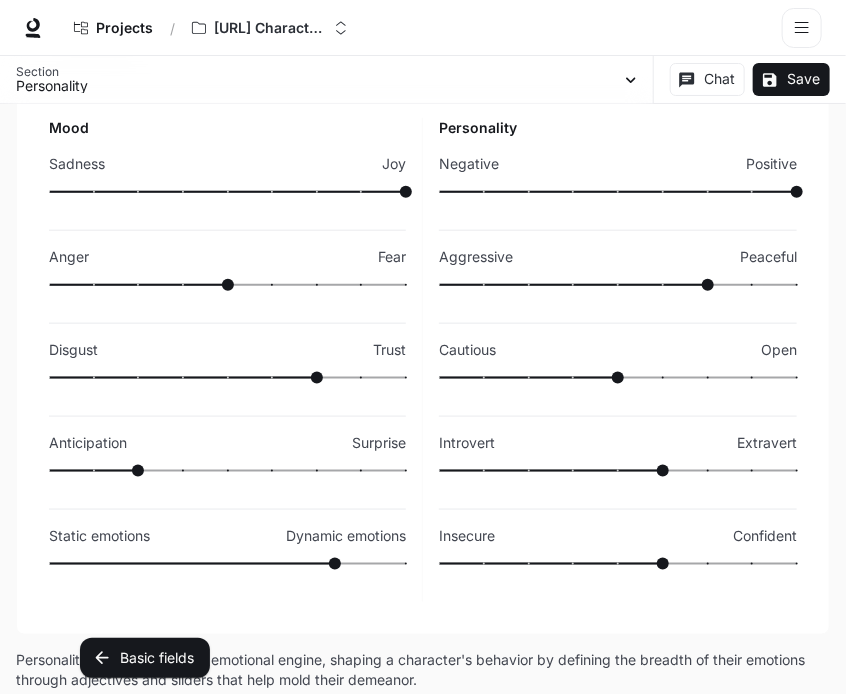 scroll, scrollTop: 488, scrollLeft: 0, axis: vertical 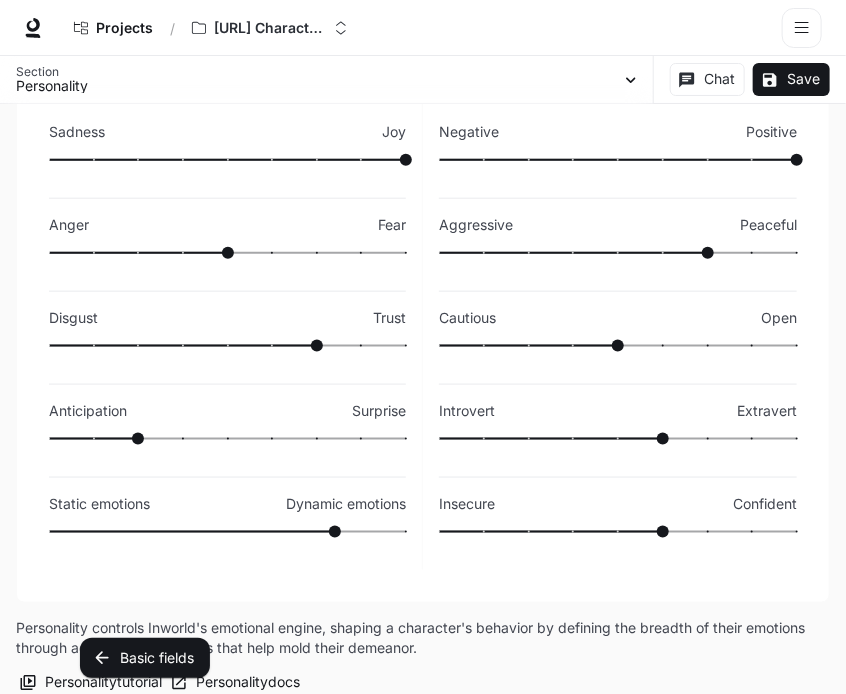 click at bounding box center [618, 439] 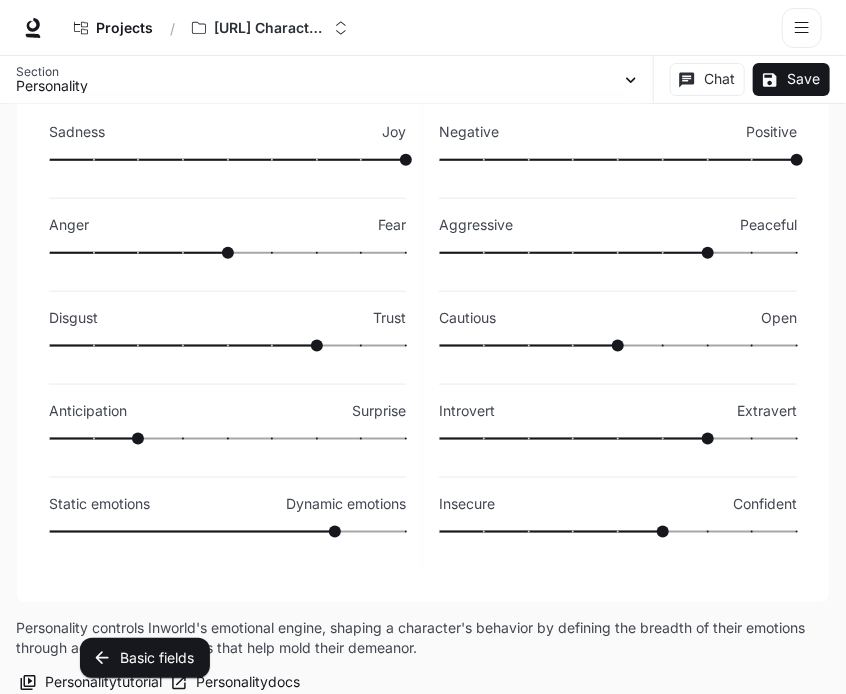 click at bounding box center (618, 532) 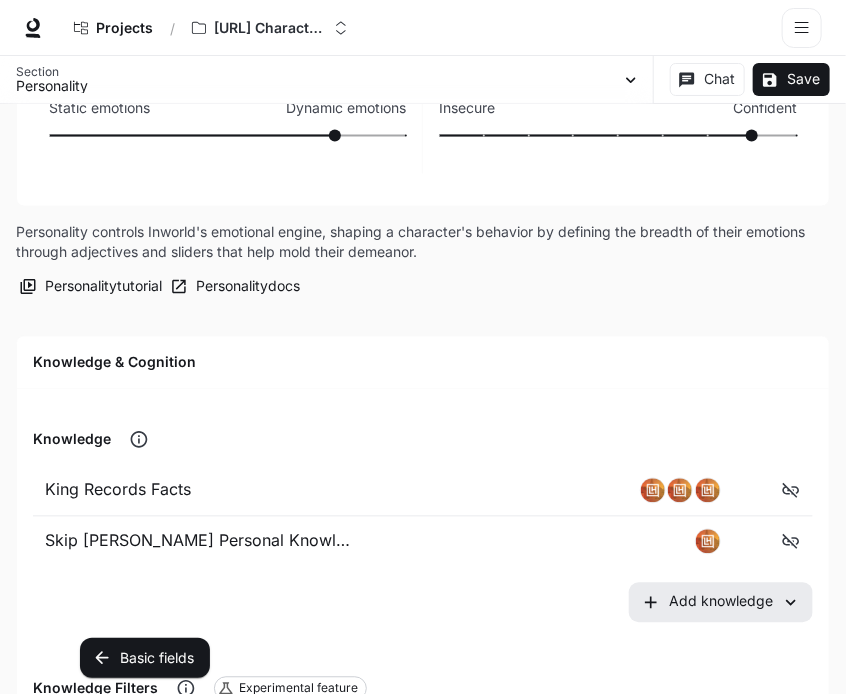 scroll, scrollTop: 0, scrollLeft: 0, axis: both 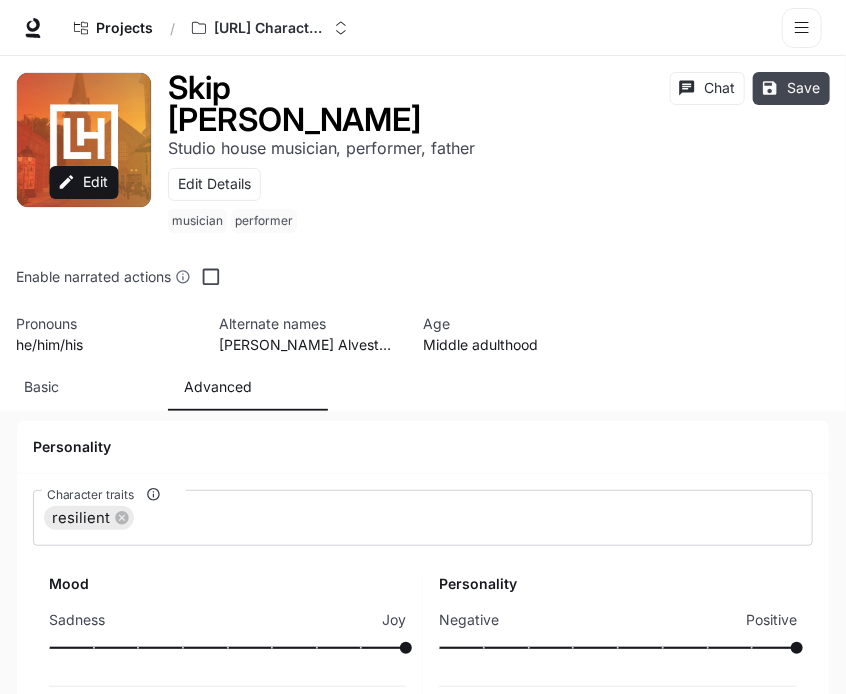 click on "Save" at bounding box center [791, 88] 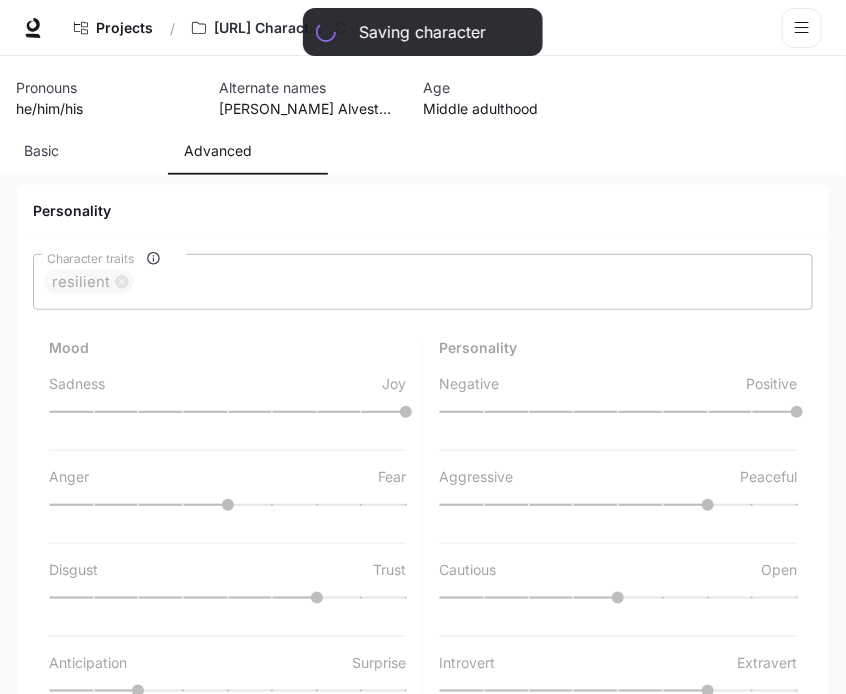 scroll, scrollTop: 238, scrollLeft: 0, axis: vertical 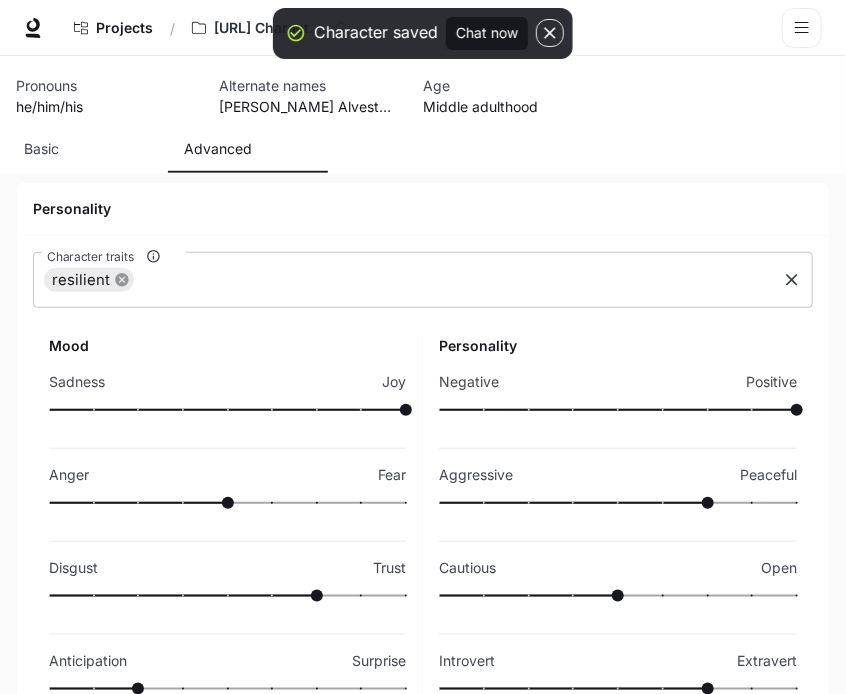 click 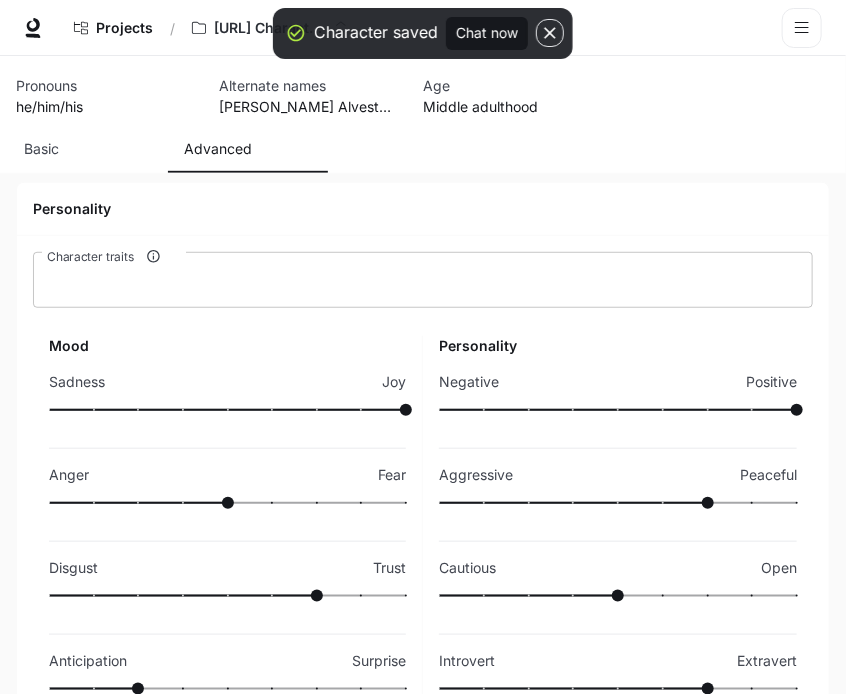 click on "Character traits" at bounding box center (423, 280) 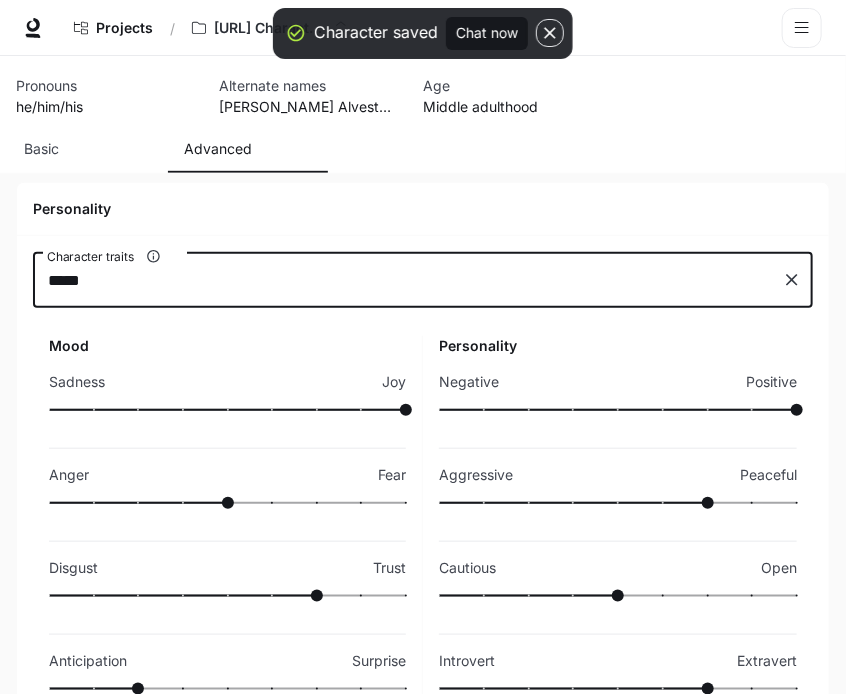 type on "******" 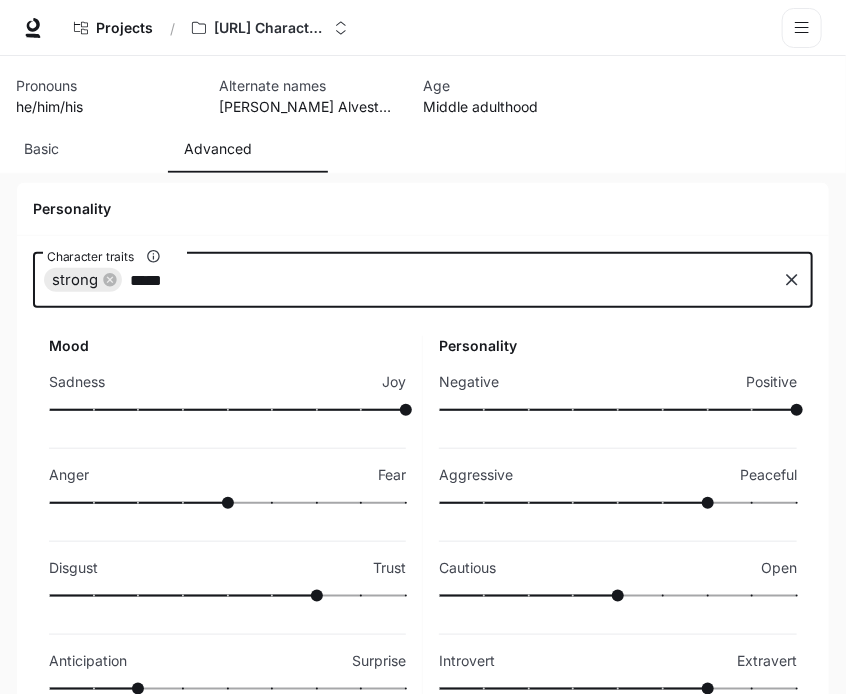 type on "******" 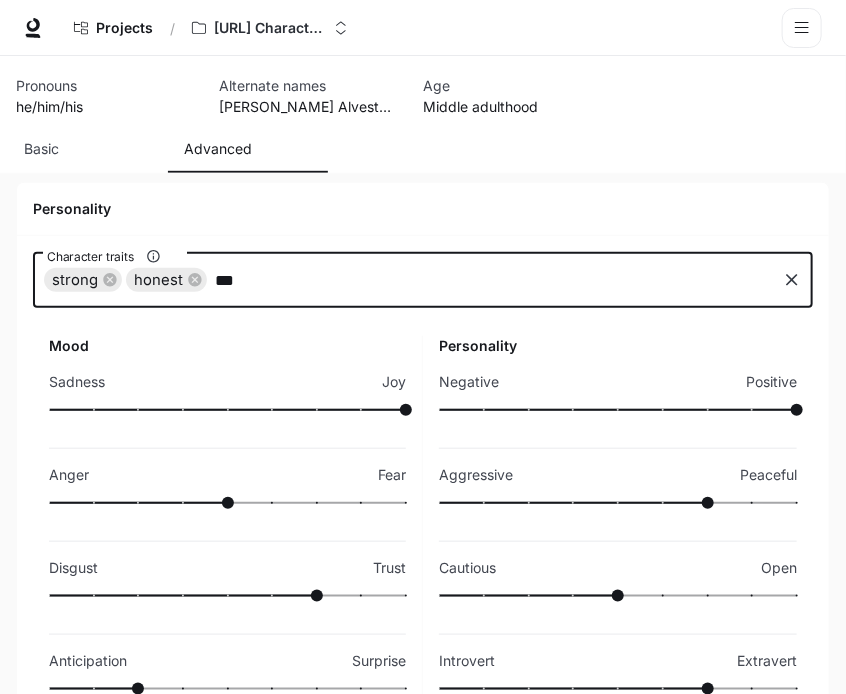 type on "****" 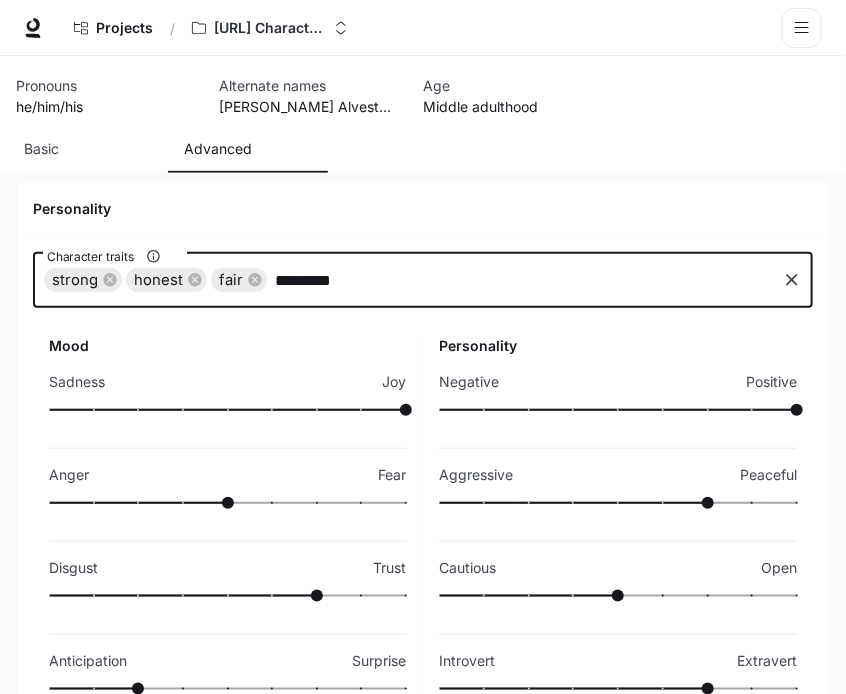 type on "**********" 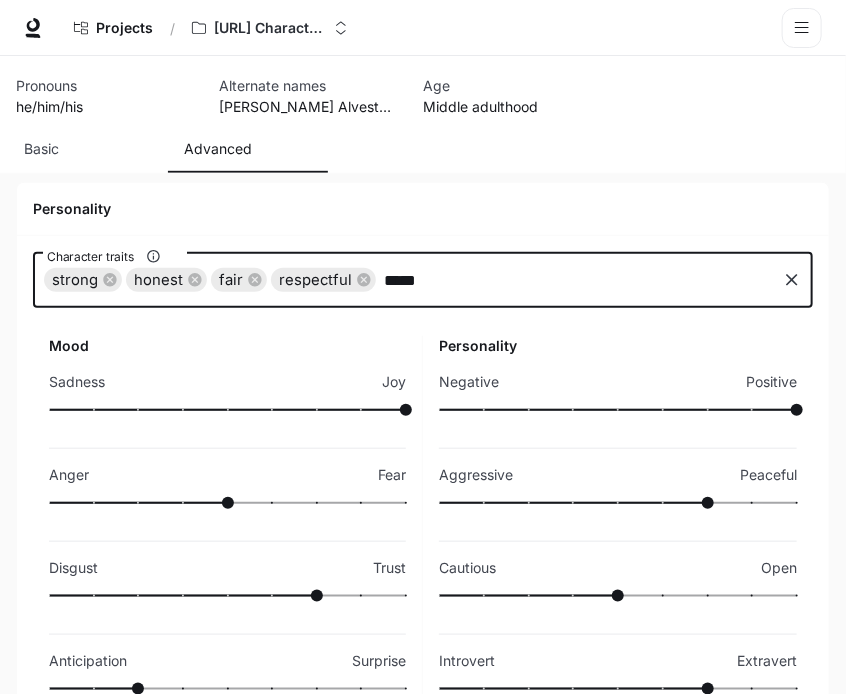 type on "******" 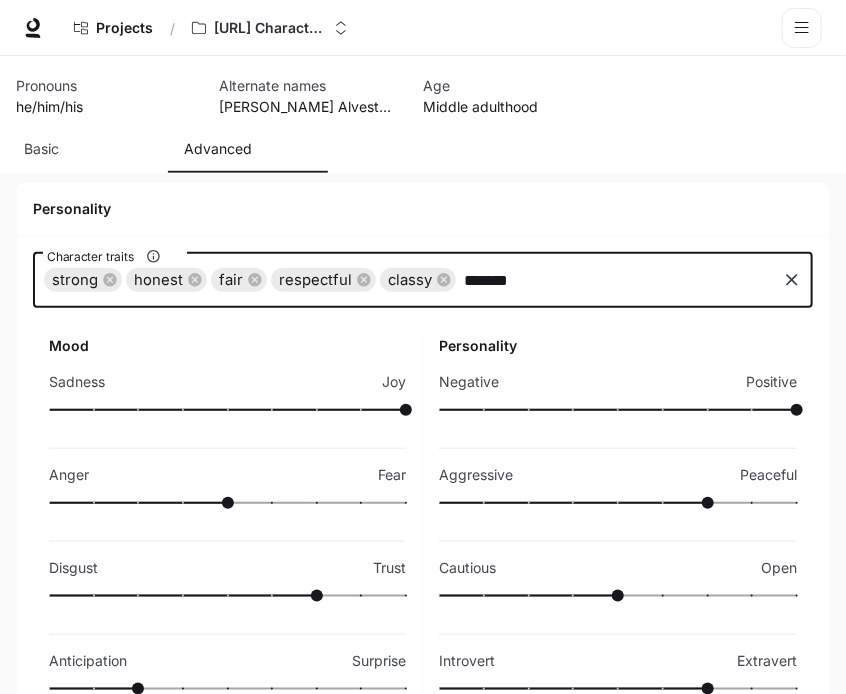 type on "********" 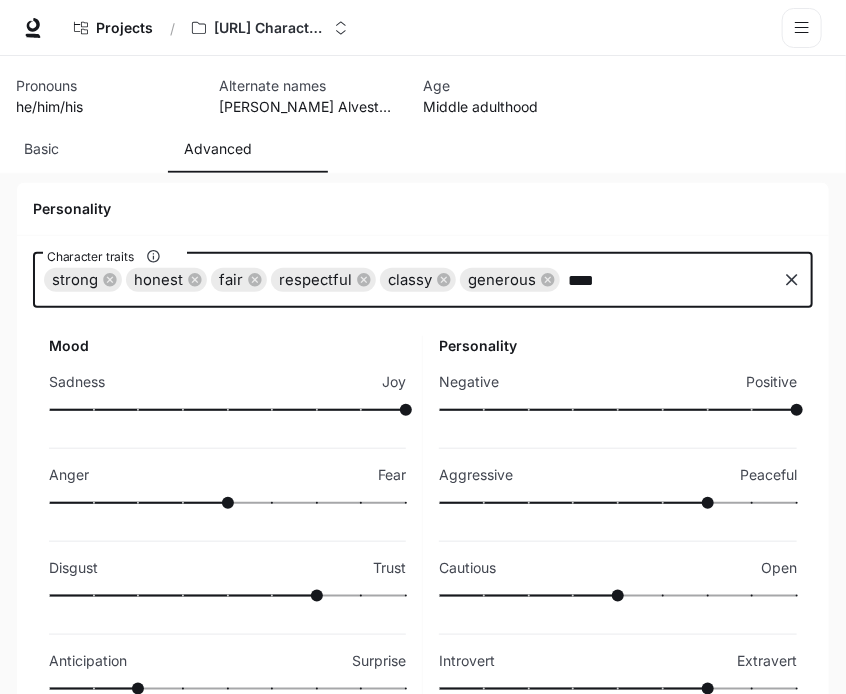 type on "*****" 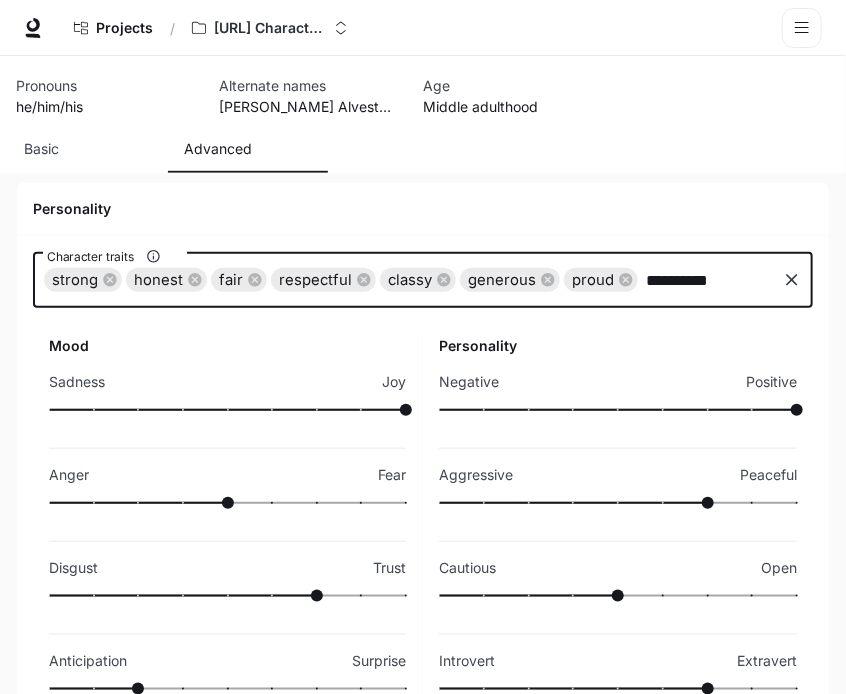 type on "**********" 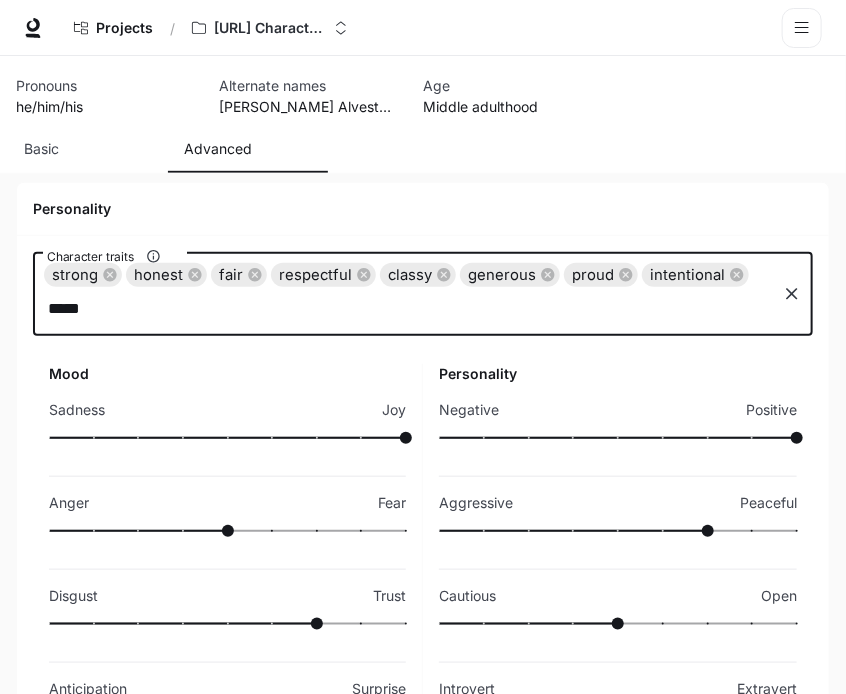 type on "******" 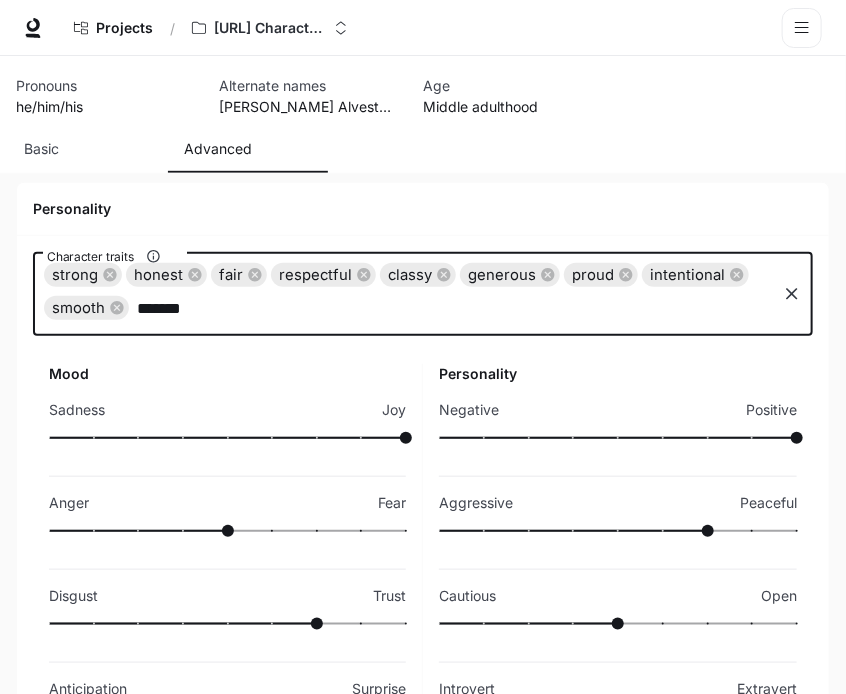 type on "********" 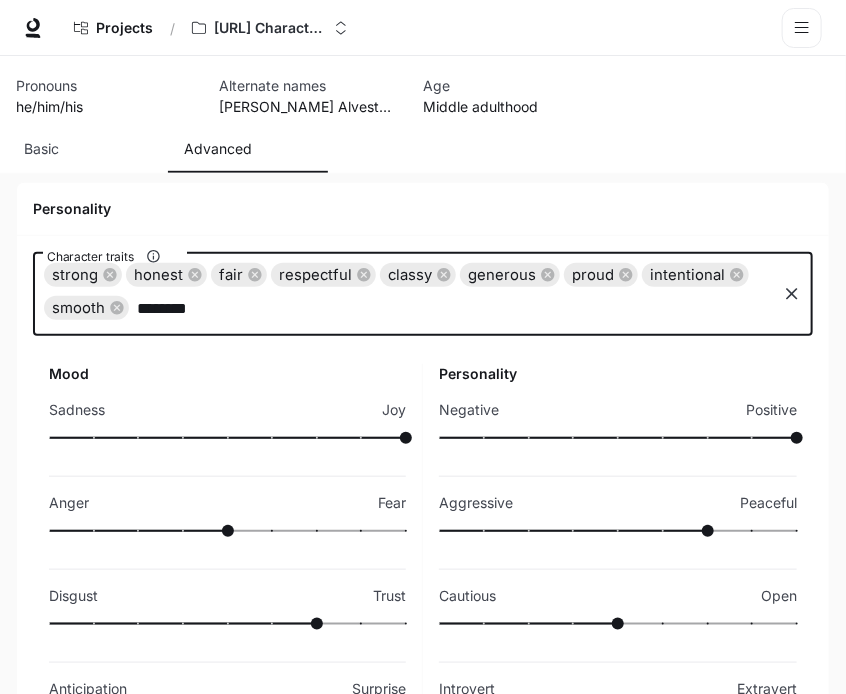 type 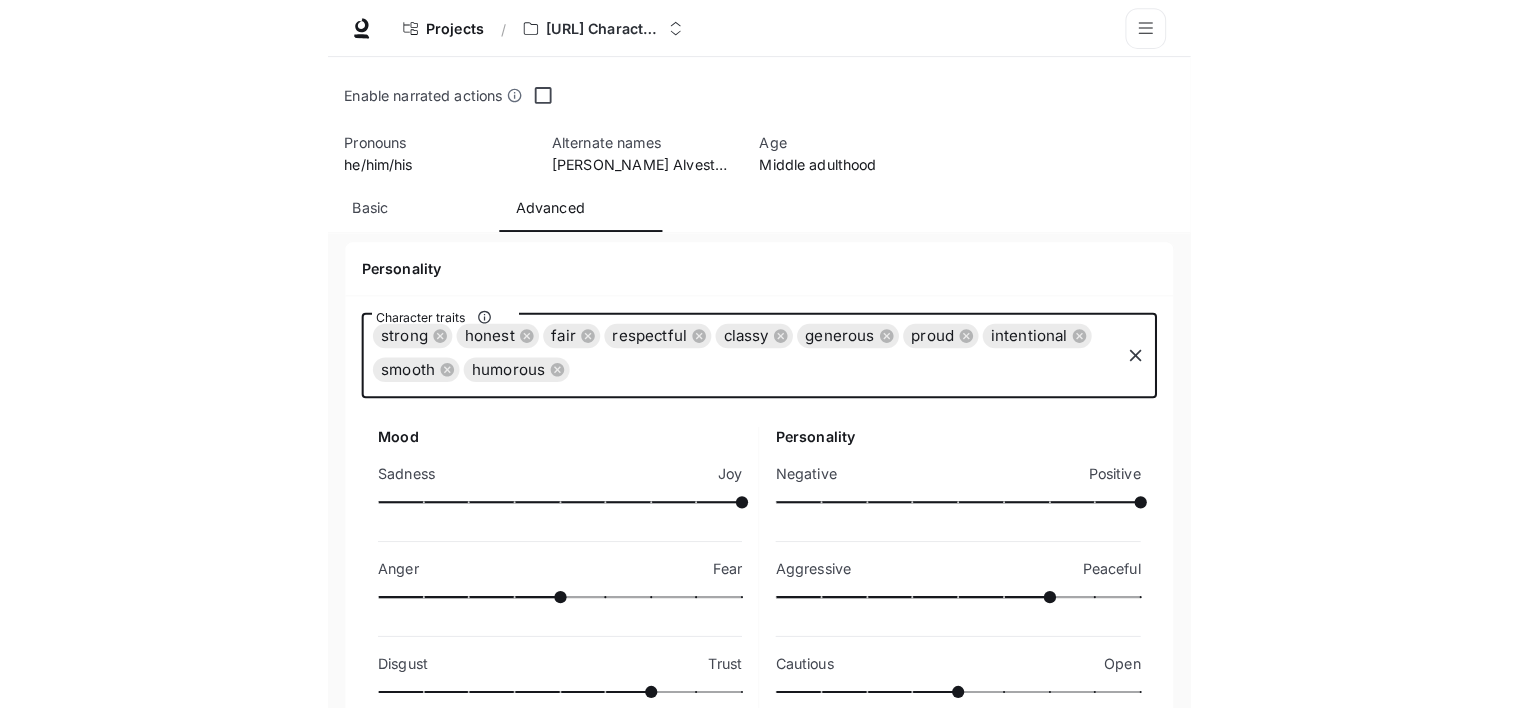 scroll, scrollTop: 0, scrollLeft: 0, axis: both 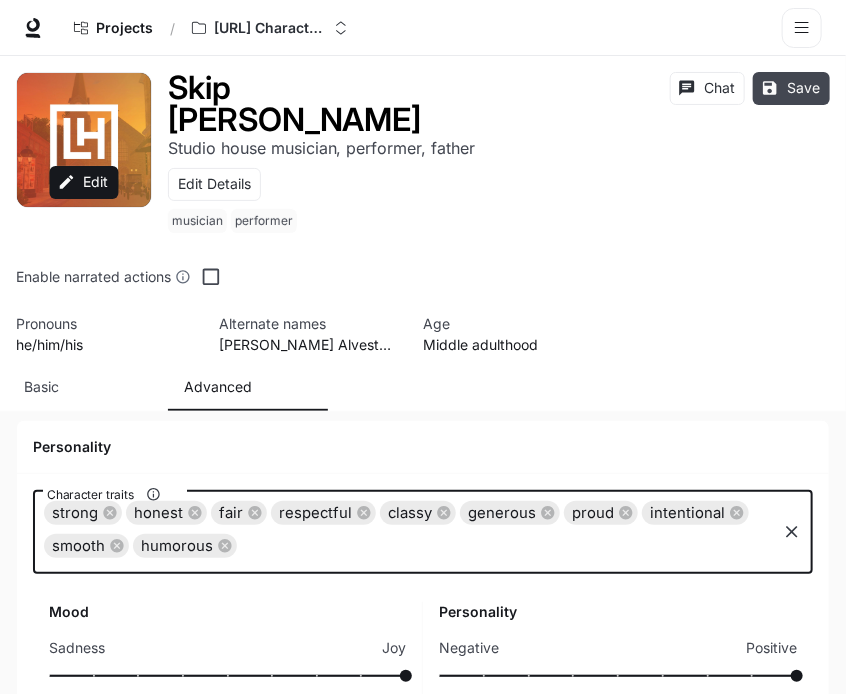 click on "Save" at bounding box center (791, 88) 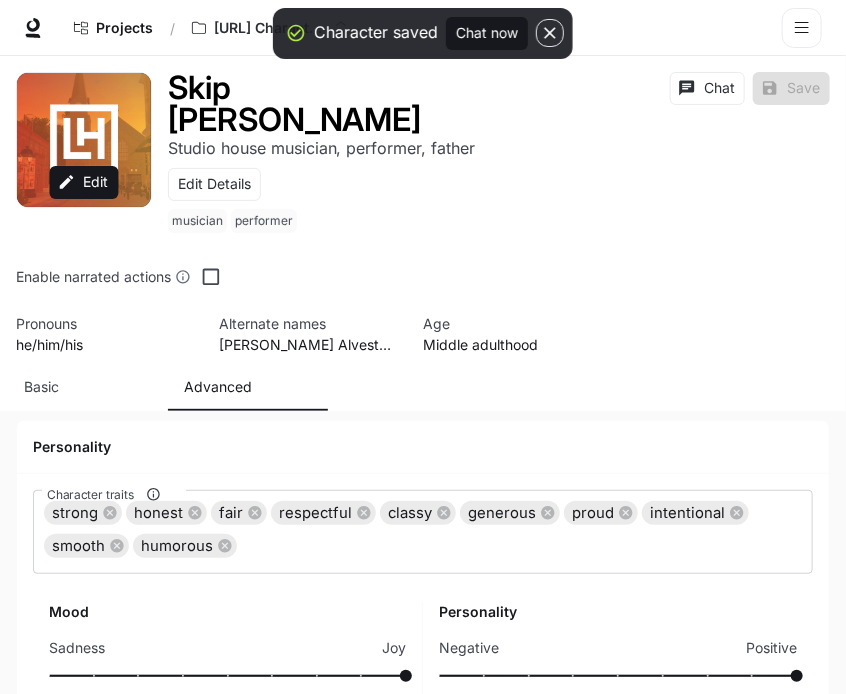 click 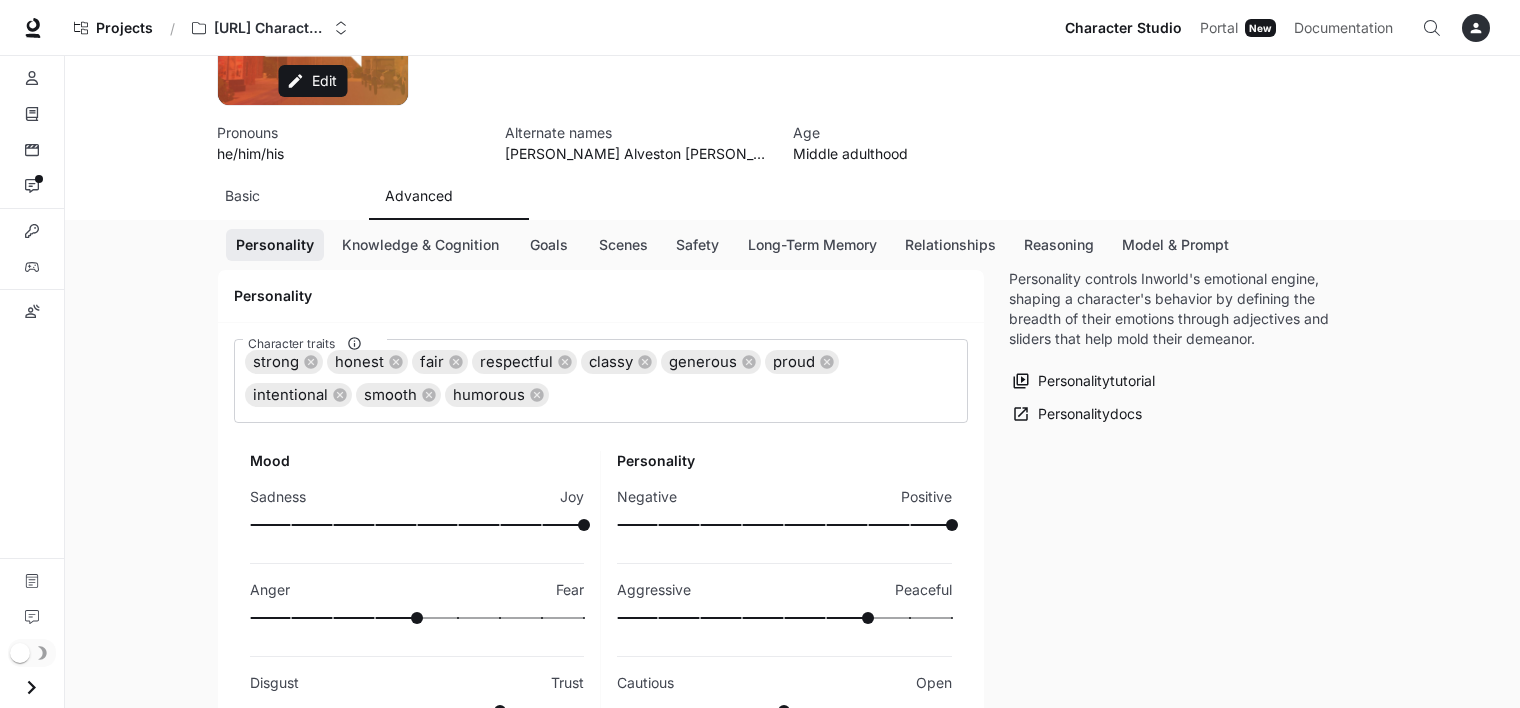 scroll, scrollTop: 0, scrollLeft: 0, axis: both 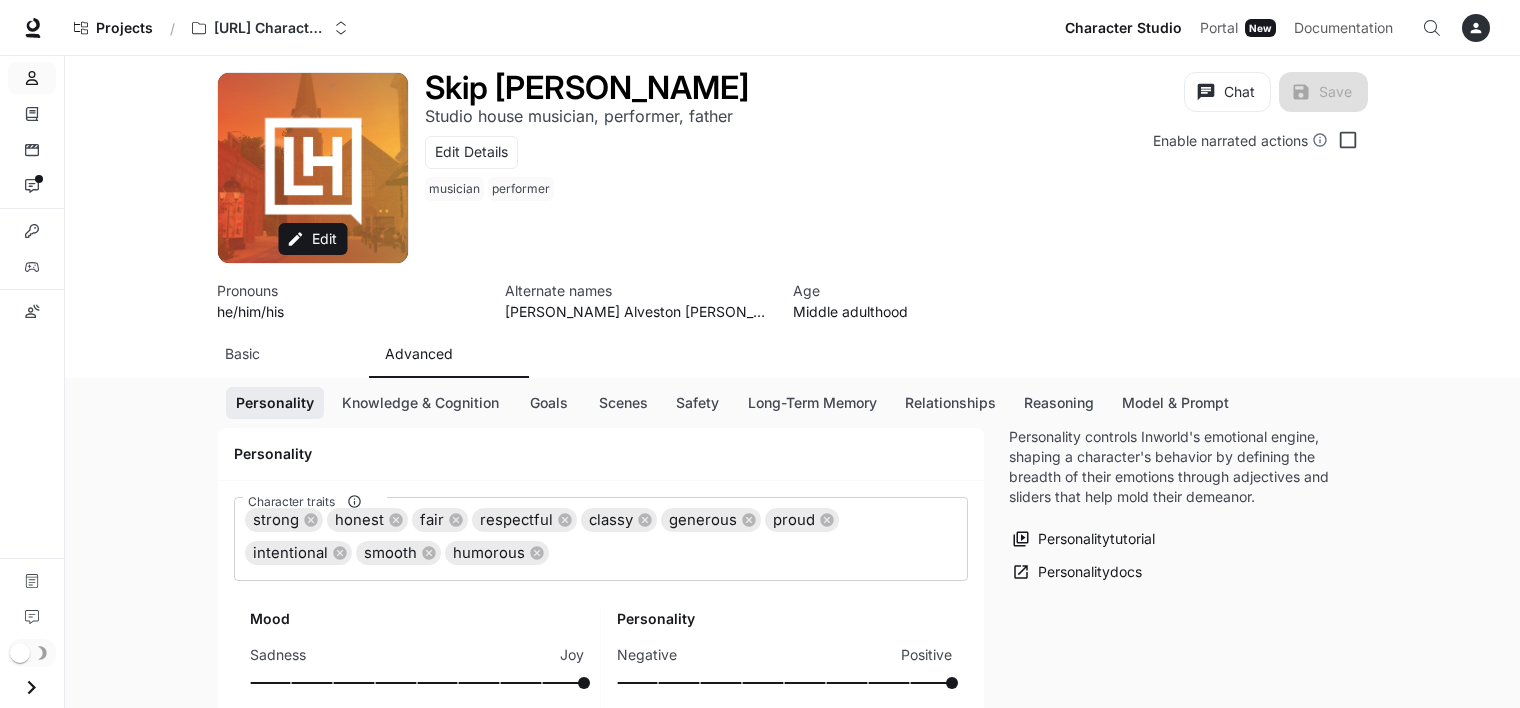 click 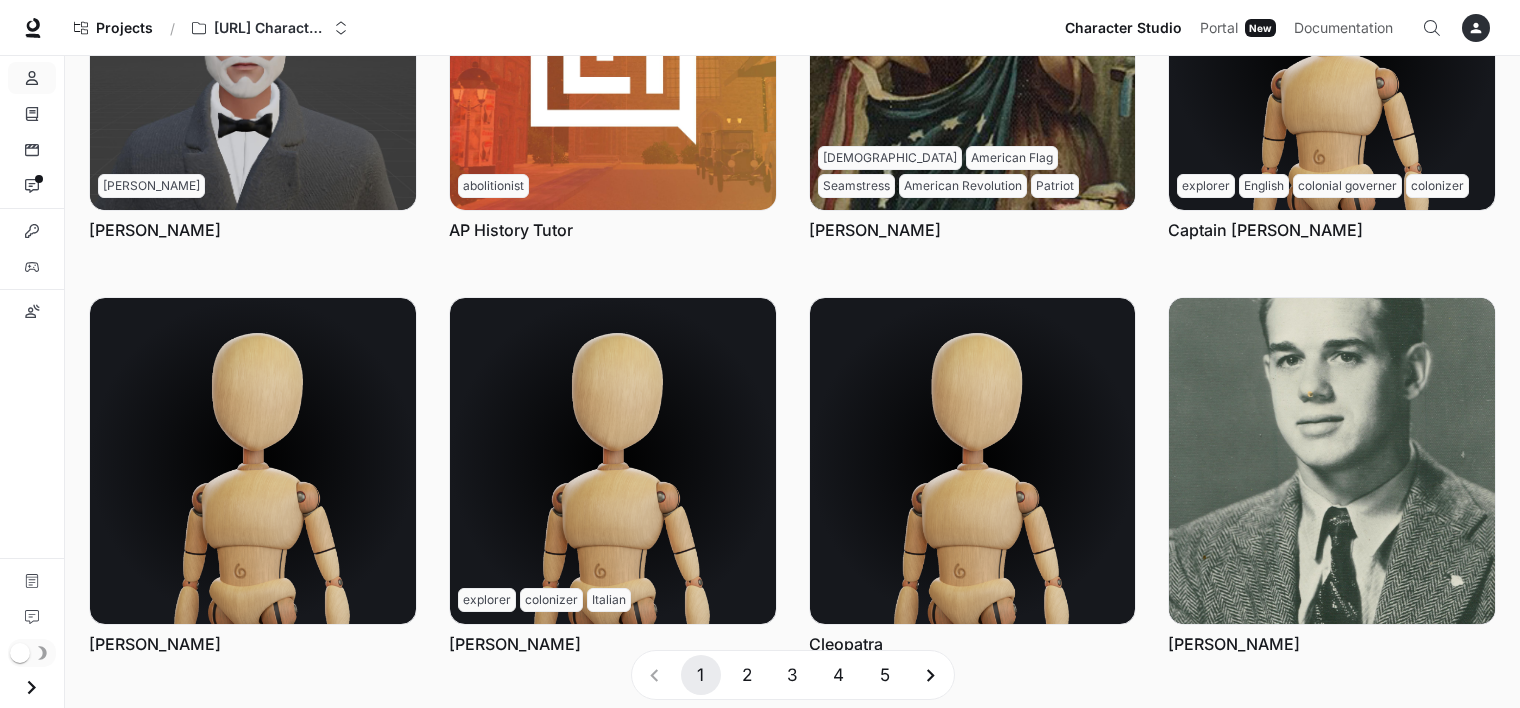 scroll, scrollTop: 744, scrollLeft: 0, axis: vertical 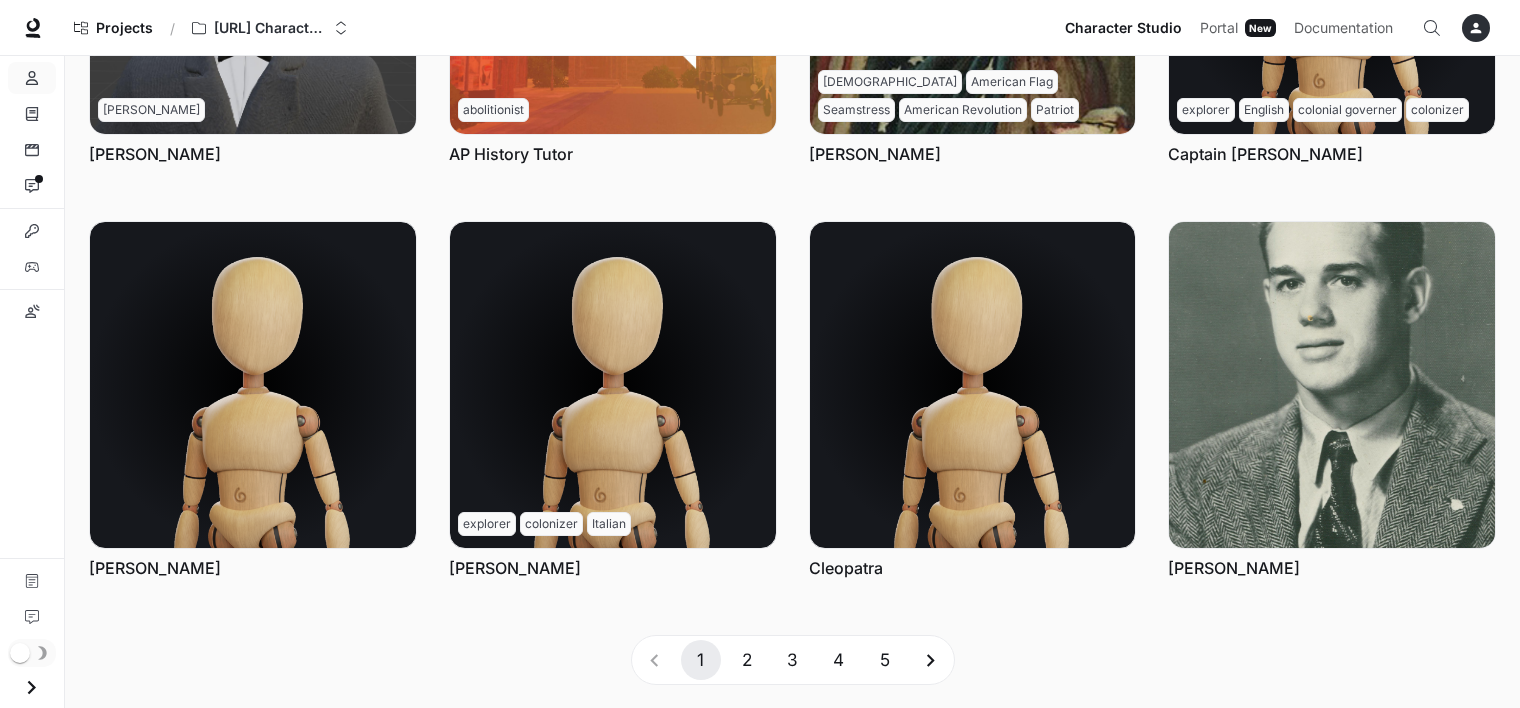 click on "3" at bounding box center [793, 660] 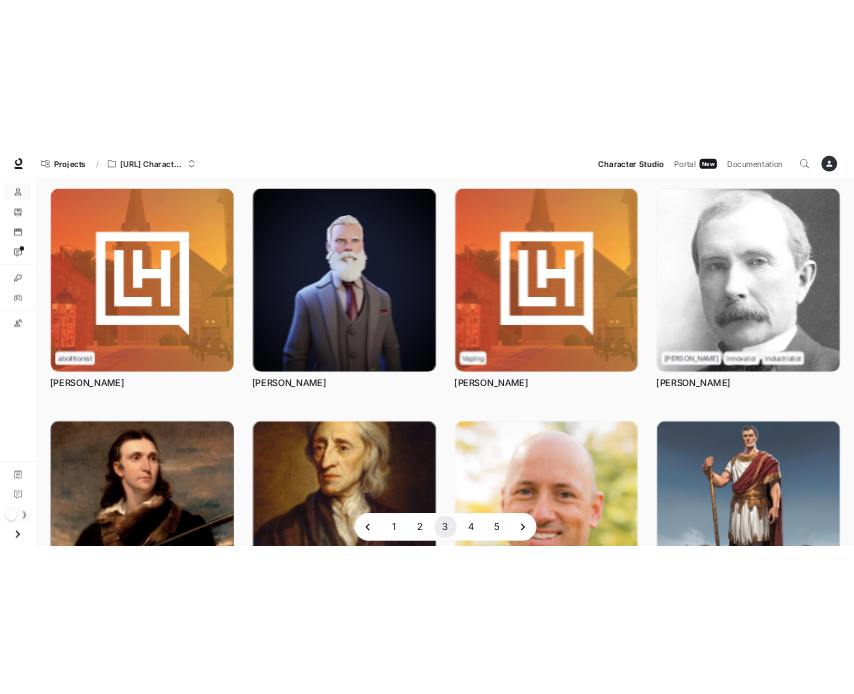 scroll, scrollTop: 0, scrollLeft: 0, axis: both 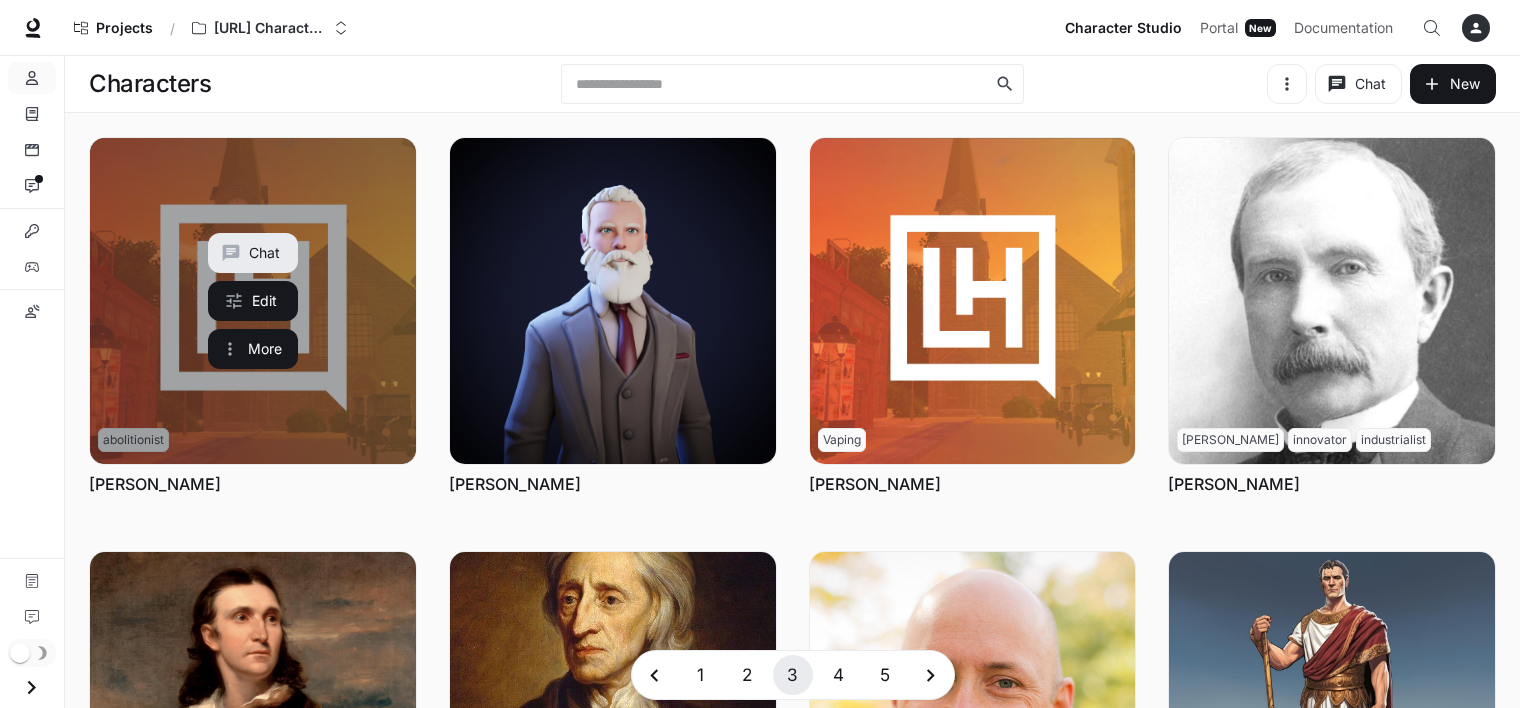 click at bounding box center (253, 301) 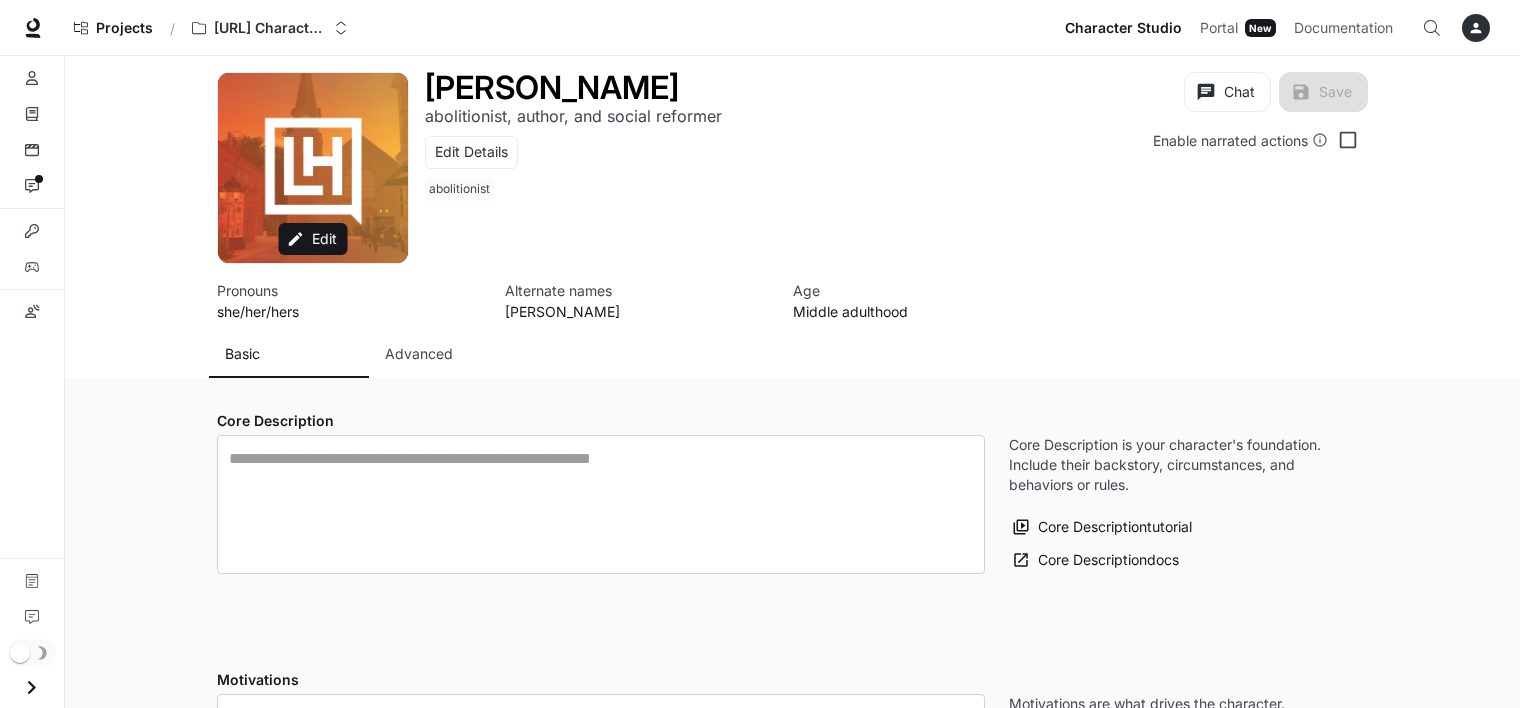 type on "**********" 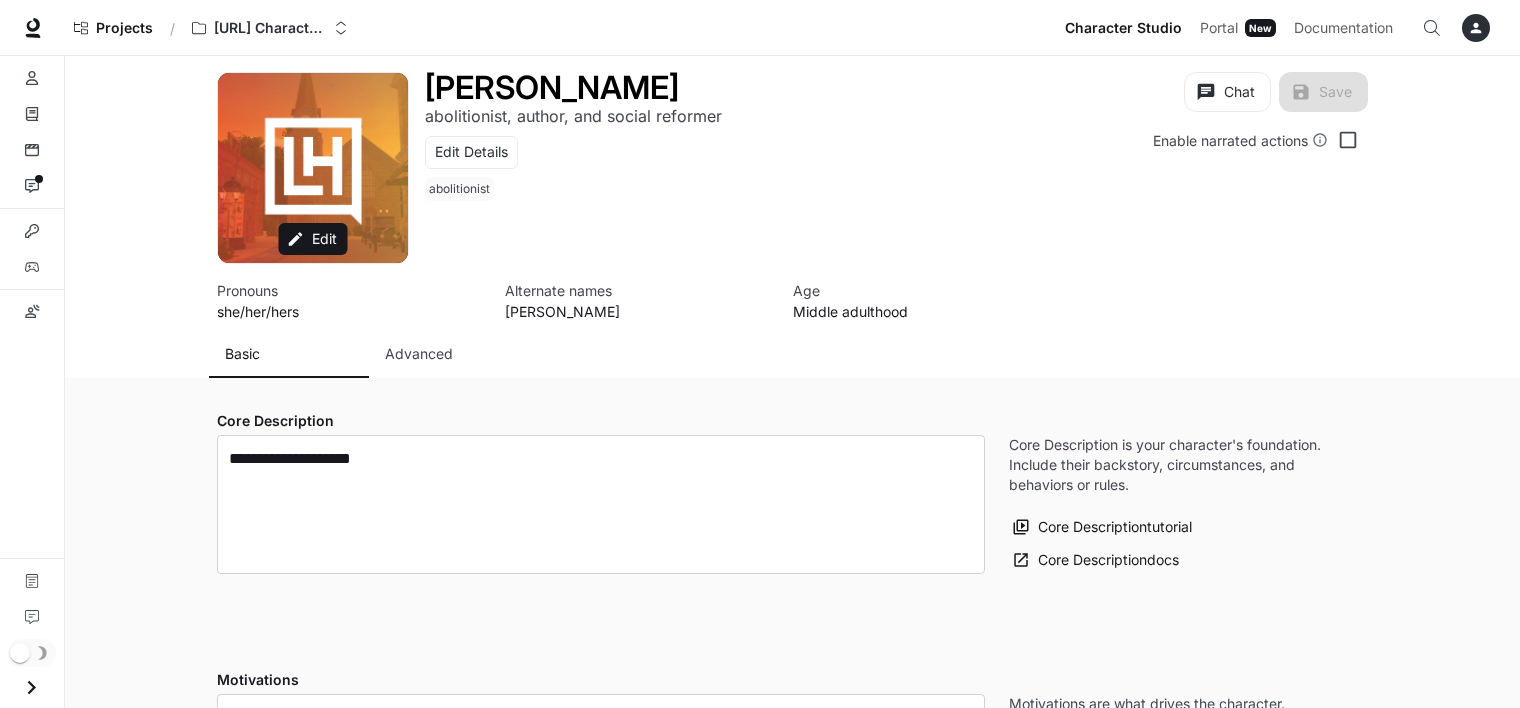 type on "**********" 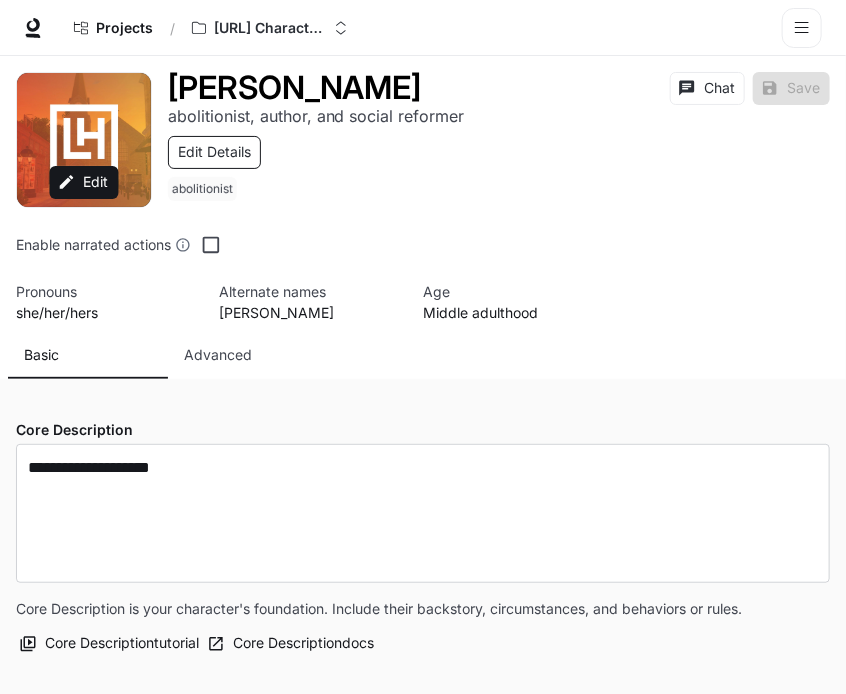 click on "Edit Details" at bounding box center (214, 152) 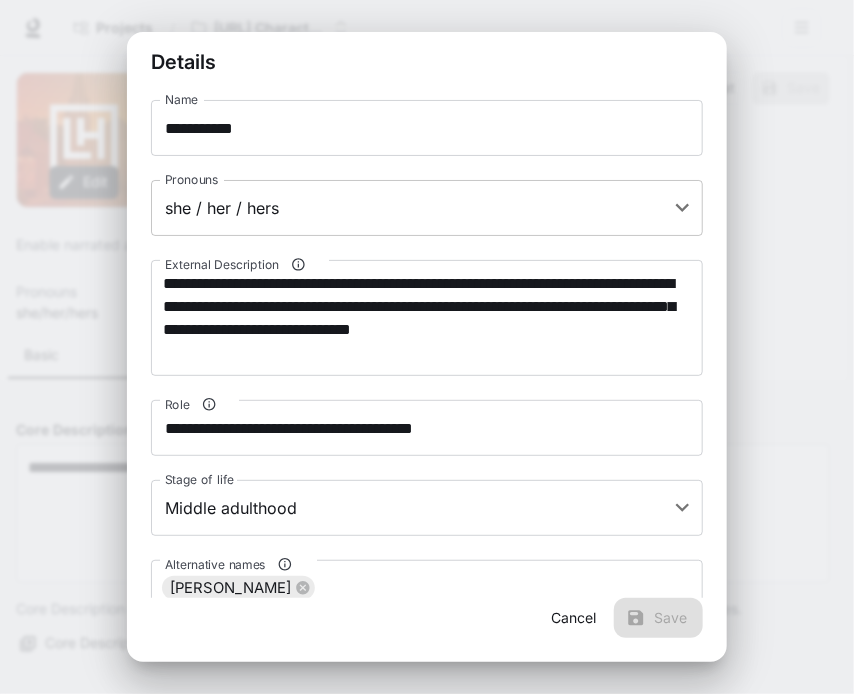 click on "**********" at bounding box center [427, 1589] 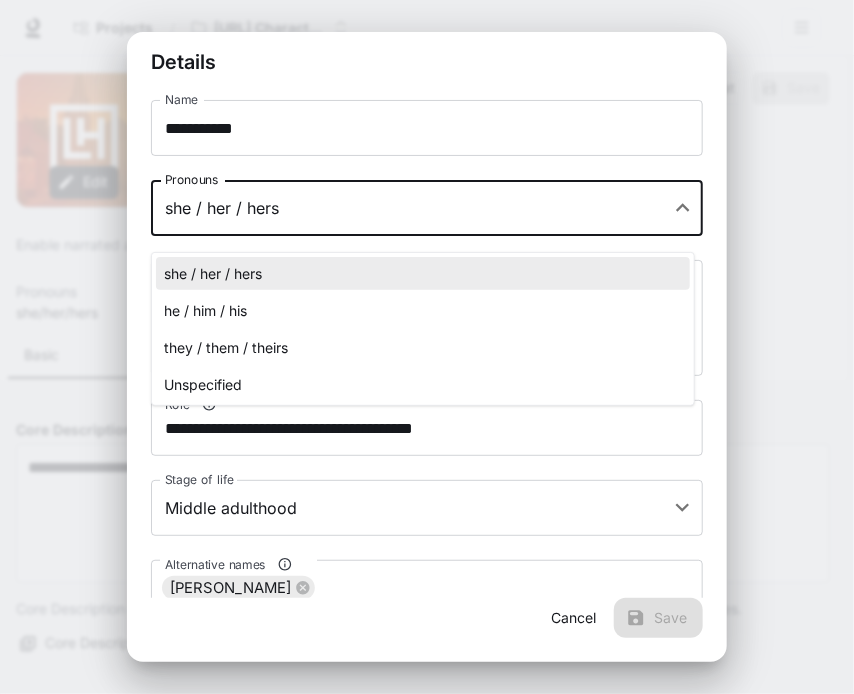 click on "he / him / his" at bounding box center (423, 310) 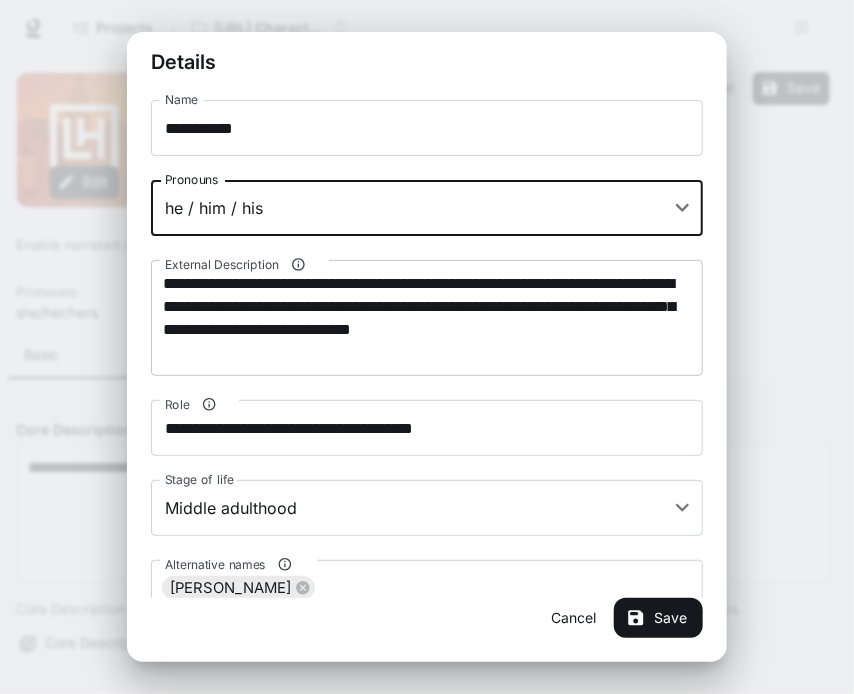 click on "**********" at bounding box center (427, 318) 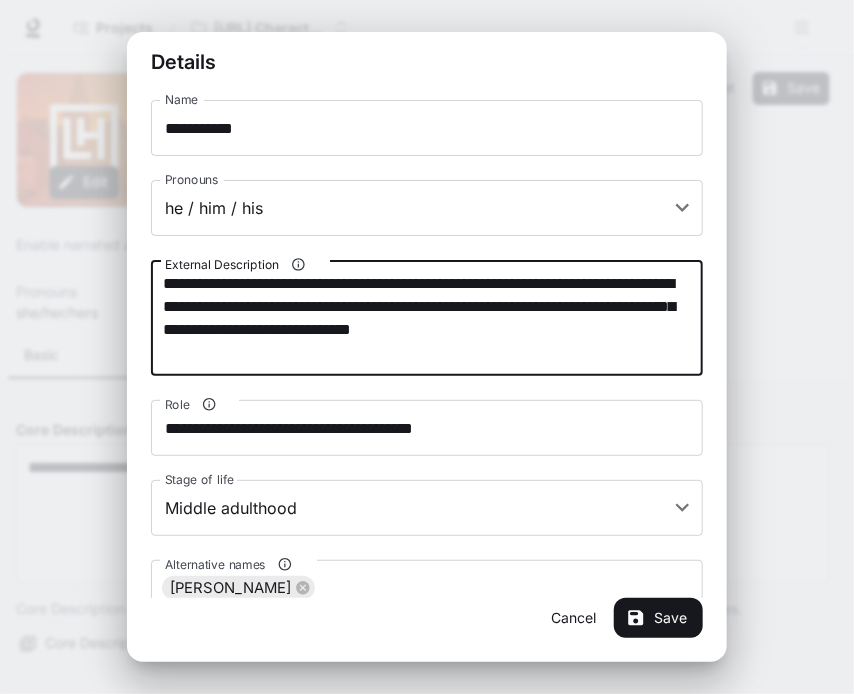 drag, startPoint x: 262, startPoint y: 343, endPoint x: 137, endPoint y: 237, distance: 163.89326 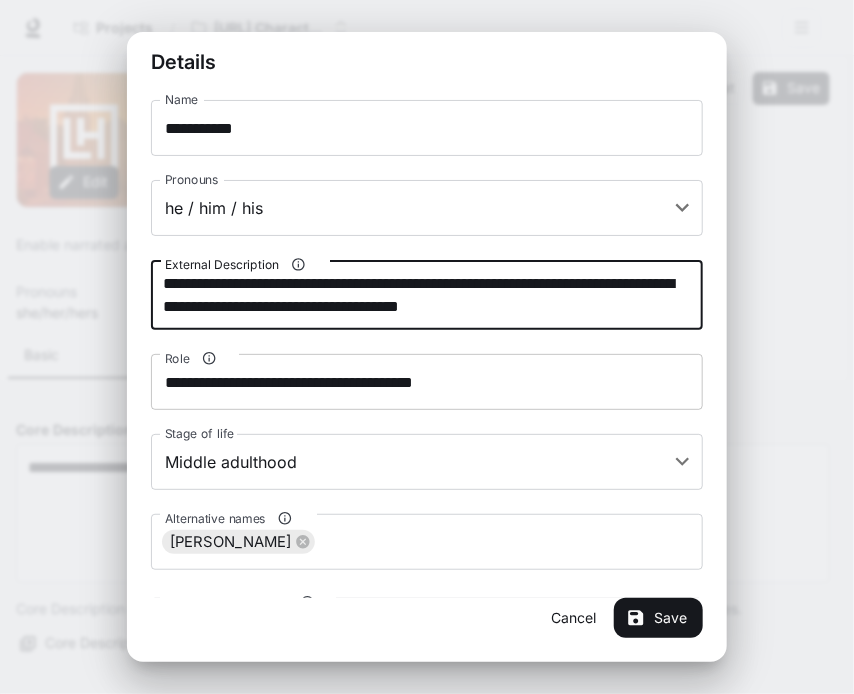 type on "**********" 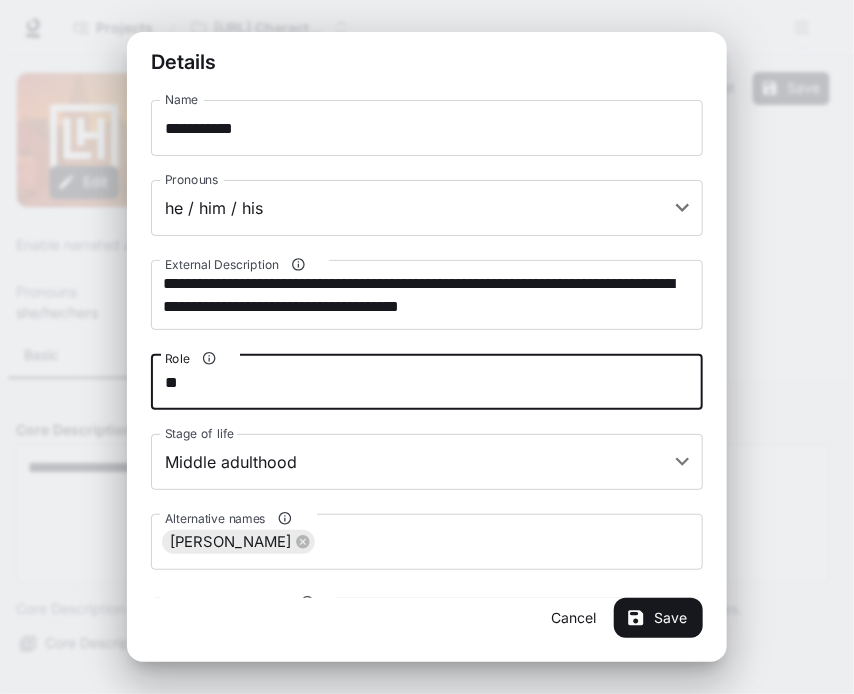 type on "*" 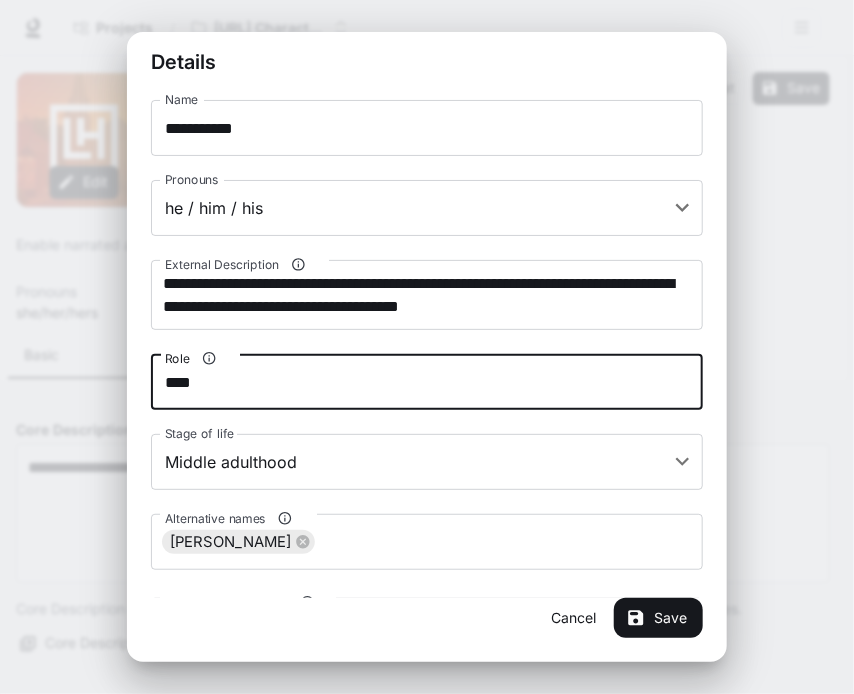 click on "****" at bounding box center (427, 382) 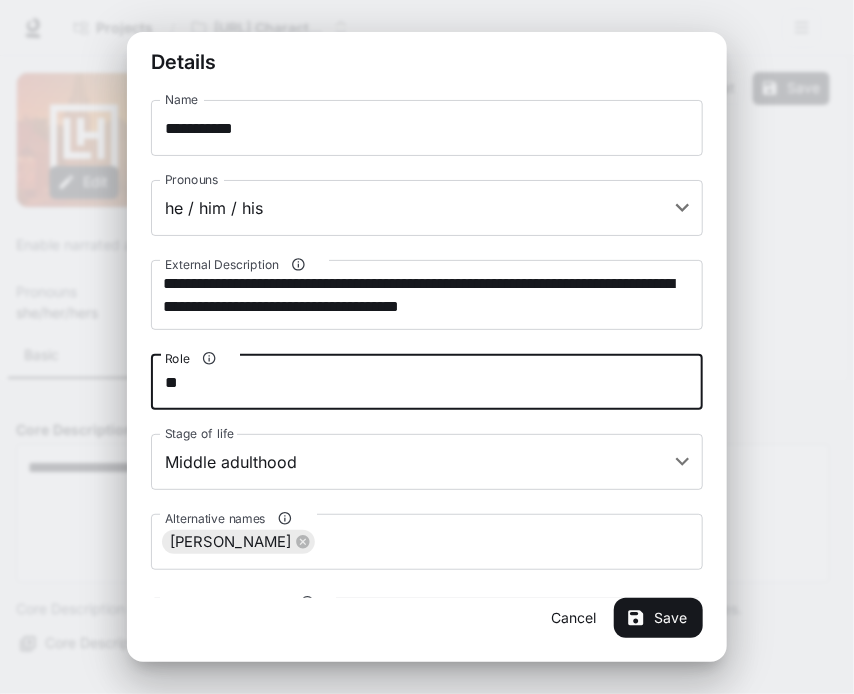 type on "*" 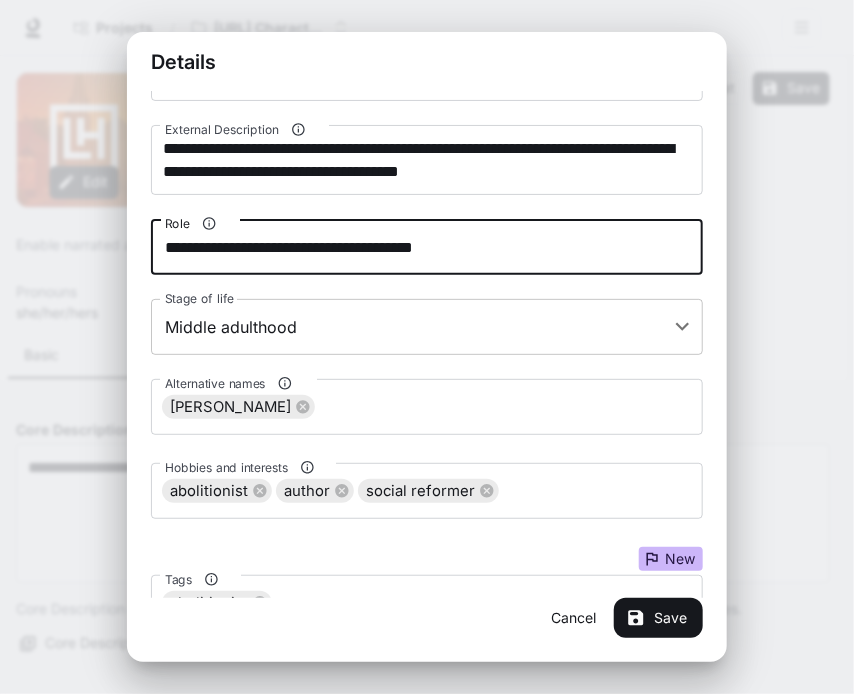 scroll, scrollTop: 152, scrollLeft: 0, axis: vertical 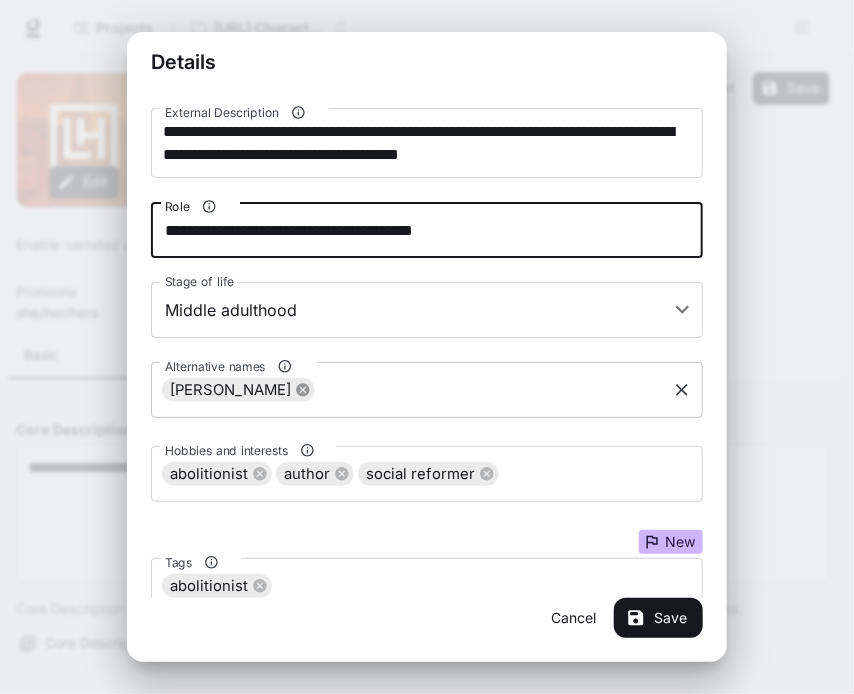 click 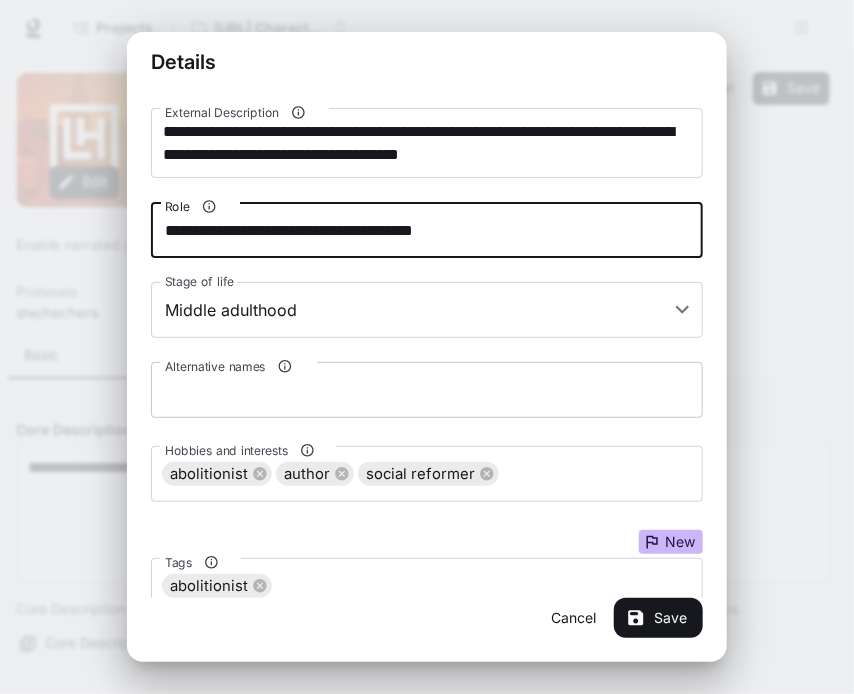 type on "**********" 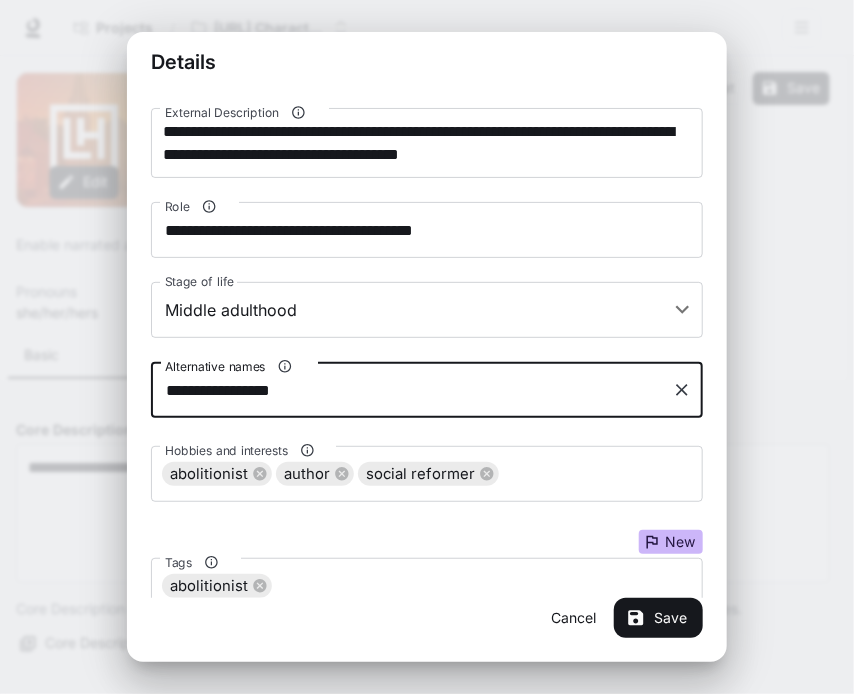 type on "**********" 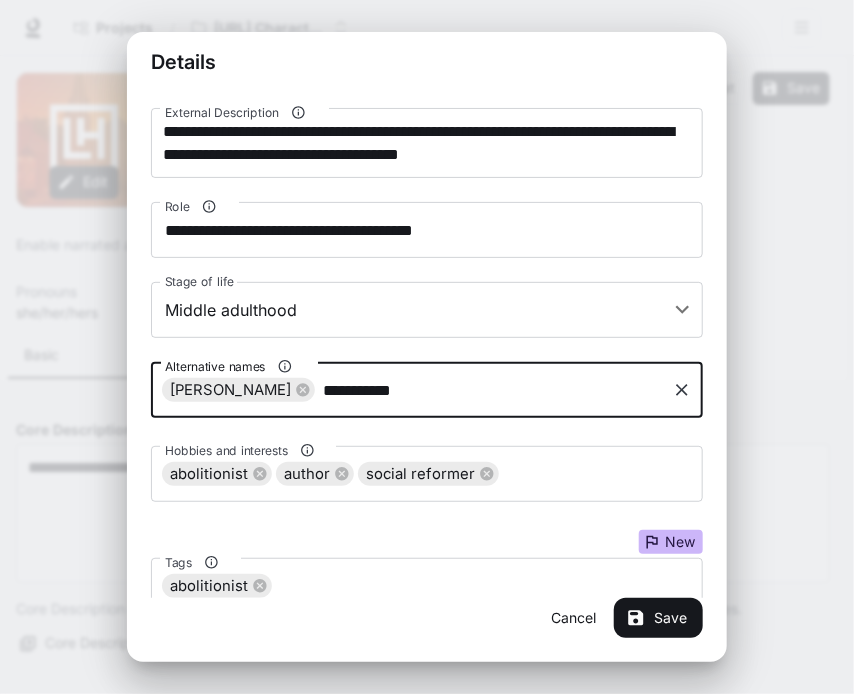 type on "**********" 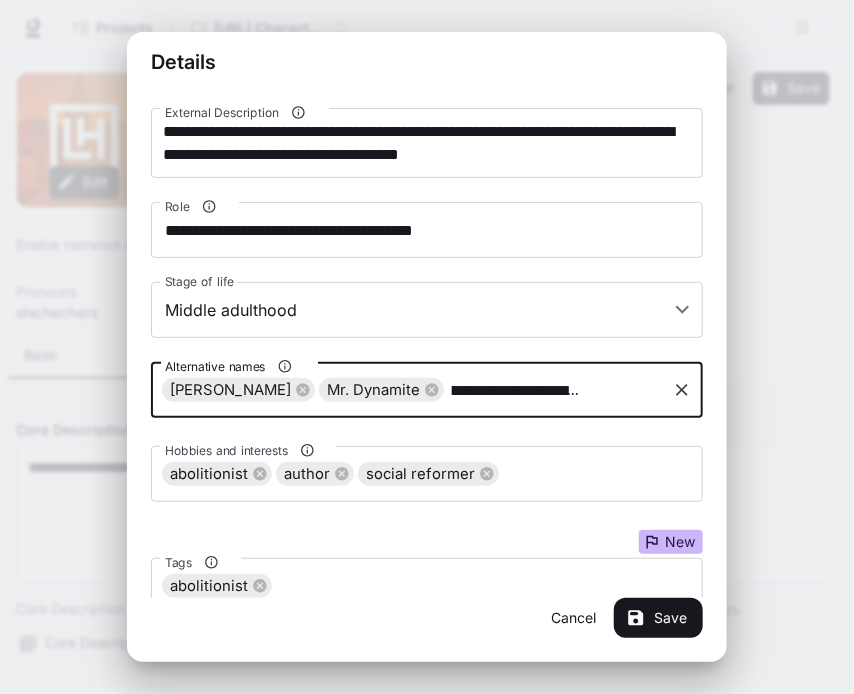 scroll, scrollTop: 0, scrollLeft: 132, axis: horizontal 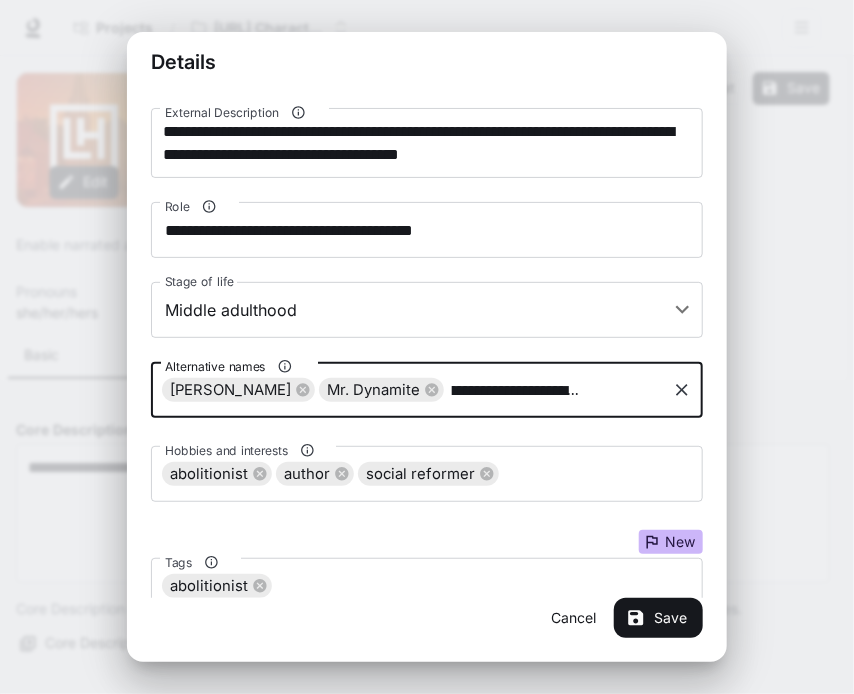 type on "**********" 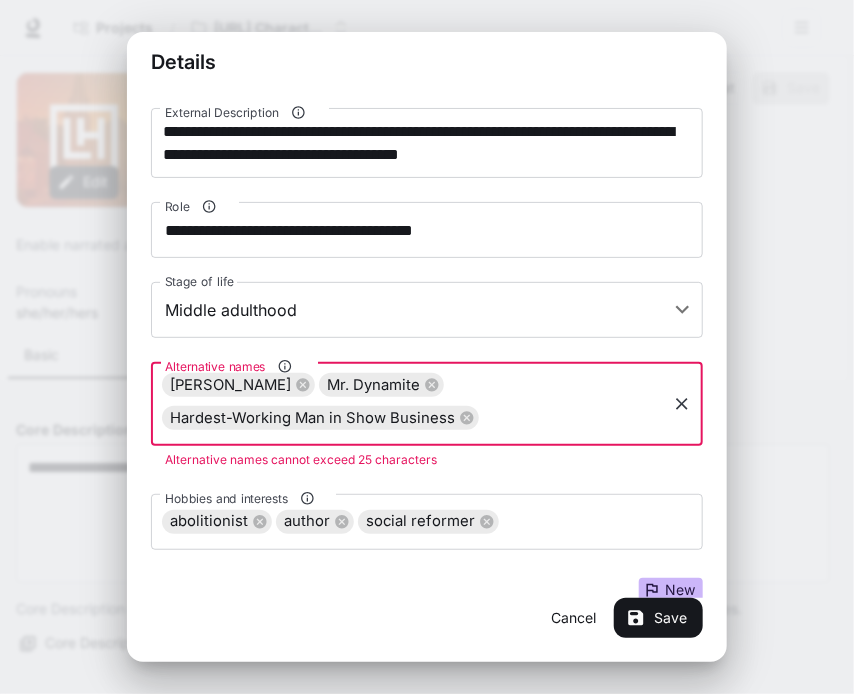 scroll, scrollTop: 0, scrollLeft: 0, axis: both 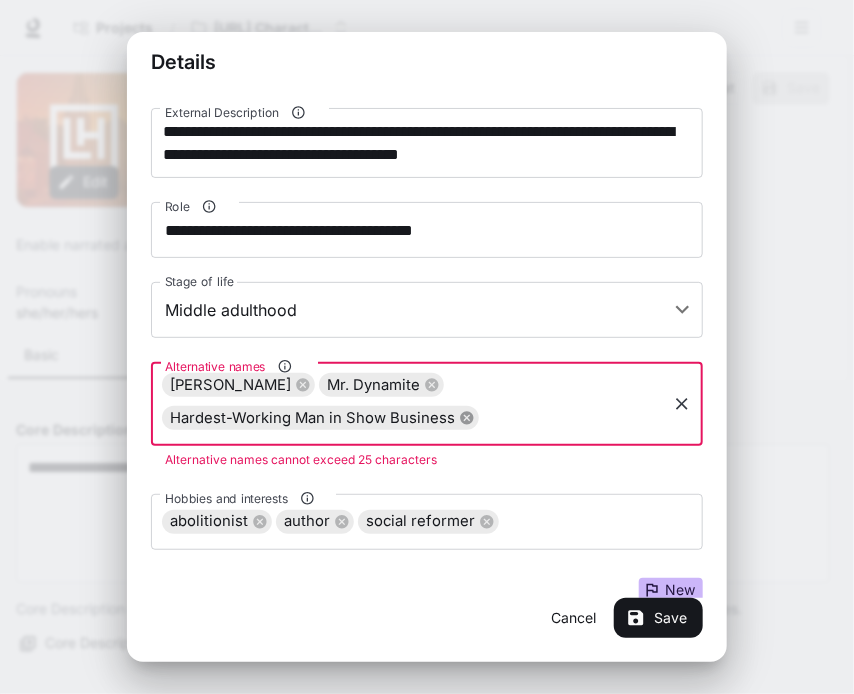 click 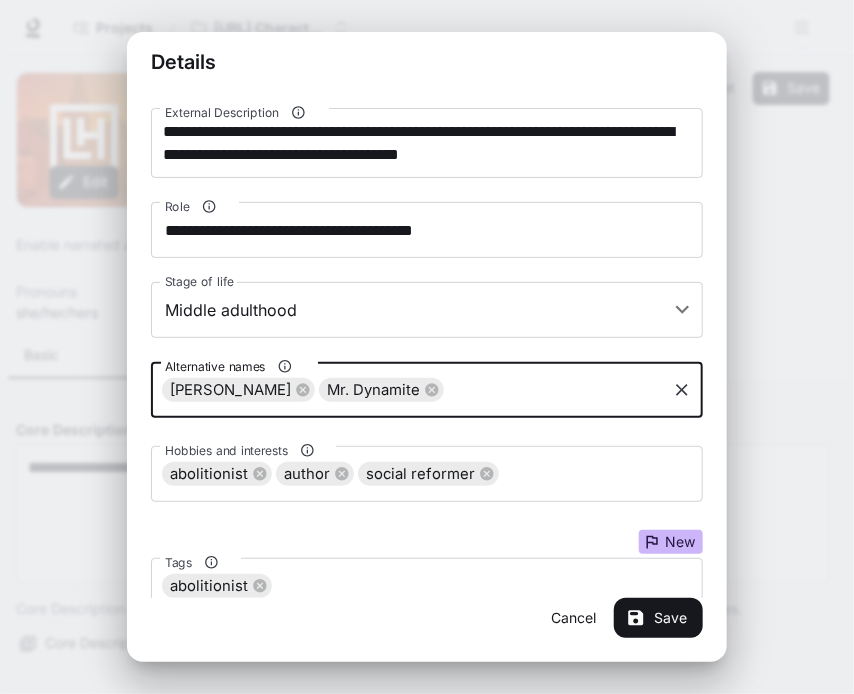 click on "Alternative names" at bounding box center (536, 390) 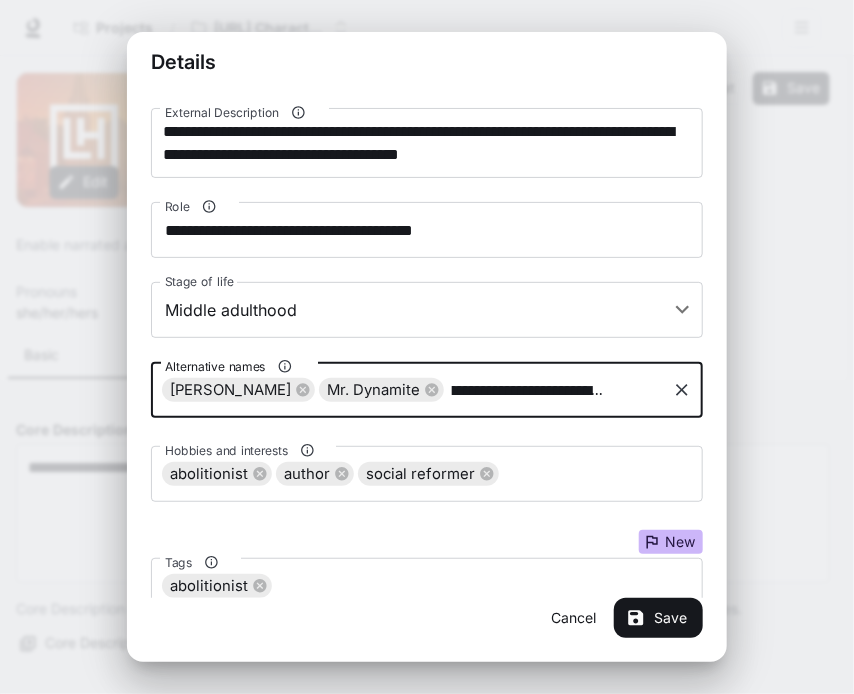 type on "**********" 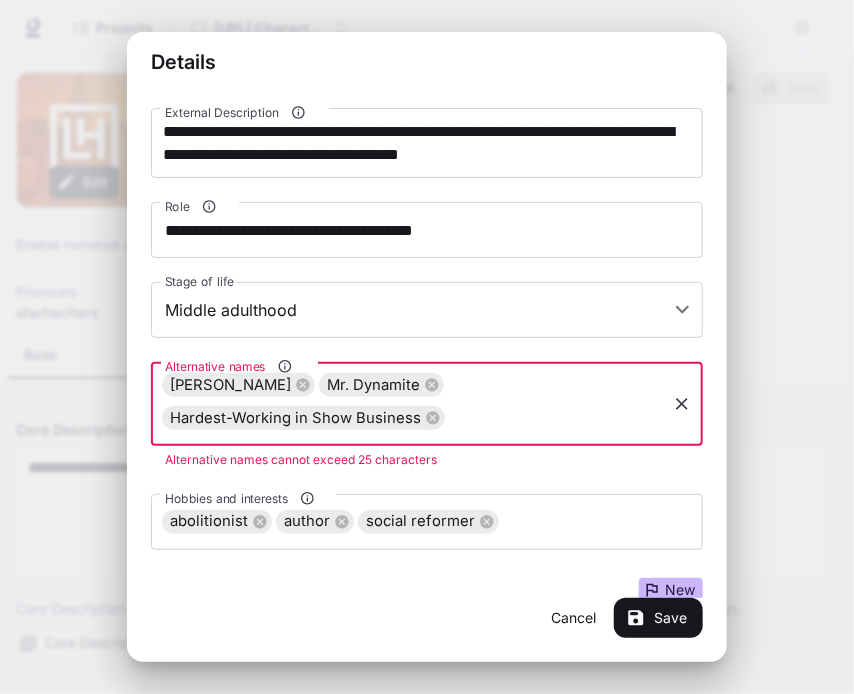 scroll, scrollTop: 0, scrollLeft: 0, axis: both 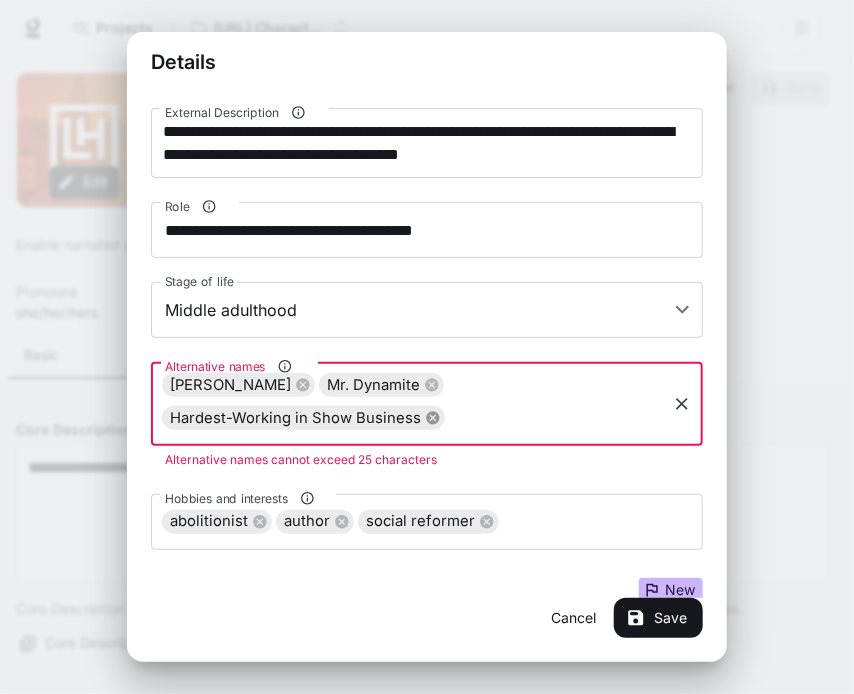 click 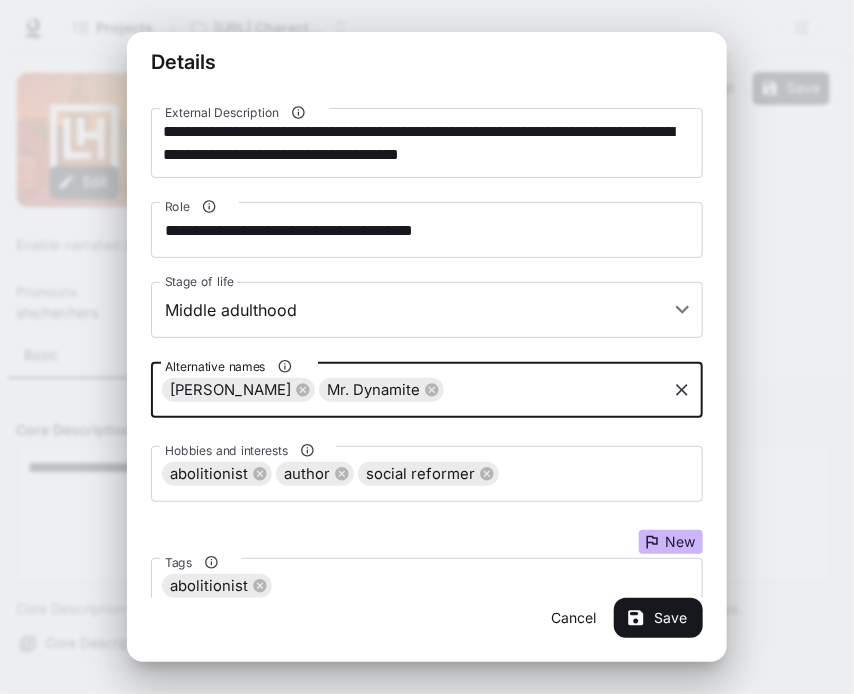 click on "Alternative names" at bounding box center [536, 390] 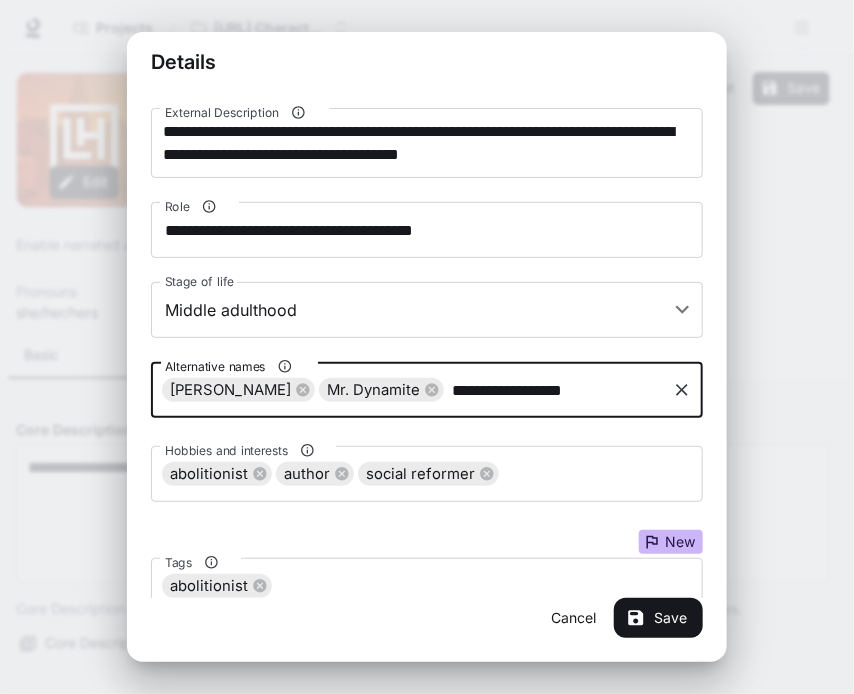 type on "**********" 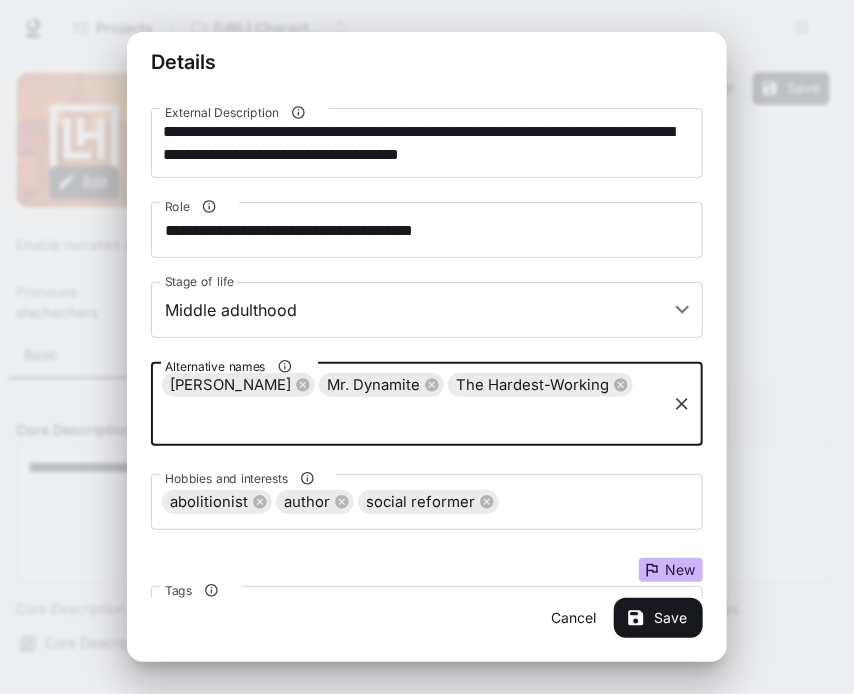 type on "*" 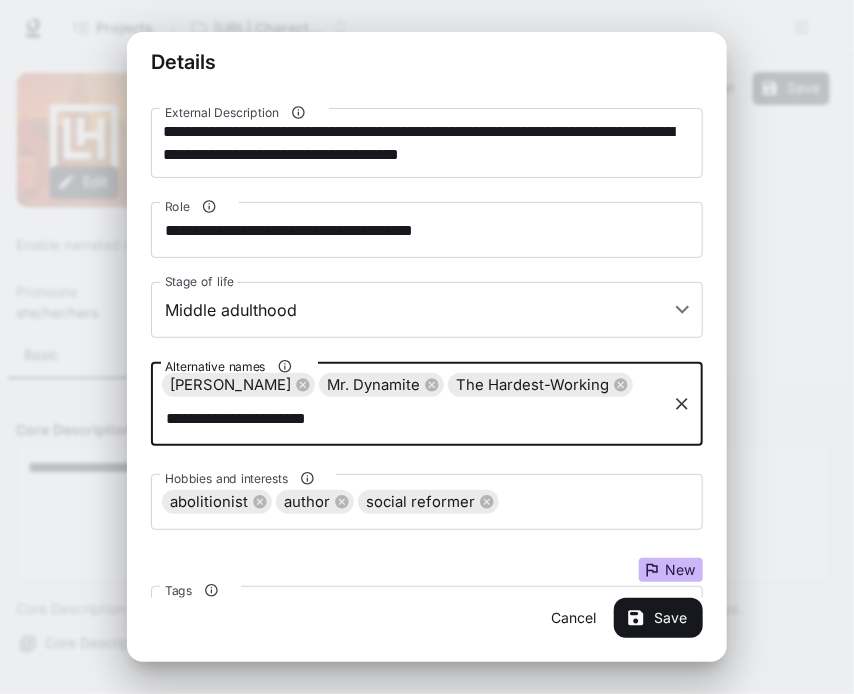 type on "**********" 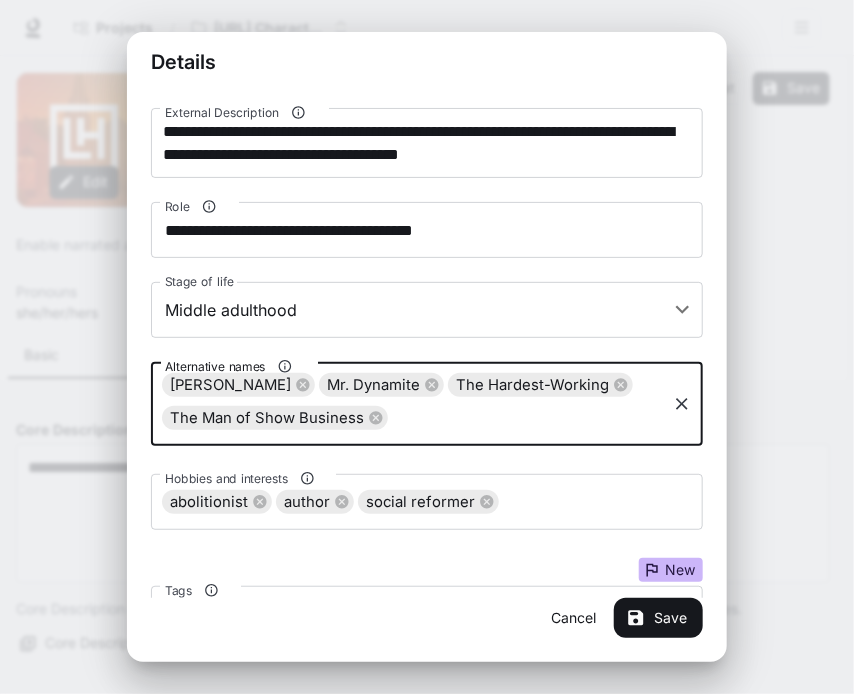 type on "**********" 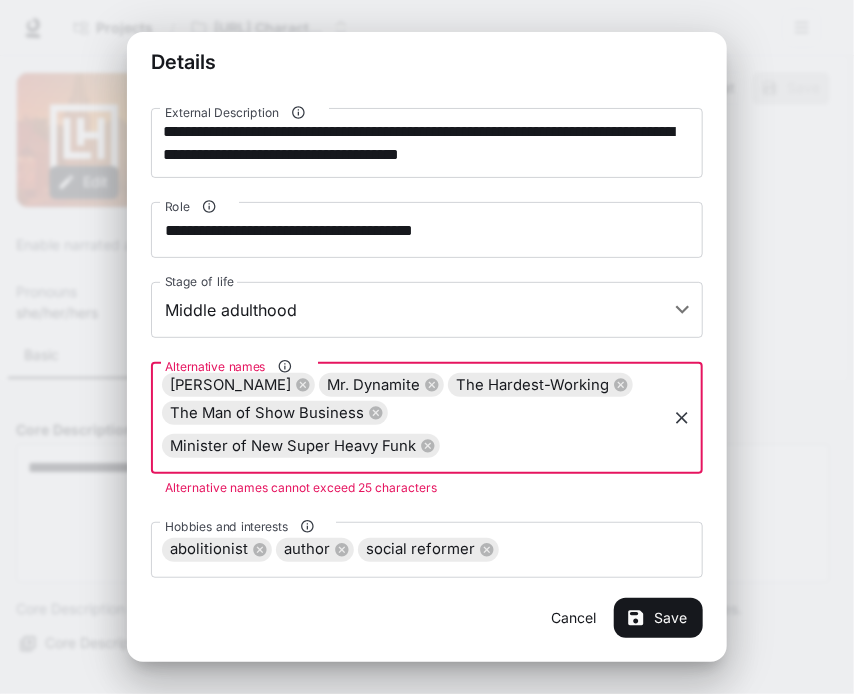 scroll, scrollTop: 0, scrollLeft: 0, axis: both 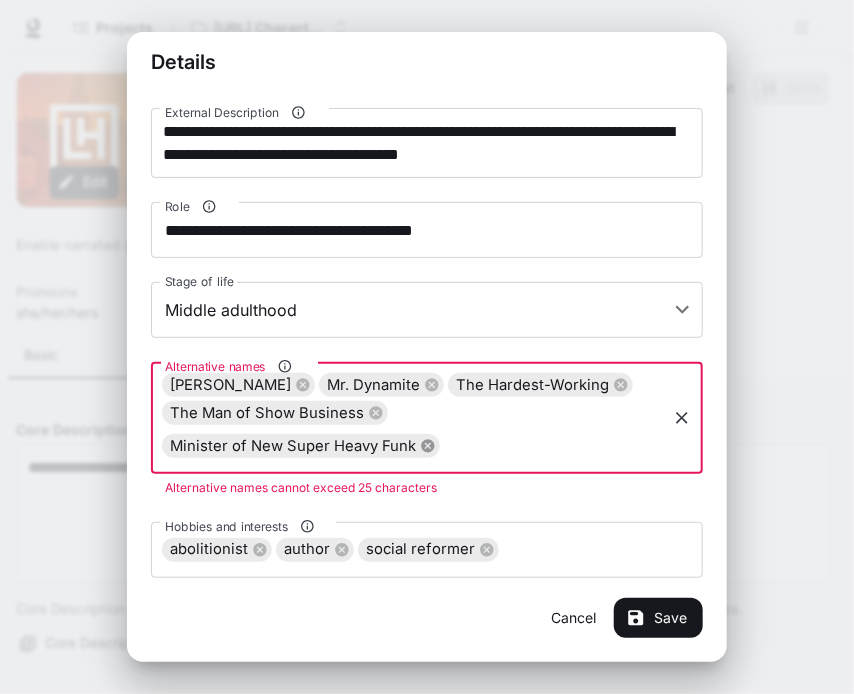 click 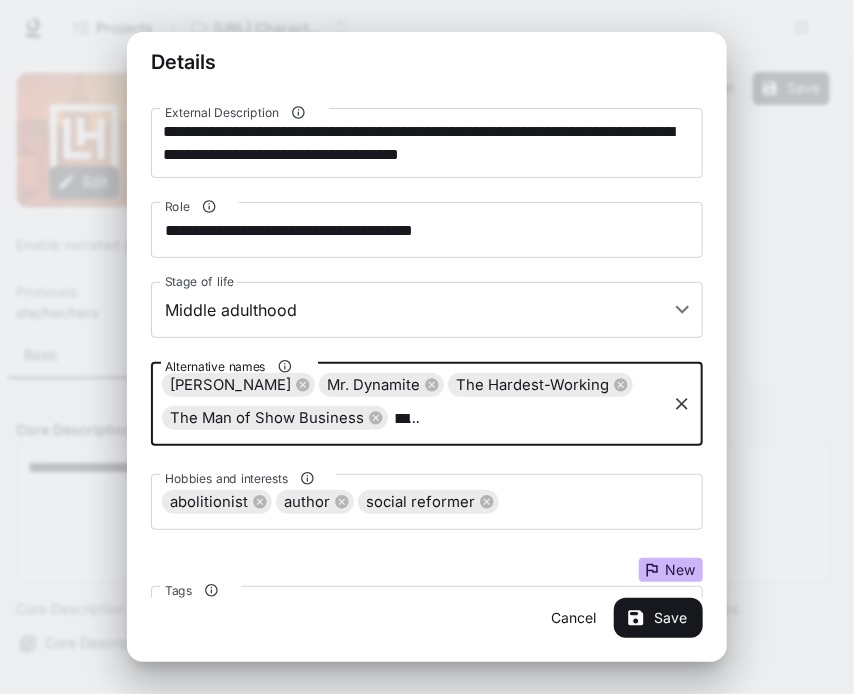 type on "**********" 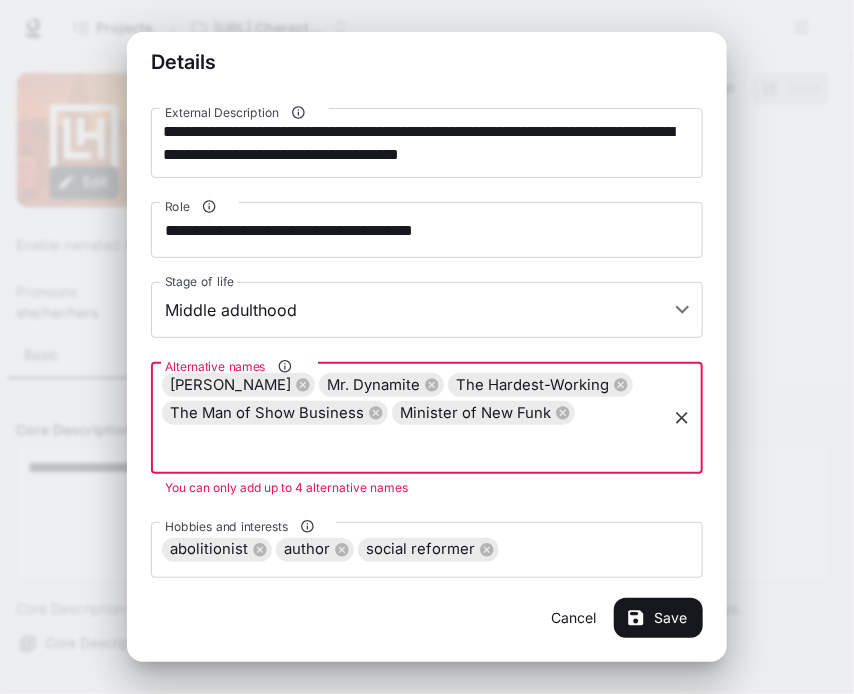 scroll, scrollTop: 0, scrollLeft: 0, axis: both 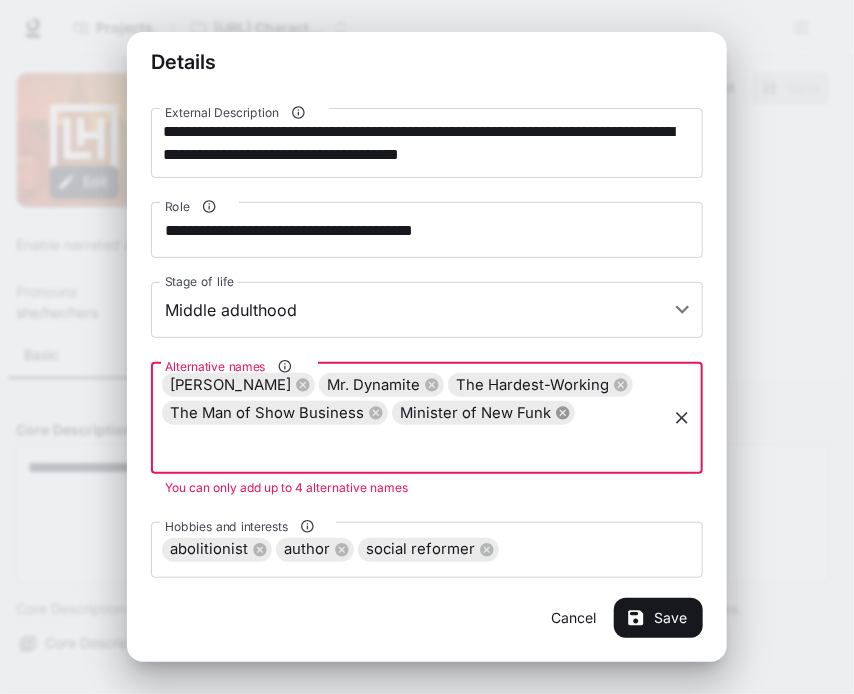 click 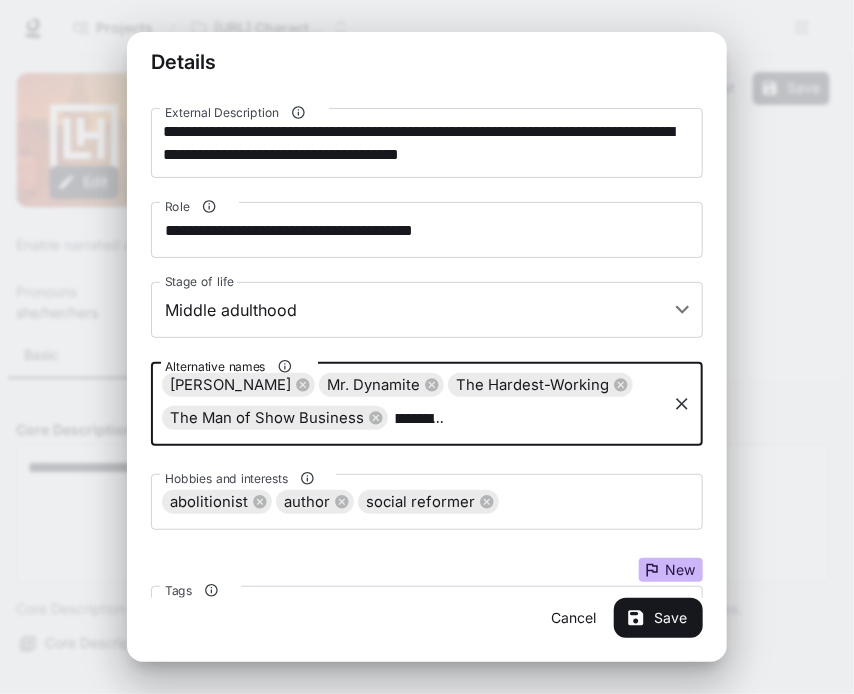 type on "**********" 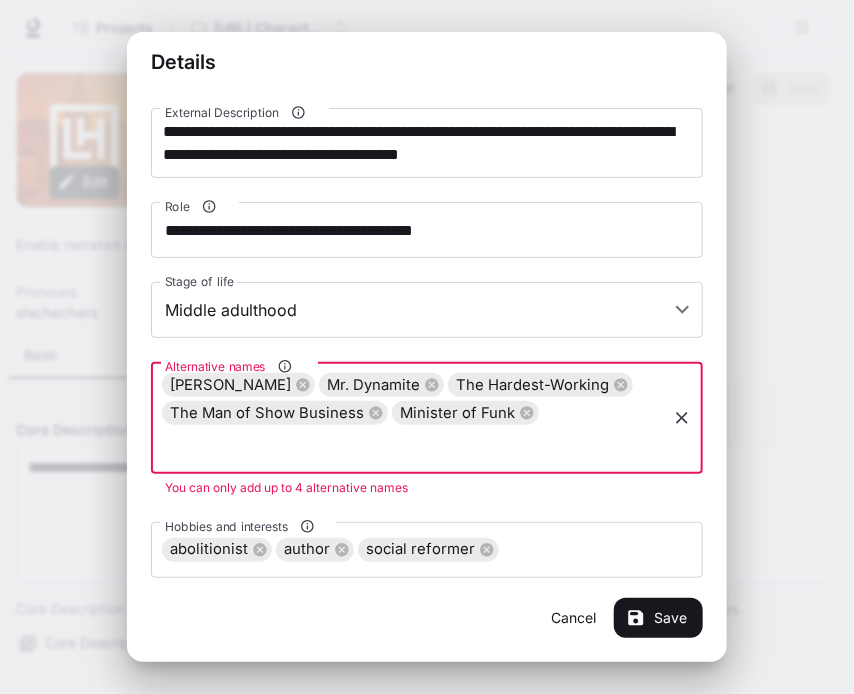 scroll, scrollTop: 0, scrollLeft: 0, axis: both 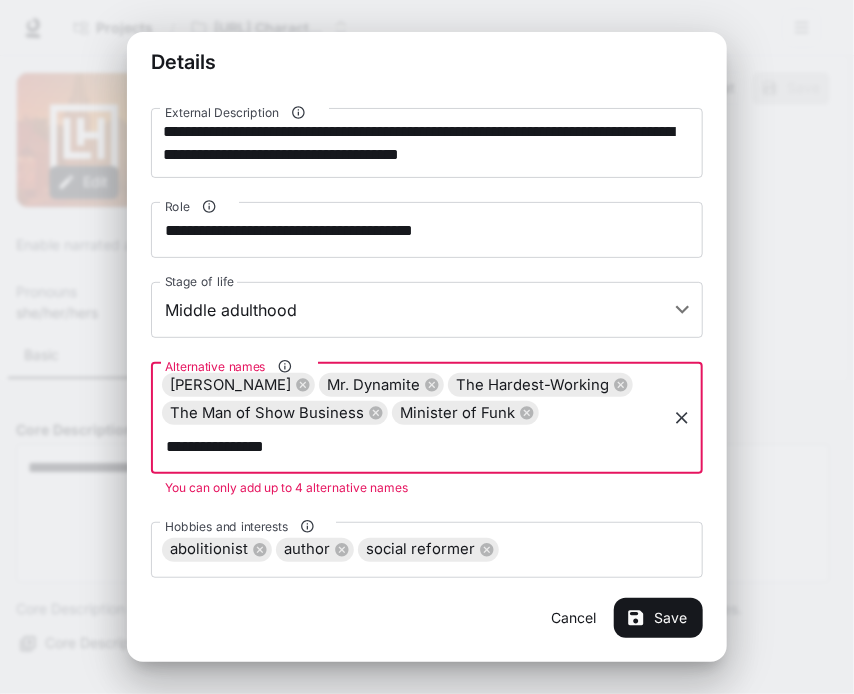 type on "**********" 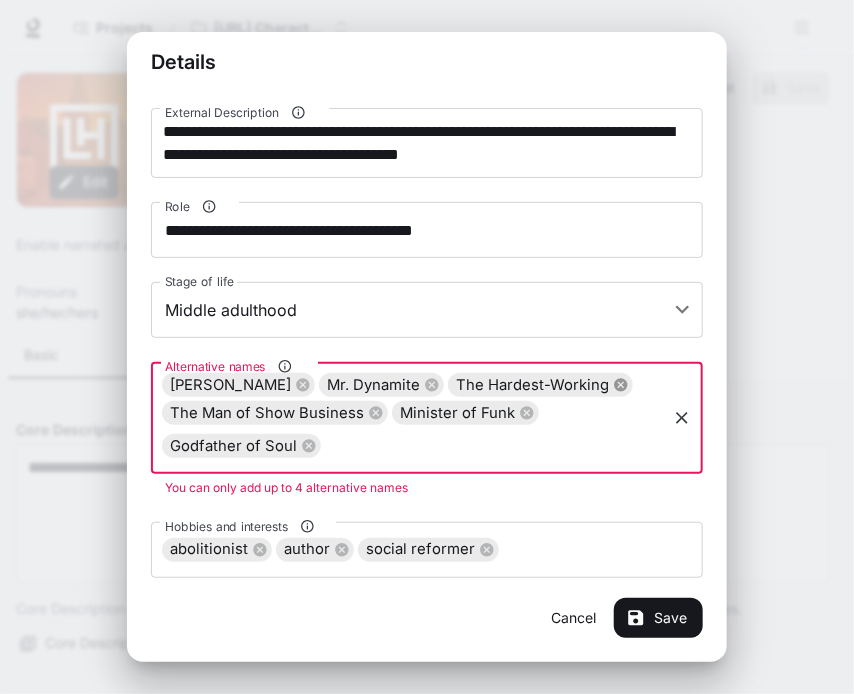 click 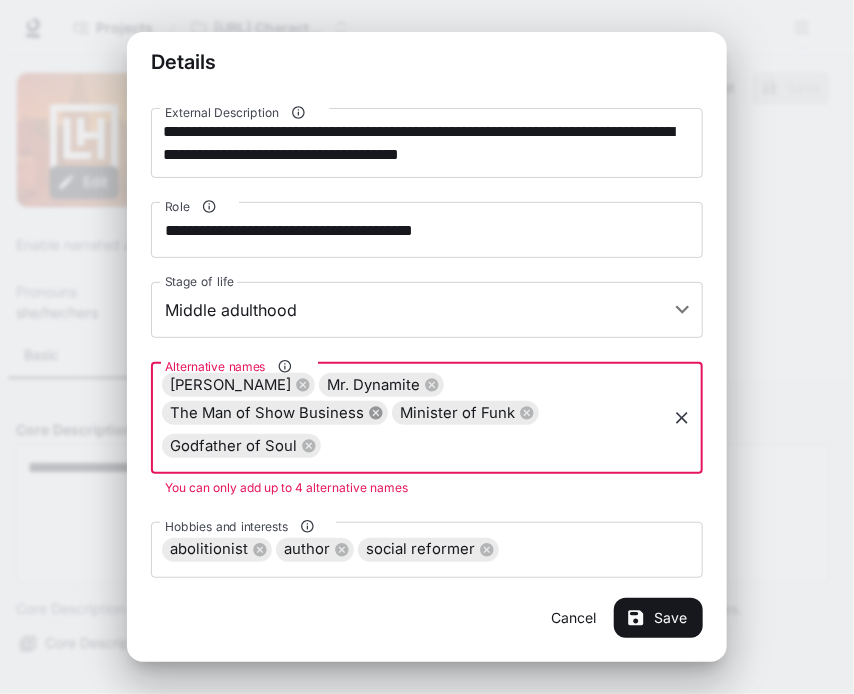 click 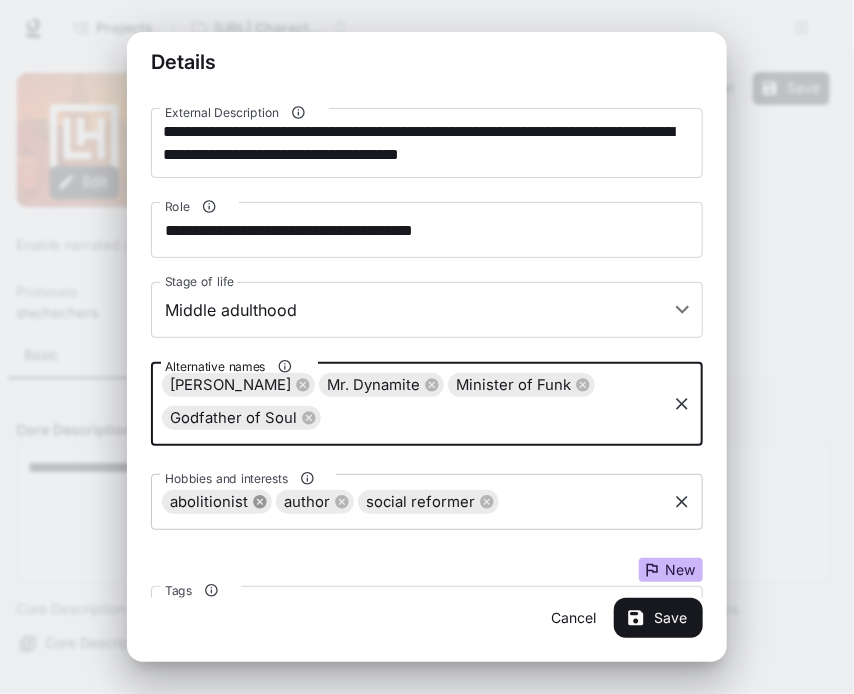 click 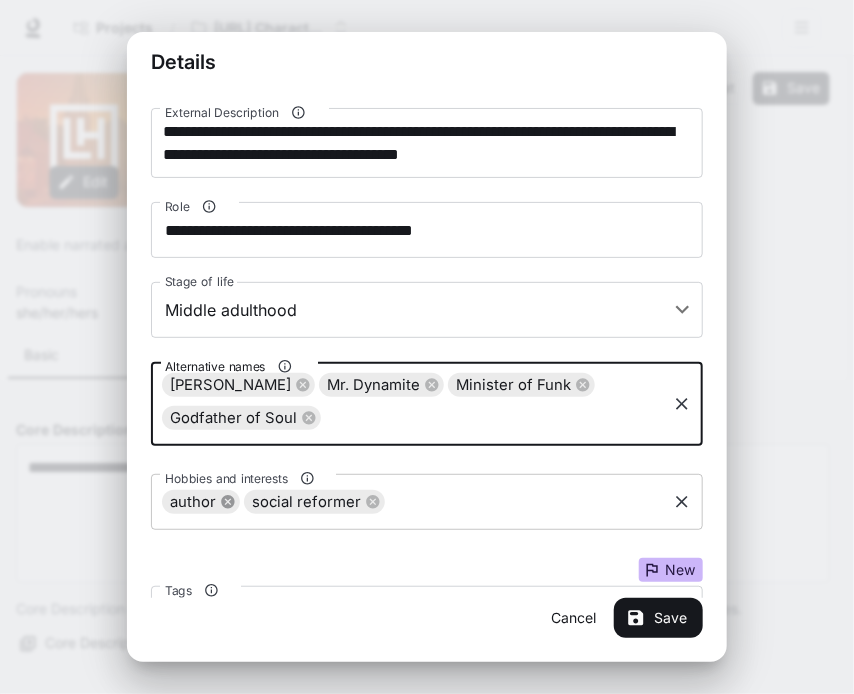 click 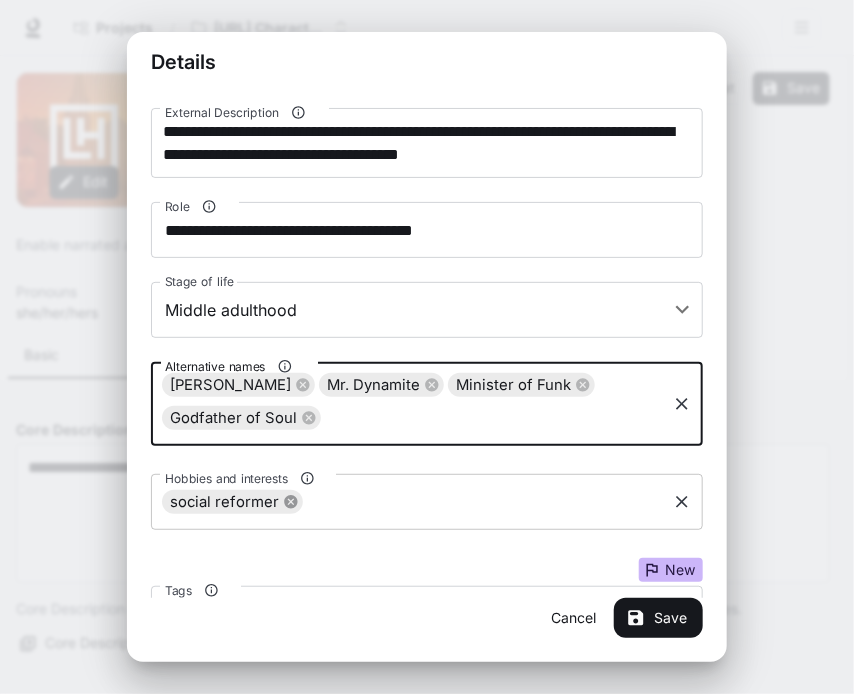 click 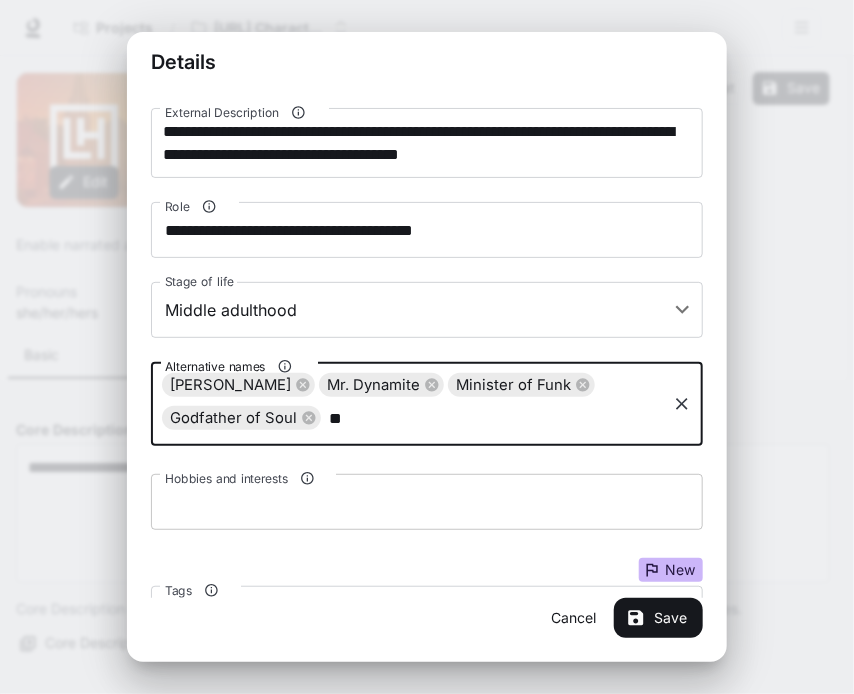 type on "*" 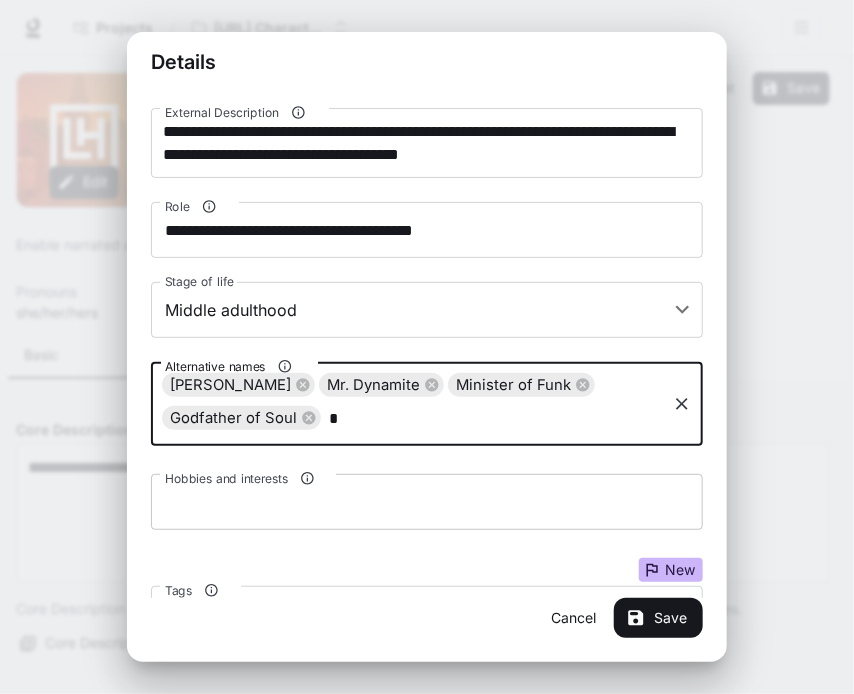 type 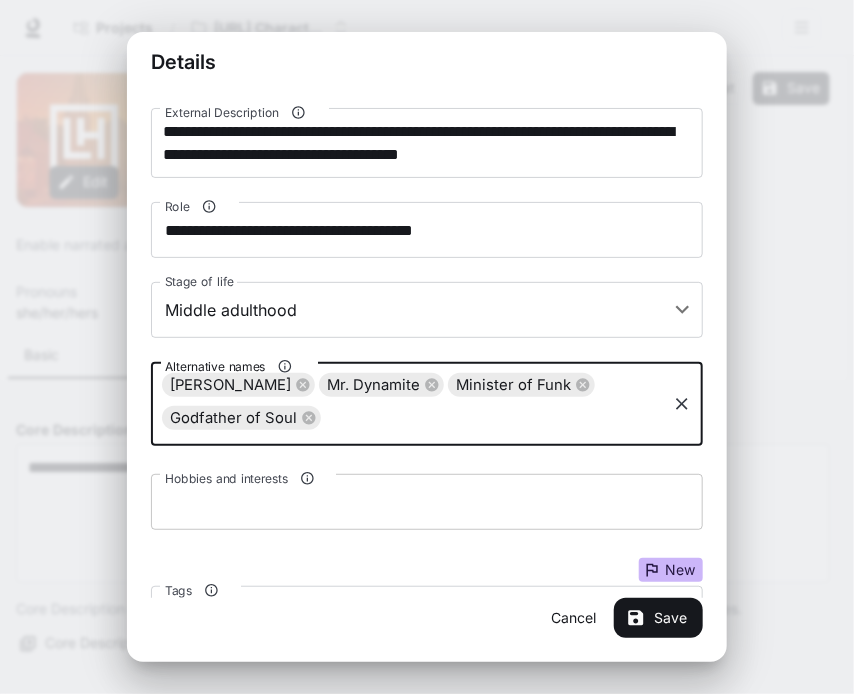 click on "Hobbies and interests" at bounding box center [427, 502] 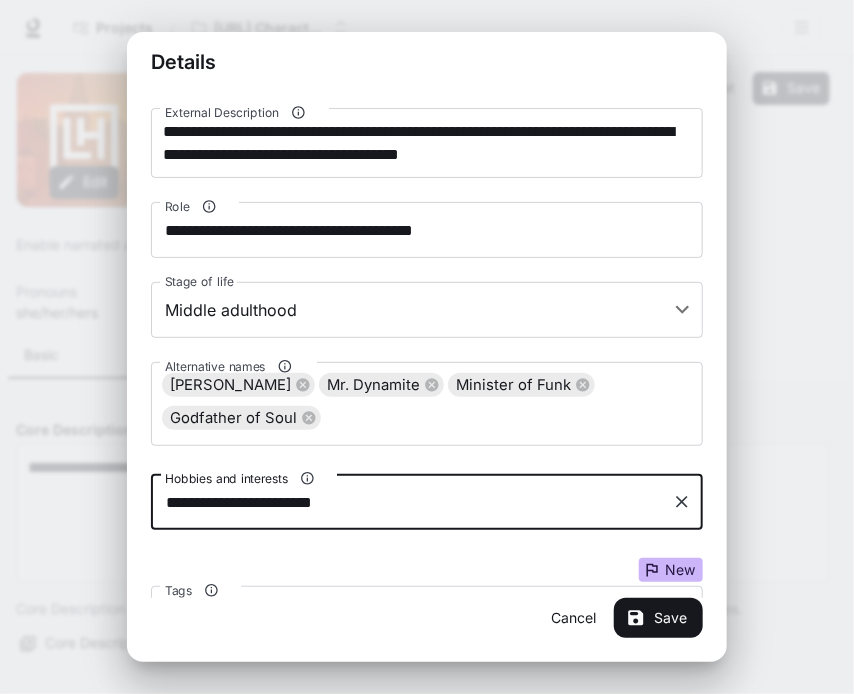 type on "**********" 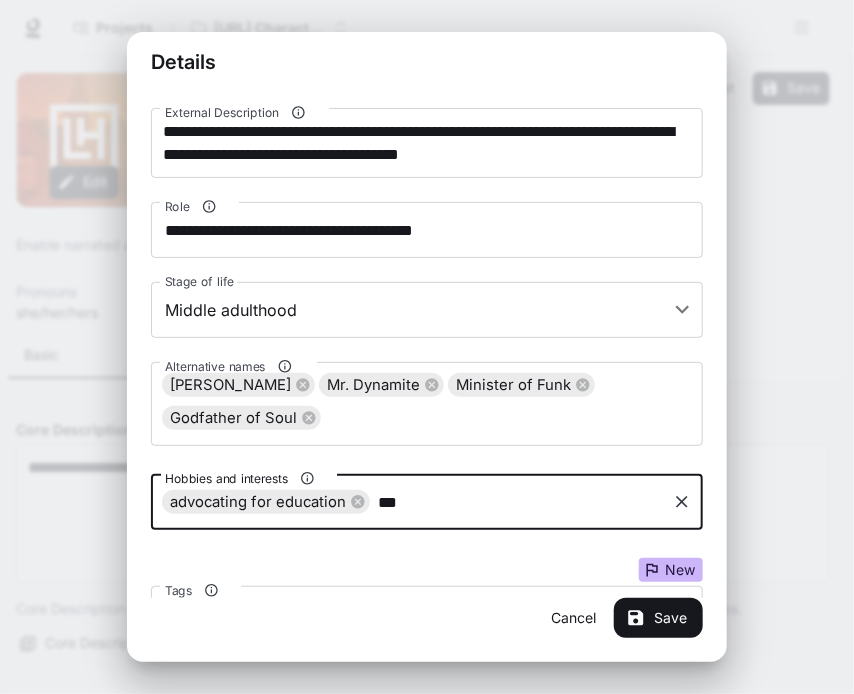 type on "*" 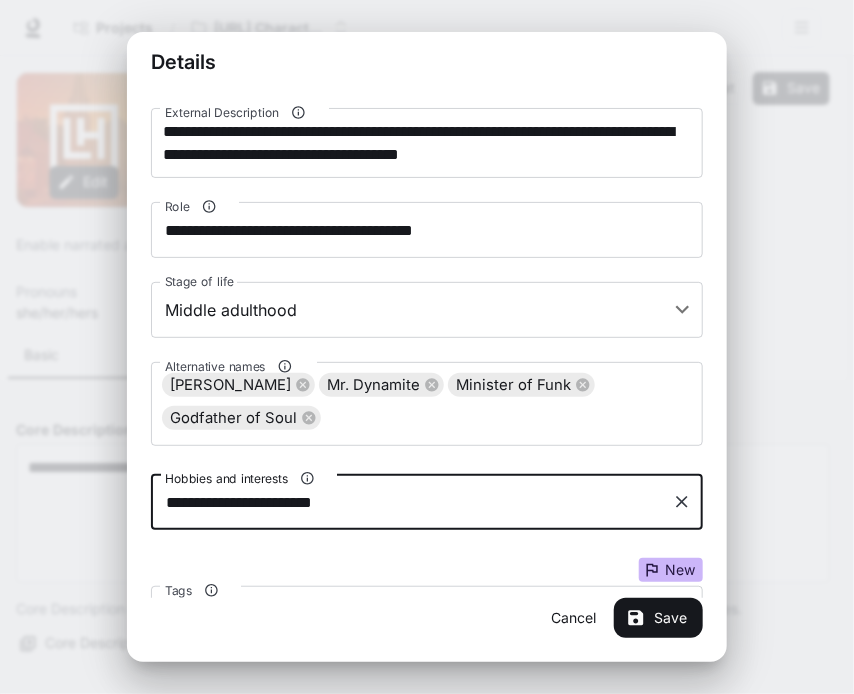 type on "**********" 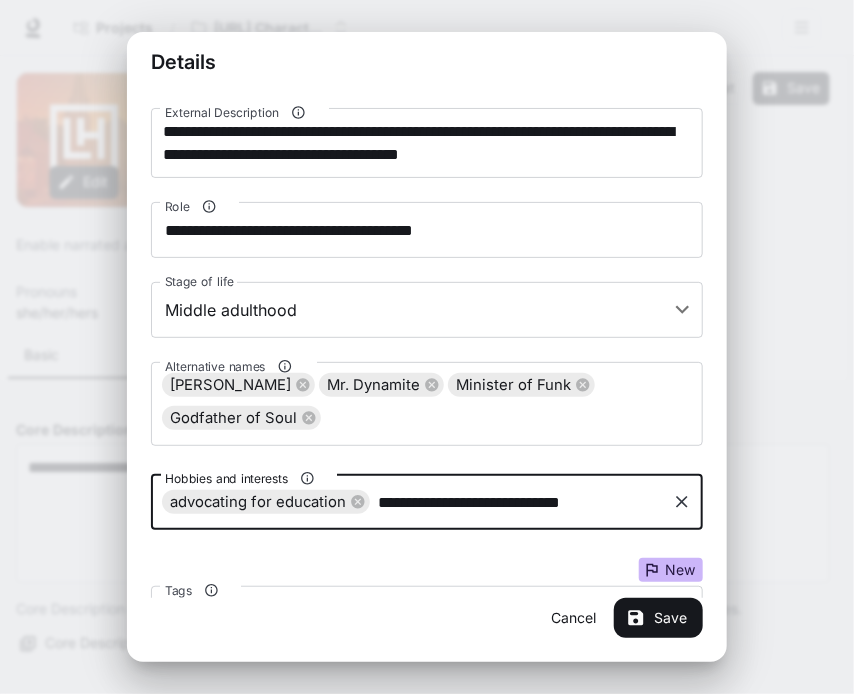 type on "**********" 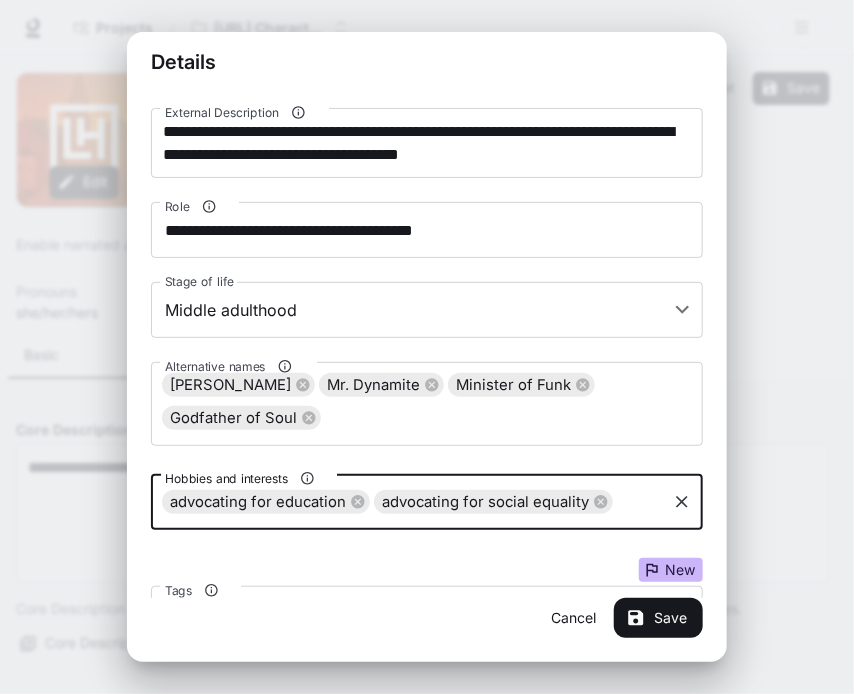 scroll, scrollTop: 0, scrollLeft: 262, axis: horizontal 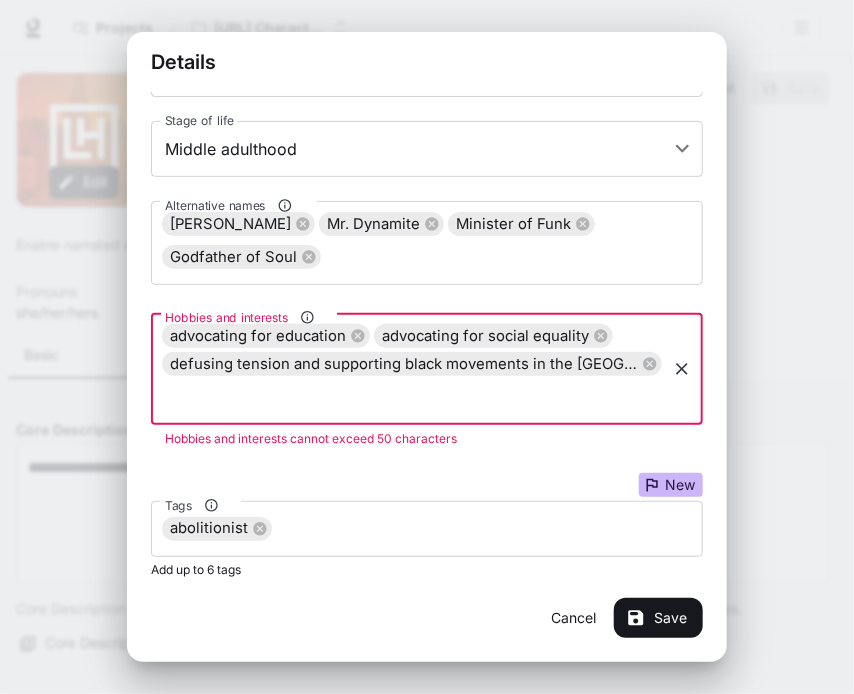click on "defusing tension and supporting black movements in the US" at bounding box center [404, 364] 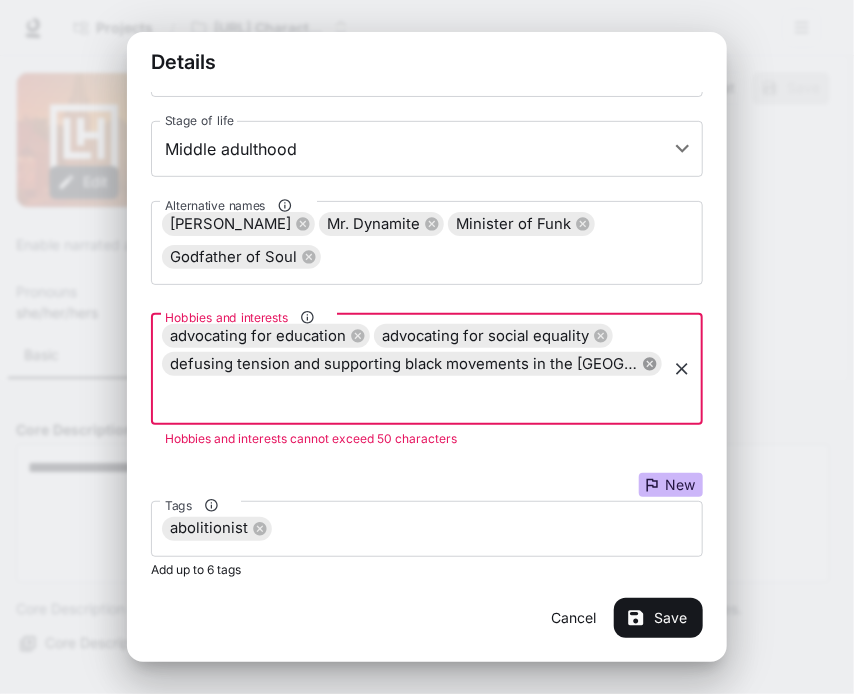 click 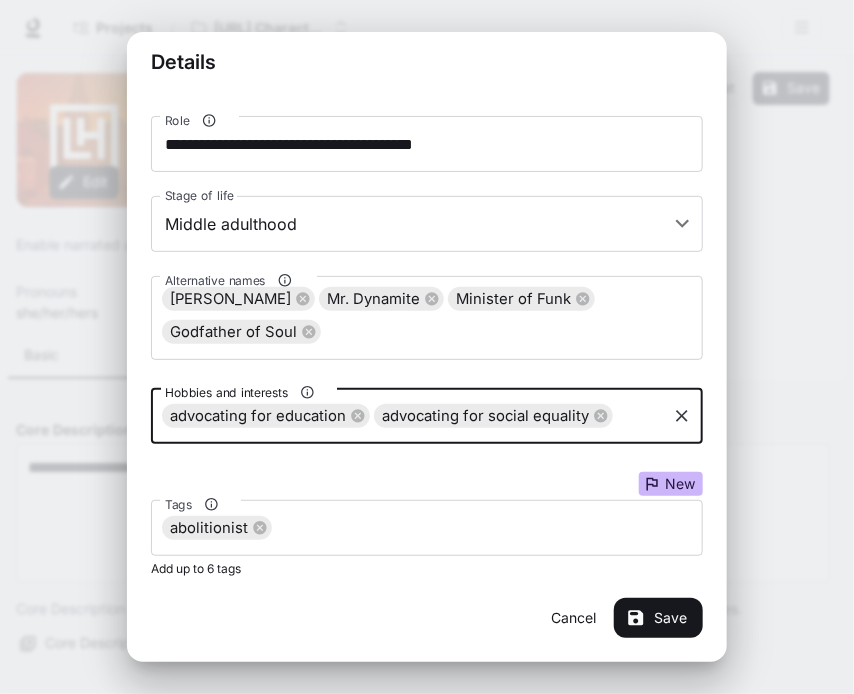 scroll, scrollTop: 237, scrollLeft: 0, axis: vertical 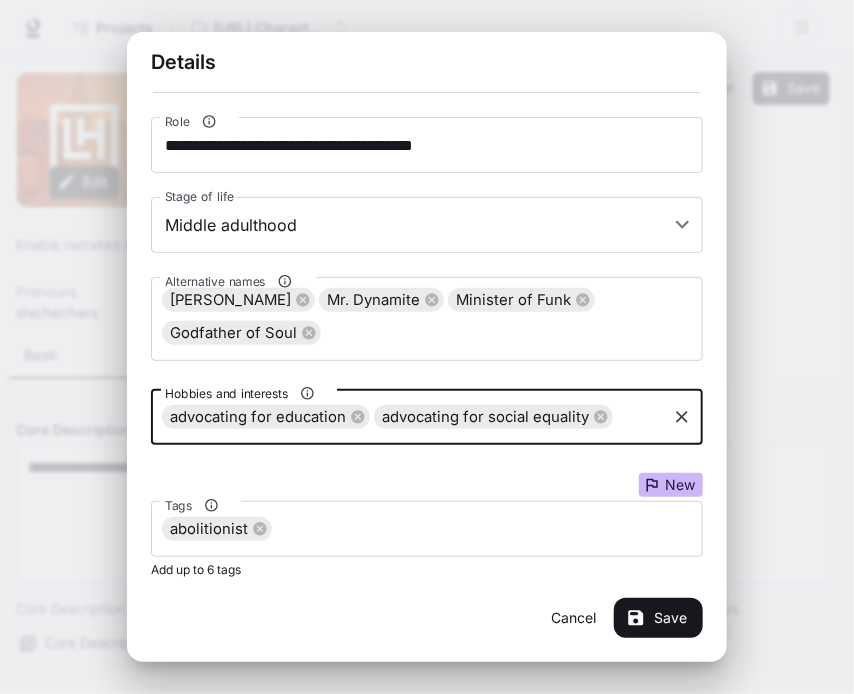 type on "**********" 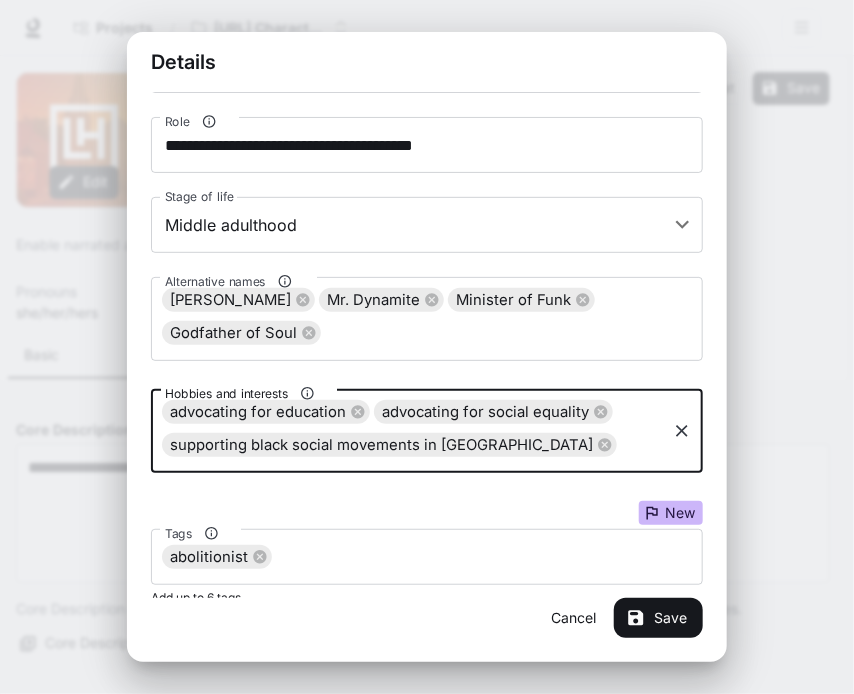scroll, scrollTop: 0, scrollLeft: 0, axis: both 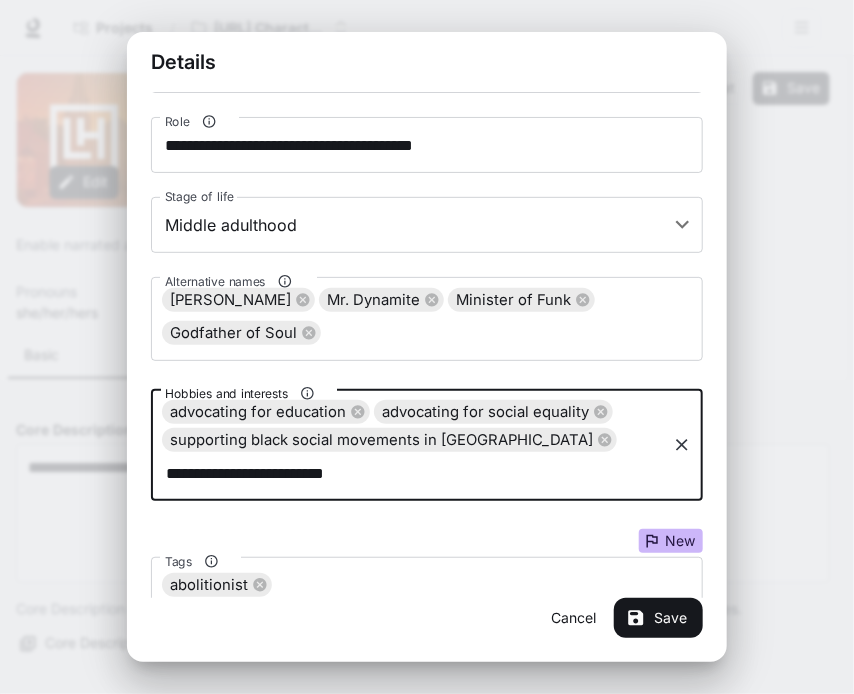 type on "**********" 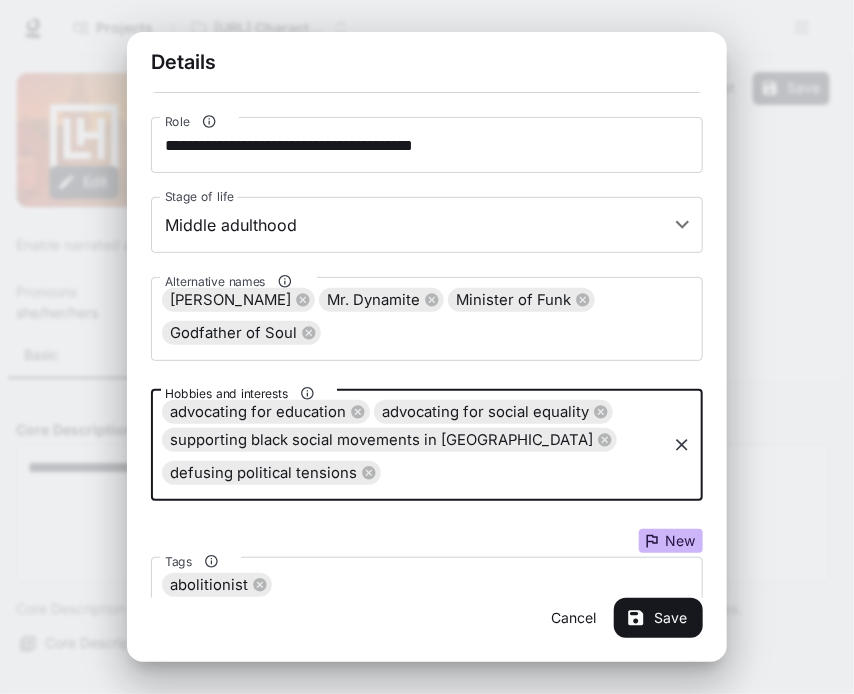 scroll, scrollTop: 0, scrollLeft: 0, axis: both 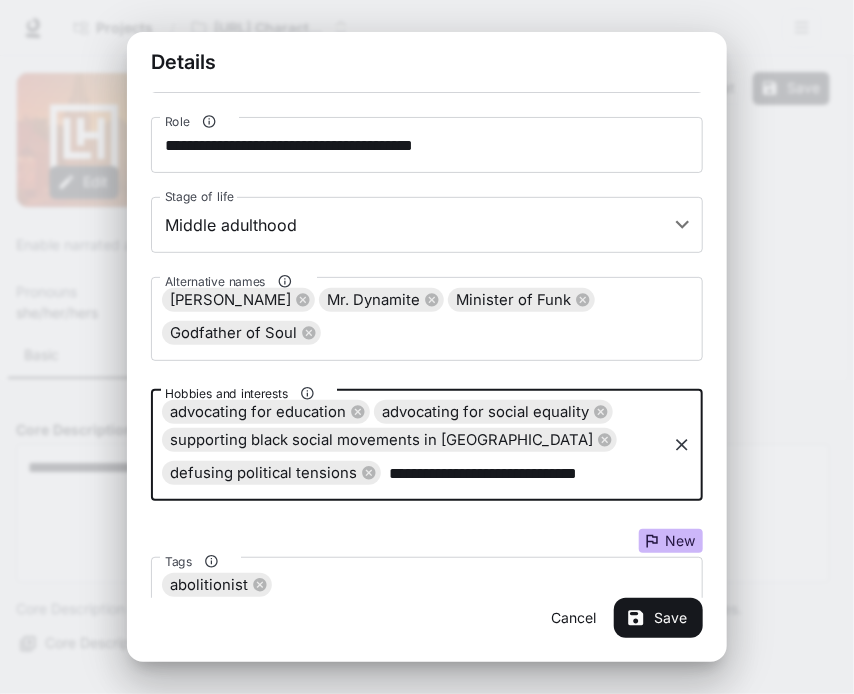 type on "**********" 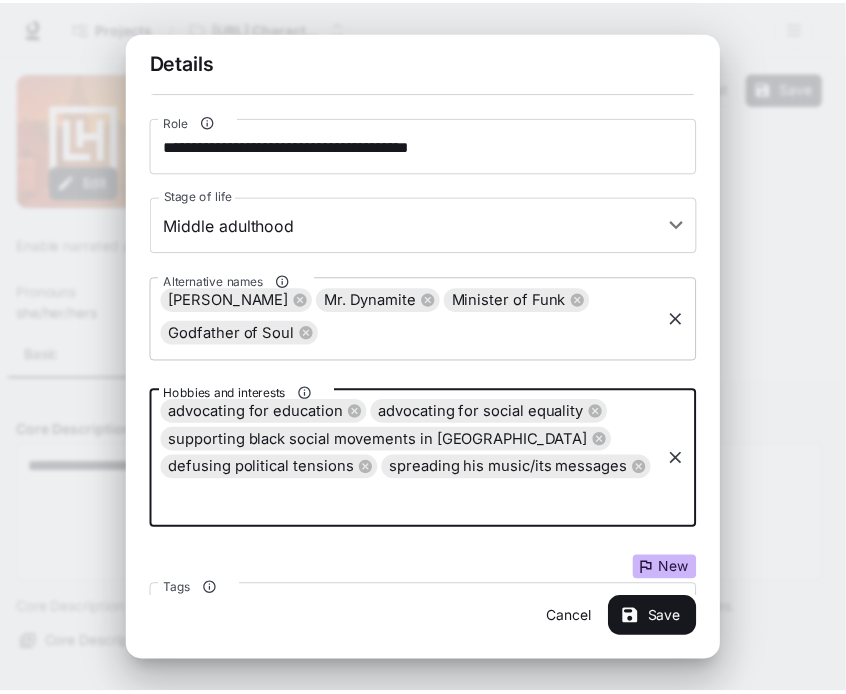 scroll, scrollTop: 321, scrollLeft: 0, axis: vertical 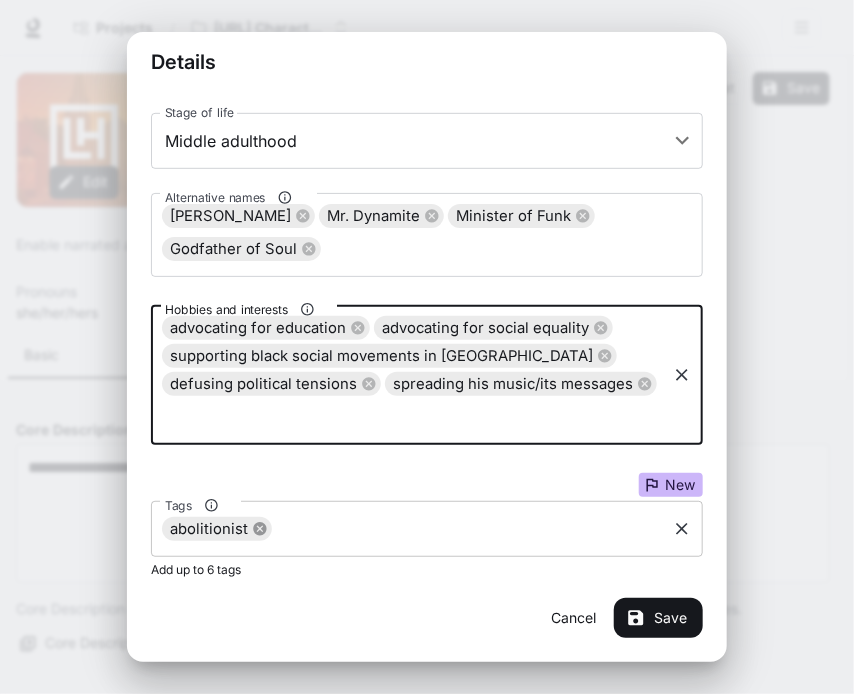 click 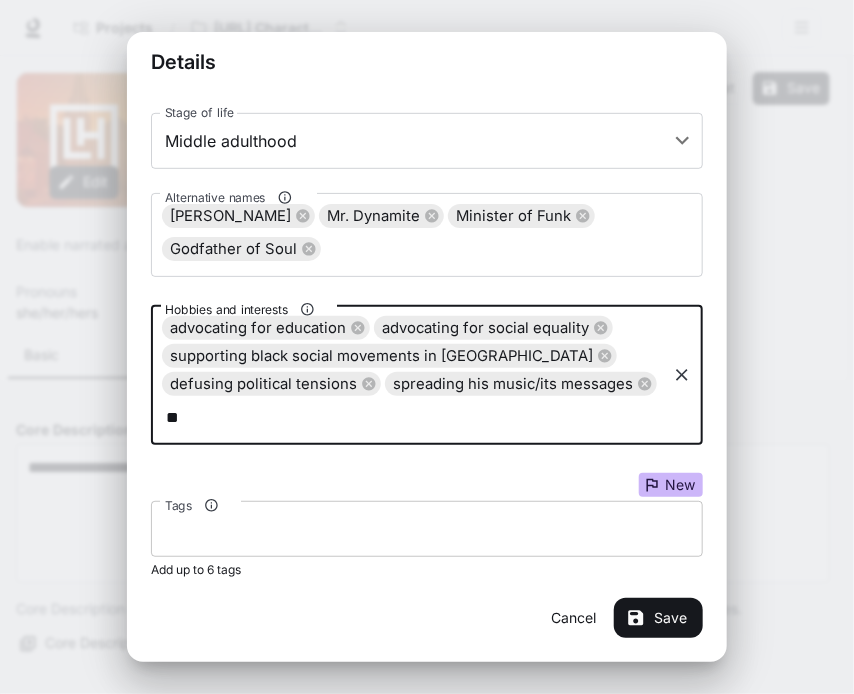 type on "*" 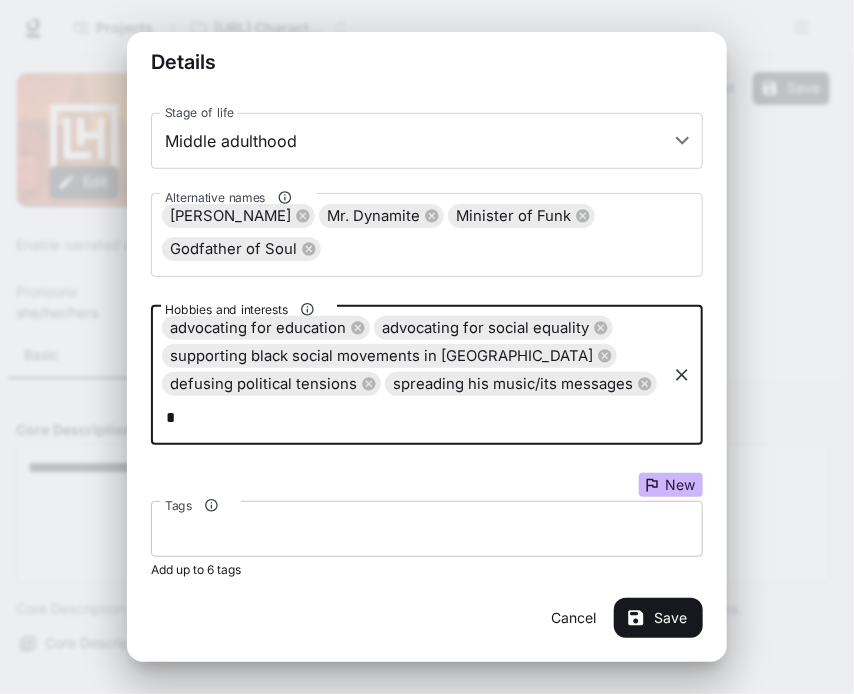 type 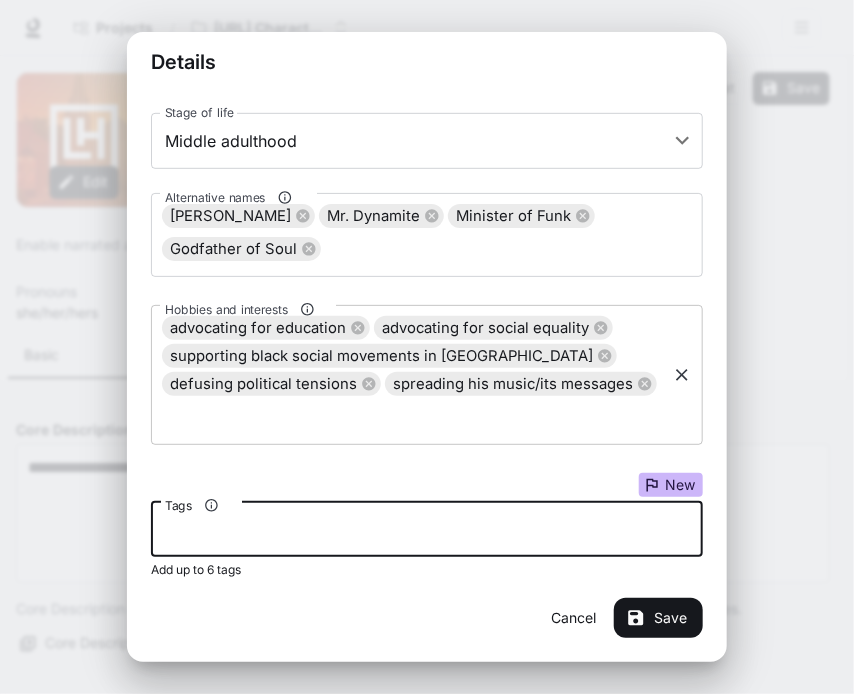 click on "Tags" at bounding box center (427, 529) 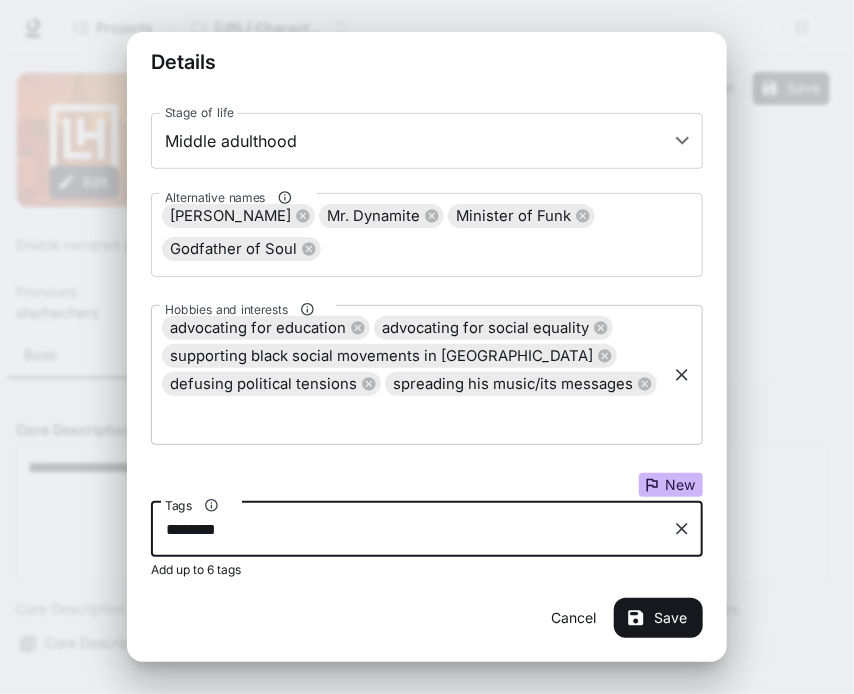 type on "*********" 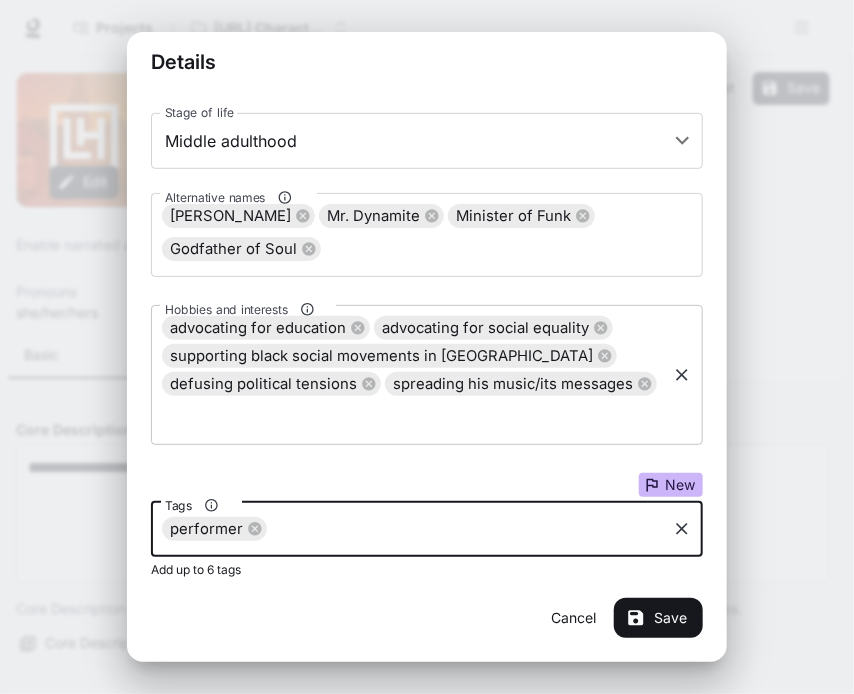type on "*" 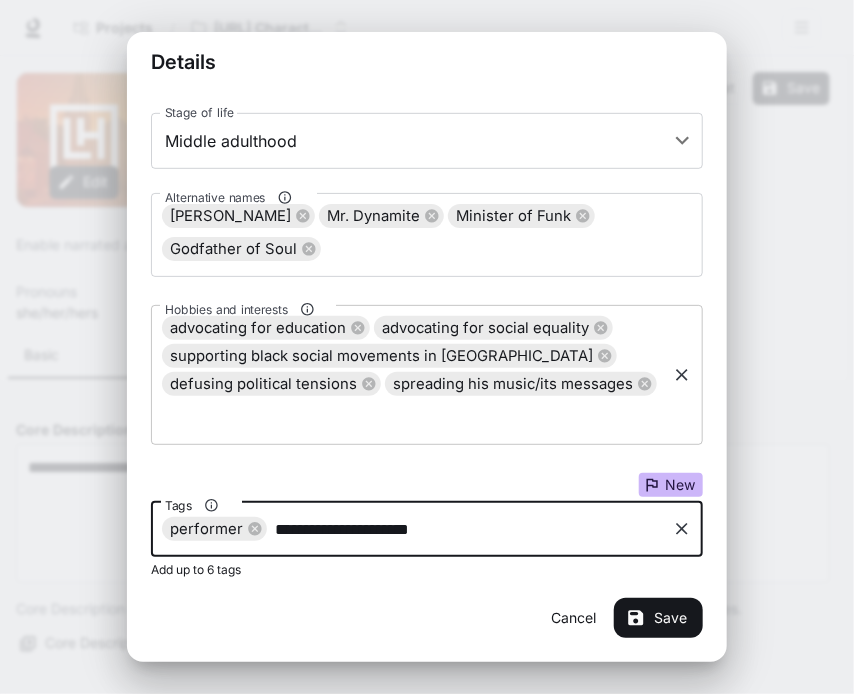 type on "**********" 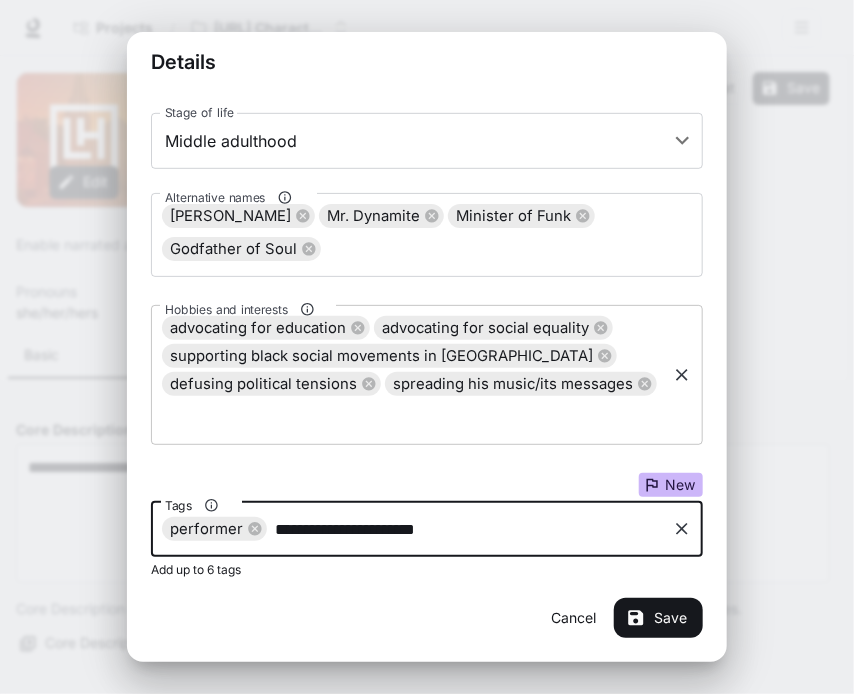type 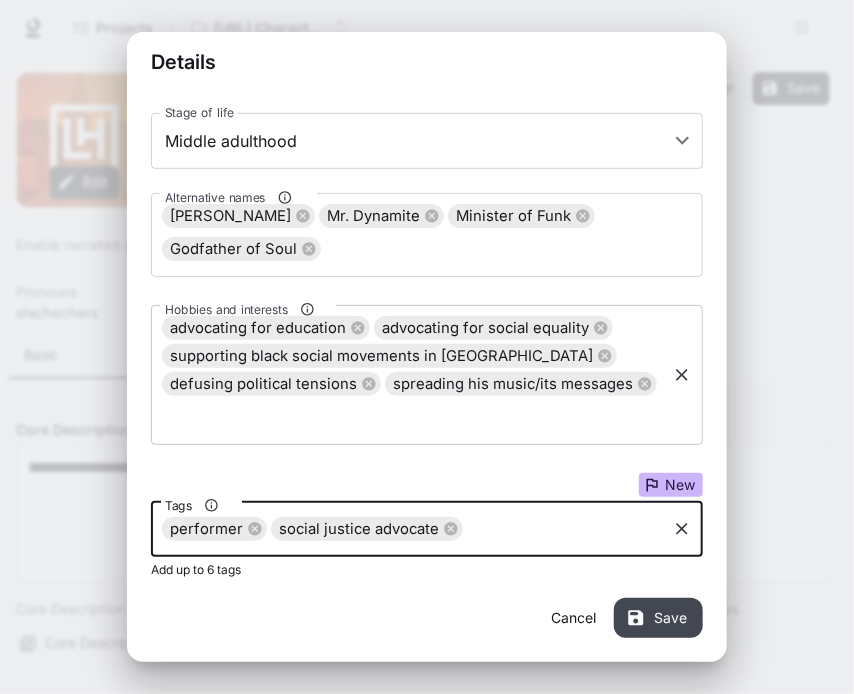 click on "Save" at bounding box center (658, 618) 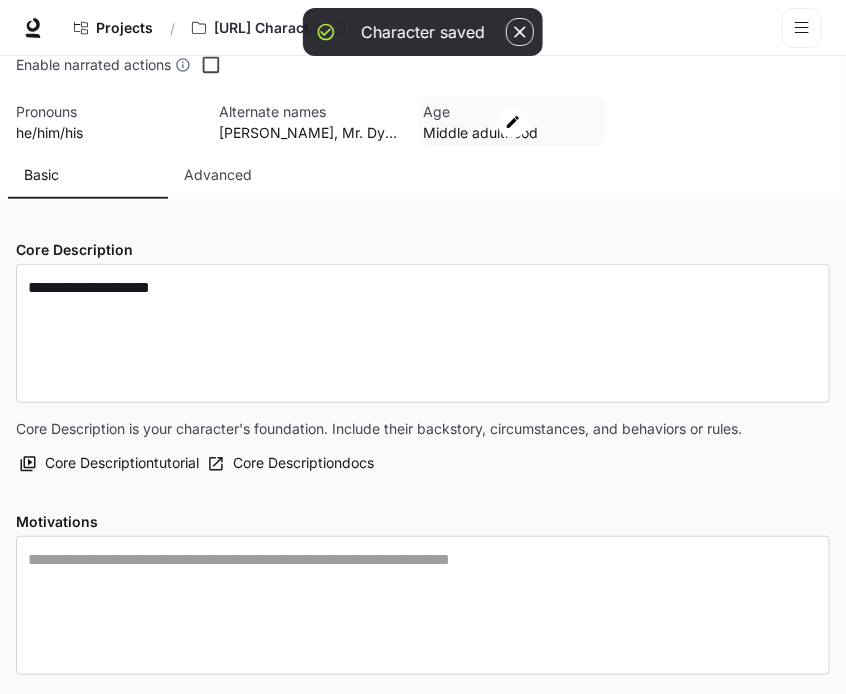 scroll, scrollTop: 228, scrollLeft: 0, axis: vertical 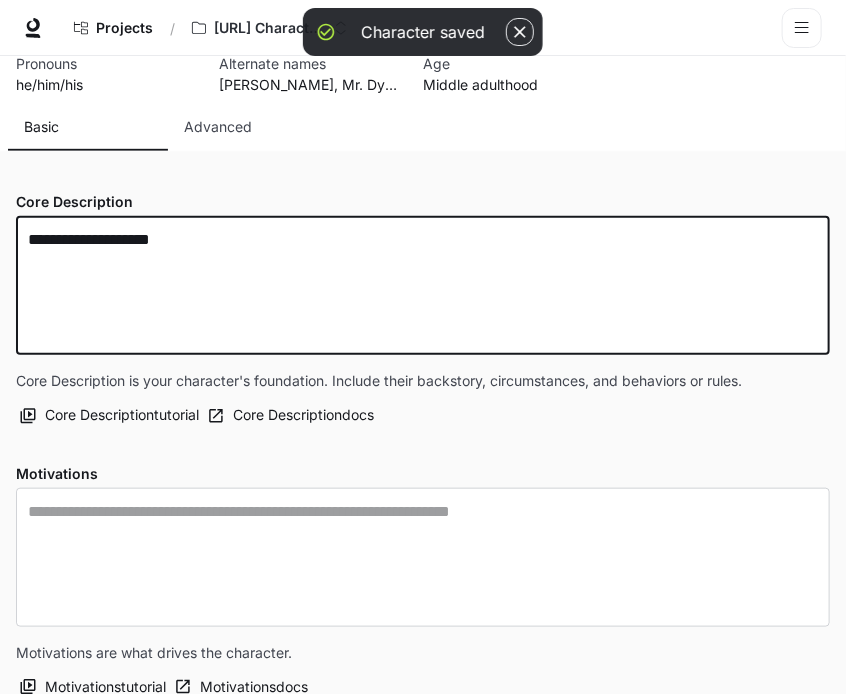 click on "**********" at bounding box center [423, 285] 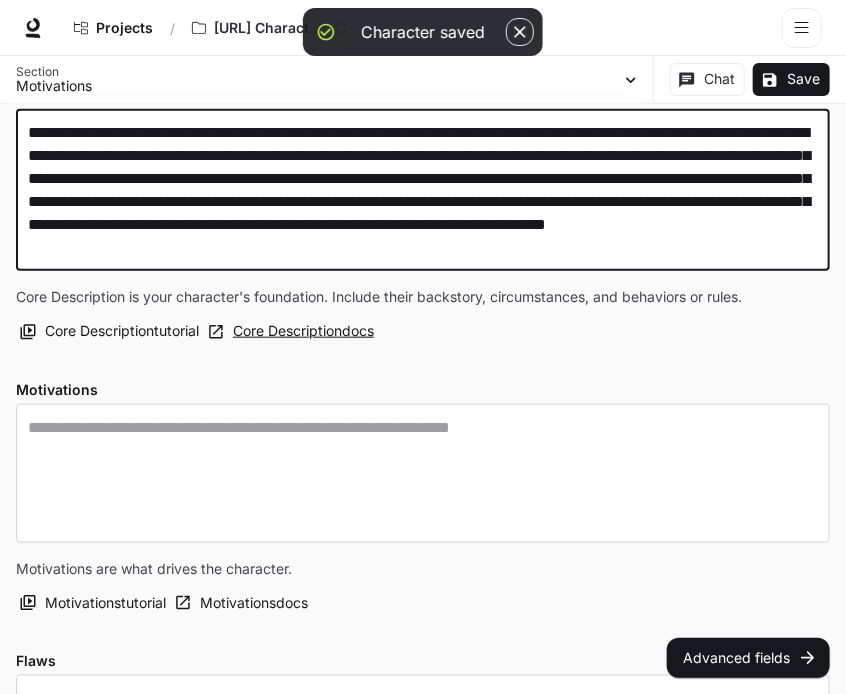 scroll, scrollTop: 399, scrollLeft: 0, axis: vertical 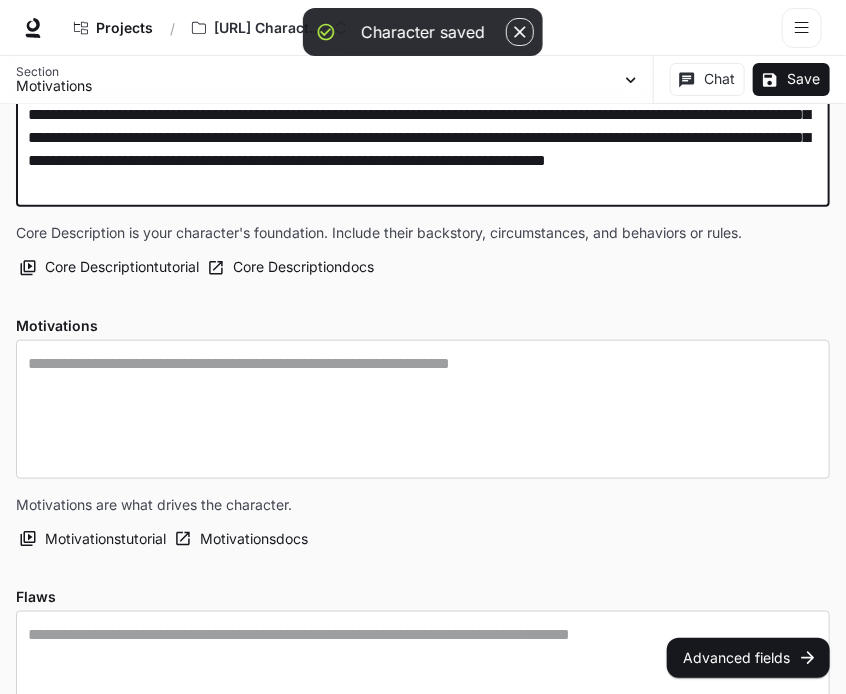 type on "**********" 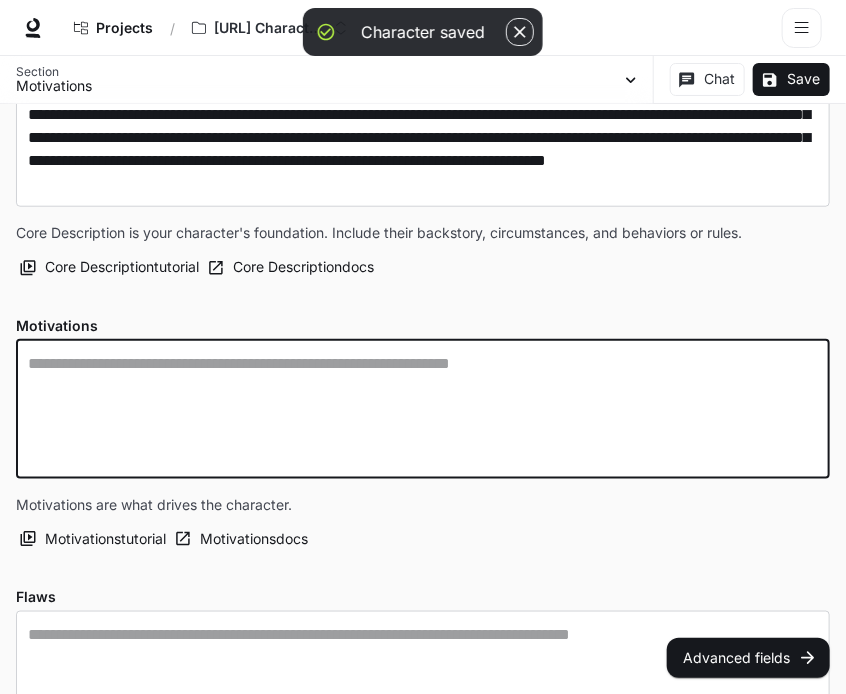 click at bounding box center (423, 409) 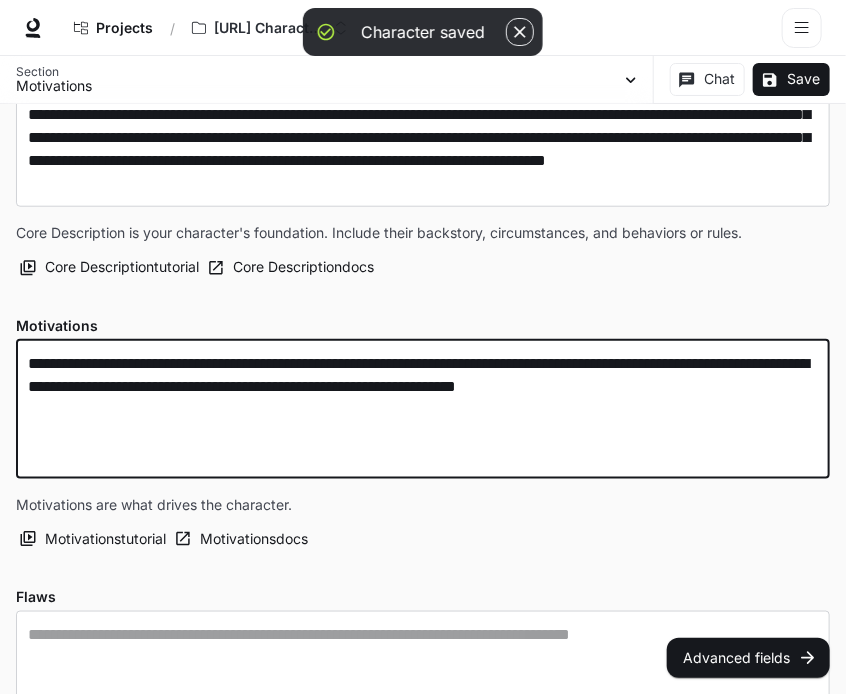 type on "**********" 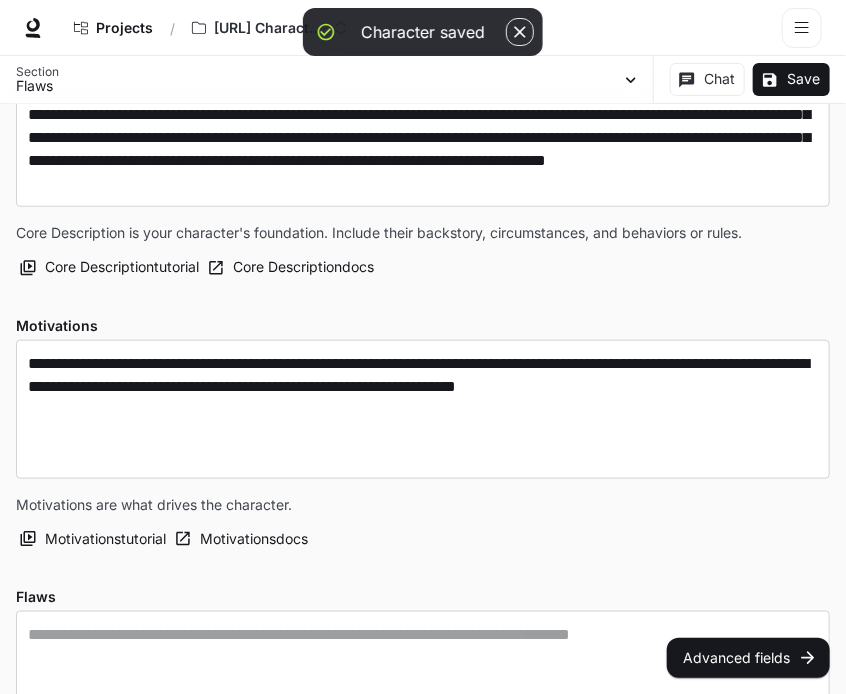 scroll, scrollTop: 696, scrollLeft: 0, axis: vertical 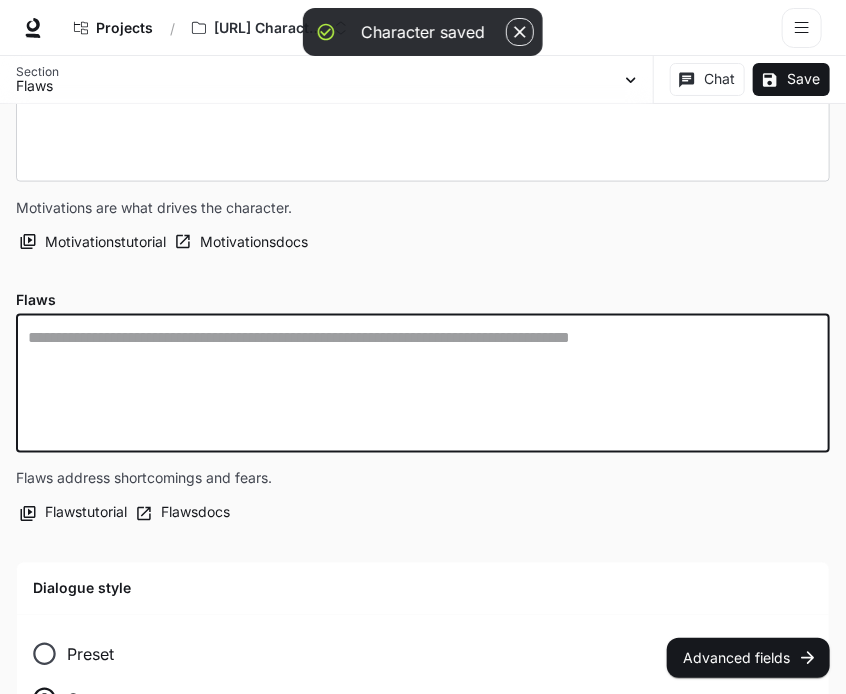 click at bounding box center [423, 383] 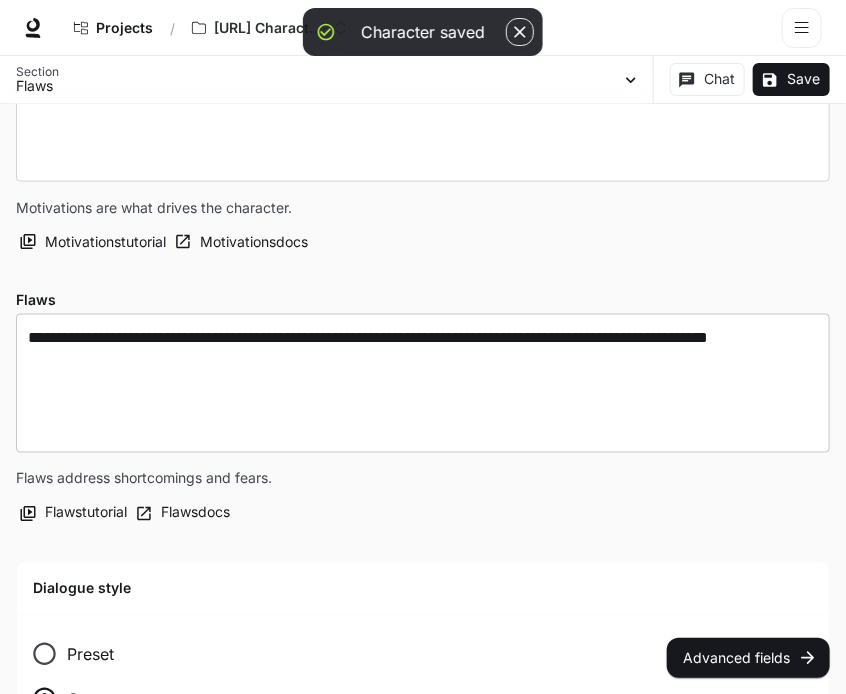 click on "**********" at bounding box center (423, 383) 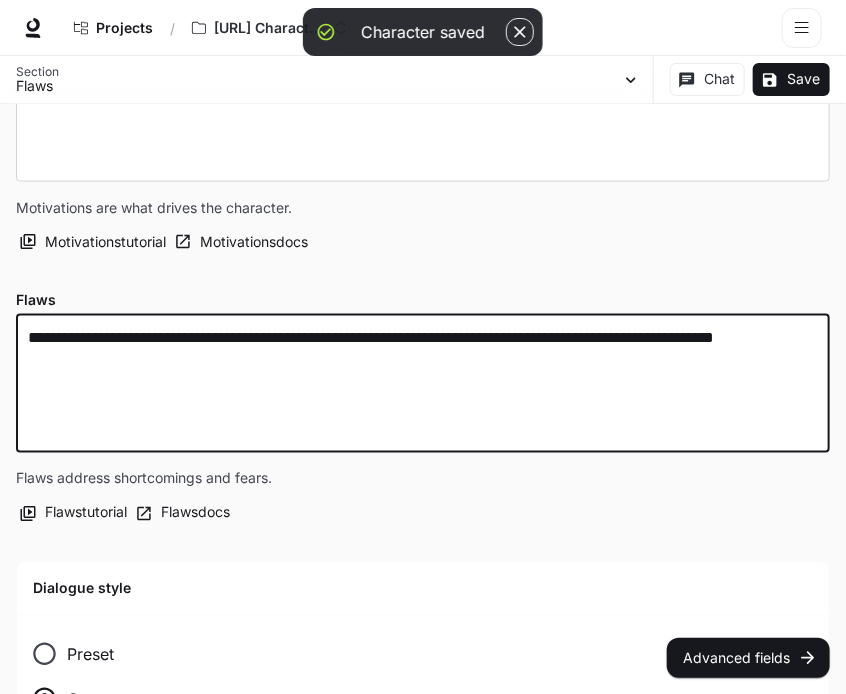 type on "**********" 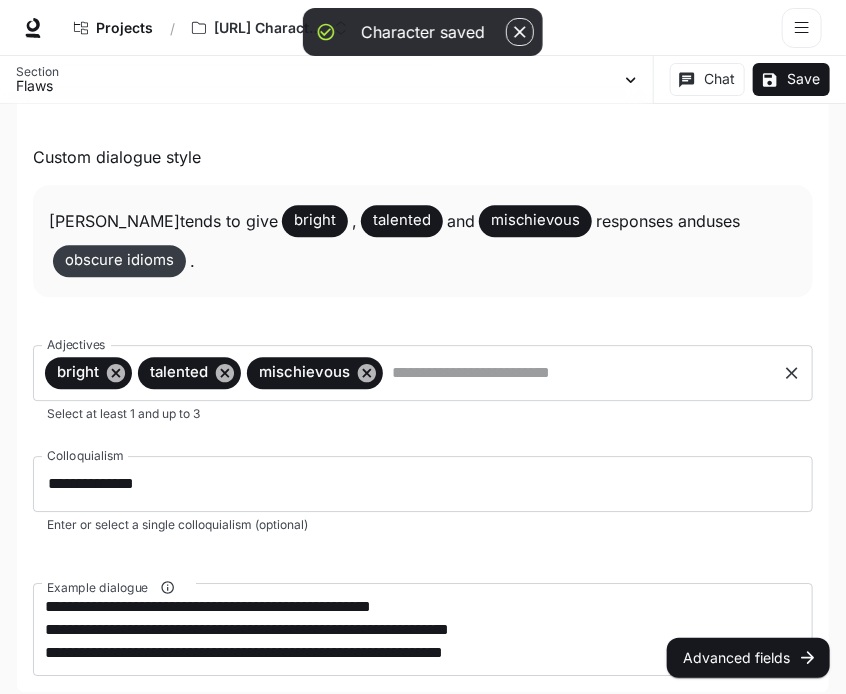 scroll, scrollTop: 1447, scrollLeft: 0, axis: vertical 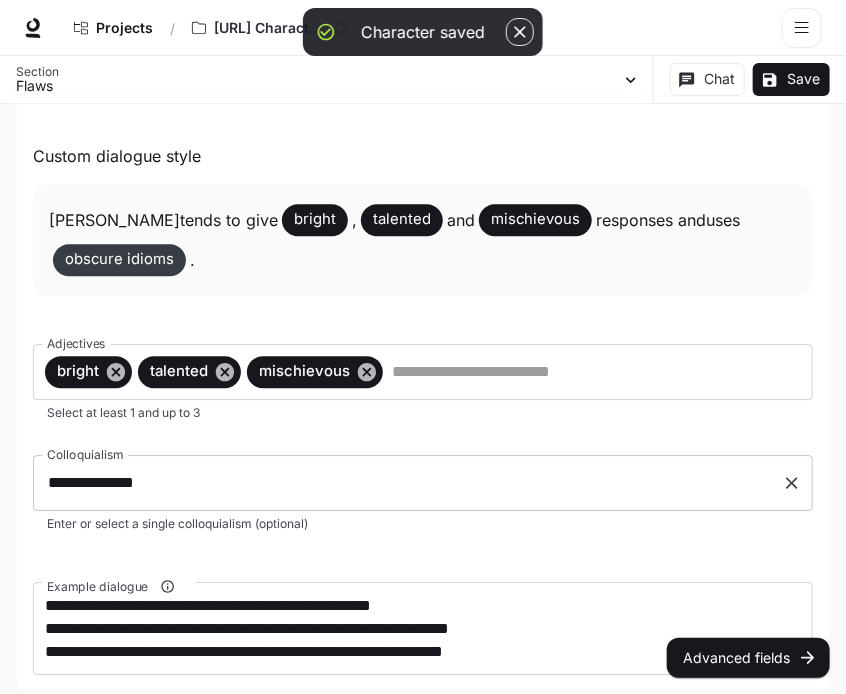 click on "**********" at bounding box center (408, 483) 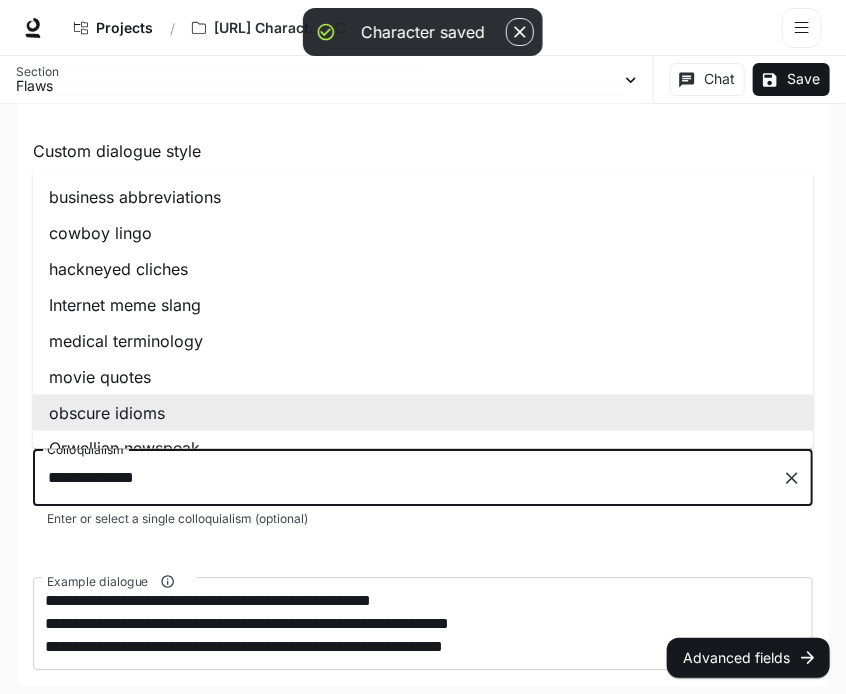 scroll, scrollTop: 1454, scrollLeft: 0, axis: vertical 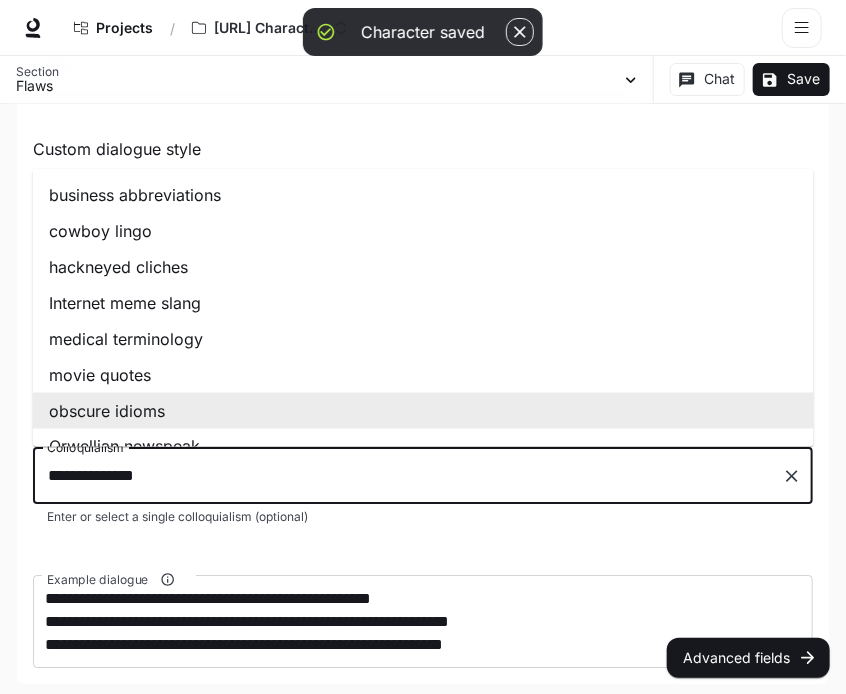 click 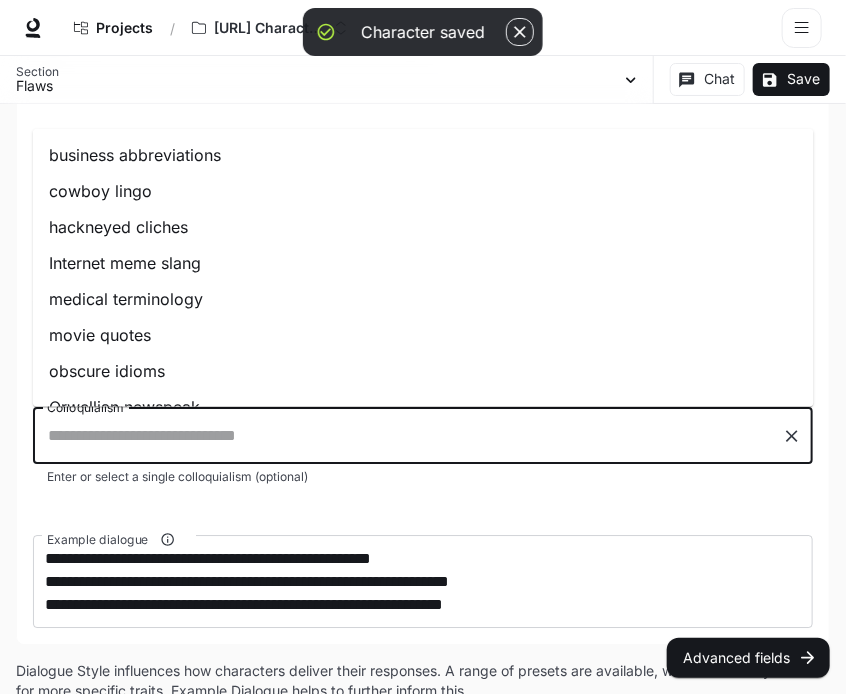 click on "**********" at bounding box center [423, 251] 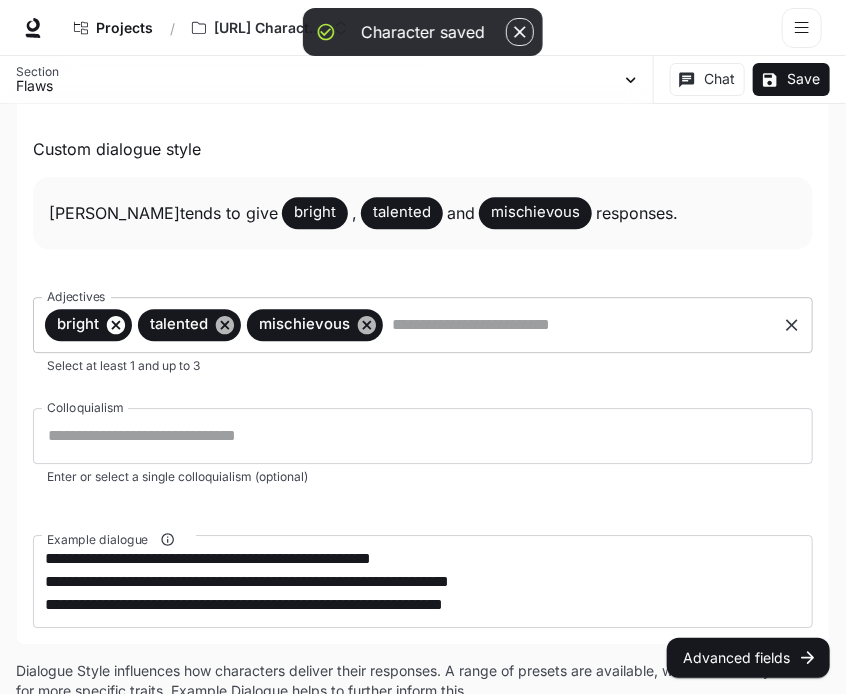 click 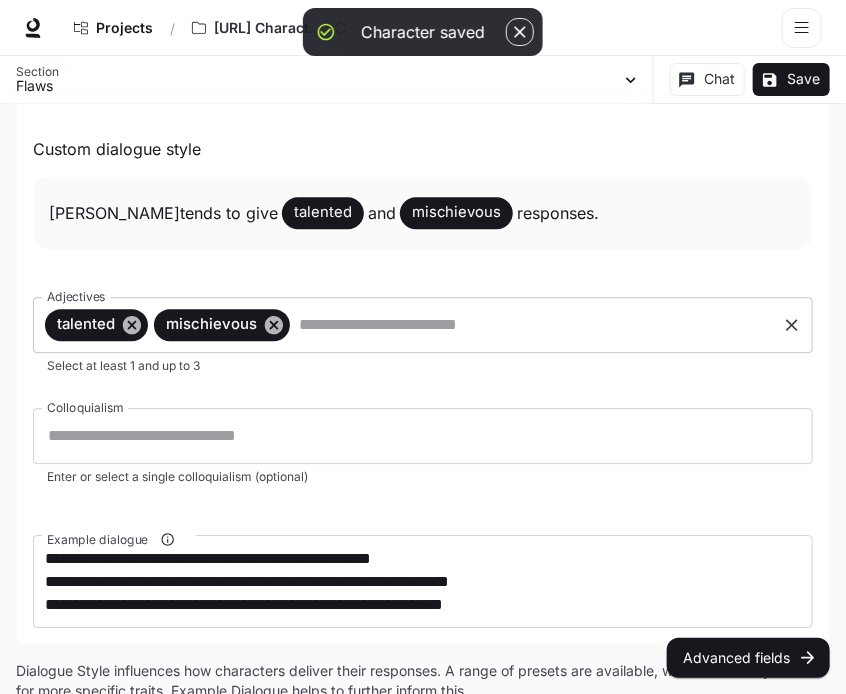 click on "talented" at bounding box center [86, 324] 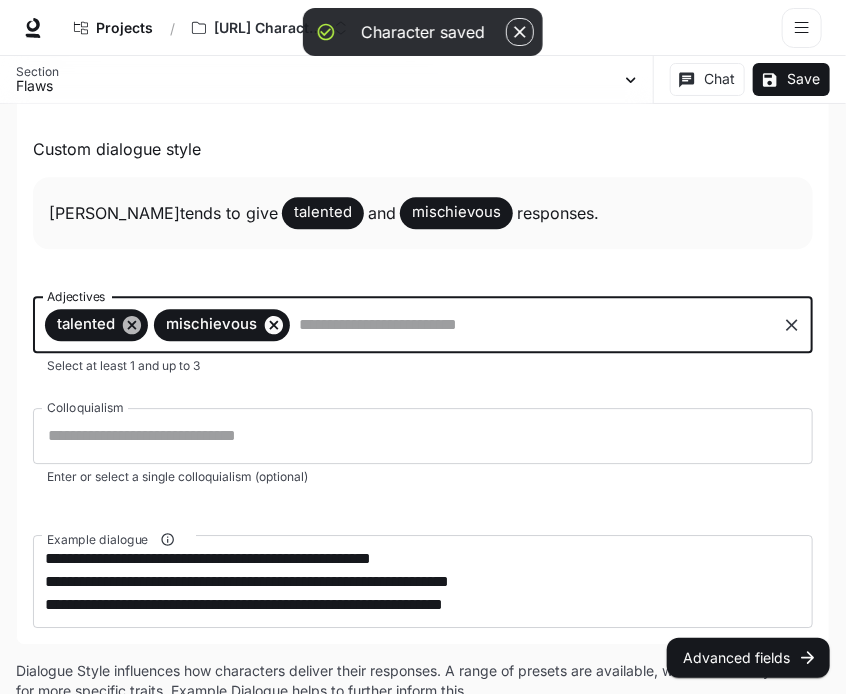 click 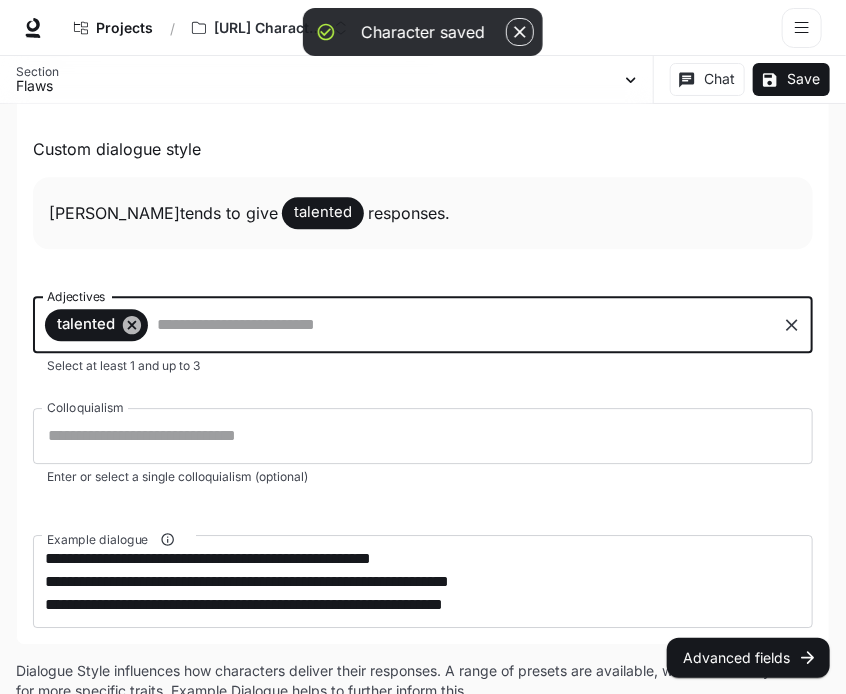 click on "Adjectives" at bounding box center [462, 325] 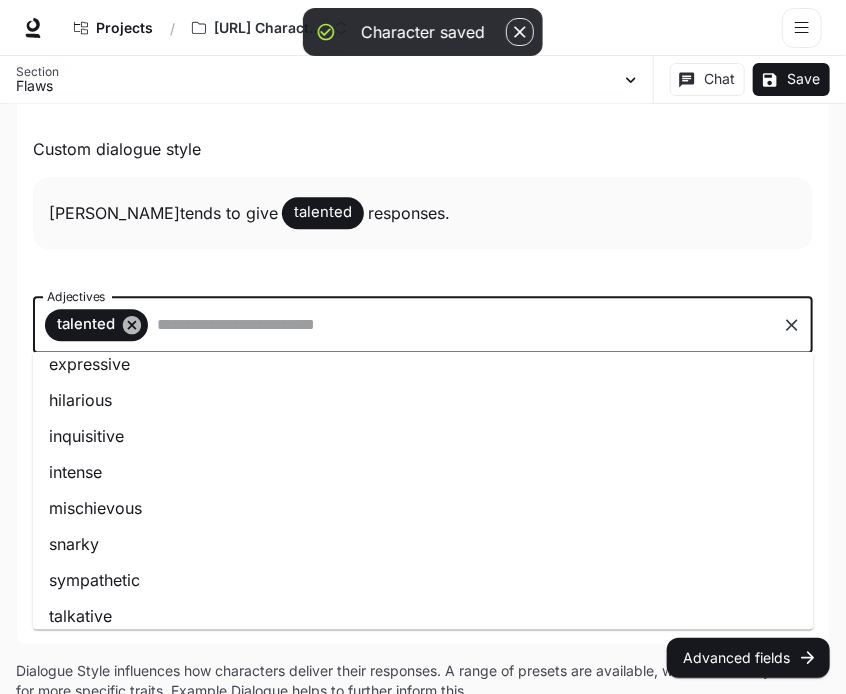 scroll, scrollTop: 134, scrollLeft: 0, axis: vertical 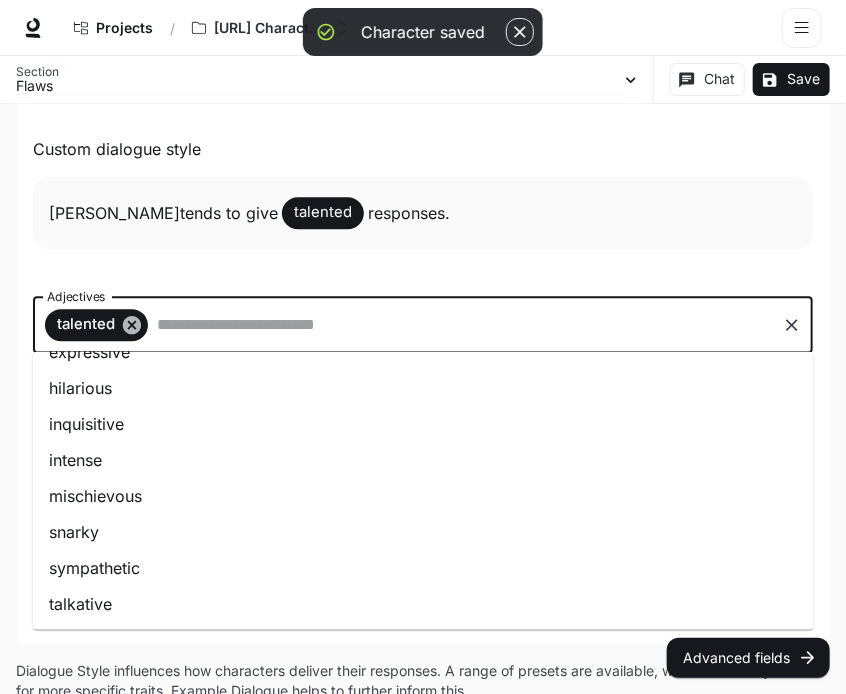 click on "intense" at bounding box center (423, 460) 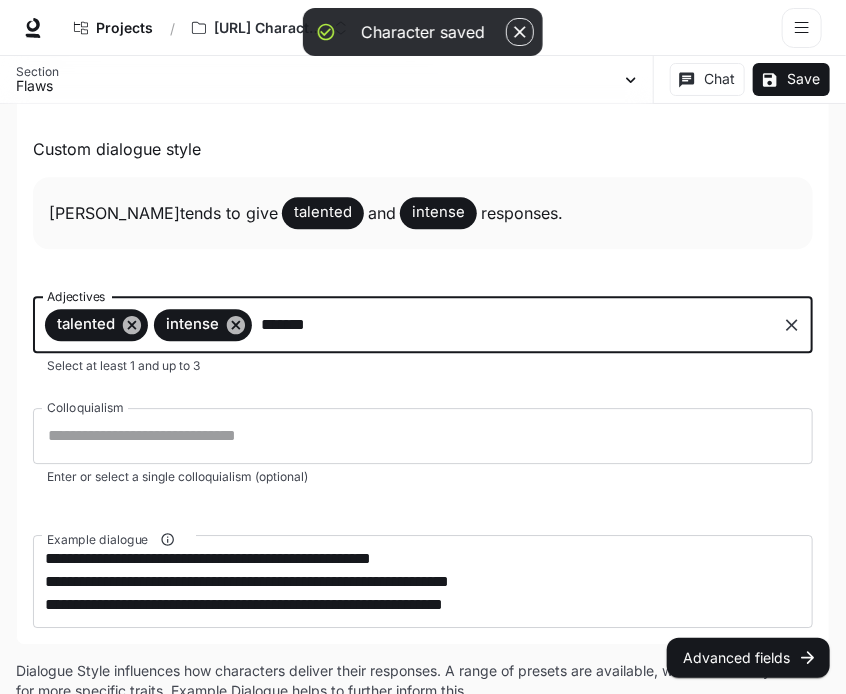type on "********" 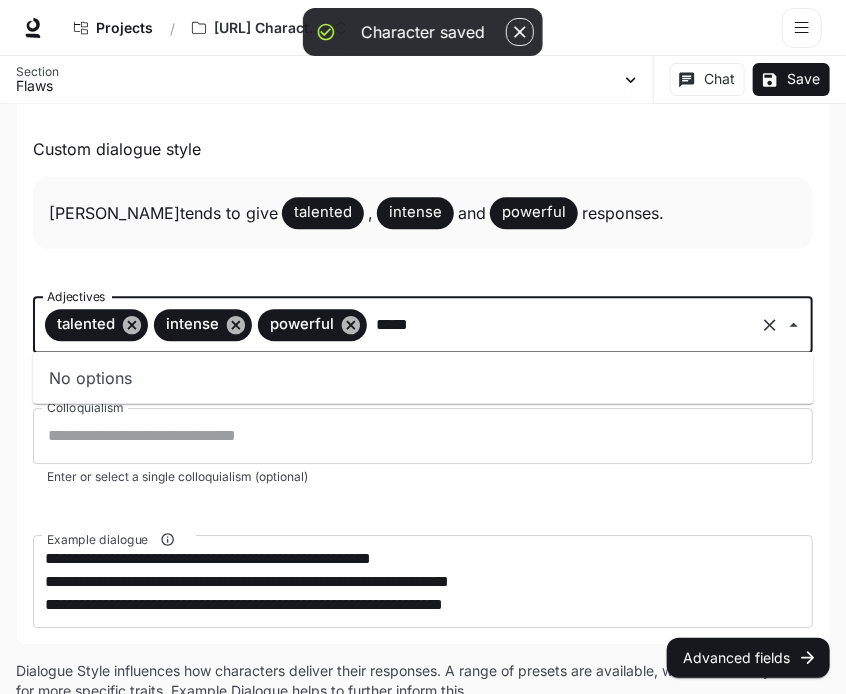 type on "*****" 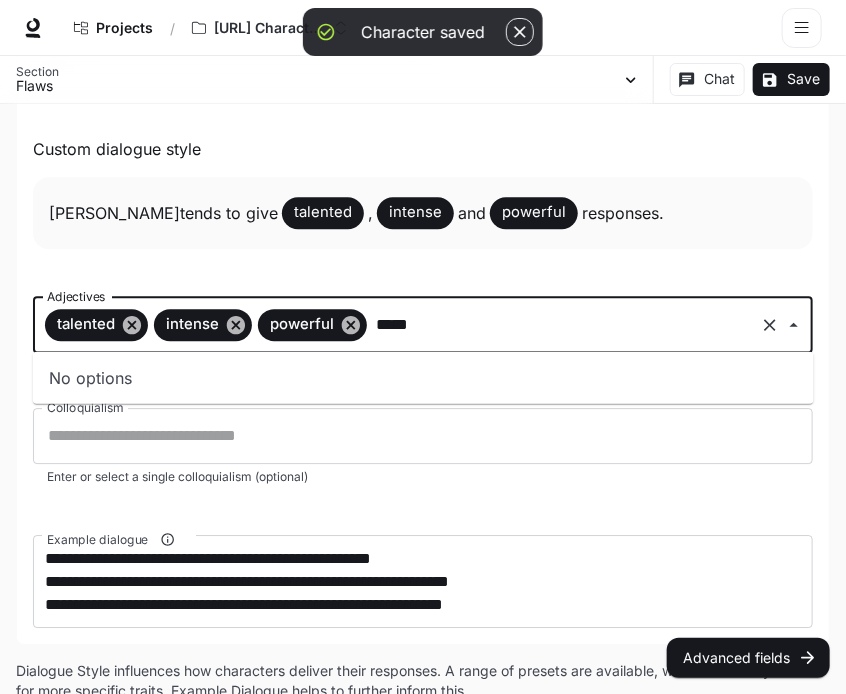 click on "Save" at bounding box center [791, 79] 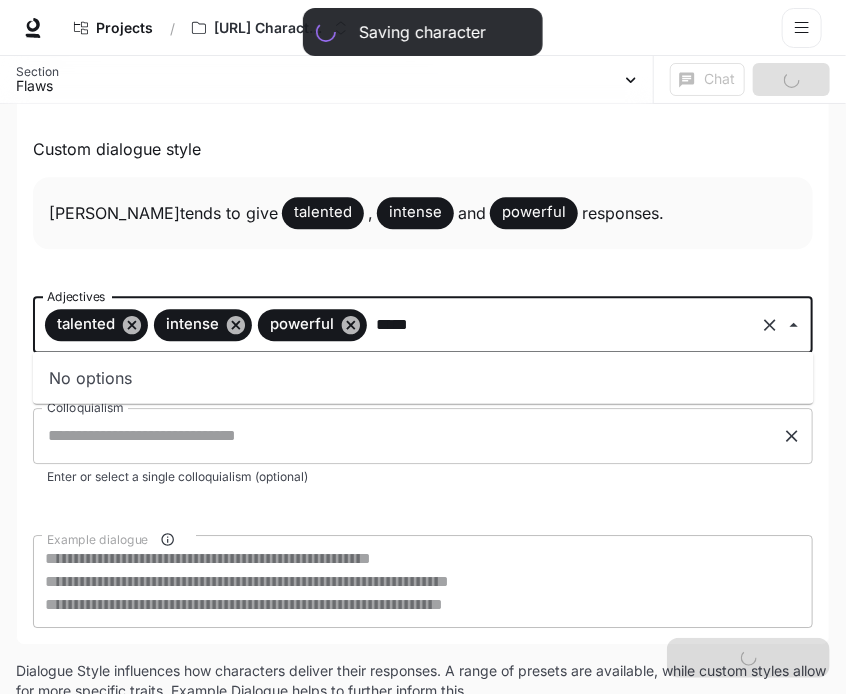 type 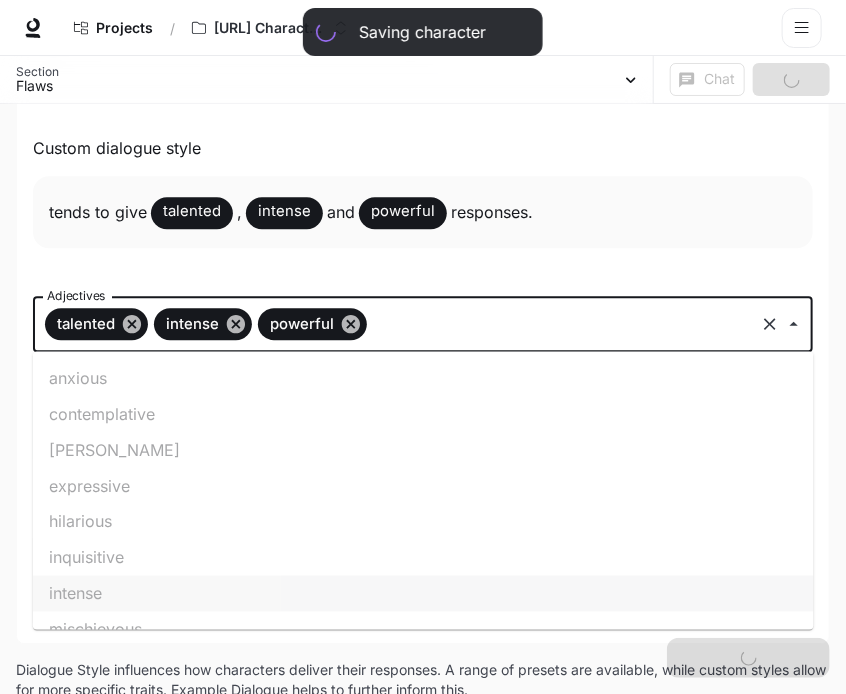 scroll, scrollTop: 1454, scrollLeft: 0, axis: vertical 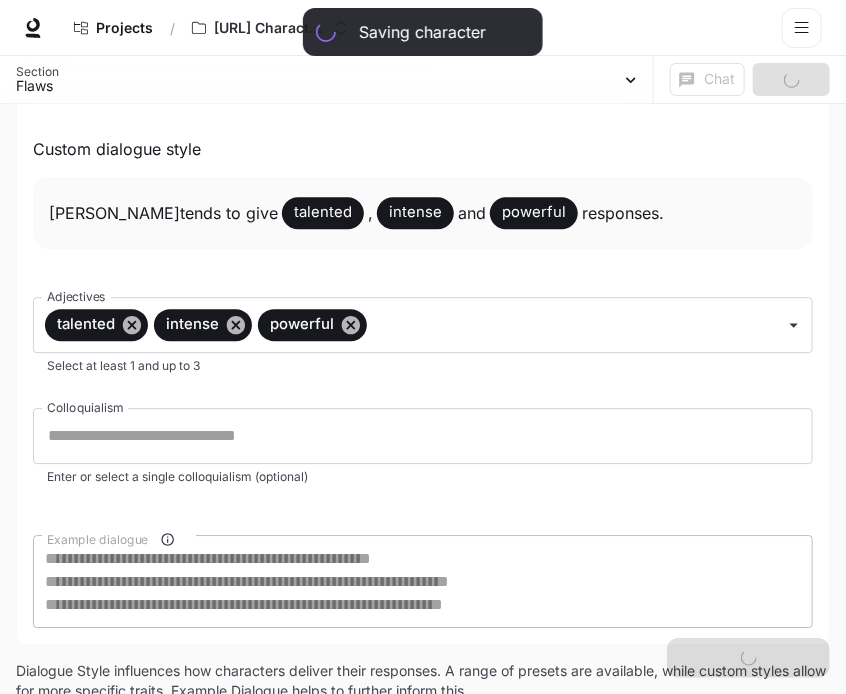click on "James Brown  tends to give talented , intense and powerful responses ." at bounding box center (423, 213) 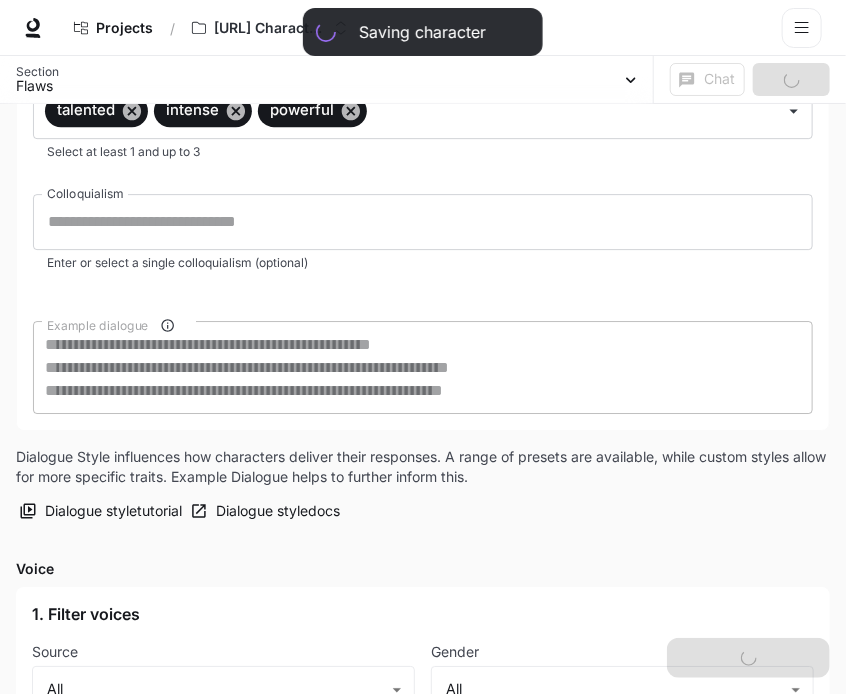 click on "**********" at bounding box center (423, 367) 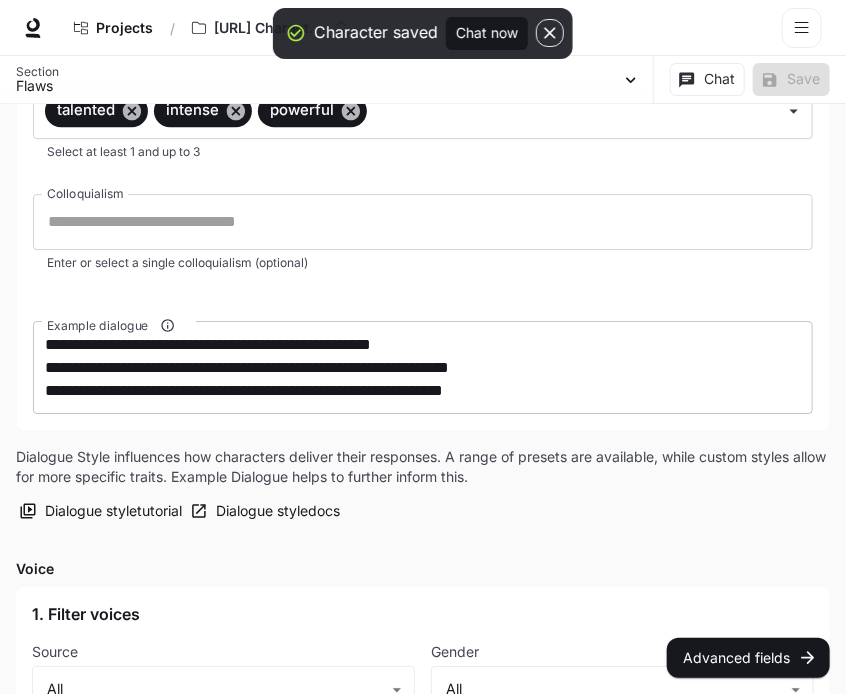 click on "**********" at bounding box center [423, 367] 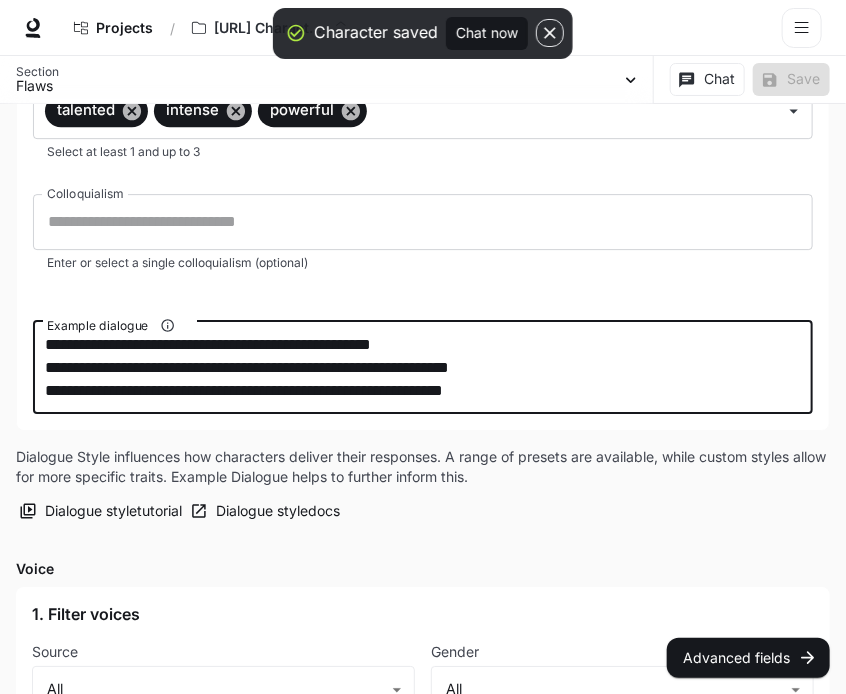 drag, startPoint x: 528, startPoint y: 387, endPoint x: 6, endPoint y: 267, distance: 535.61554 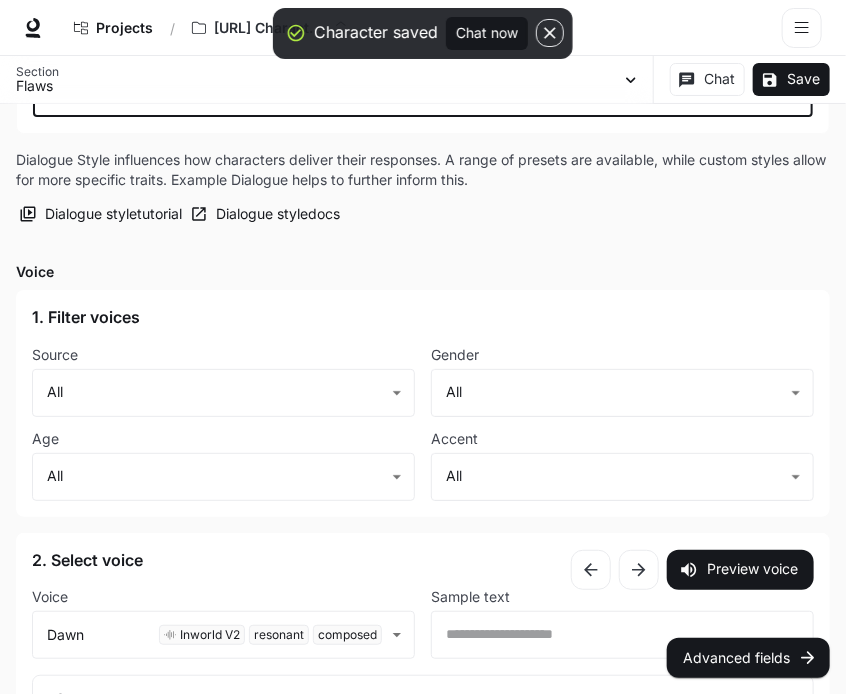 scroll, scrollTop: 2064, scrollLeft: 0, axis: vertical 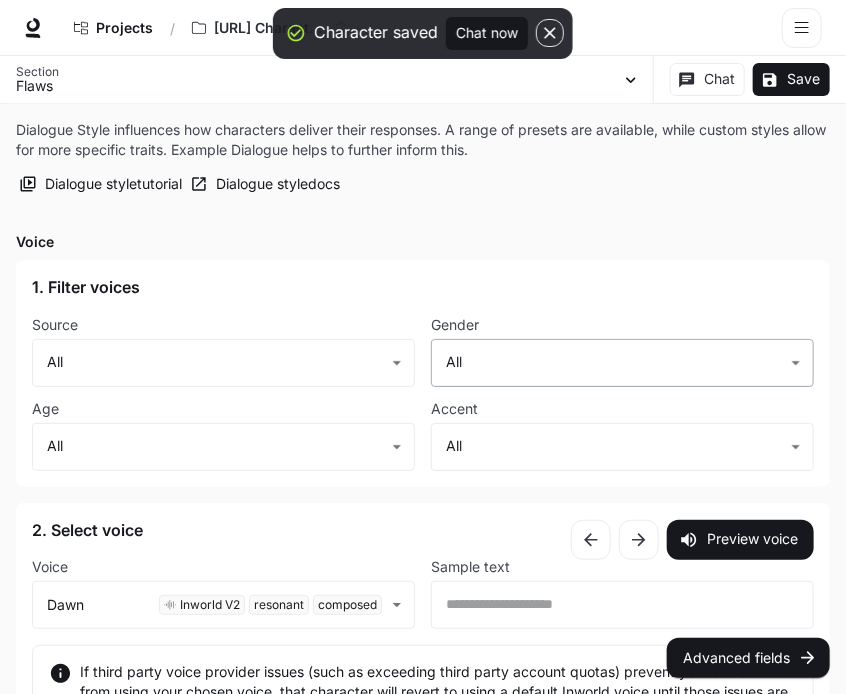 type on "**********" 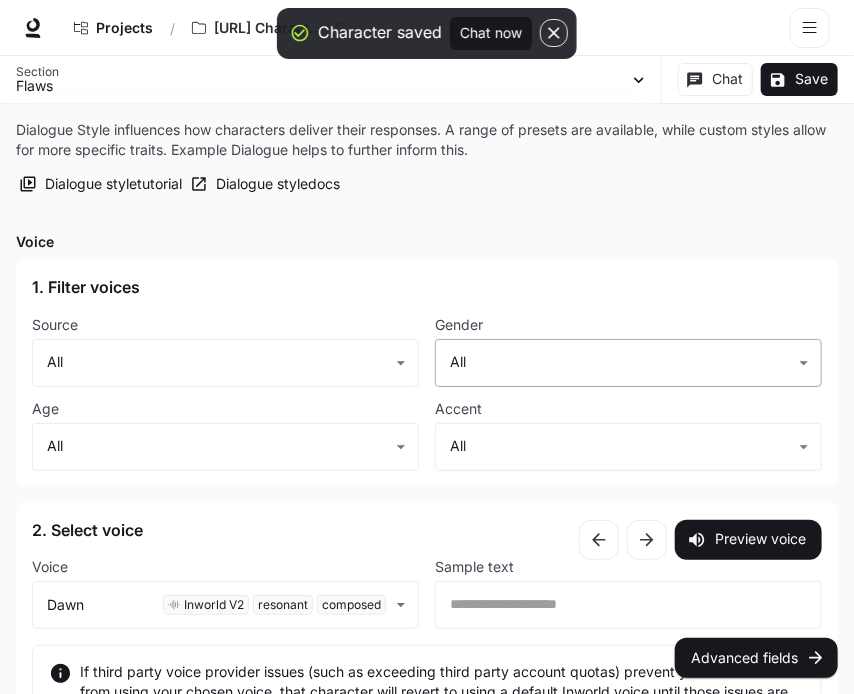 click on "Character saved Chat now Skip to main content Projects / LivingHistory.AI Characters Character Studio Character Studio Portal Portal New Documentation Documentation Character studio Portal Characters Knowledge Scenes Interactions Integrations Variables Custom pronunciations Documentation Feedback Section Flaws James Brown Core Description Motivations Flaws Dialogue style Voice Chat Save Edit James Brown singer, dancer, musician, record producer Edit Details performer social justice advocate Chat Save Enable narrated actions Enable narrated actions Pronouns he/him/his Alternate names James Joseph Brown, Mr. Dynamite, Minister of Funk, Godfather of Soul Age Middle adulthood Basic Advanced Core Description * ​ Core Description is your character's foundation. Include their backstory, circumstances, and behaviors or rules. Core Description  tutorial Core Description  docs Motivations * ​ Motivations are what drives the character. Motivations  tutorial Motivations  docs Flaws * ​ Flaws  tutorial Flaws  docs ," at bounding box center (427, -449) 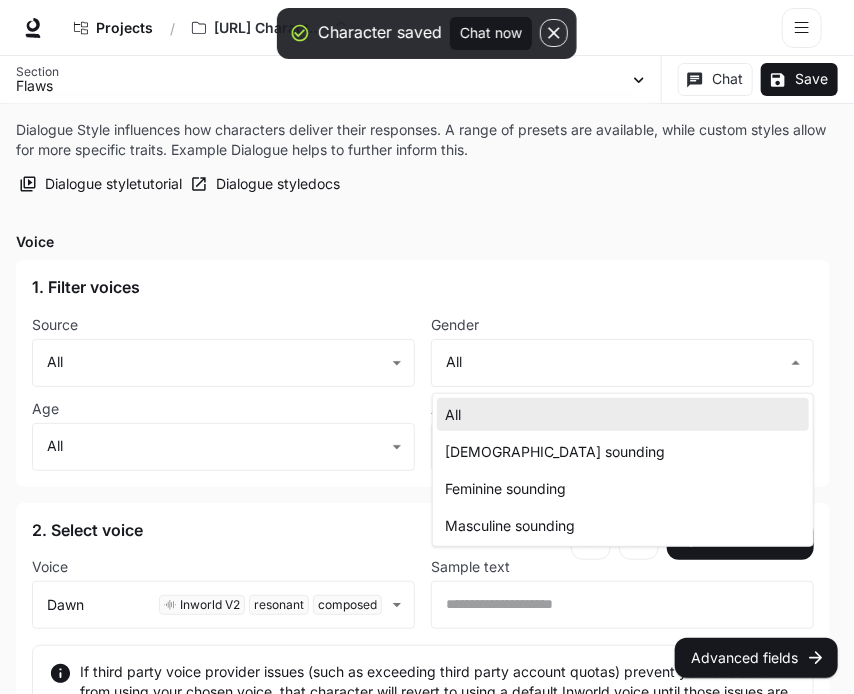 click on "Masculine sounding" at bounding box center (623, 525) 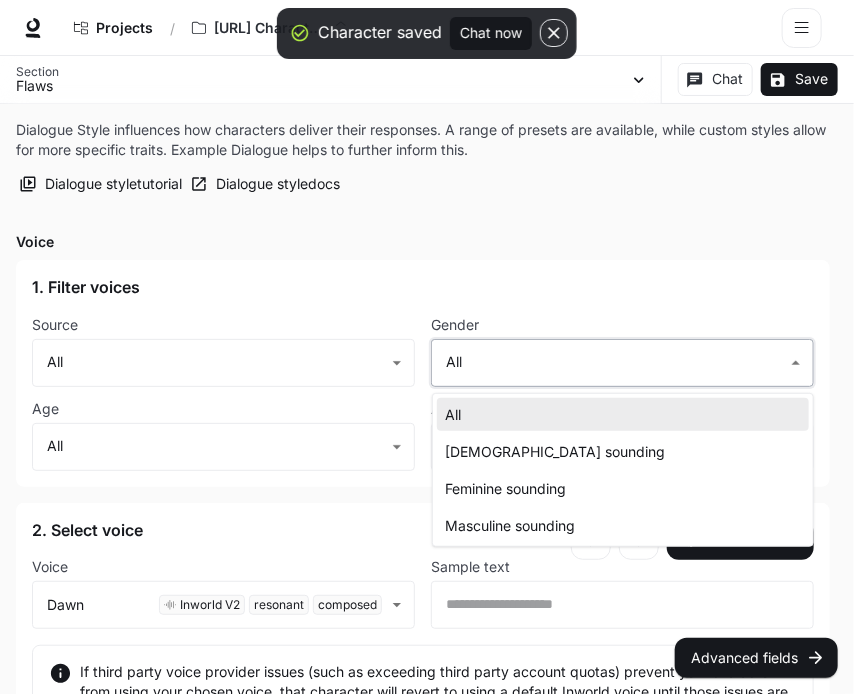 type on "**********" 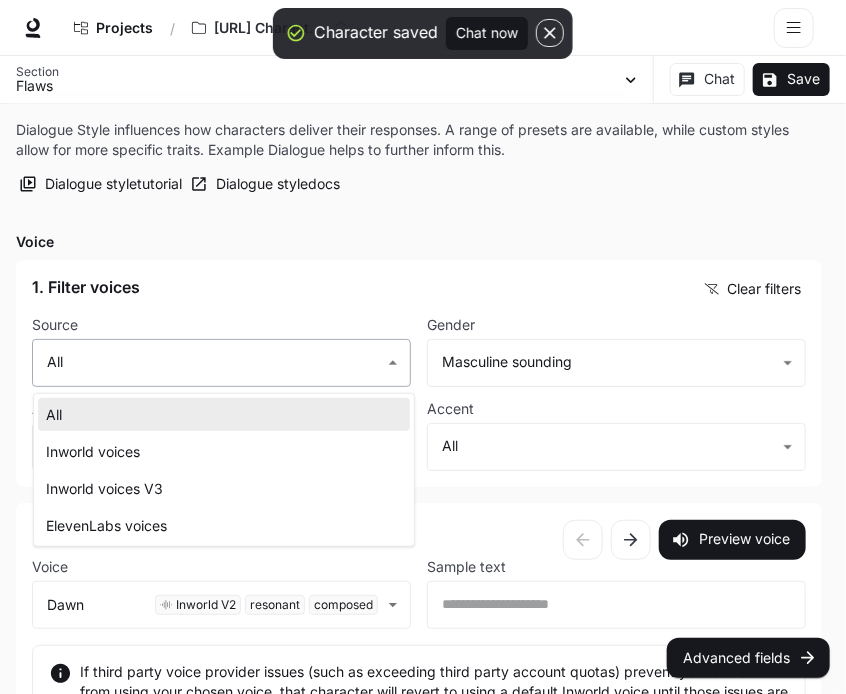 click on "Character saved Chat now Skip to main content Projects / LivingHistory.AI Characters Character Studio Character Studio Portal Portal New Documentation Documentation Character studio Portal Characters Knowledge Scenes Interactions Integrations Variables Custom pronunciations Documentation Feedback Section Flaws James Brown Core Description Motivations Flaws Dialogue style Voice Chat Save Edit James Brown singer, dancer, musician, record producer Edit Details performer social justice advocate Chat Save Enable narrated actions Enable narrated actions Pronouns he/him/his Alternate names James Joseph Brown, Mr. Dynamite, Minister of Funk, Godfather of Soul Age Middle adulthood Basic Advanced Core Description * ​ Core Description is your character's foundation. Include their backstory, circumstances, and behaviors or rules. Core Description  tutorial Core Description  docs Motivations * ​ Motivations are what drives the character. Motivations  tutorial Motivations  docs Flaws * ​ Flaws  tutorial Flaws  docs ," at bounding box center [423, -449] 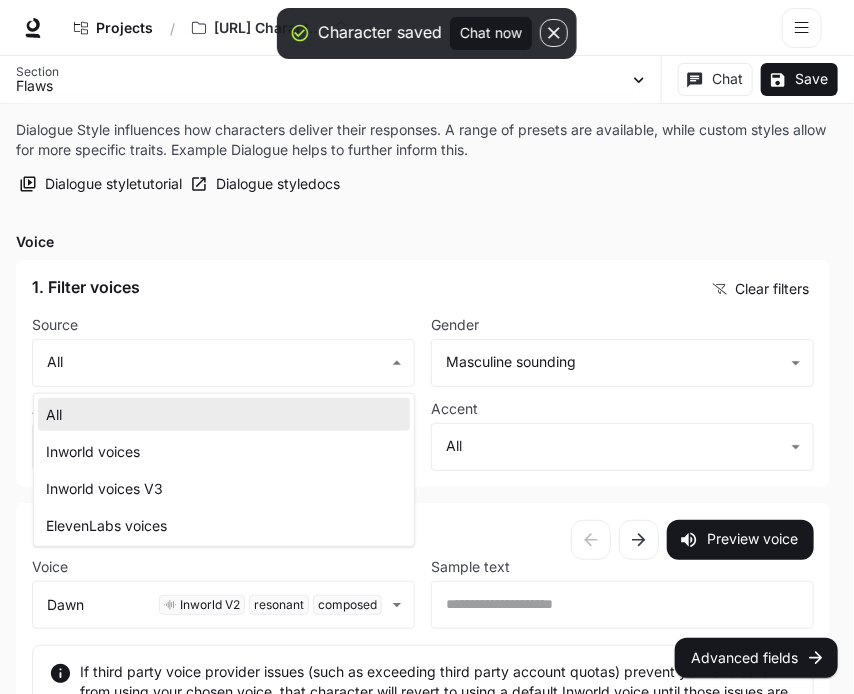 click at bounding box center (427, 347) 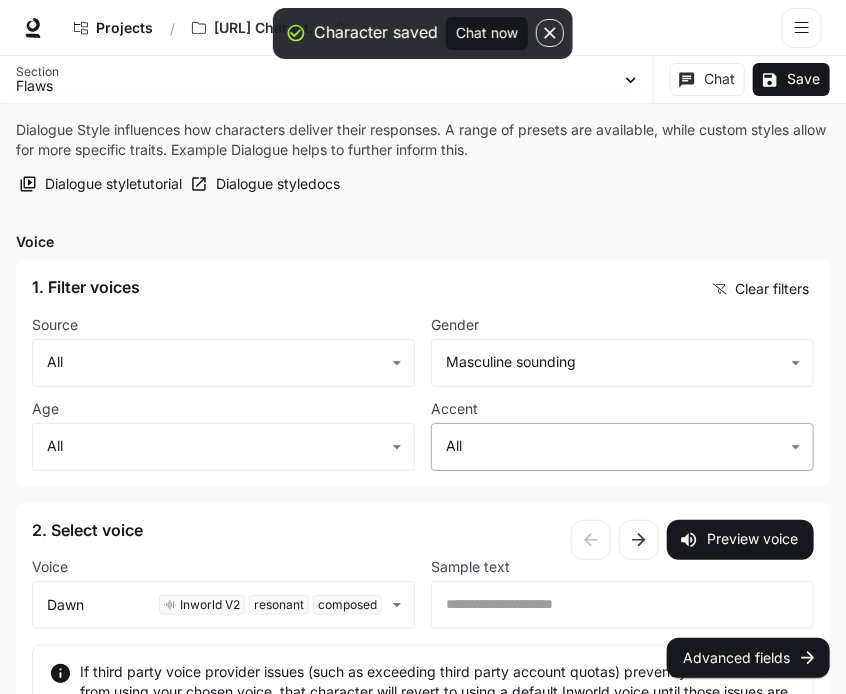 click on "Character saved Chat now Skip to main content Projects / LivingHistory.AI Characters Character Studio Character Studio Portal Portal New Documentation Documentation Character studio Portal Characters Knowledge Scenes Interactions Integrations Variables Custom pronunciations Documentation Feedback Section Flaws James Brown Core Description Motivations Flaws Dialogue style Voice Chat Save Edit James Brown singer, dancer, musician, record producer Edit Details performer social justice advocate Chat Save Enable narrated actions Enable narrated actions Pronouns he/him/his Alternate names James Joseph Brown, Mr. Dynamite, Minister of Funk, Godfather of Soul Age Middle adulthood Basic Advanced Core Description * ​ Core Description is your character's foundation. Include their backstory, circumstances, and behaviors or rules. Core Description  tutorial Core Description  docs Motivations * ​ Motivations are what drives the character. Motivations  tutorial Motivations  docs Flaws * ​ Flaws  tutorial Flaws  docs ," at bounding box center [423, -449] 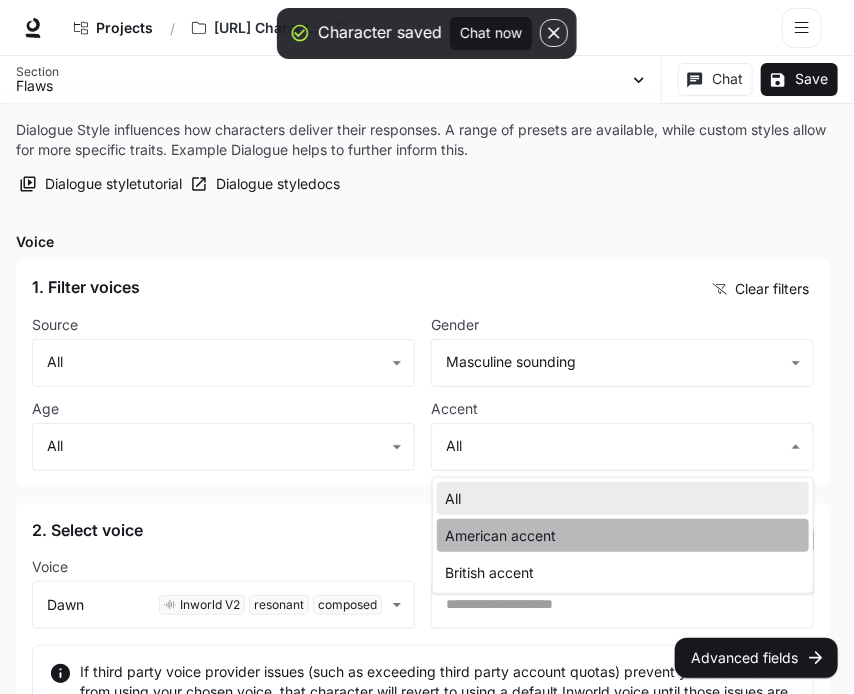 click on "American accent" at bounding box center (623, 535) 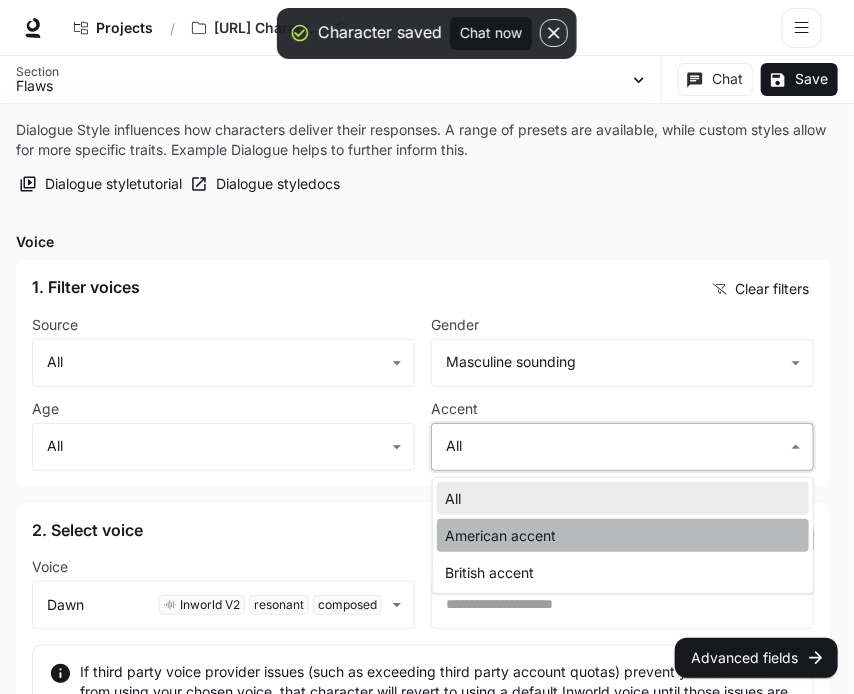 type on "**********" 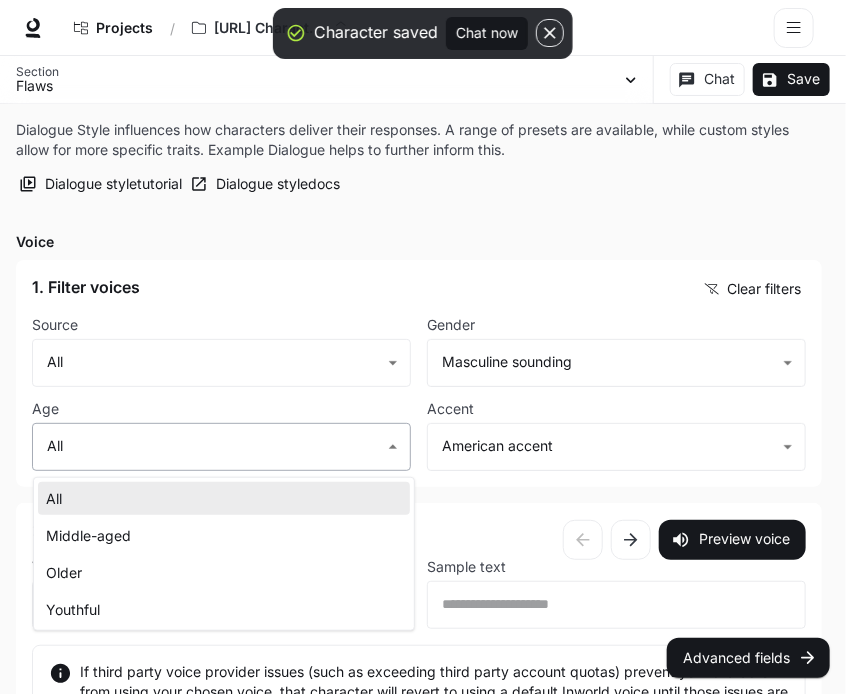 click on "Character saved Chat now Skip to main content Projects / LivingHistory.AI Characters Character Studio Character Studio Portal Portal New Documentation Documentation Character studio Portal Characters Knowledge Scenes Interactions Integrations Variables Custom pronunciations Documentation Feedback Section Flaws James Brown Core Description Motivations Flaws Dialogue style Voice Chat Save Edit James Brown singer, dancer, musician, record producer Edit Details performer social justice advocate Chat Save Enable narrated actions Enable narrated actions Pronouns he/him/his Alternate names James Joseph Brown, Mr. Dynamite, Minister of Funk, Godfather of Soul Age Middle adulthood Basic Advanced Core Description * ​ Core Description is your character's foundation. Include their backstory, circumstances, and behaviors or rules. Core Description  tutorial Core Description  docs Motivations * ​ Motivations are what drives the character. Motivations  tutorial Motivations  docs Flaws * ​ Flaws  tutorial Flaws  docs ," at bounding box center [423, -449] 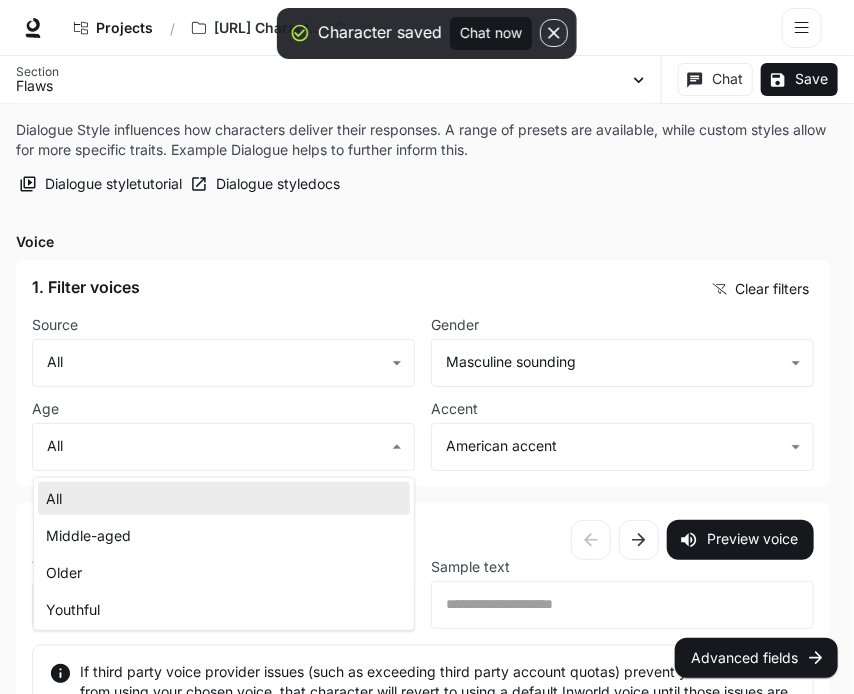 click on "Middle-aged" at bounding box center [224, 535] 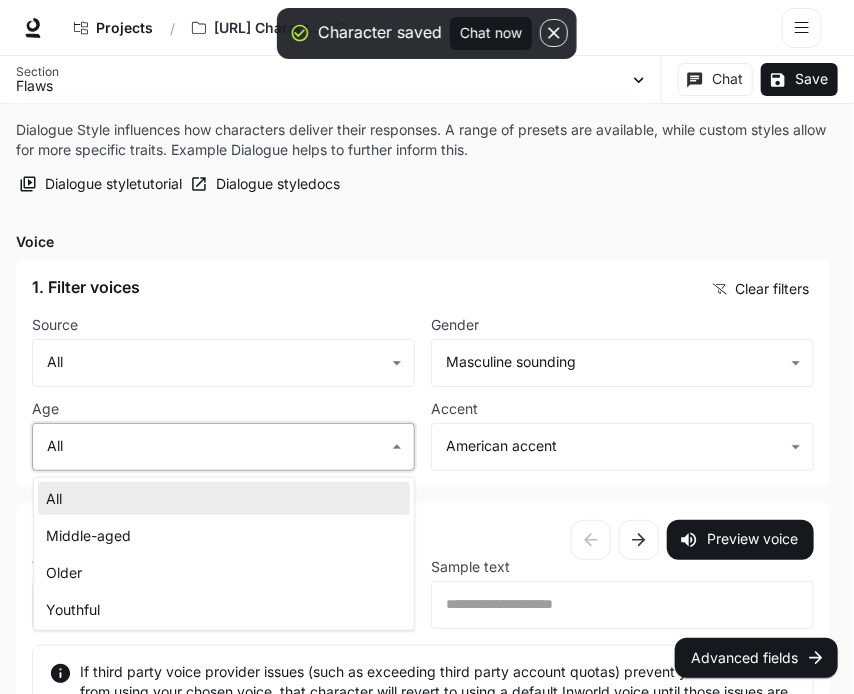 type on "**********" 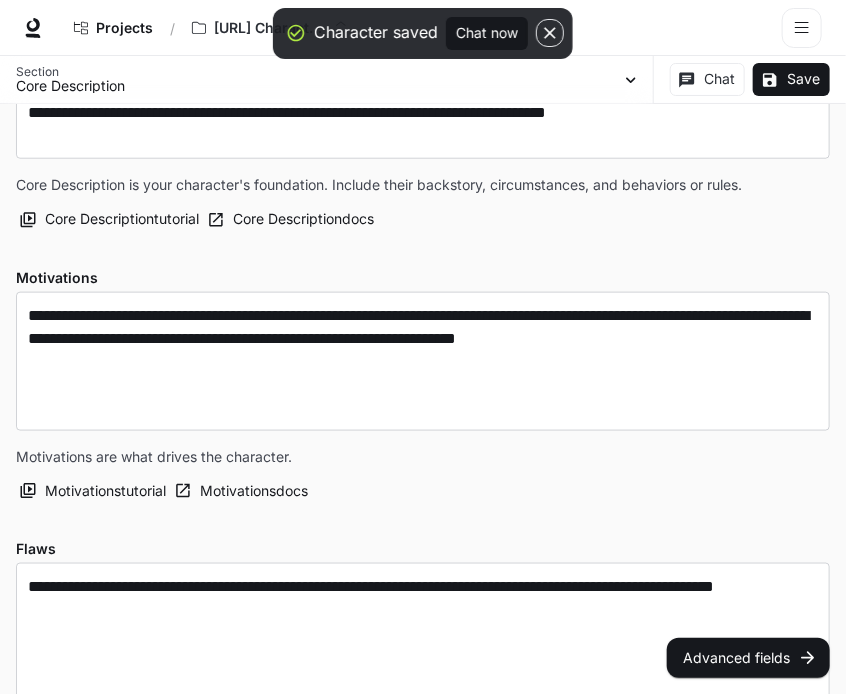 scroll, scrollTop: 444, scrollLeft: 0, axis: vertical 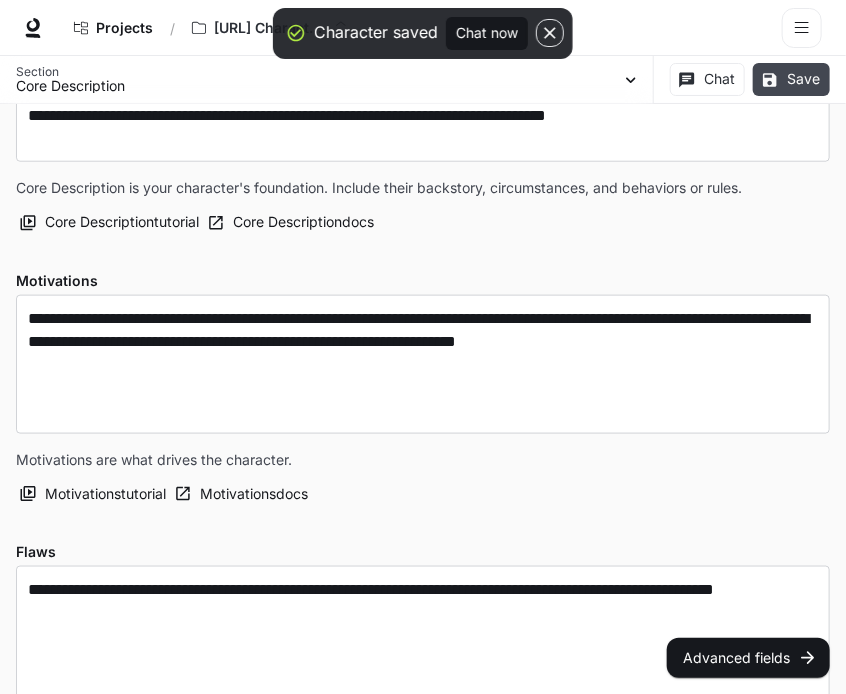 click on "Save" at bounding box center (791, 79) 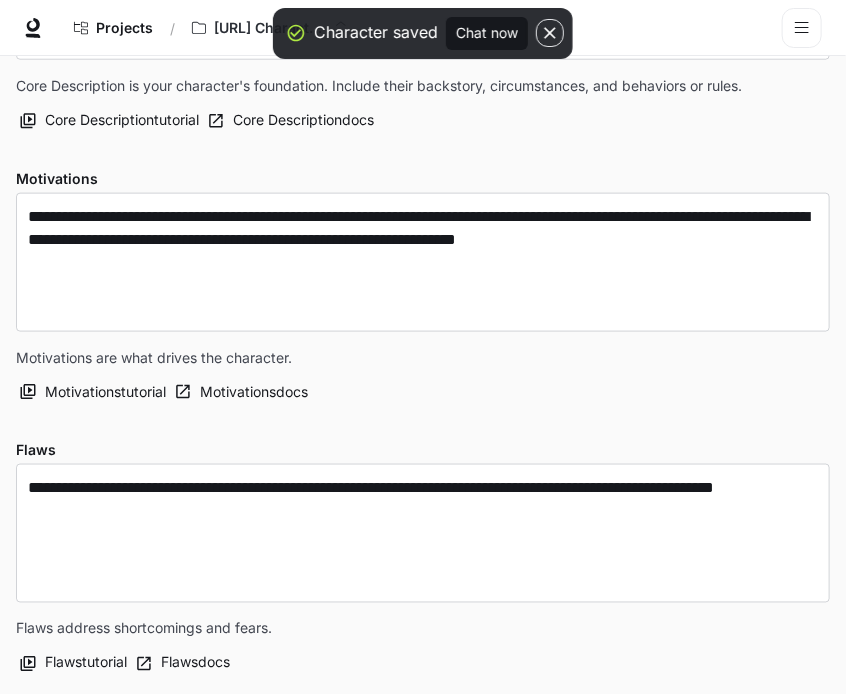 scroll, scrollTop: 0, scrollLeft: 0, axis: both 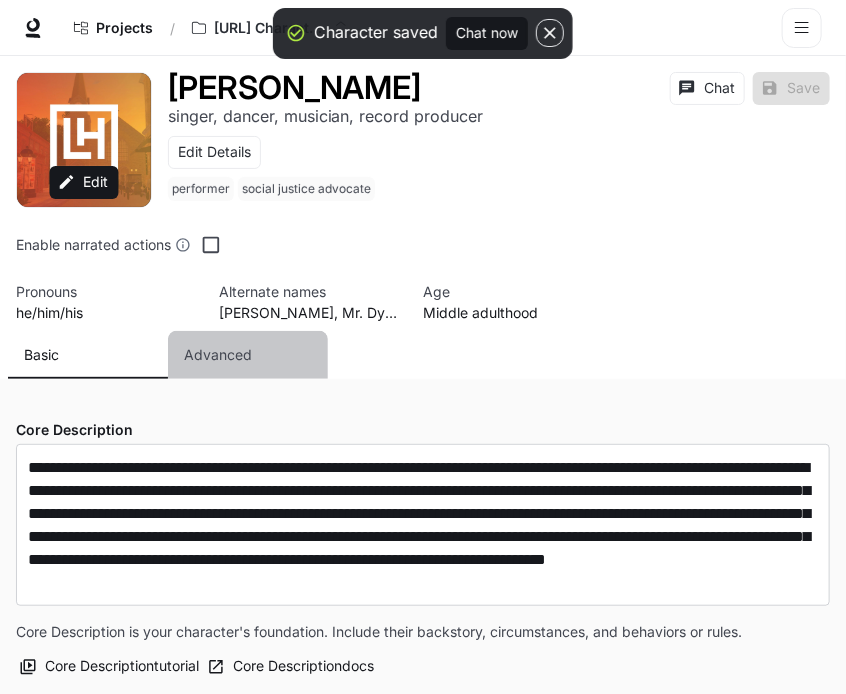 click on "Advanced" at bounding box center (218, 355) 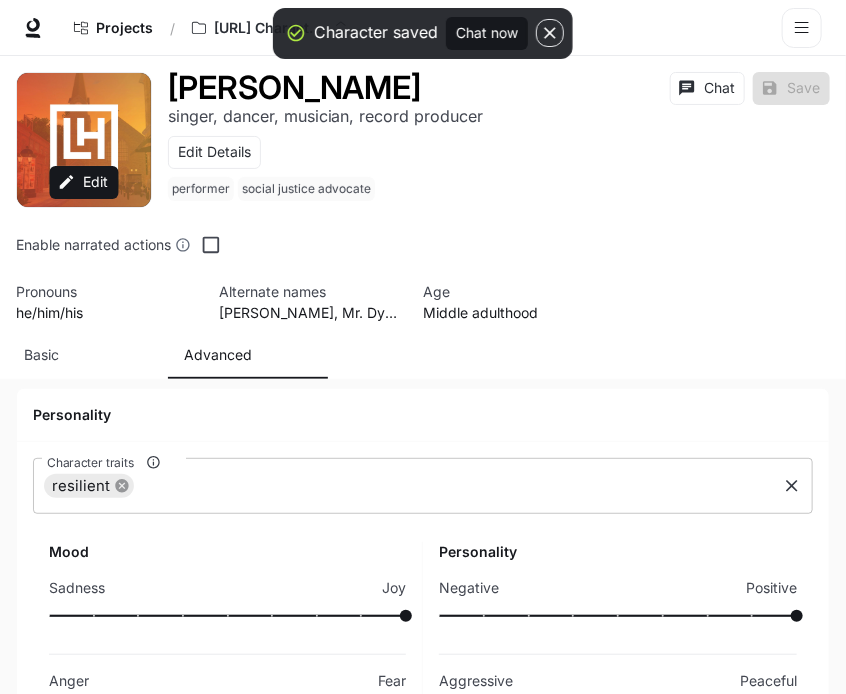 click 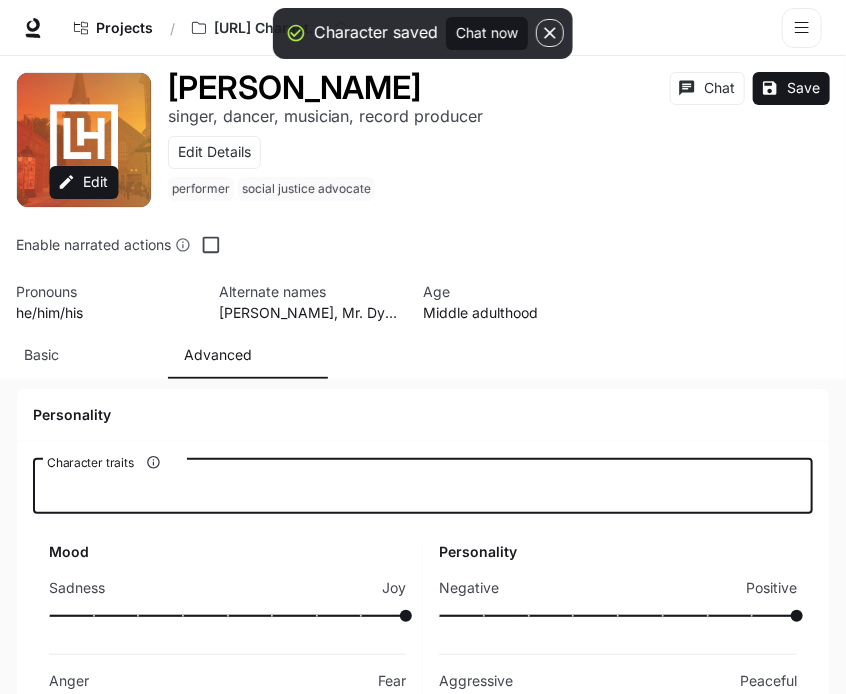 click on "Character traits" at bounding box center [423, 486] 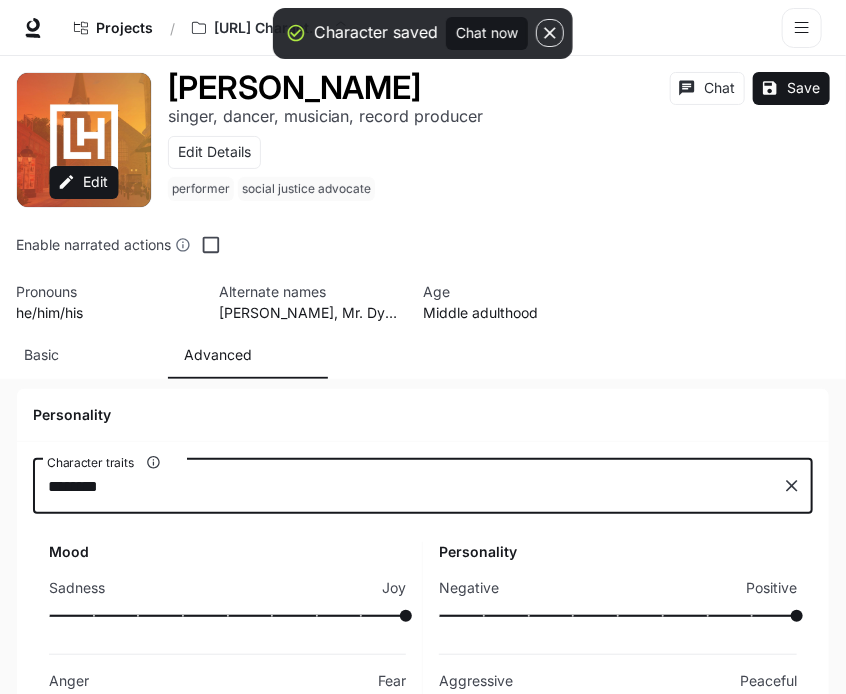 type on "*********" 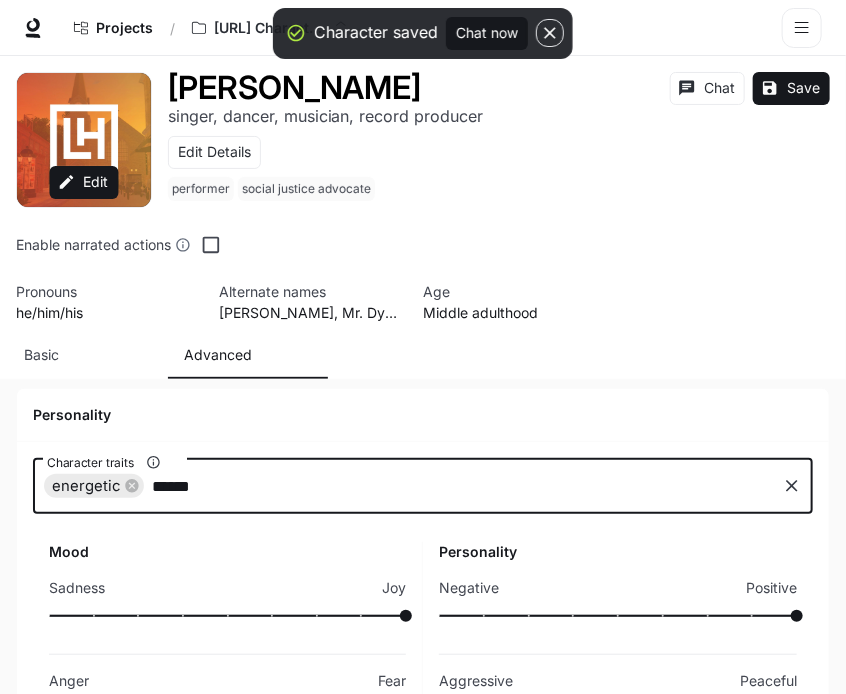 type on "*******" 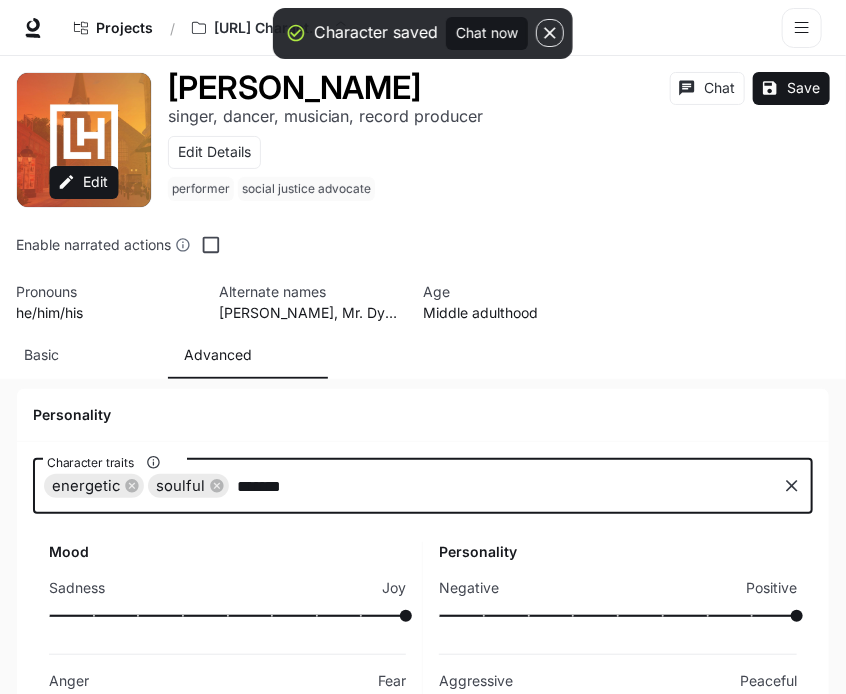 type on "********" 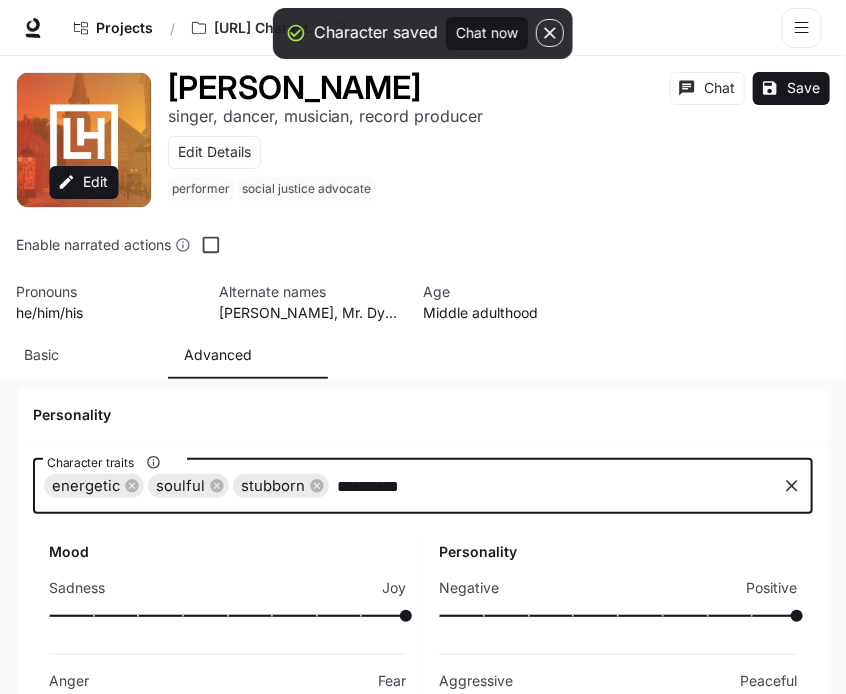 type on "**********" 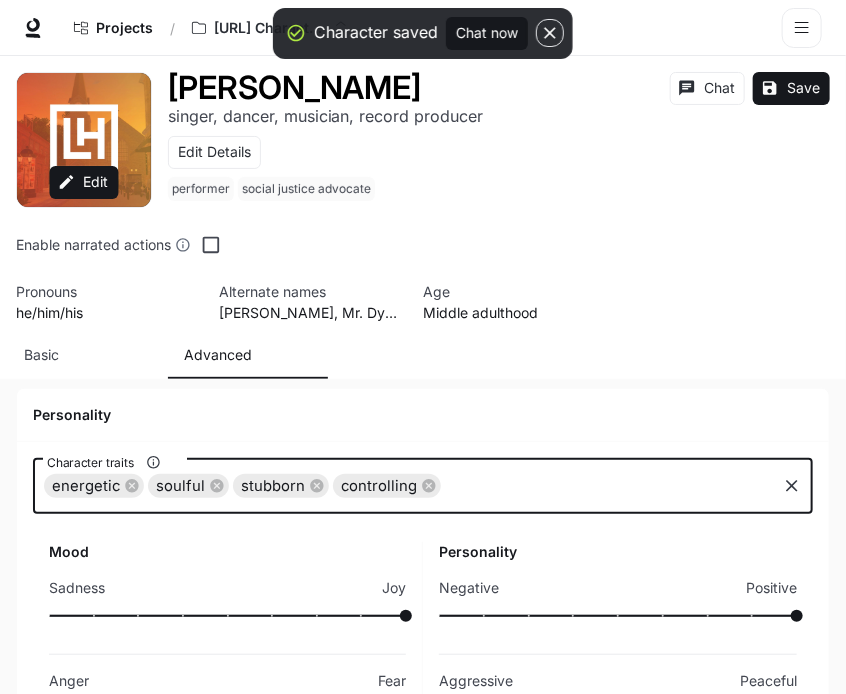 click on "Character traits" at bounding box center [608, 486] 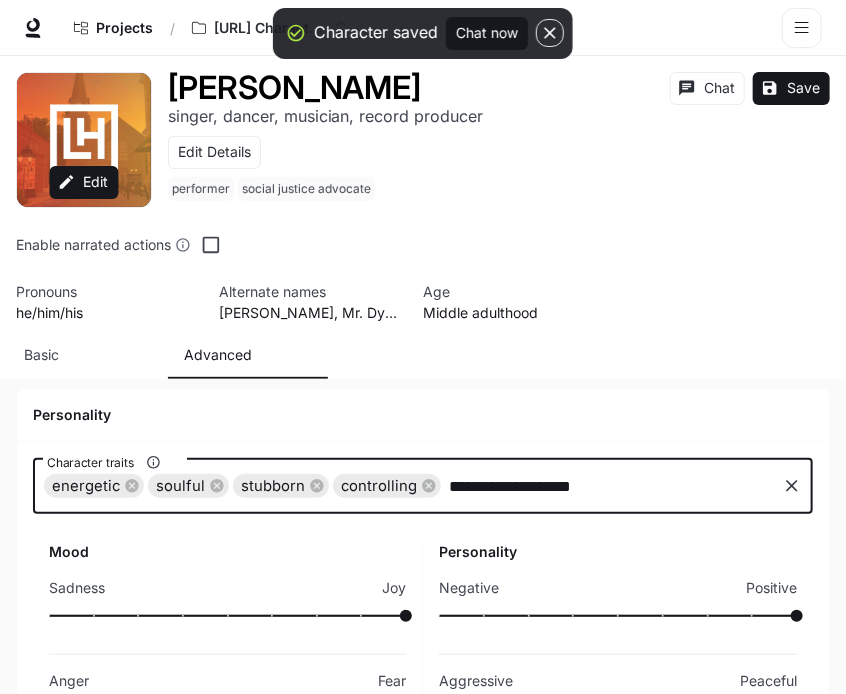 type on "**********" 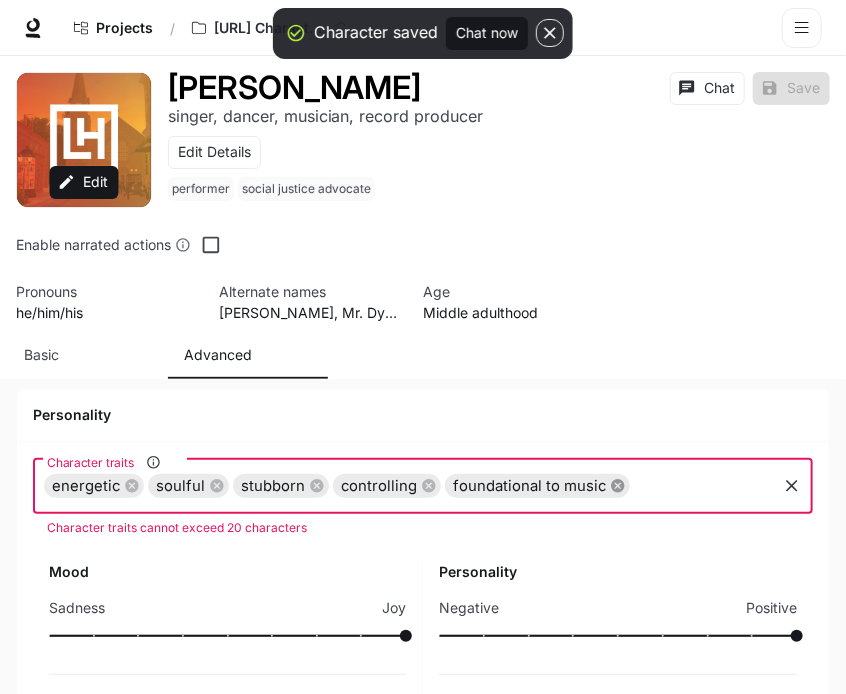 click 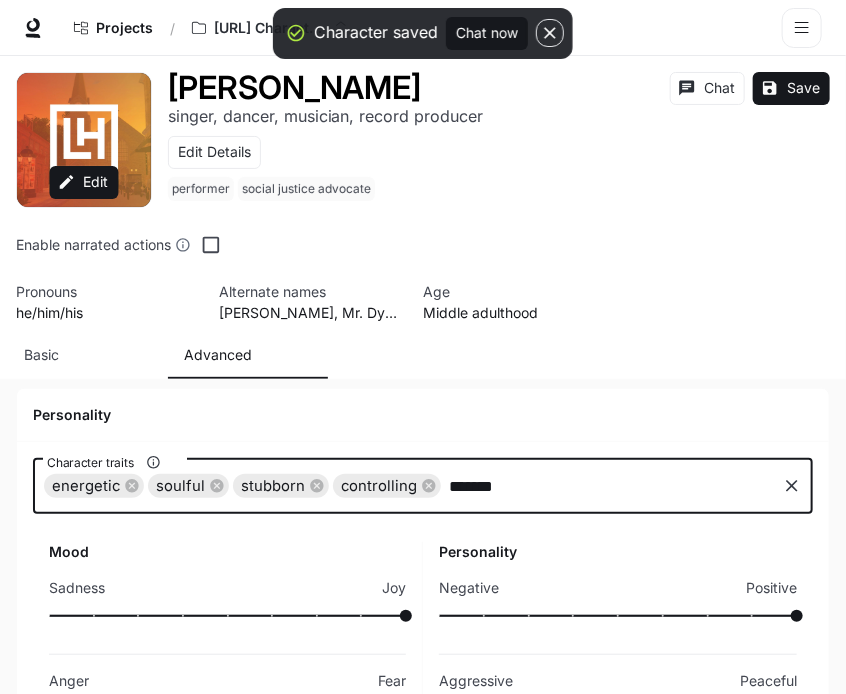 type on "********" 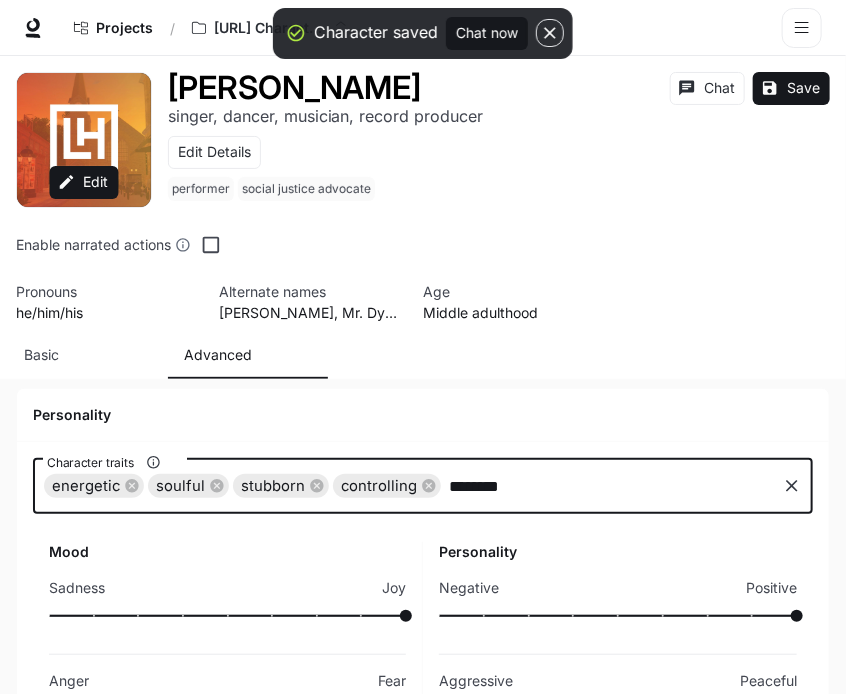 type 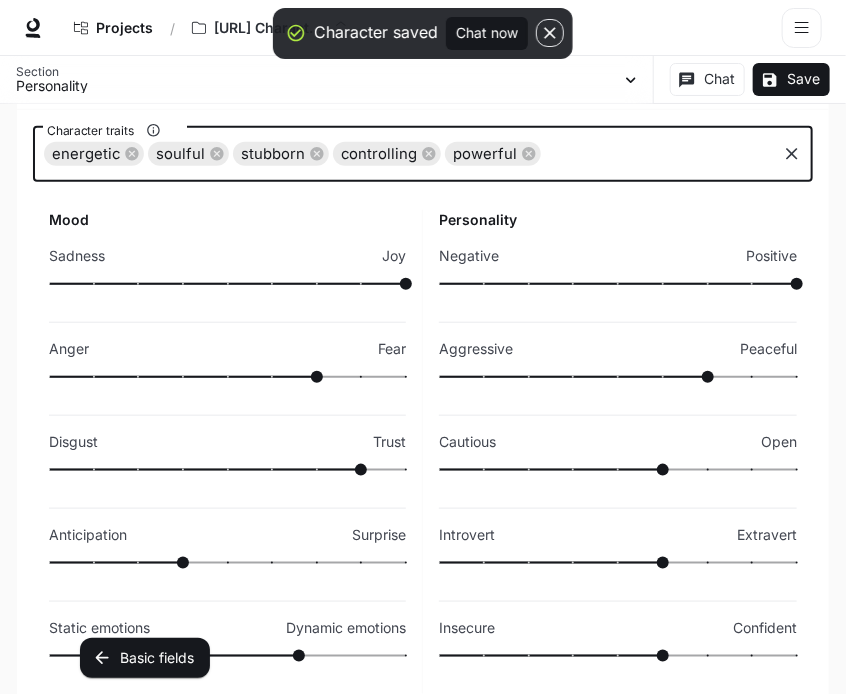 scroll, scrollTop: 399, scrollLeft: 0, axis: vertical 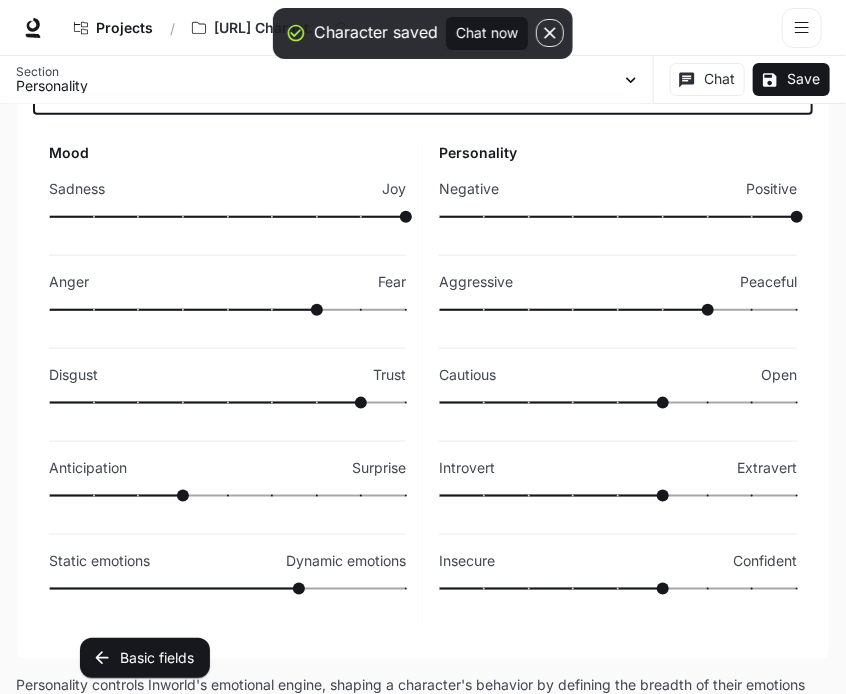 click at bounding box center [227, 217] 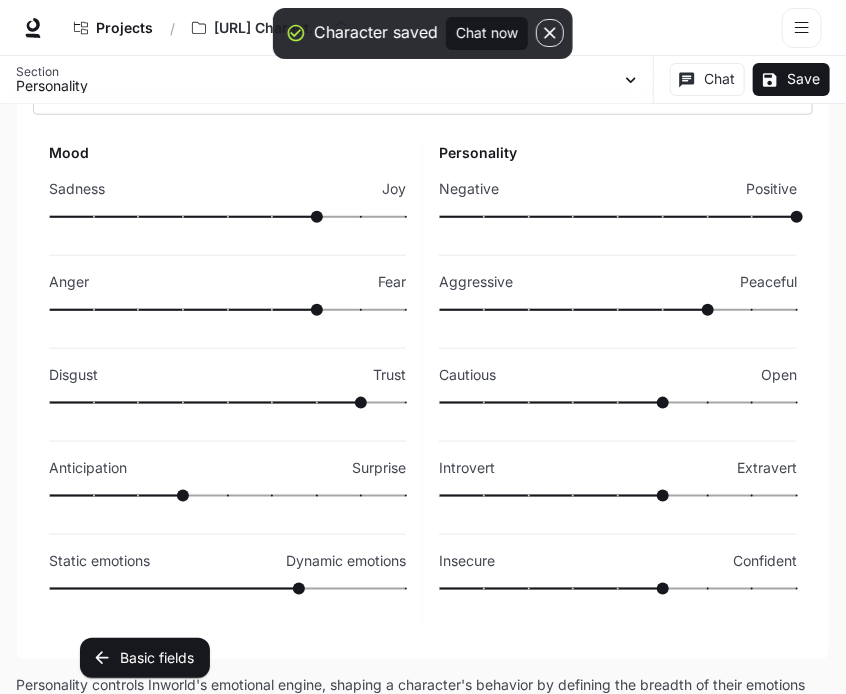 click at bounding box center (227, 310) 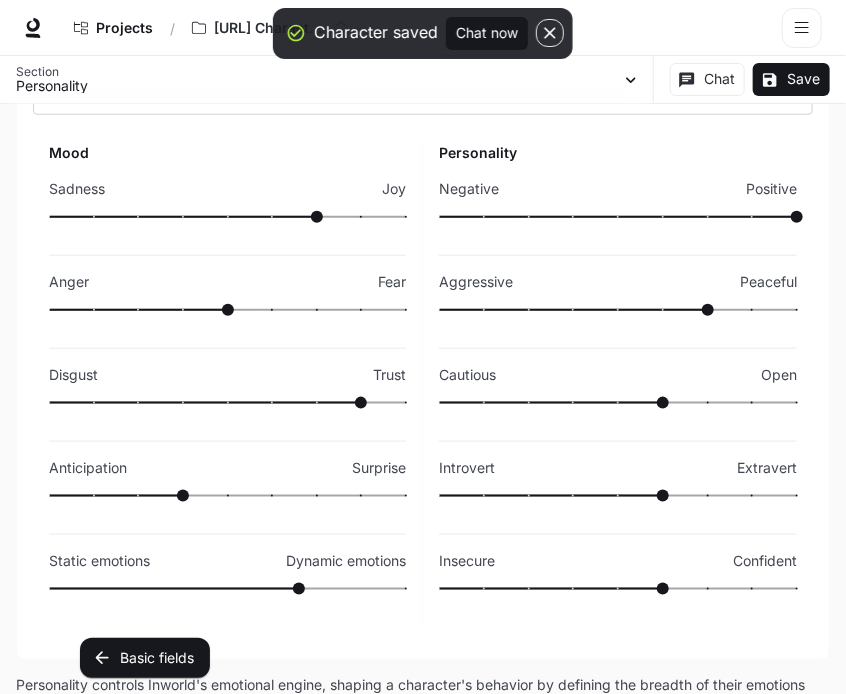 click at bounding box center [227, 310] 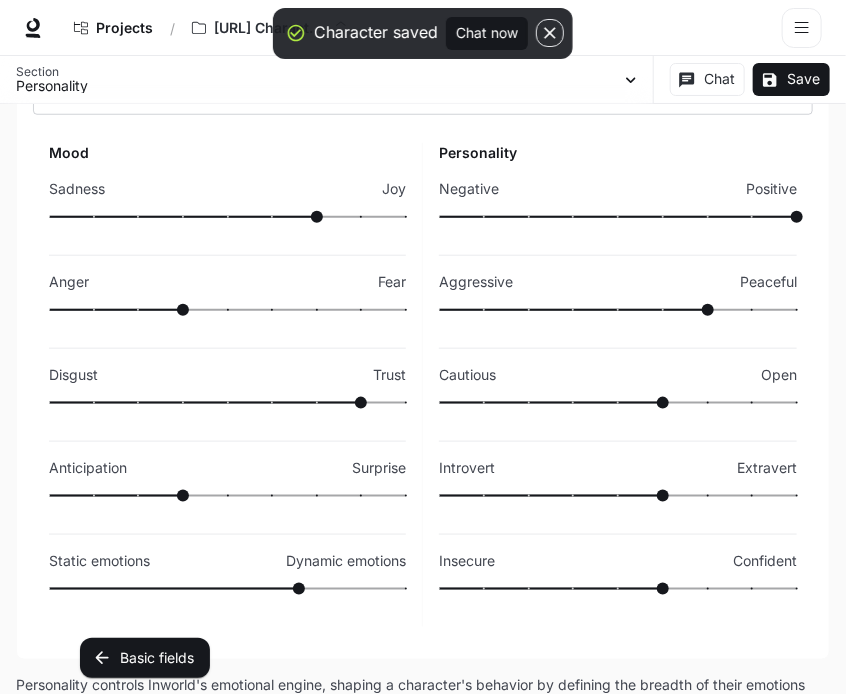 click at bounding box center (227, 403) 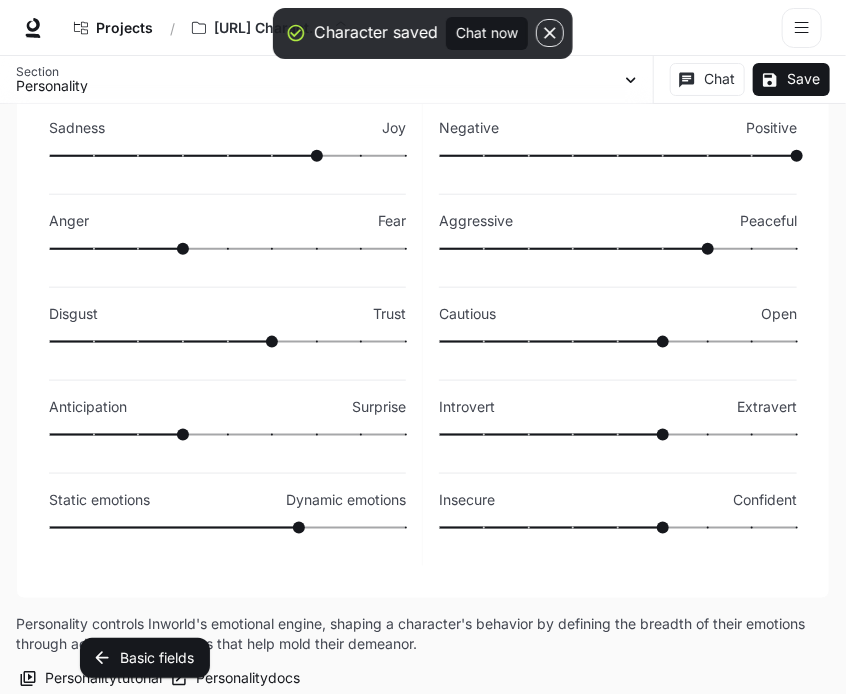 scroll, scrollTop: 464, scrollLeft: 0, axis: vertical 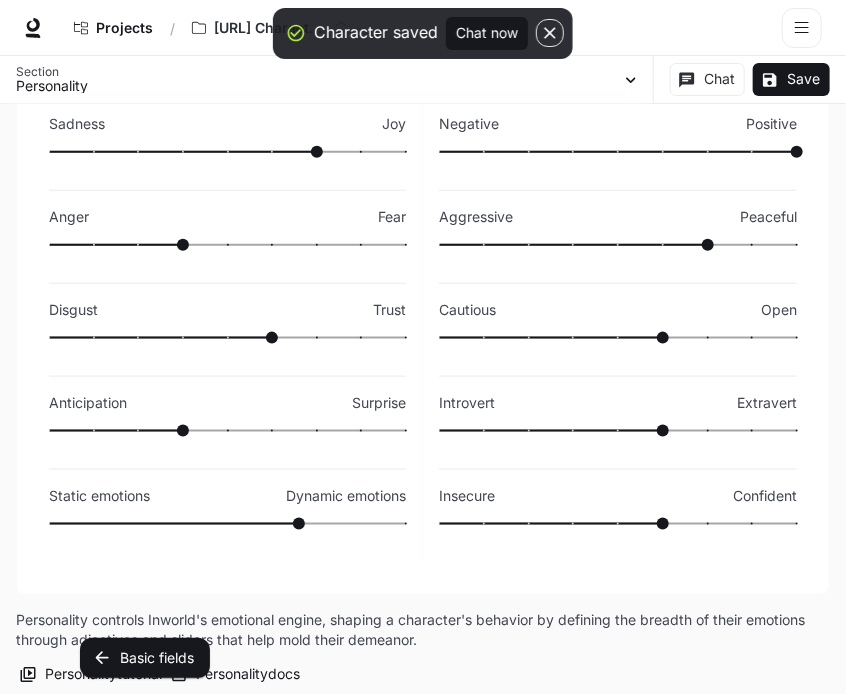 click at bounding box center [94, 431] 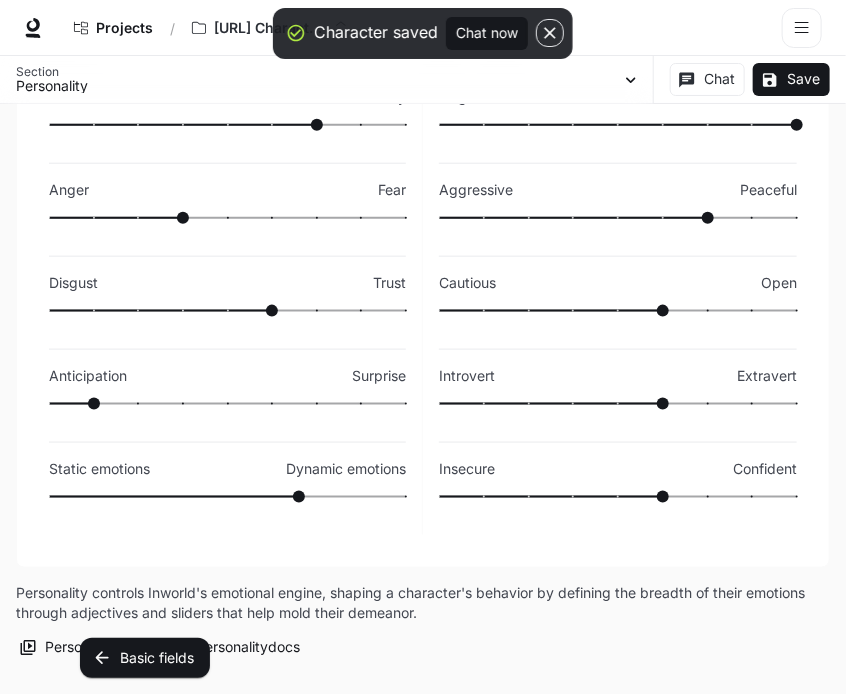scroll, scrollTop: 492, scrollLeft: 0, axis: vertical 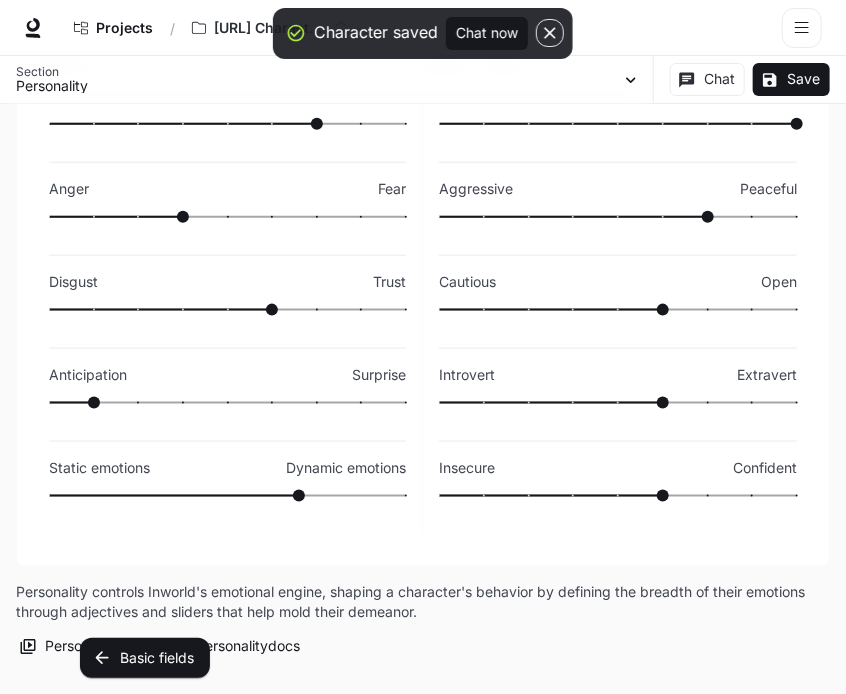 click at bounding box center [406, 496] 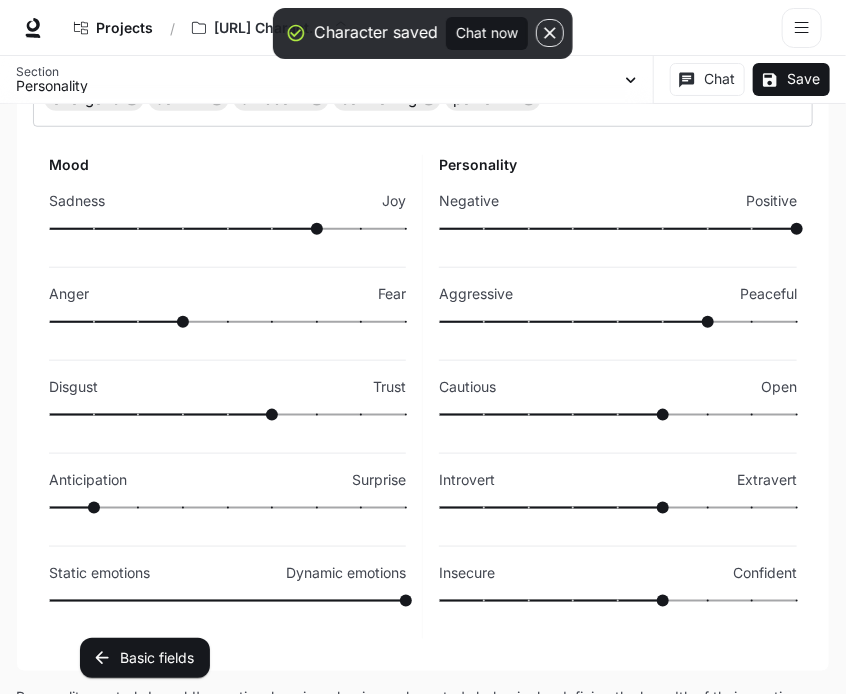 scroll, scrollTop: 386, scrollLeft: 0, axis: vertical 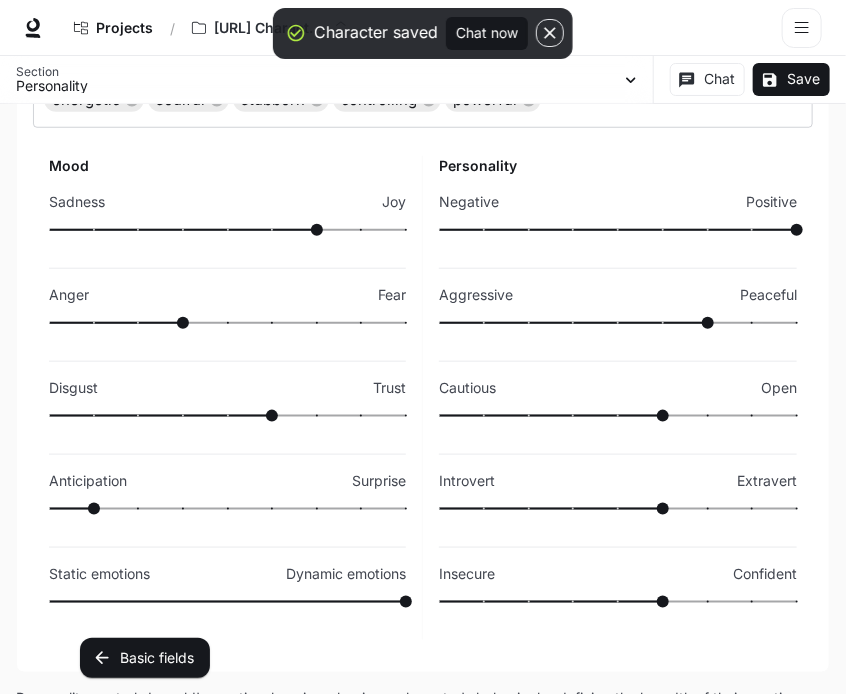 click at bounding box center (618, 230) 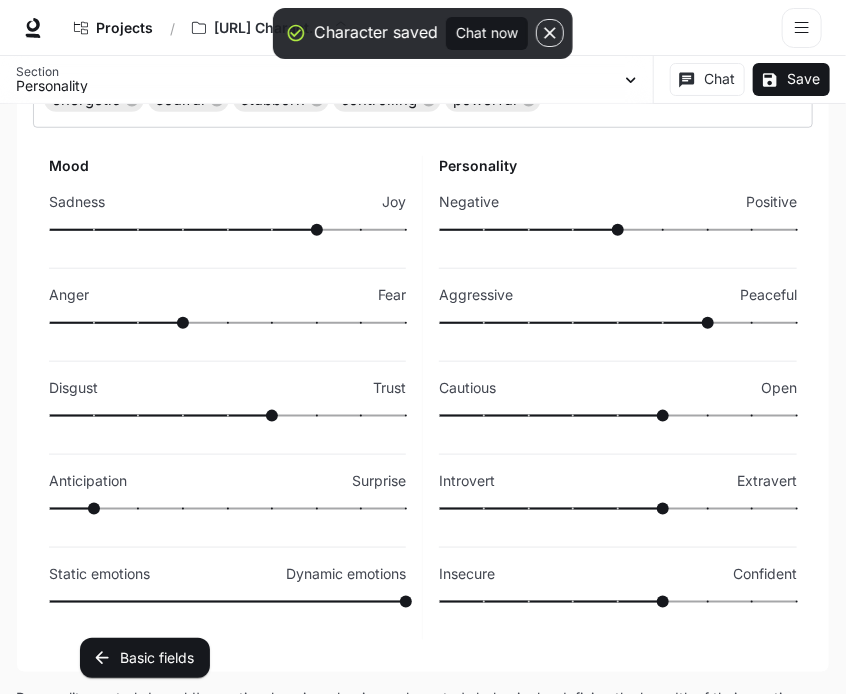 click at bounding box center (618, 323) 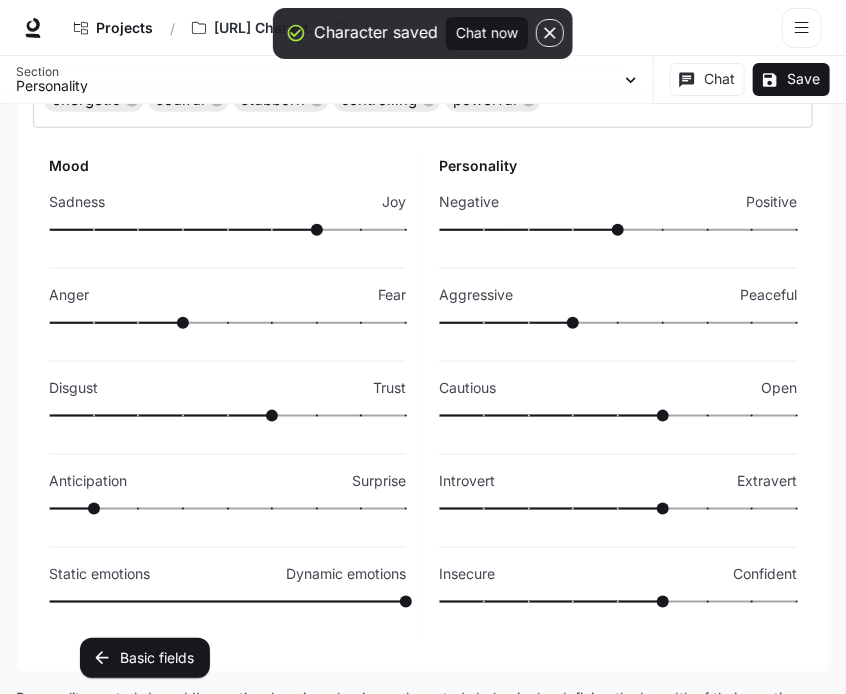 click at bounding box center [618, 416] 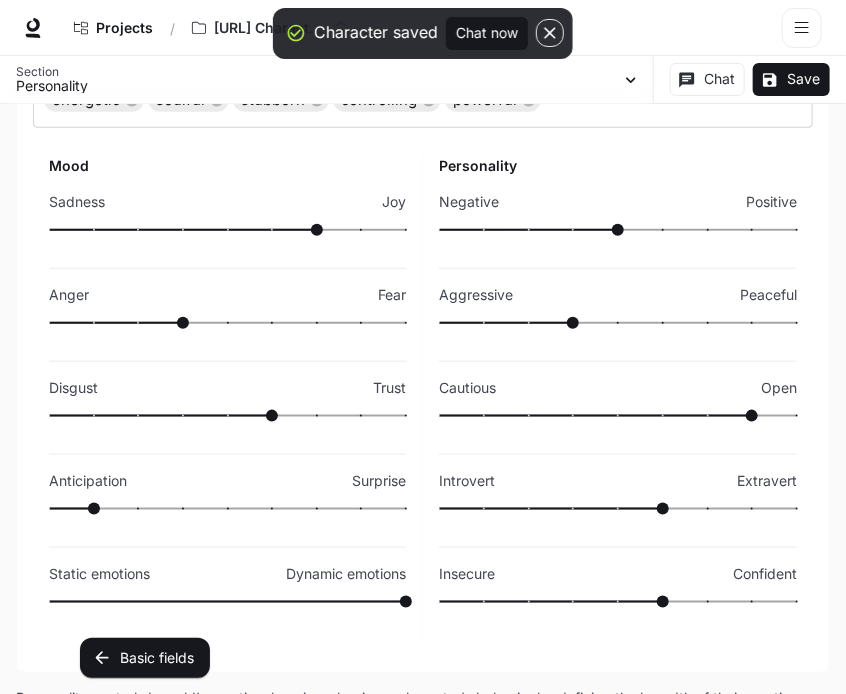 click on "Personality Negative Positive Aggressive Peaceful Cautious Open Introvert Extravert Insecure Confident" at bounding box center [618, 398] 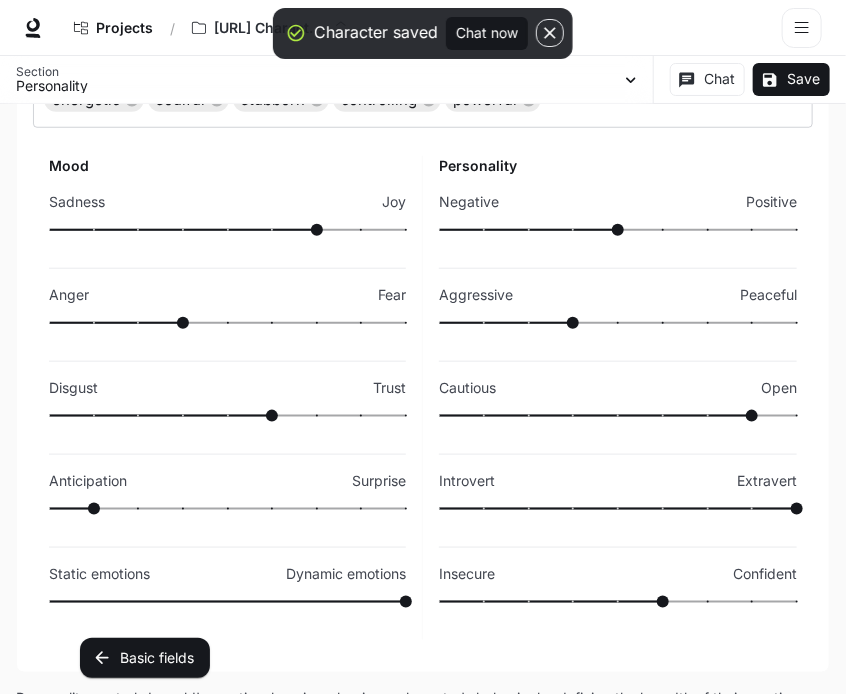 click at bounding box center (618, 602) 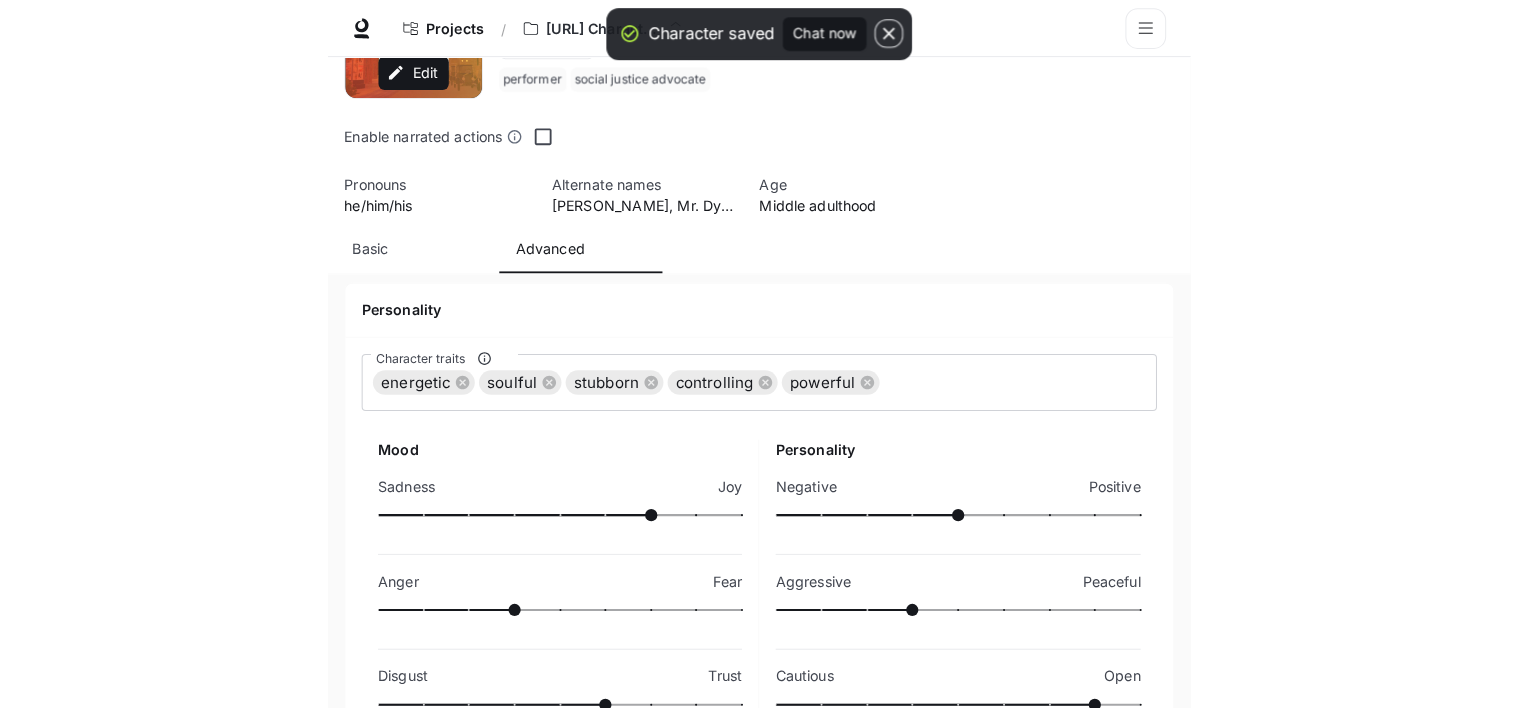 scroll, scrollTop: 0, scrollLeft: 0, axis: both 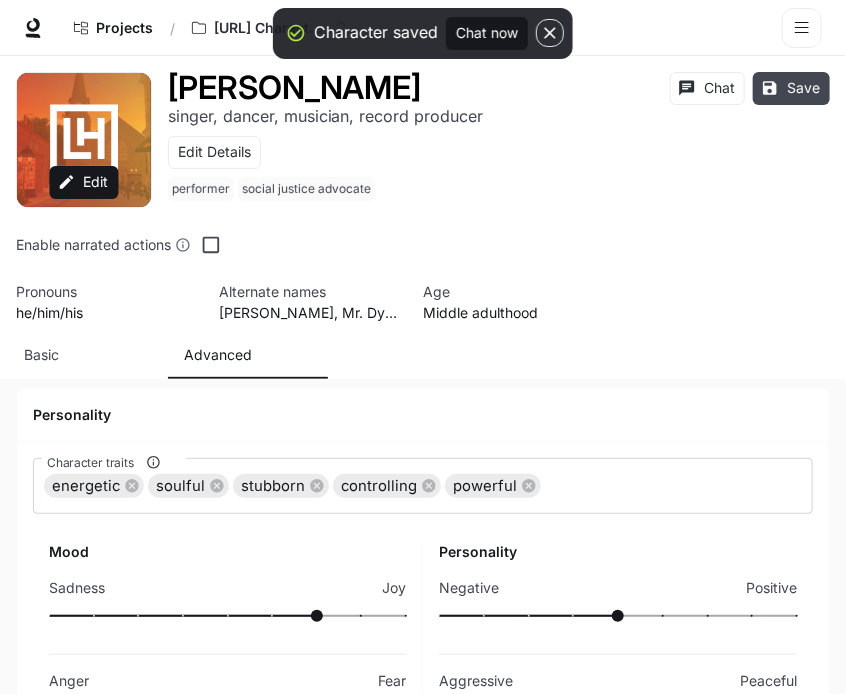 click on "Save" at bounding box center [791, 88] 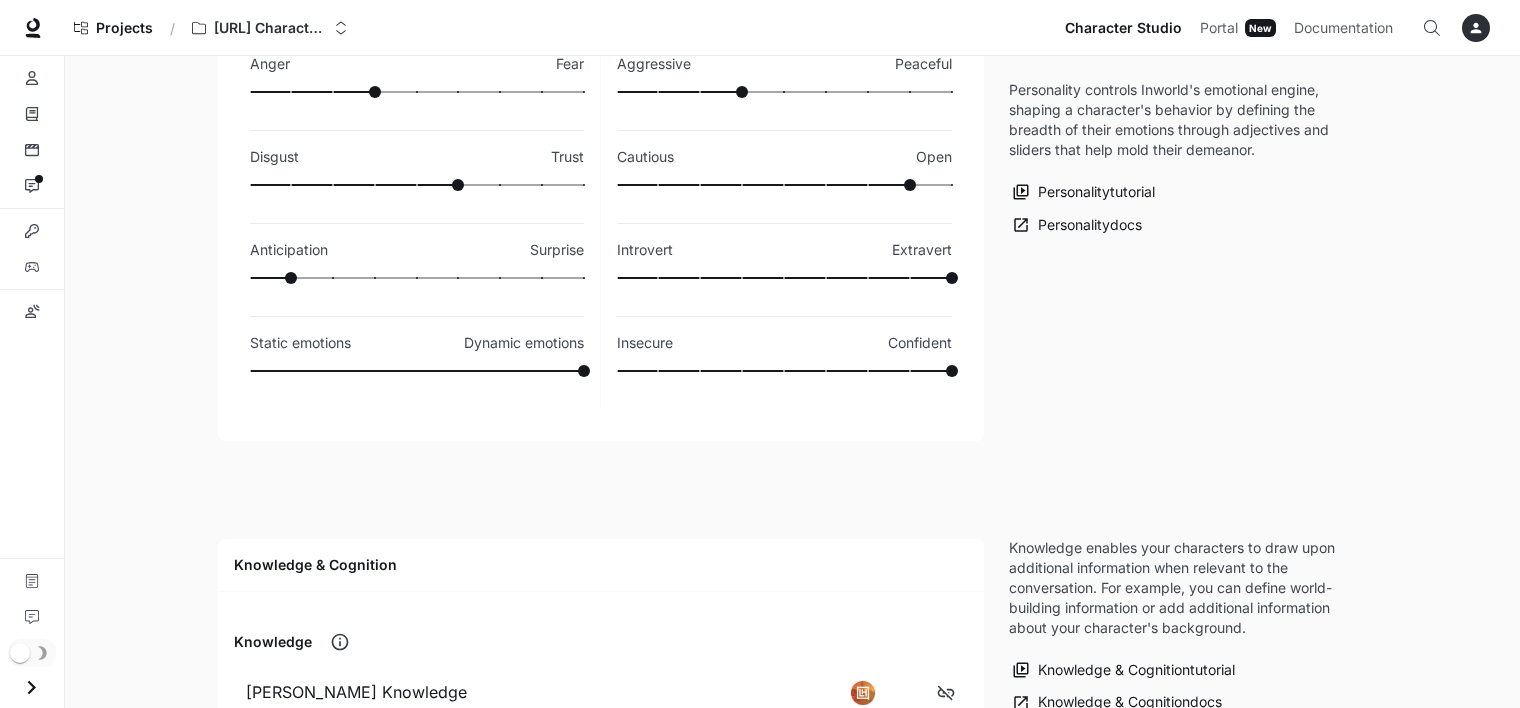 scroll, scrollTop: 0, scrollLeft: 0, axis: both 